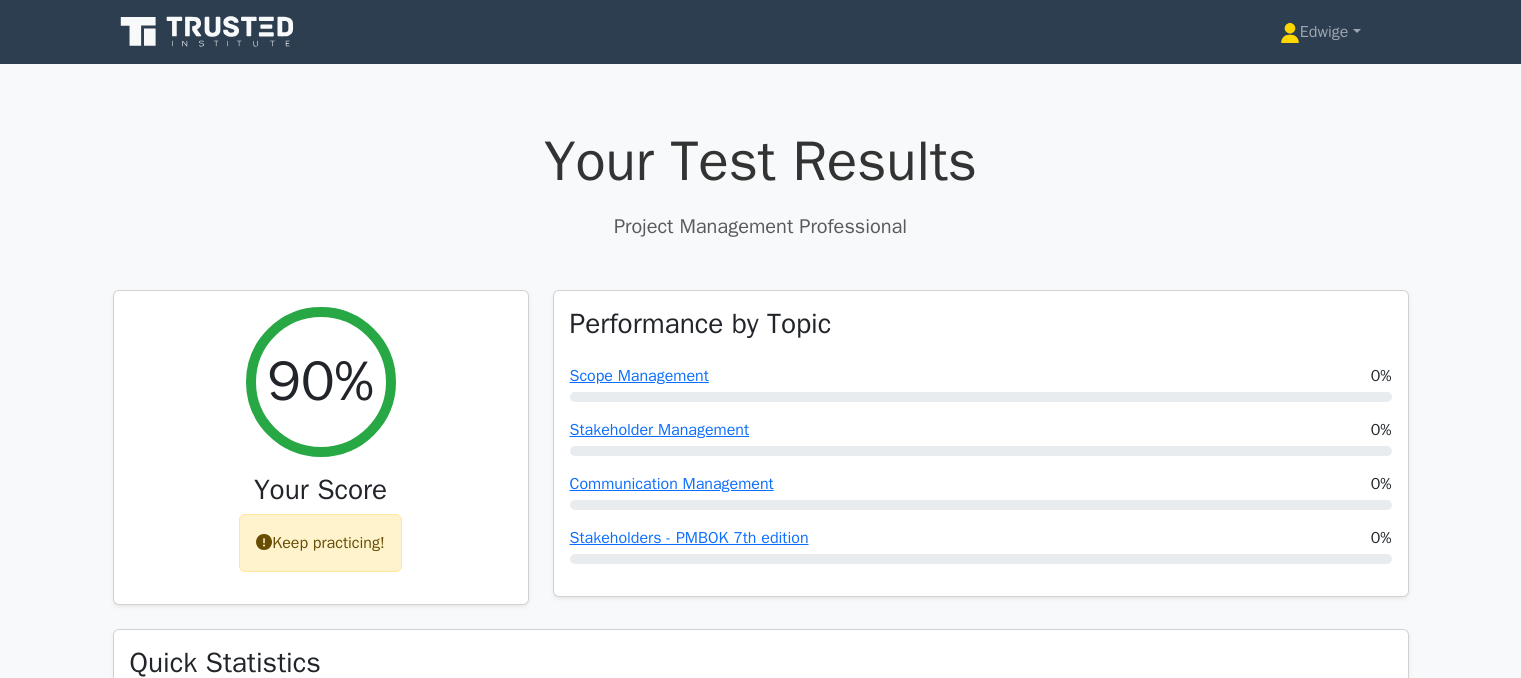 scroll, scrollTop: 0, scrollLeft: 0, axis: both 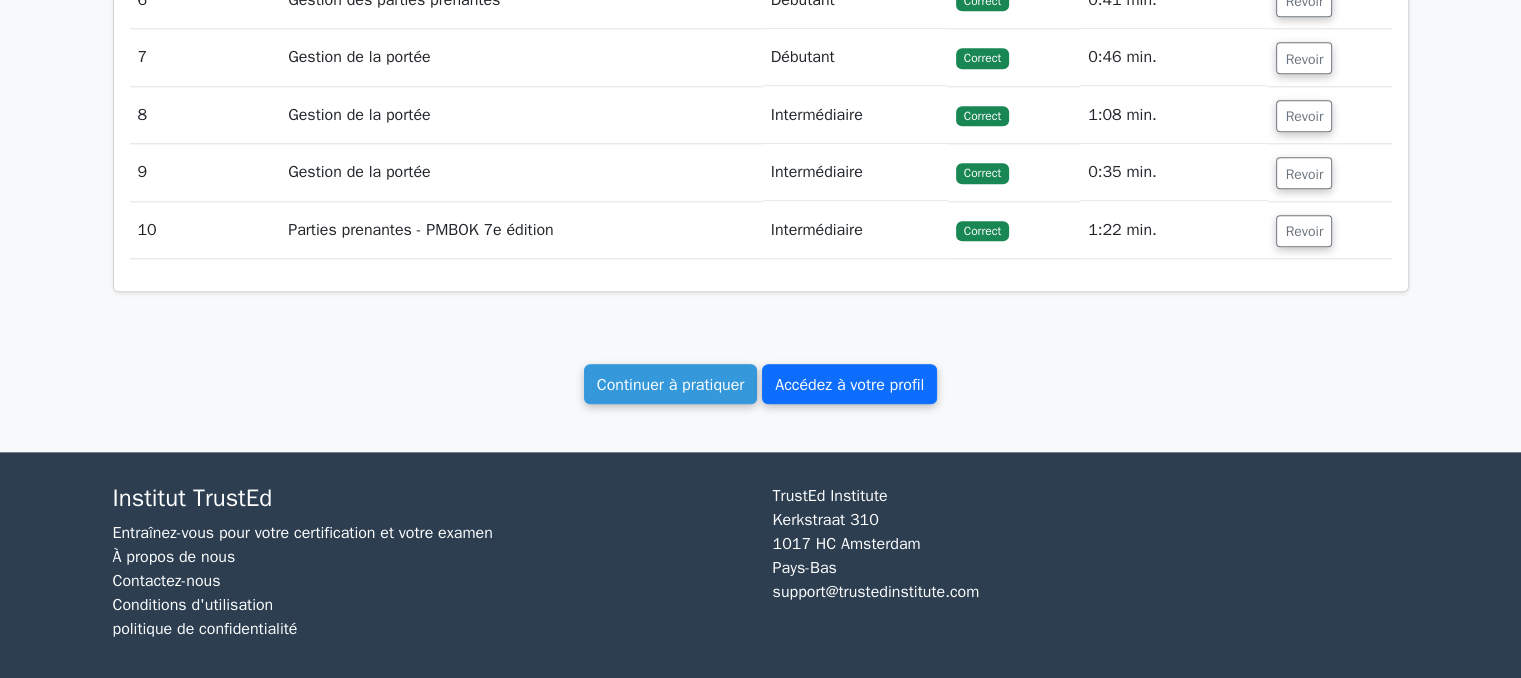 click on "Accédez à votre profil" at bounding box center [849, 385] 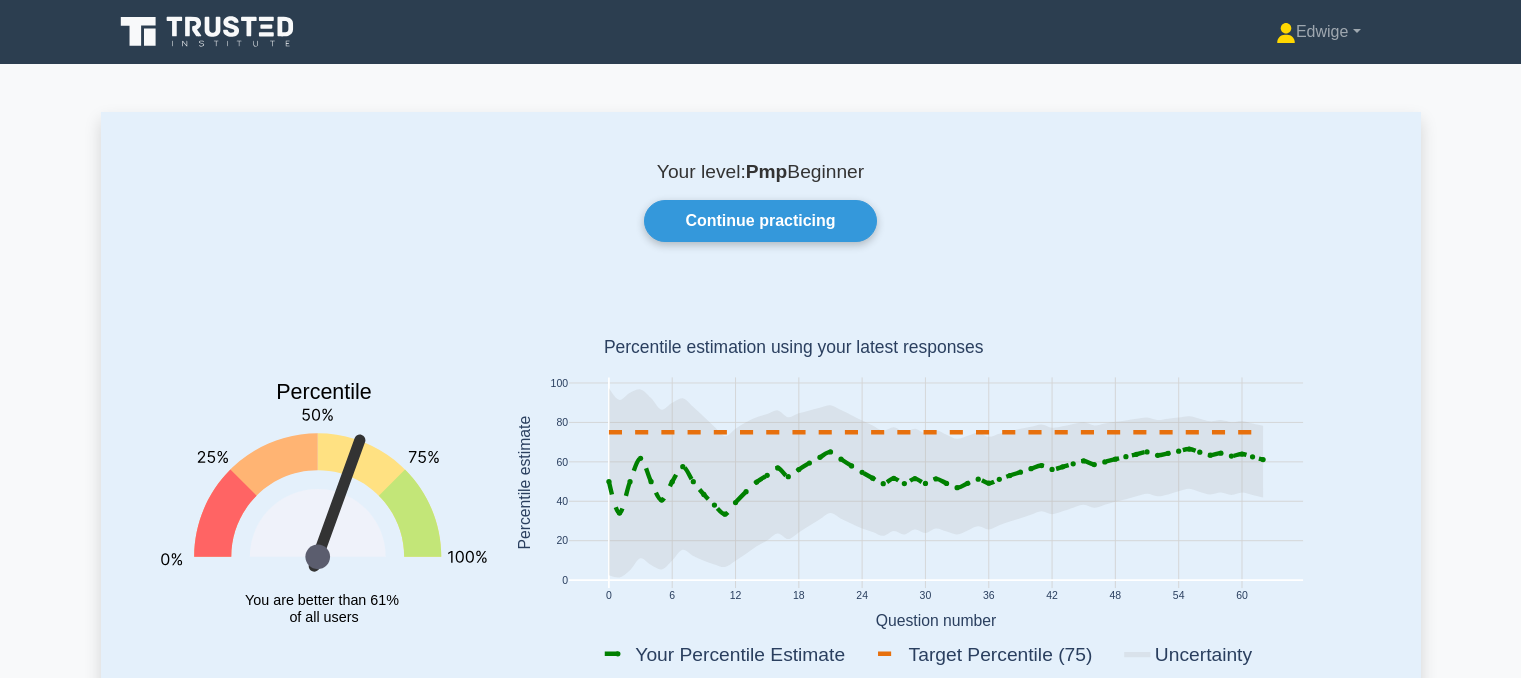 scroll, scrollTop: 0, scrollLeft: 0, axis: both 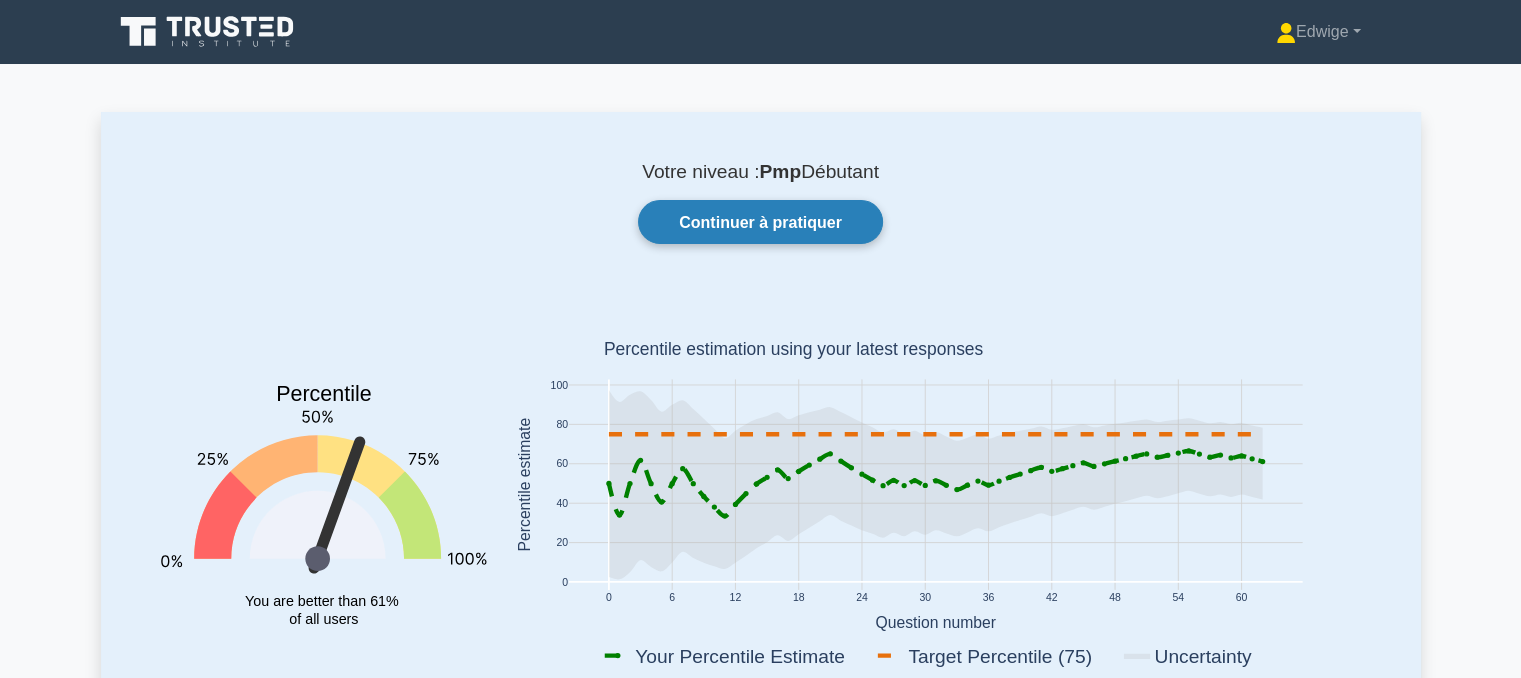 click on "Continuer à pratiquer" at bounding box center [760, 222] 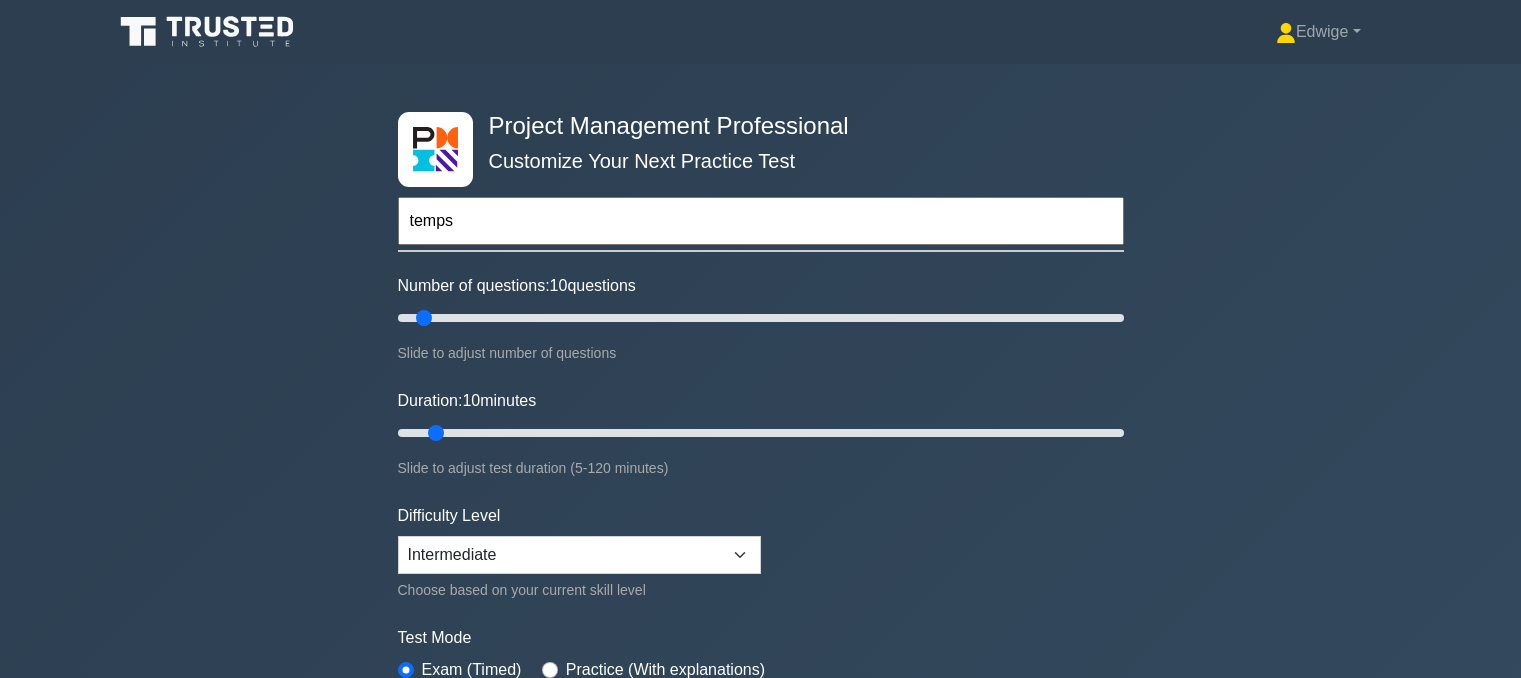 scroll, scrollTop: 0, scrollLeft: 0, axis: both 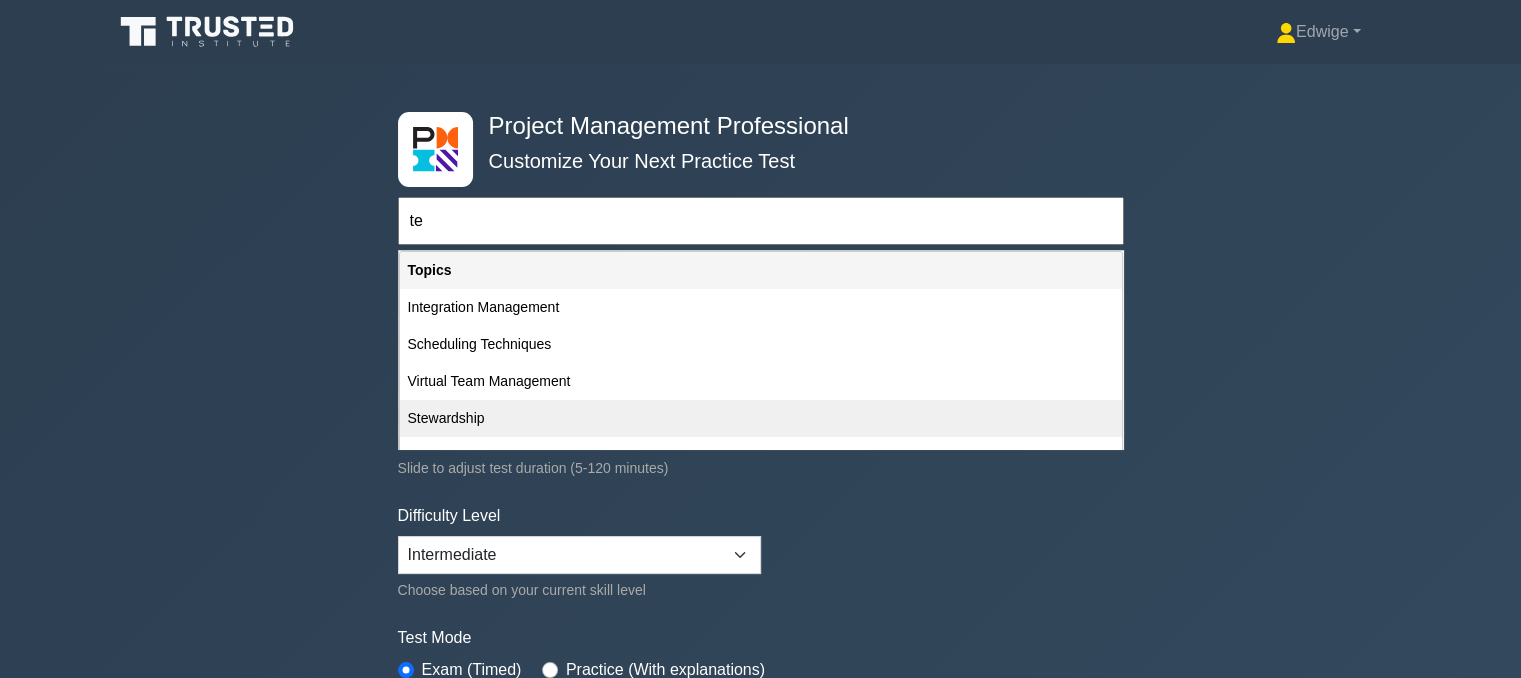 click on "Stewardship" at bounding box center (761, 418) 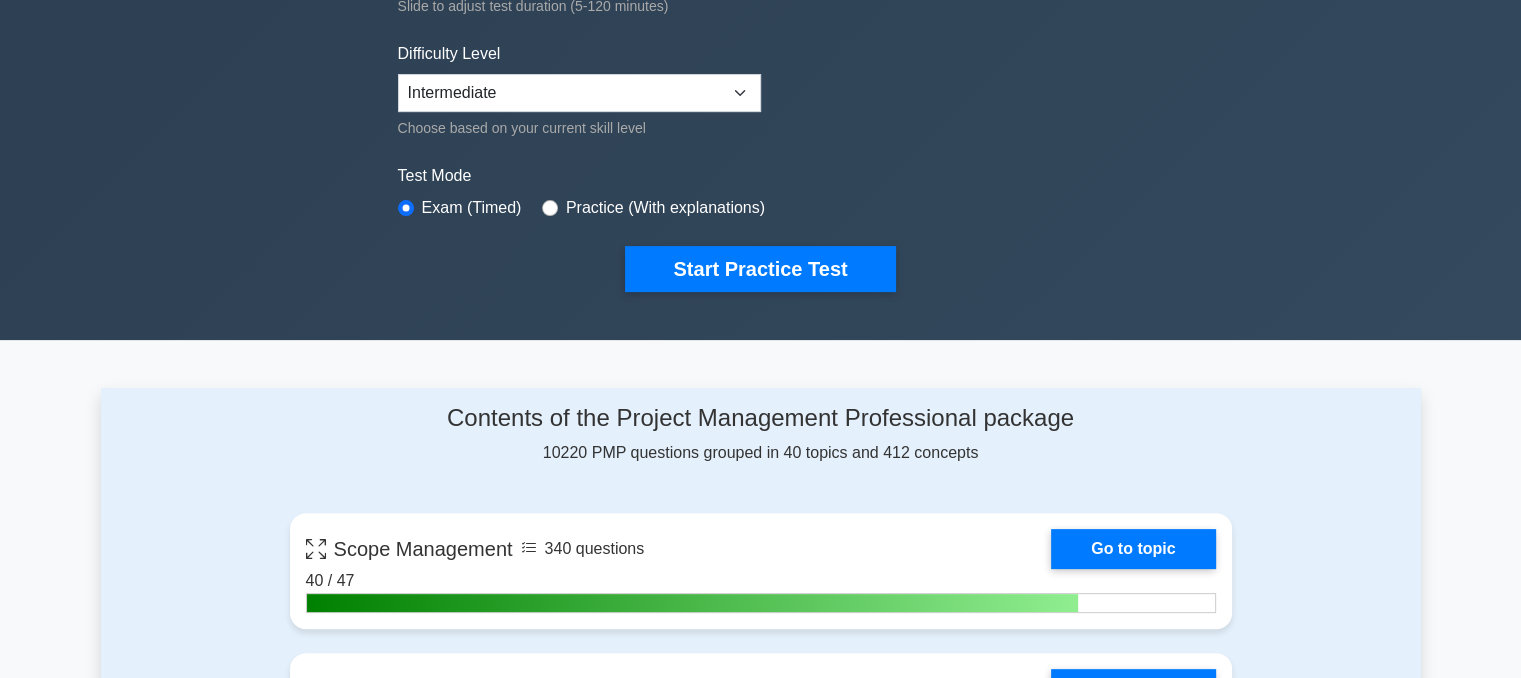 scroll, scrollTop: 172, scrollLeft: 0, axis: vertical 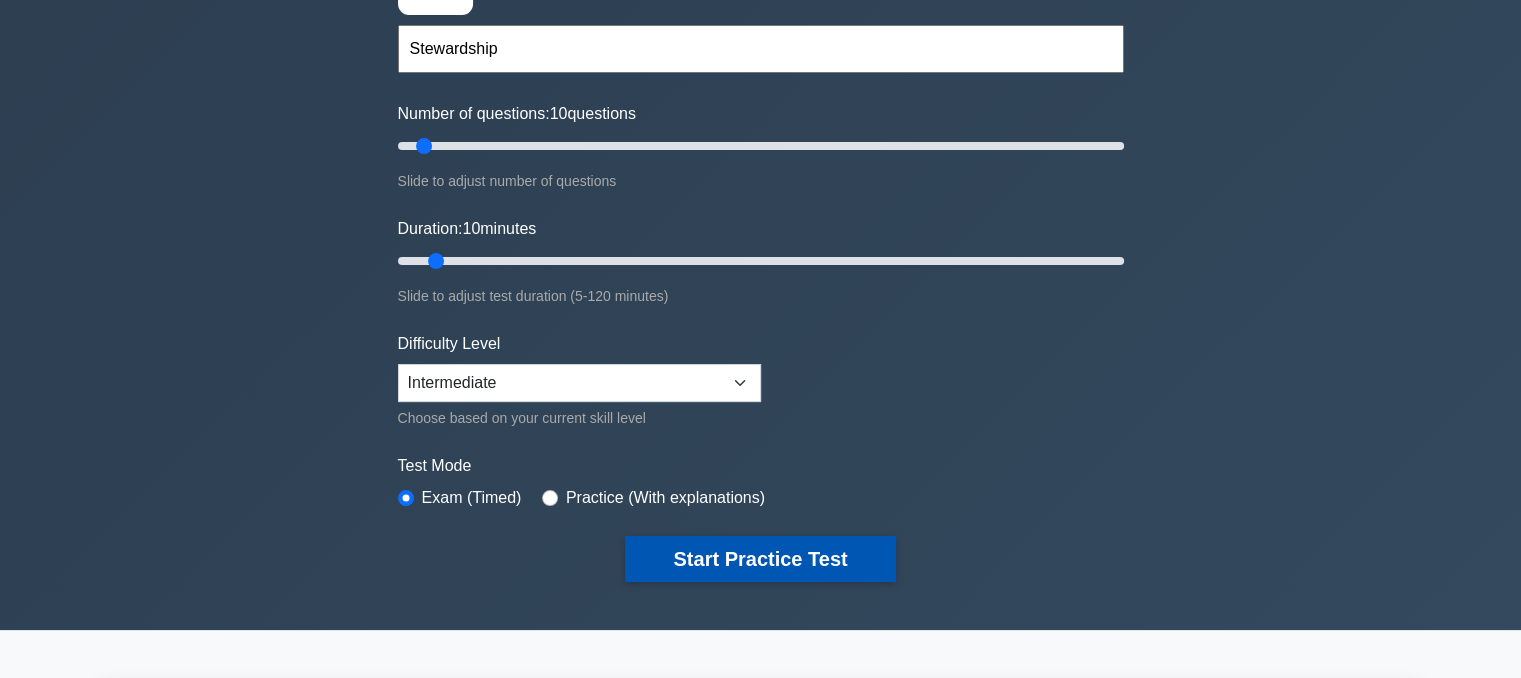 click on "Start Practice Test" at bounding box center (760, 559) 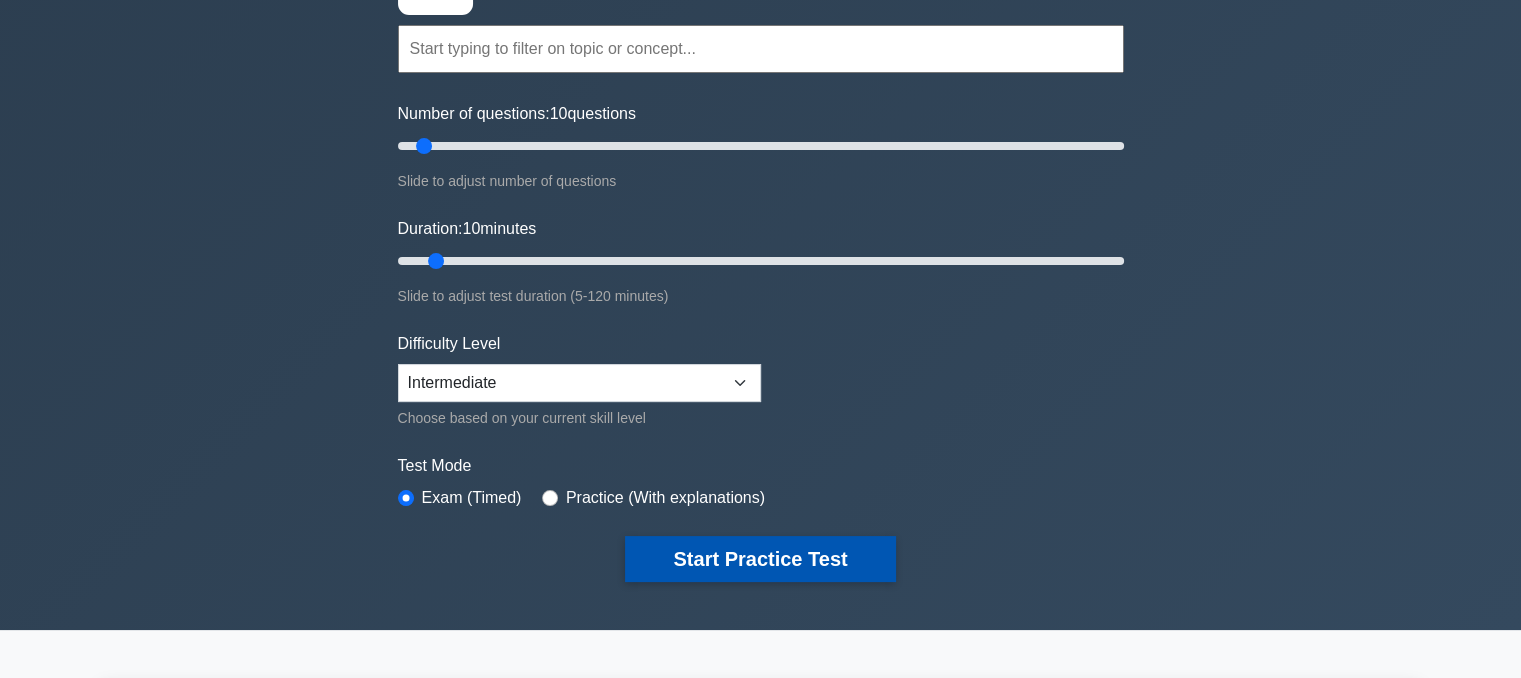 click on "Start Practice Test" at bounding box center (760, 559) 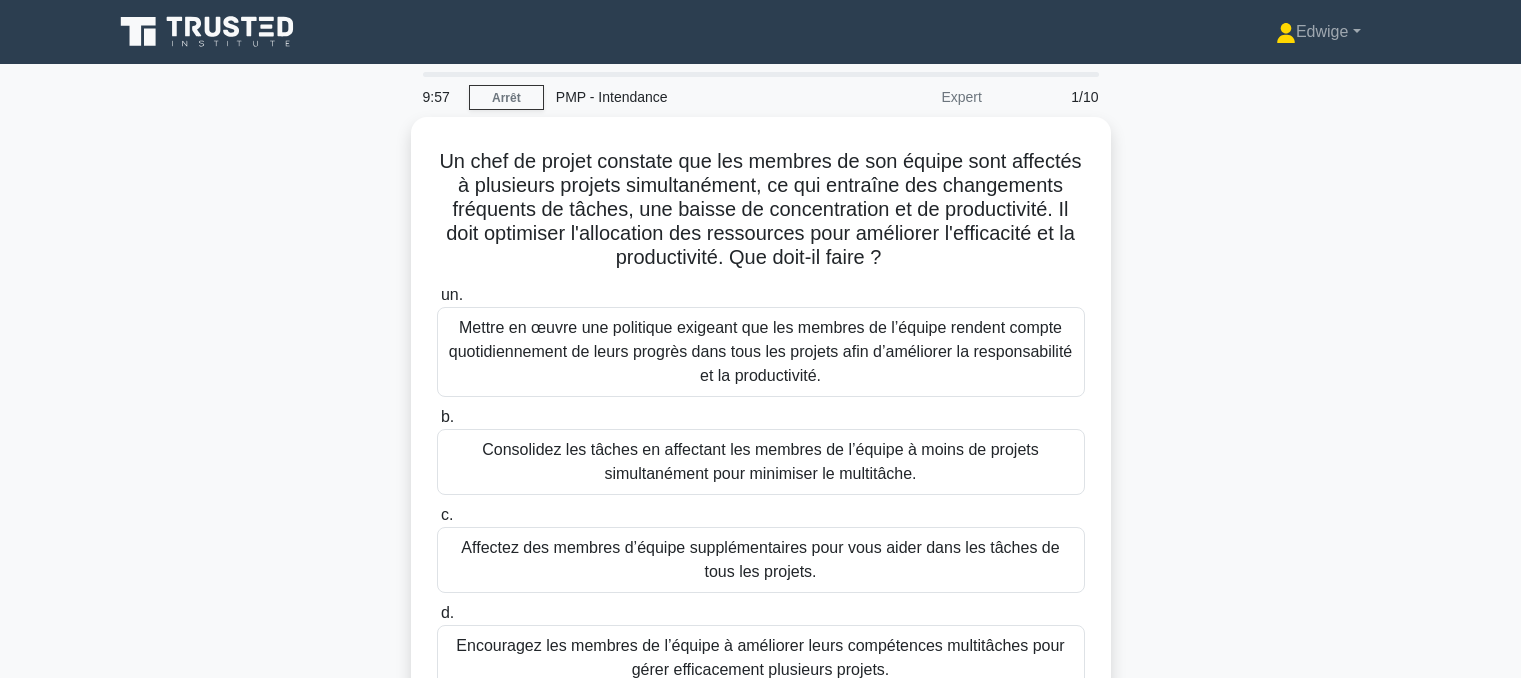 scroll, scrollTop: 0, scrollLeft: 0, axis: both 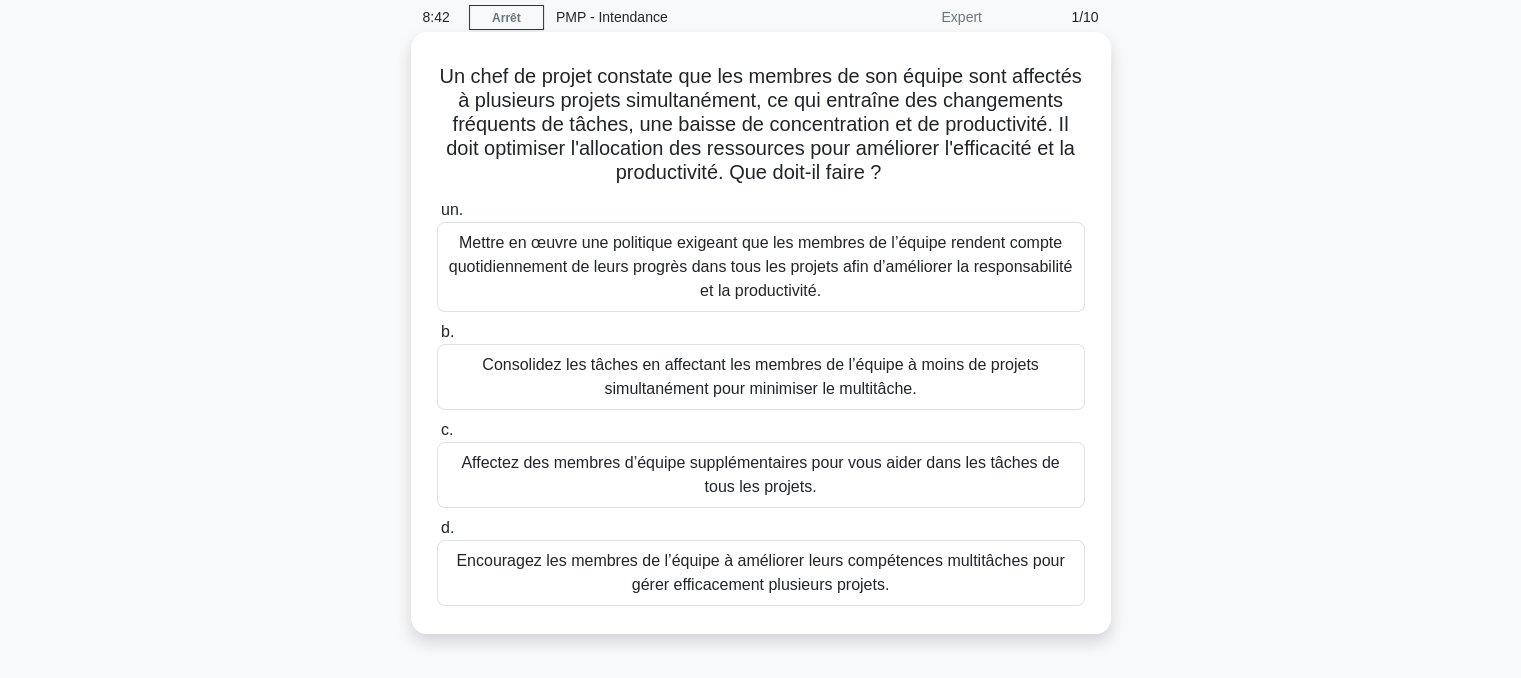 click on "Consolidez les tâches en affectant les membres de l’équipe à moins de projets simultanément pour minimiser le multitâche." at bounding box center [761, 377] 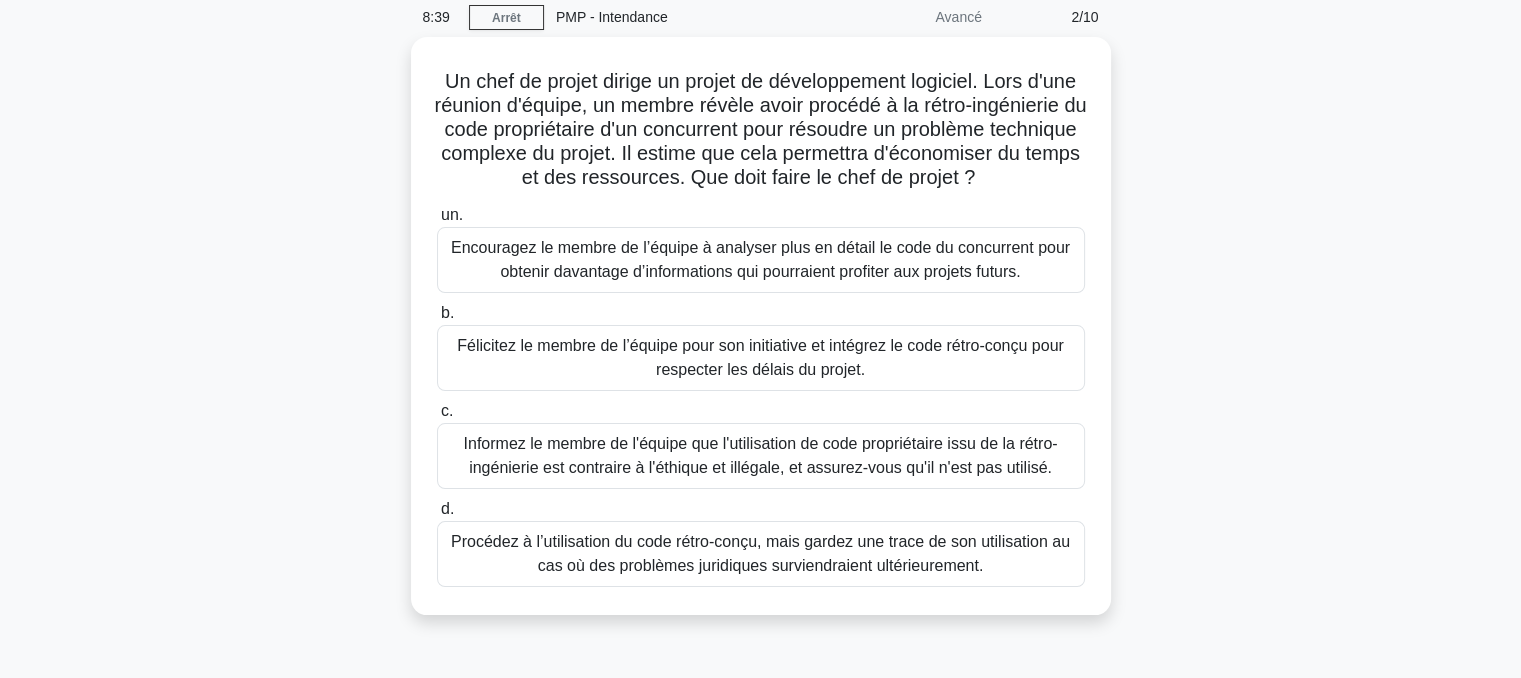 scroll, scrollTop: 0, scrollLeft: 0, axis: both 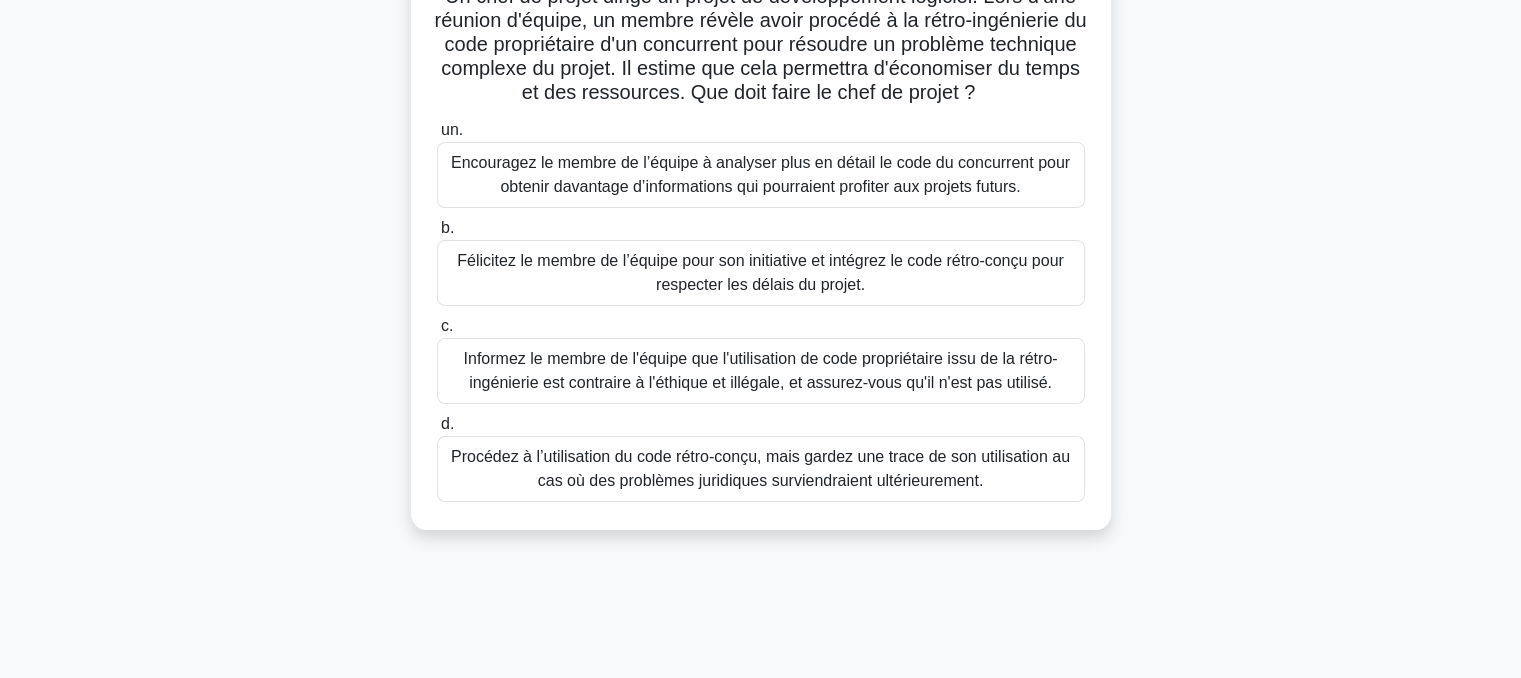 click on "Informez le membre de l'équipe que l'utilisation de code propriétaire issu de la rétro-ingénierie est contraire à l'éthique et illégale, et assurez-vous qu'il n'est pas utilisé." at bounding box center (761, 370) 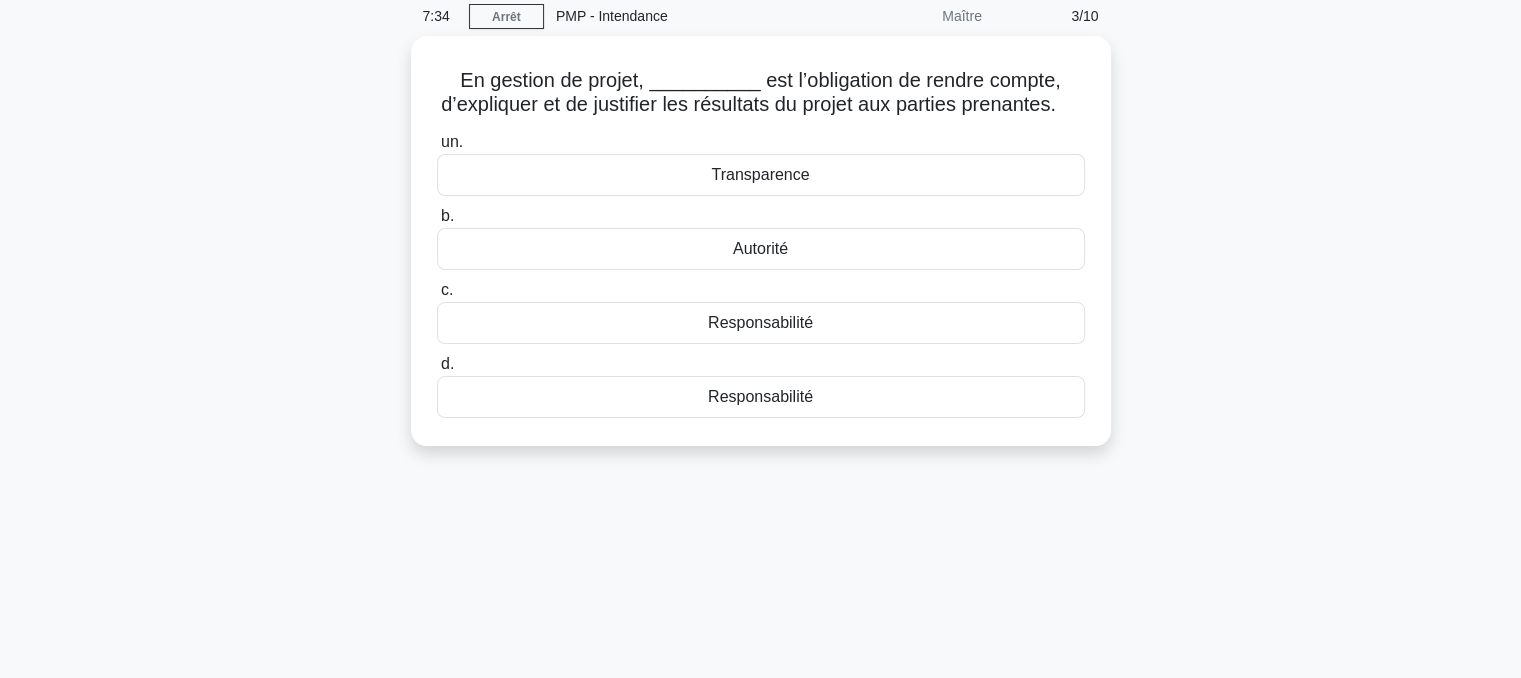 scroll, scrollTop: 0, scrollLeft: 0, axis: both 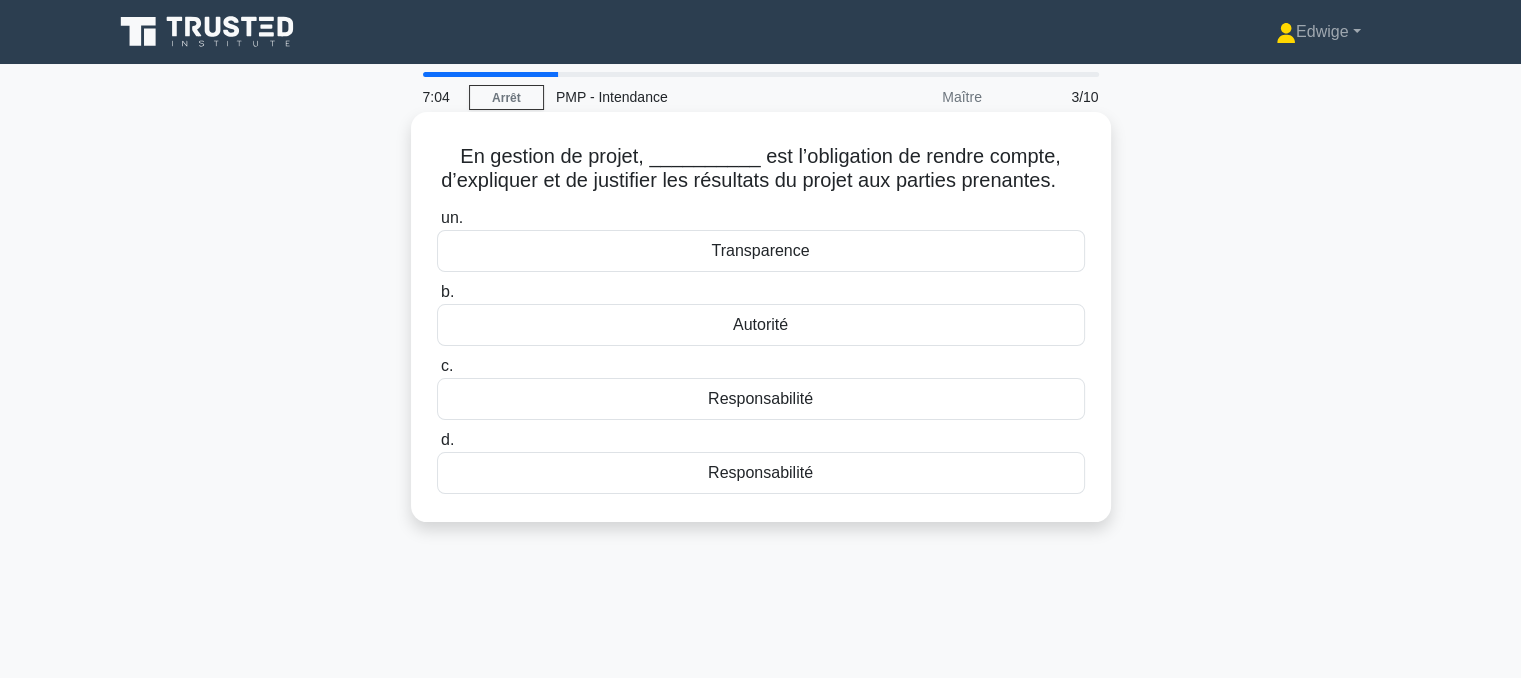 click on "Transparence" at bounding box center (760, 250) 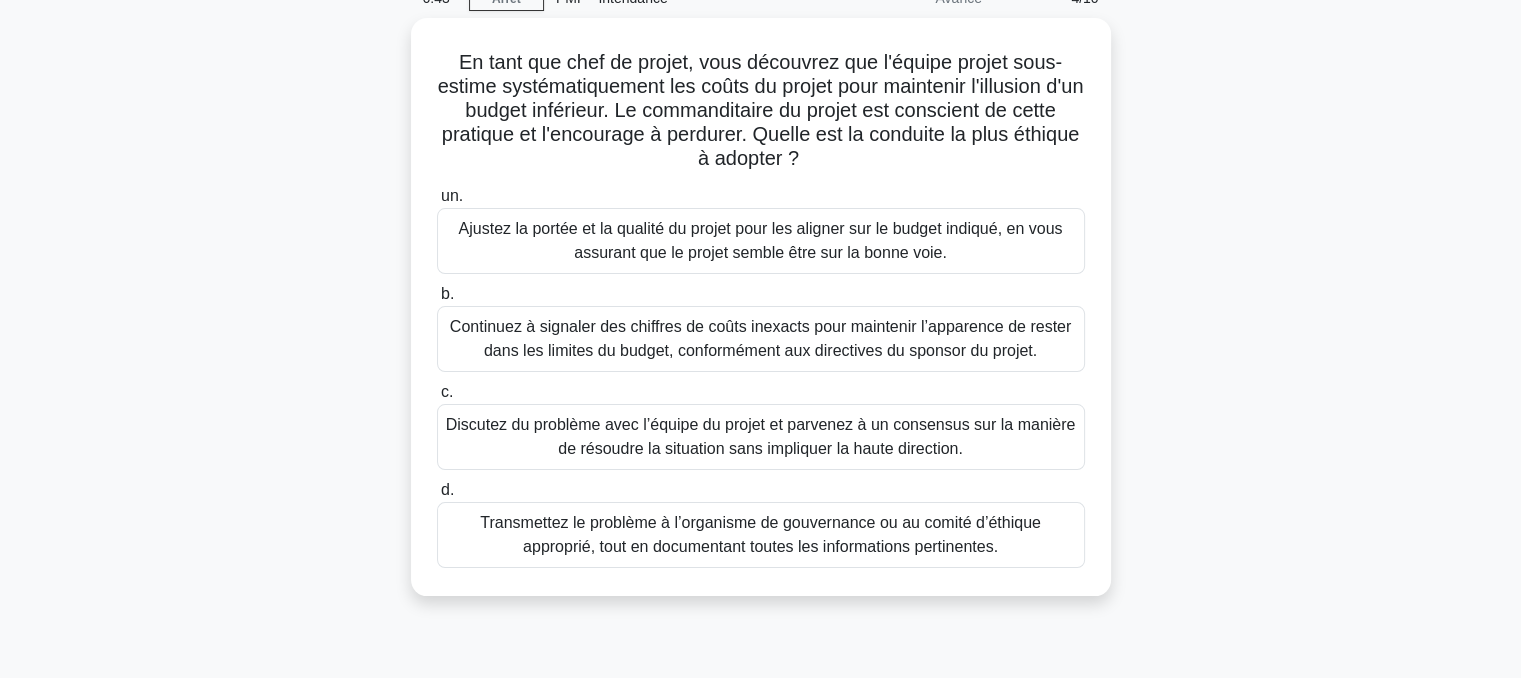 scroll, scrollTop: 114, scrollLeft: 0, axis: vertical 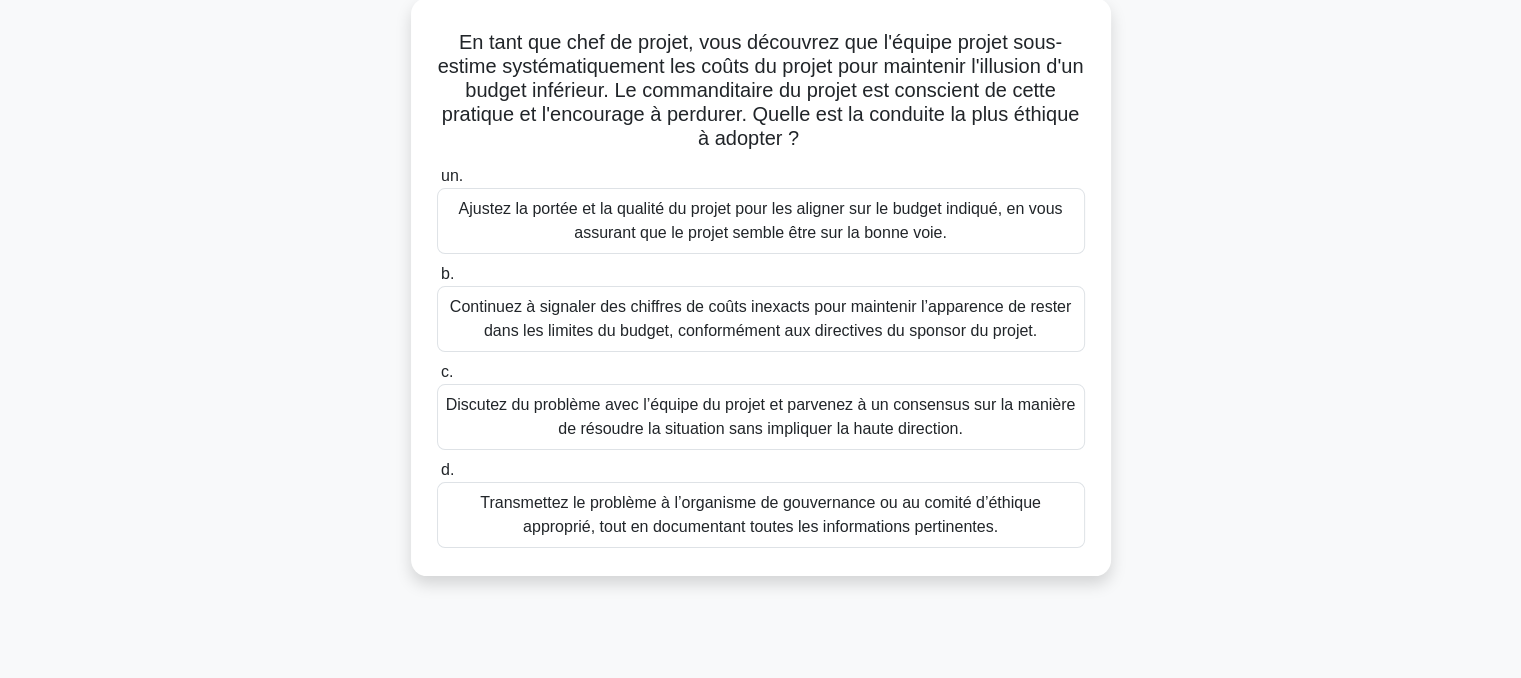 click on "Discutez du problème avec l’équipe du projet et parvenez à un consensus sur la manière de résoudre la situation sans impliquer la haute direction." at bounding box center [761, 416] 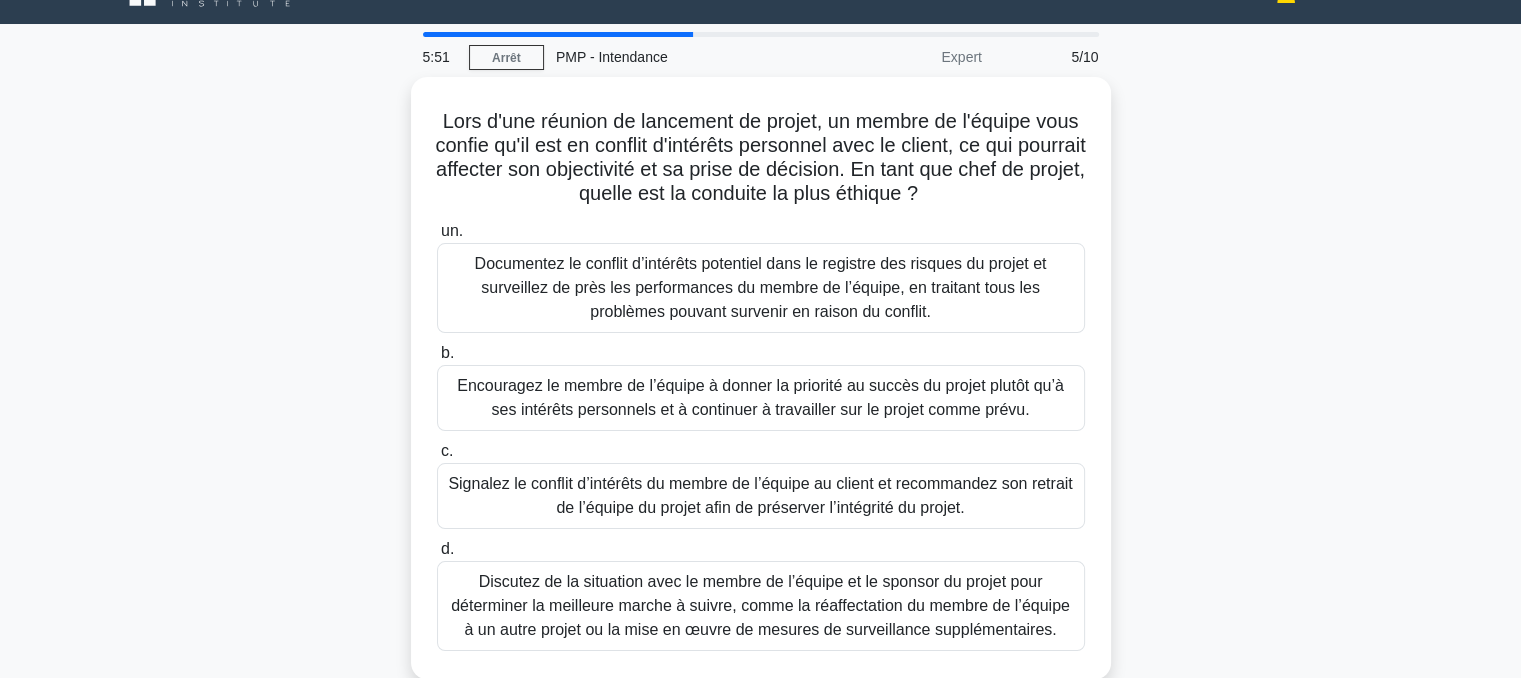 scroll, scrollTop: 0, scrollLeft: 0, axis: both 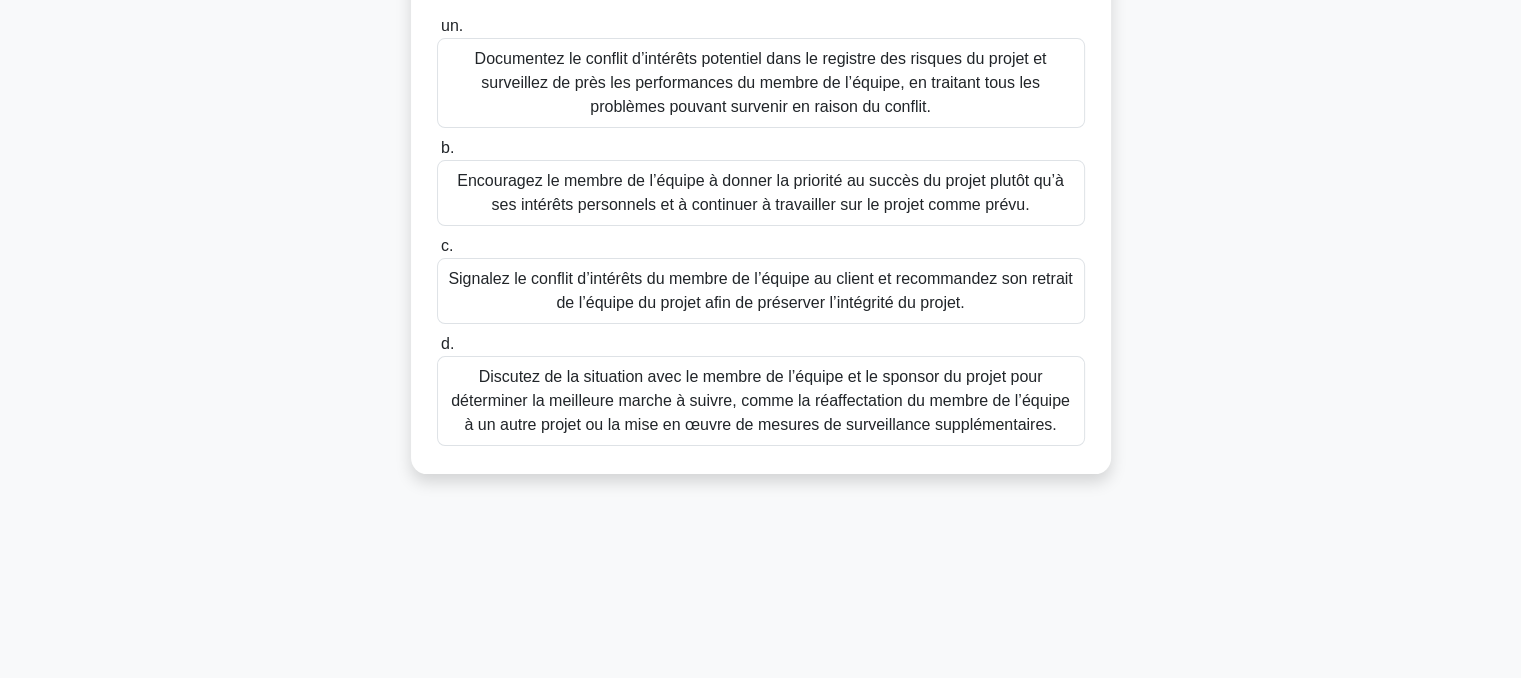 click on "Discutez de la situation avec le membre de l’équipe et le sponsor du projet pour déterminer la meilleure marche à suivre, comme la réaffectation du membre de l’équipe à un autre projet ou la mise en œuvre de mesures de surveillance supplémentaires." at bounding box center [760, 400] 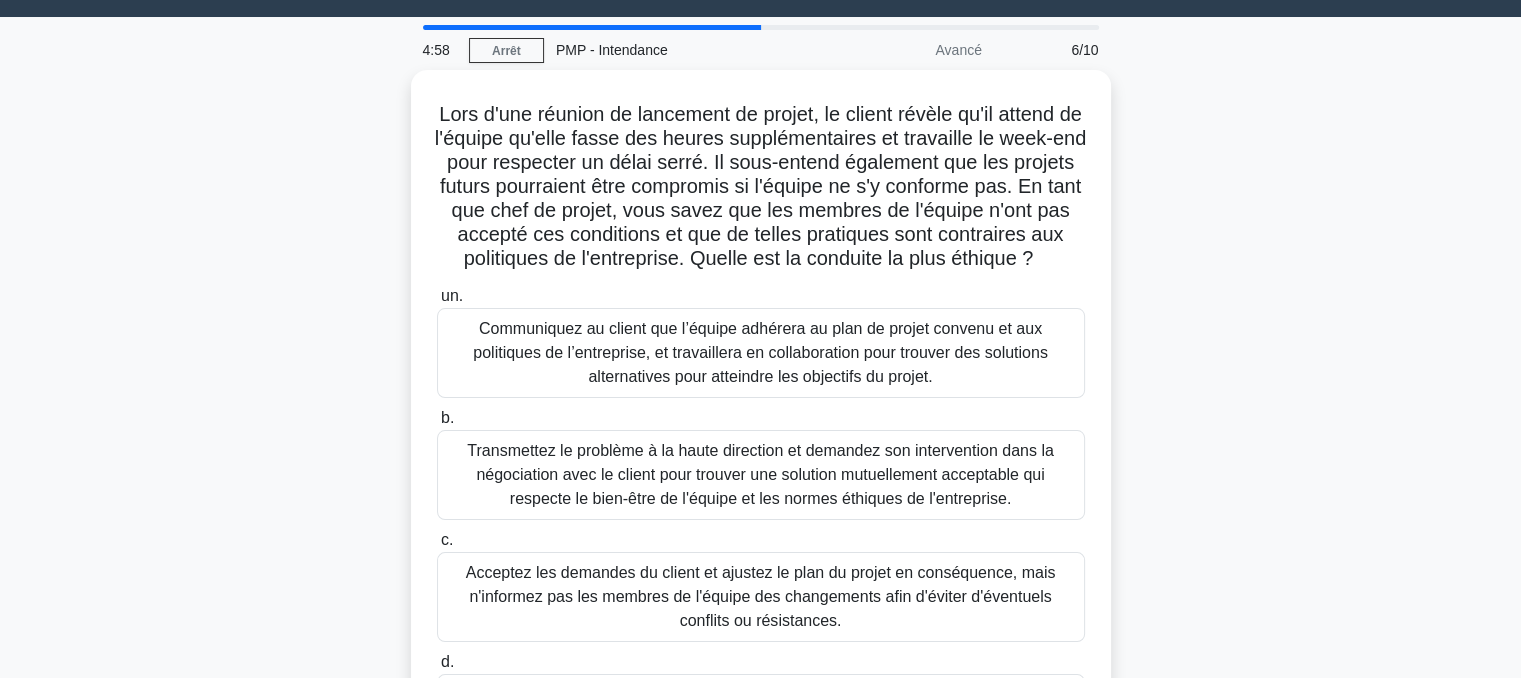scroll, scrollTop: 0, scrollLeft: 0, axis: both 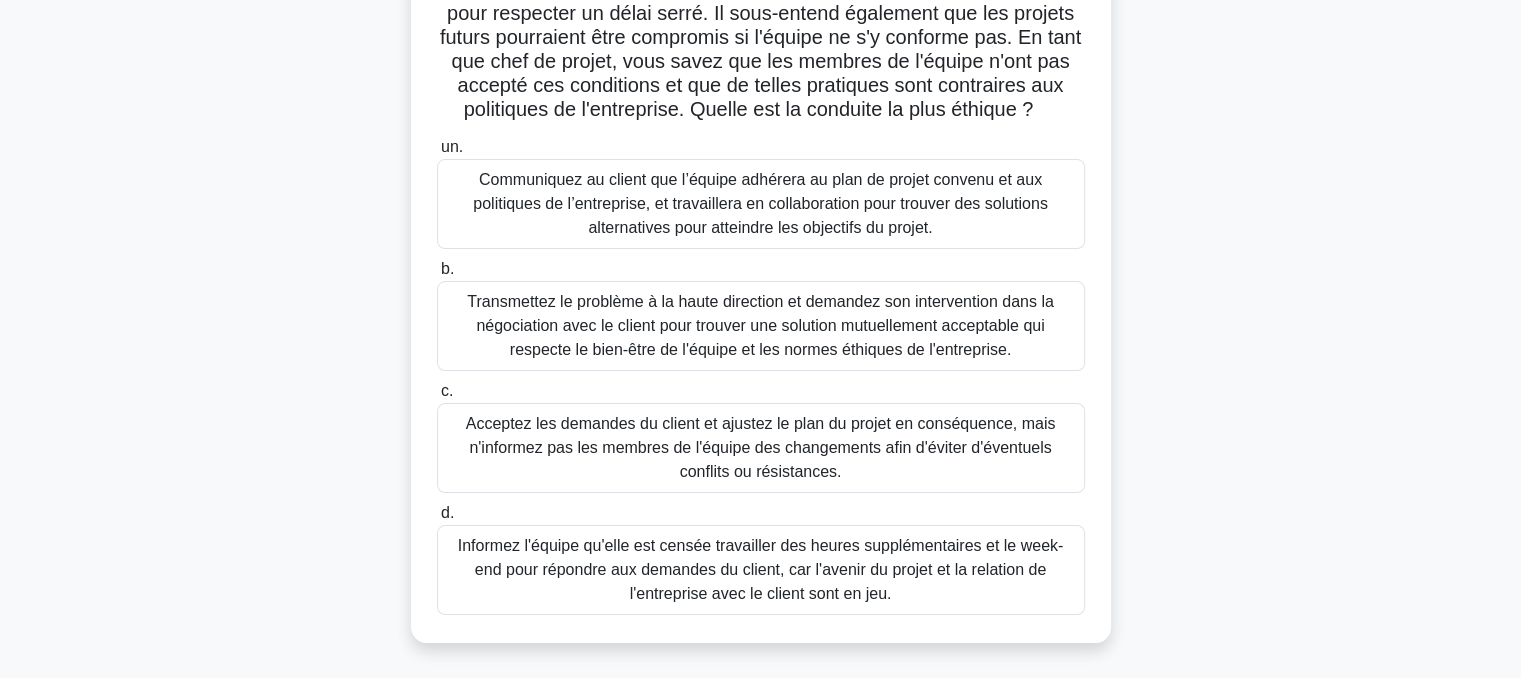 click on "Communiquez au client que l’équipe adhérera au plan de projet convenu et aux politiques de l’entreprise, et travaillera en collaboration pour trouver des solutions alternatives pour atteindre les objectifs du projet." at bounding box center (760, 203) 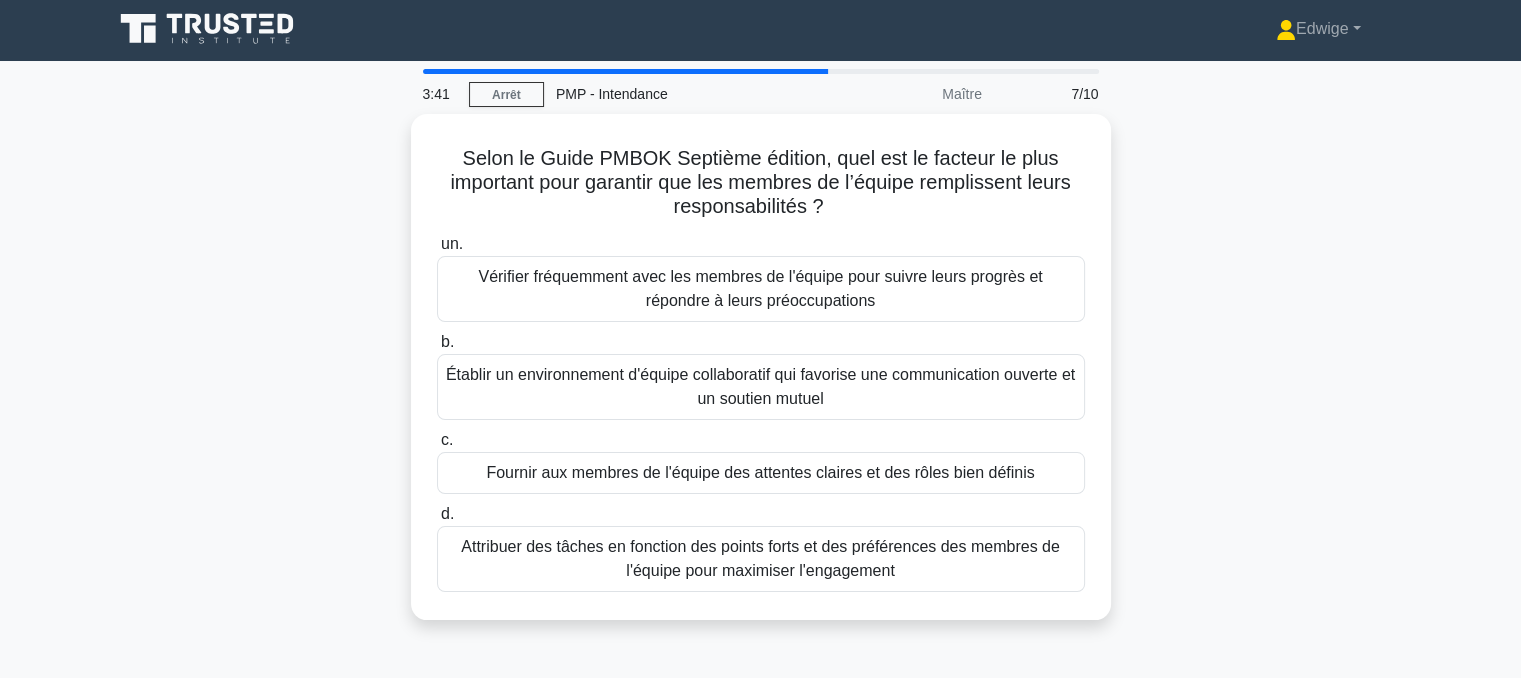scroll, scrollTop: 0, scrollLeft: 0, axis: both 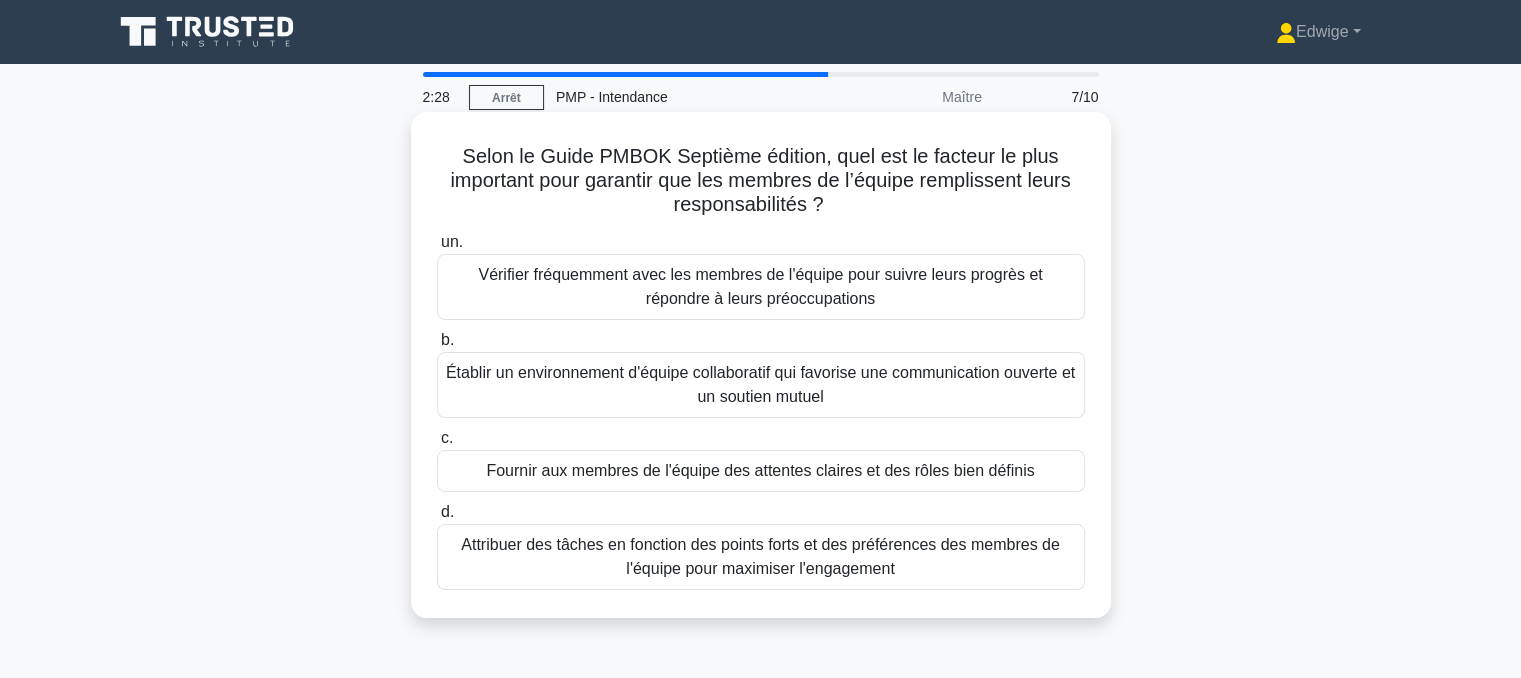click on "Établir un environnement d'équipe collaboratif qui favorise une communication ouverte et un soutien mutuel" at bounding box center (760, 384) 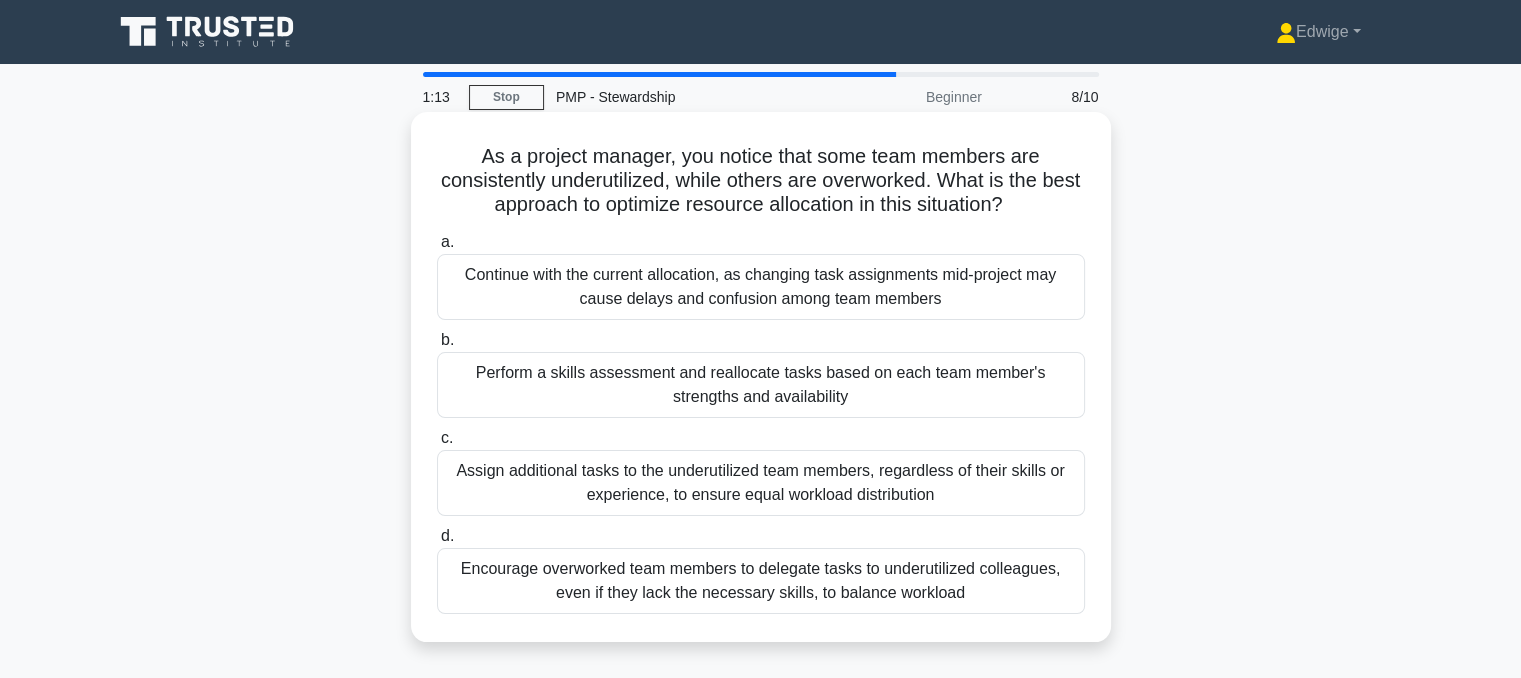 click on "Encourage overworked team members to delegate tasks to underutilized colleagues, even if they lack the necessary skills, to balance workload" at bounding box center [761, 581] 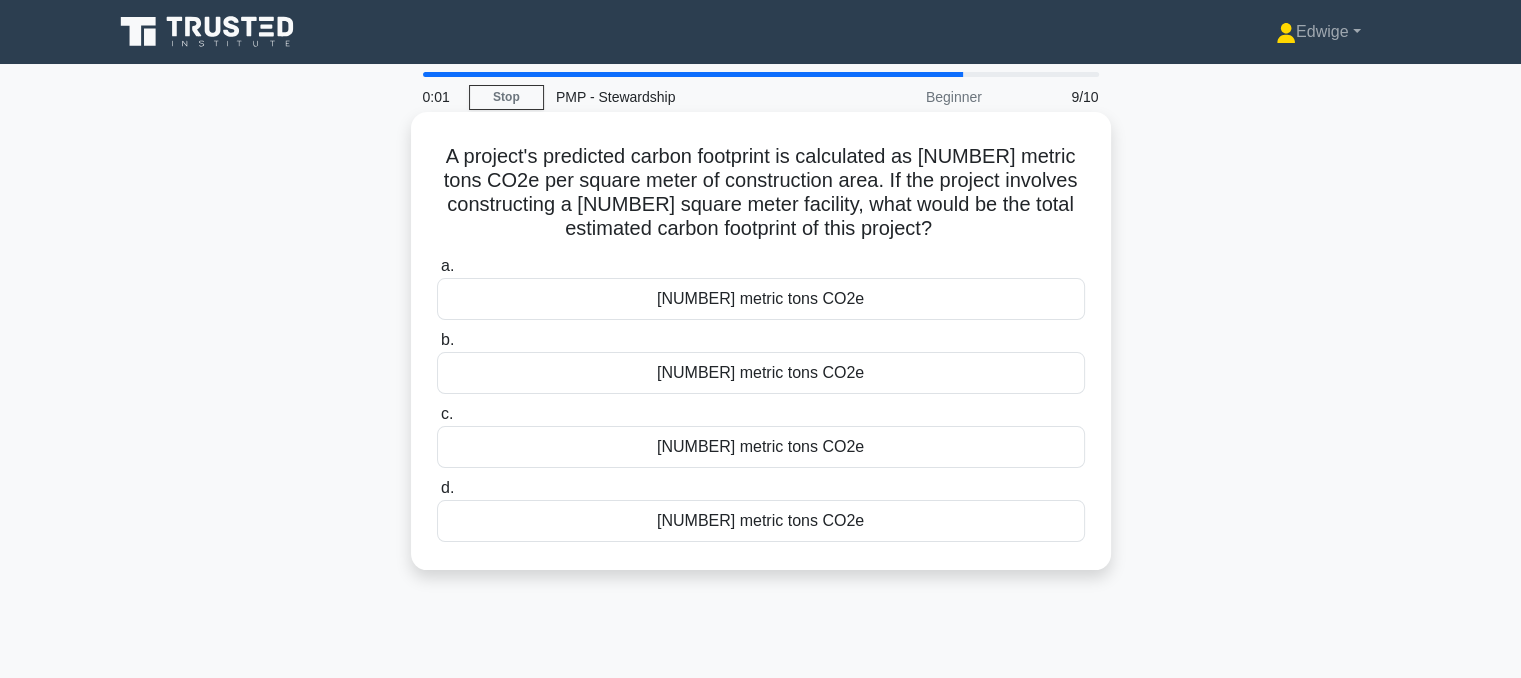 click on "20,000 metric tons CO2e" at bounding box center [761, 521] 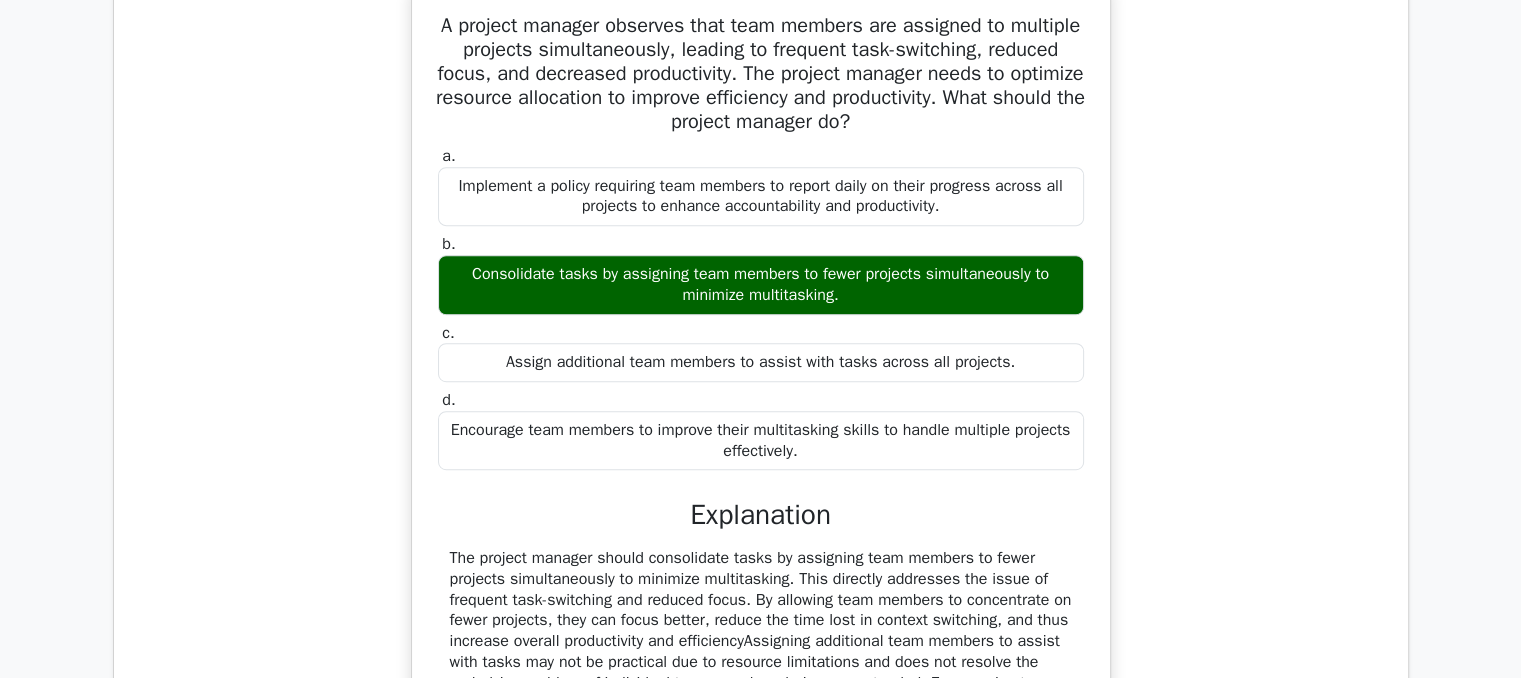 scroll, scrollTop: 1107, scrollLeft: 0, axis: vertical 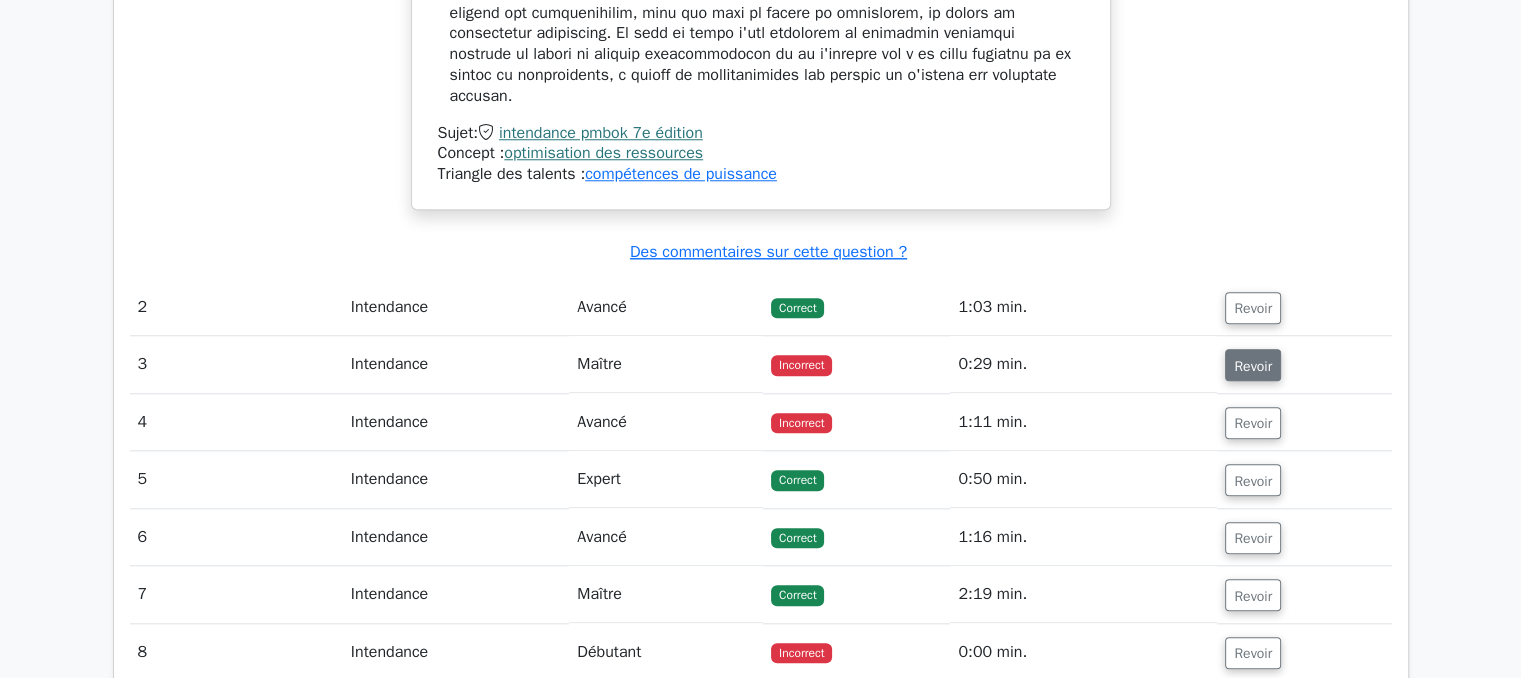 click on "Revoir" at bounding box center [1253, 365] 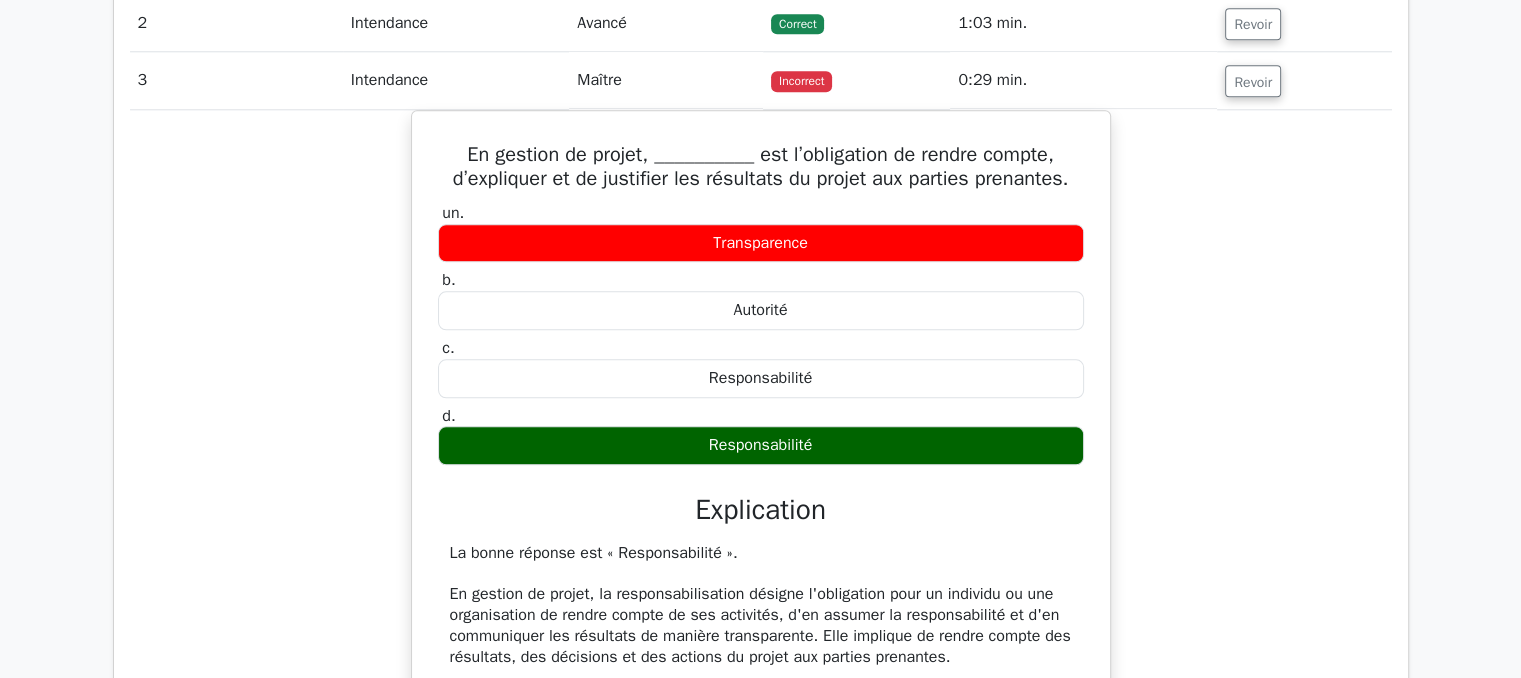 scroll, scrollTop: 2188, scrollLeft: 0, axis: vertical 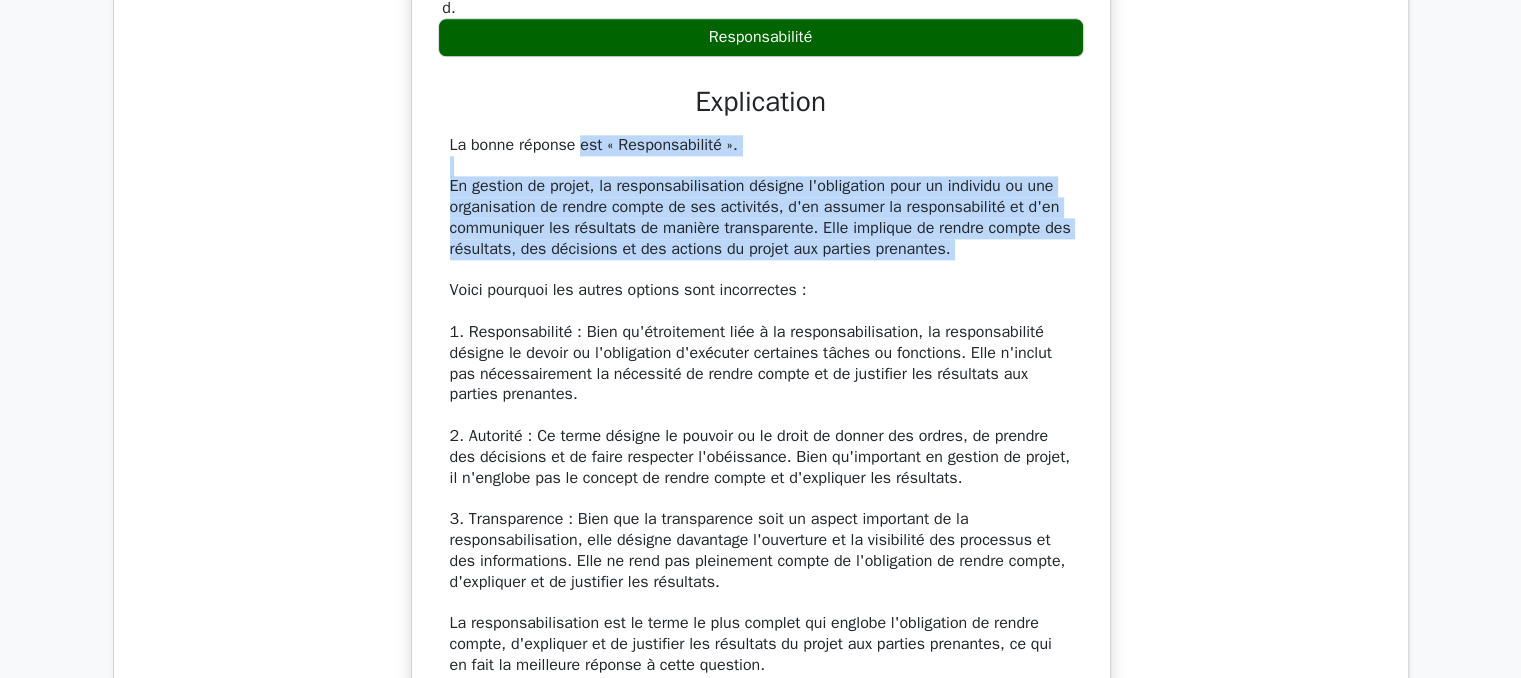 drag, startPoint x: 452, startPoint y: 141, endPoint x: 939, endPoint y: 258, distance: 500.85727 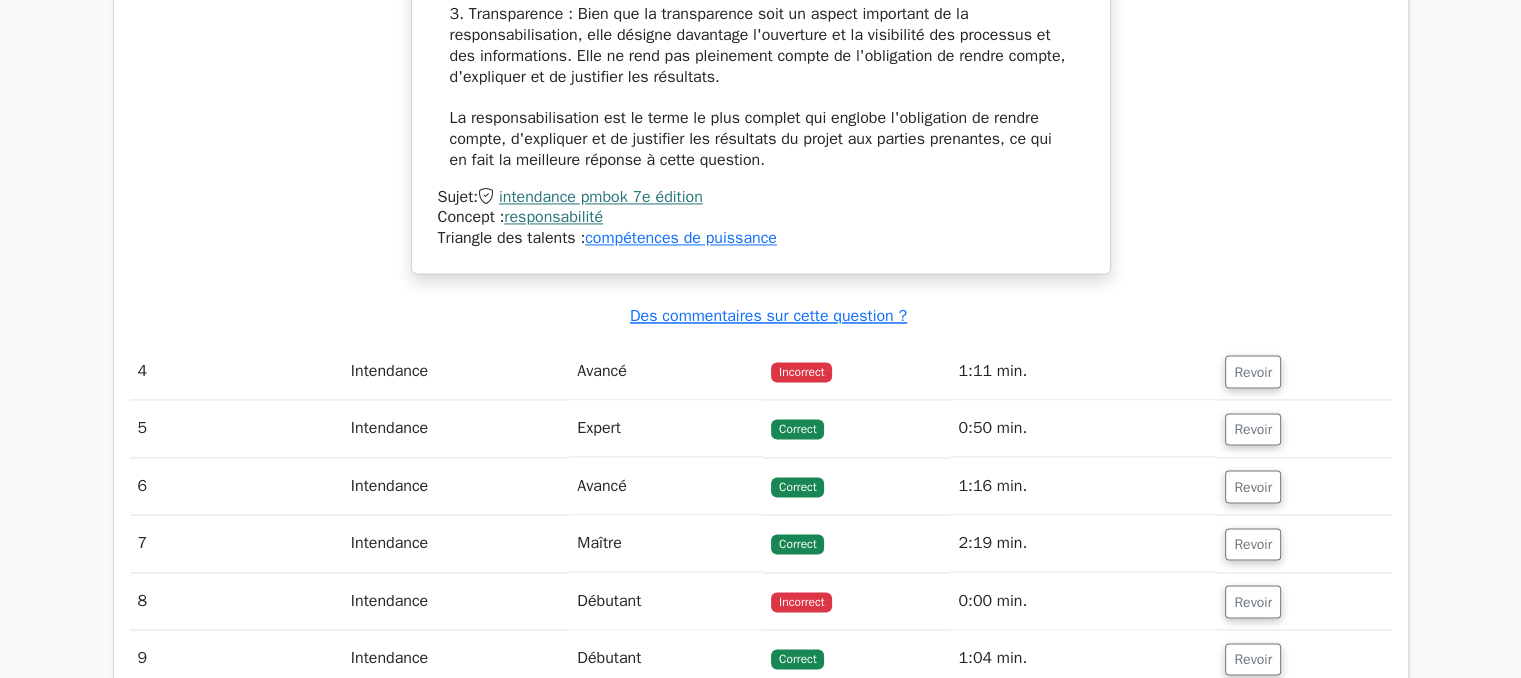 scroll, scrollTop: 3102, scrollLeft: 0, axis: vertical 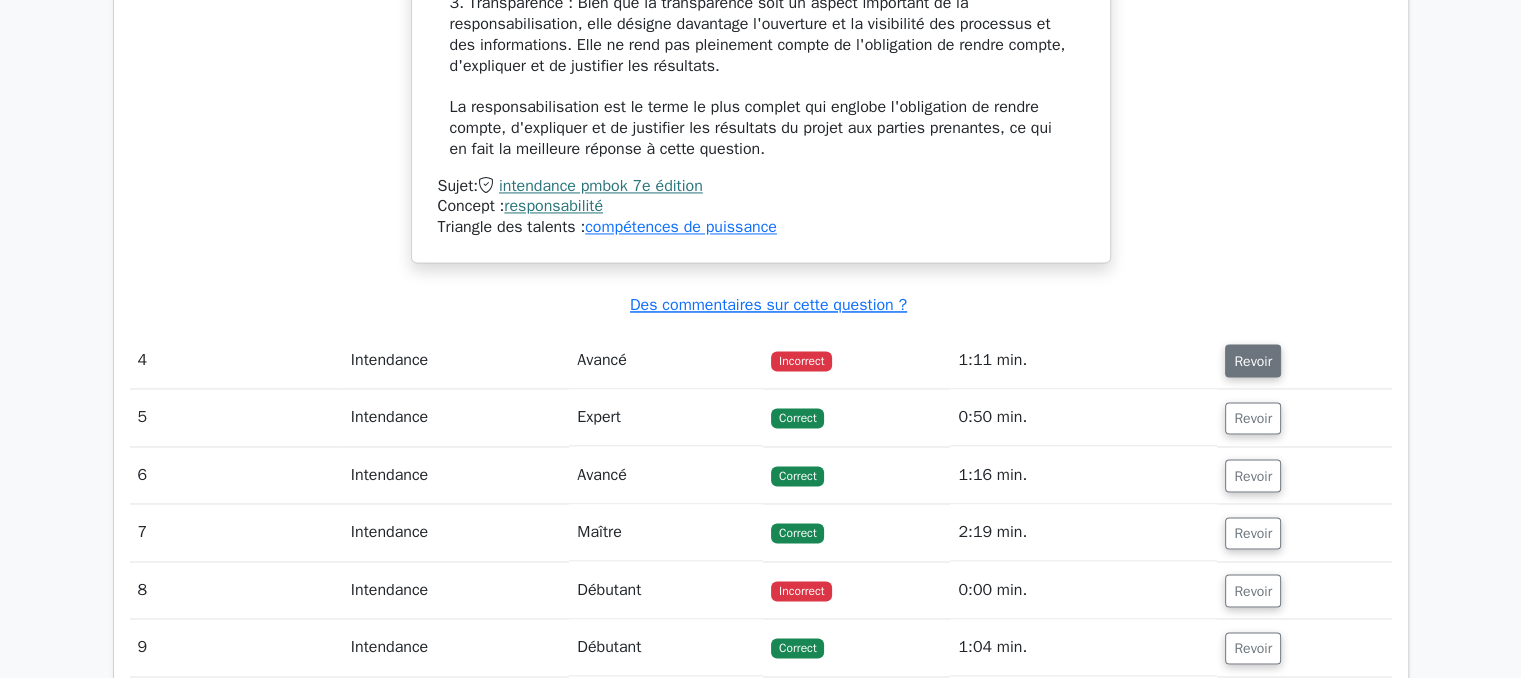 click on "Revoir" at bounding box center (1253, 361) 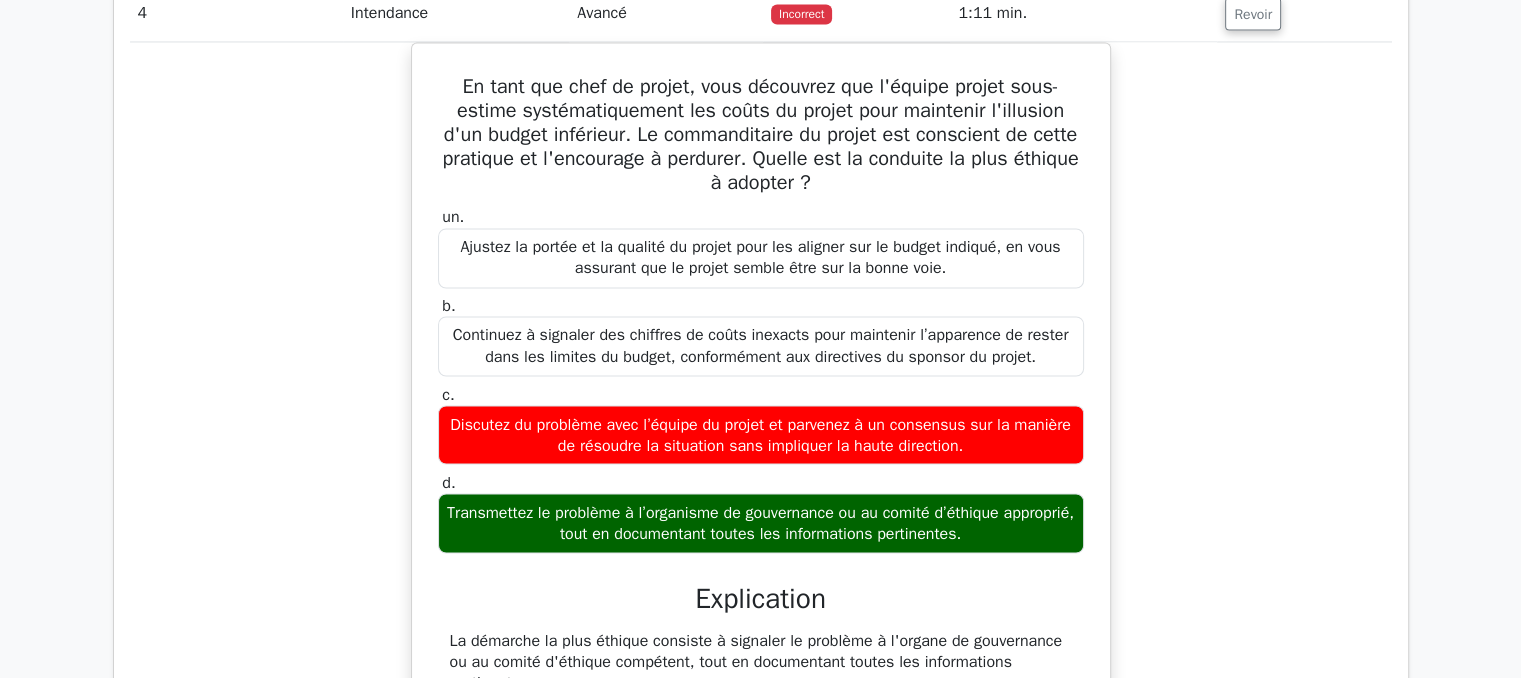 scroll, scrollTop: 3461, scrollLeft: 0, axis: vertical 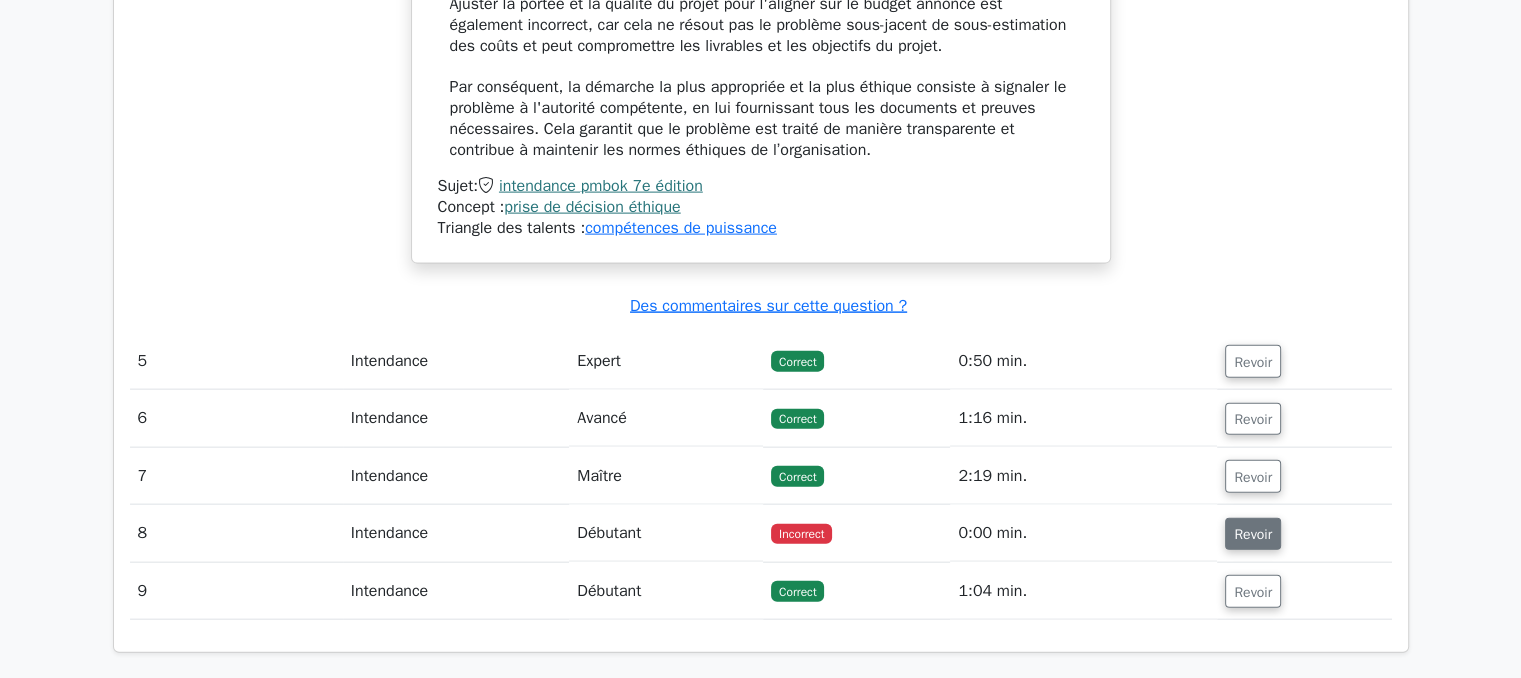 click on "Revoir" at bounding box center [1253, 534] 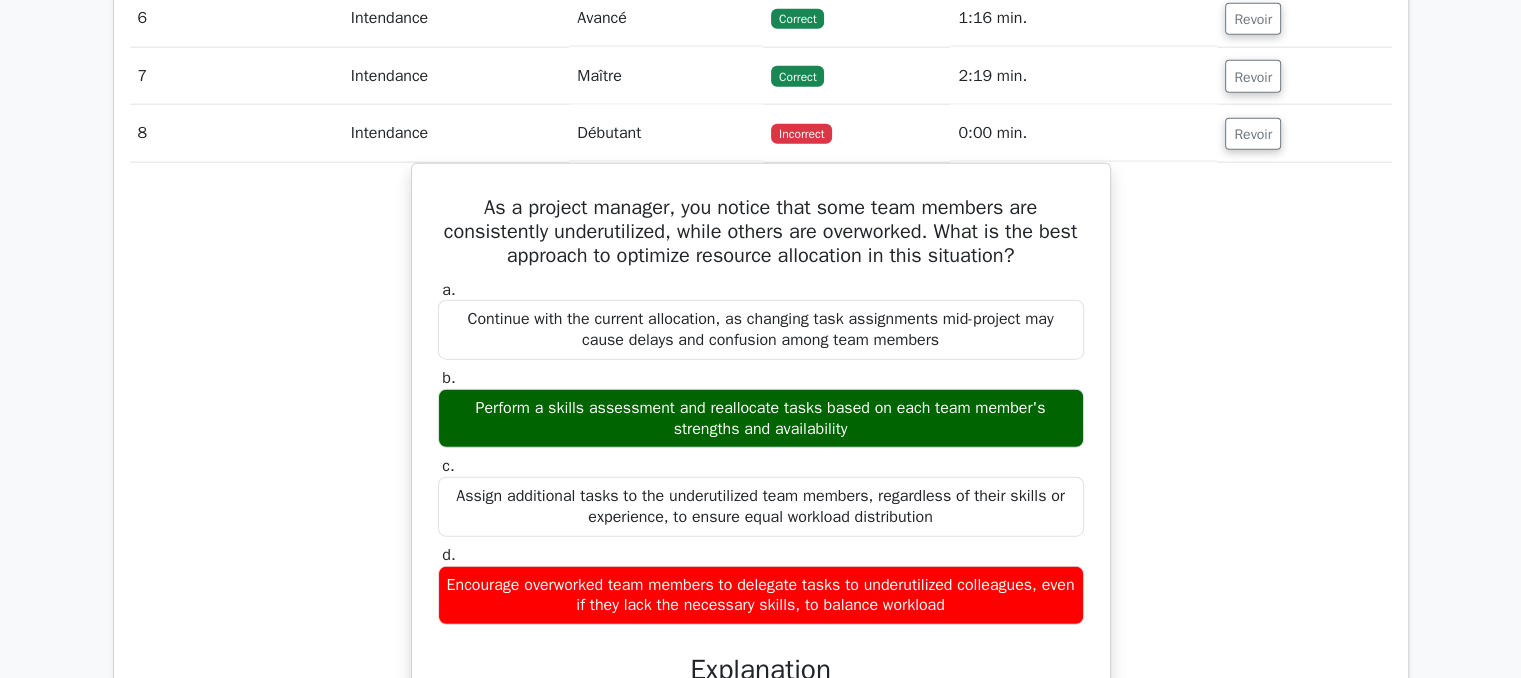 scroll, scrollTop: 4880, scrollLeft: 0, axis: vertical 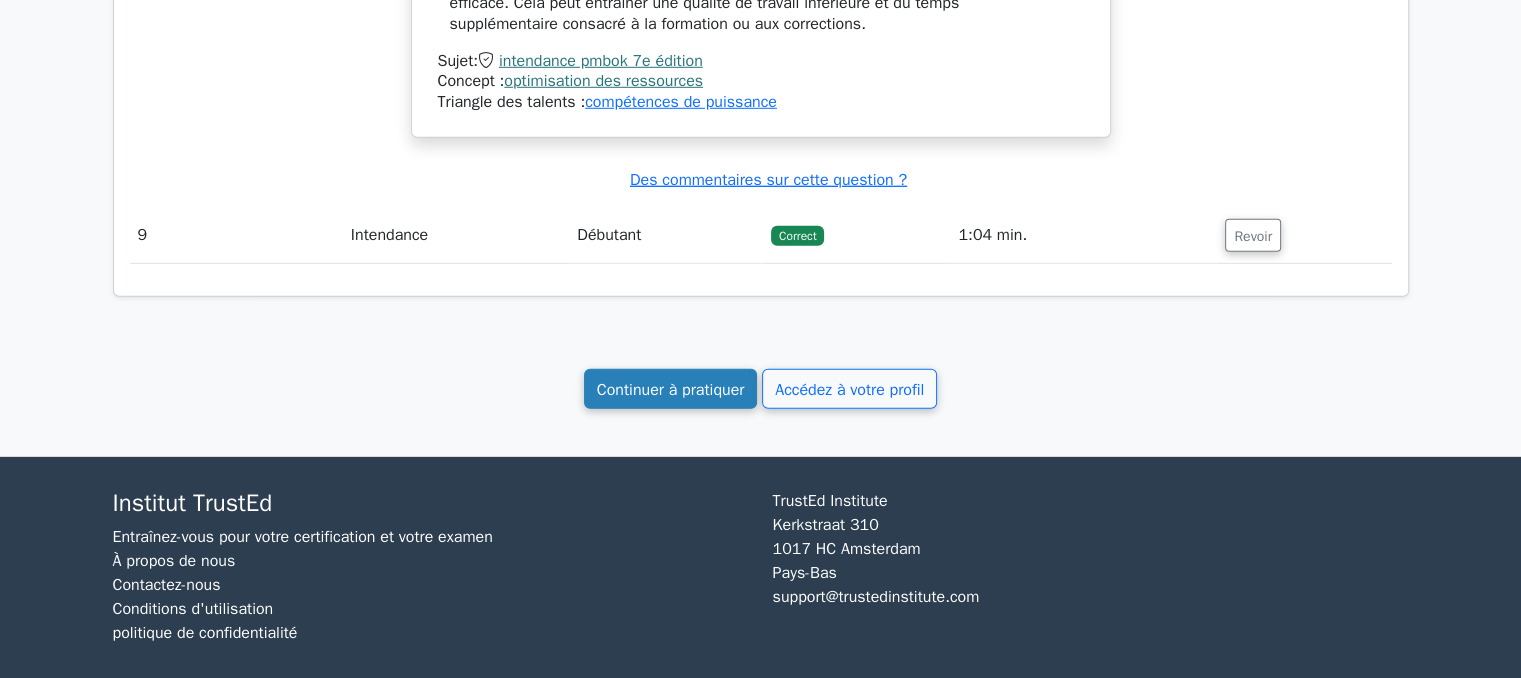 click on "Continuer à pratiquer" at bounding box center (671, 390) 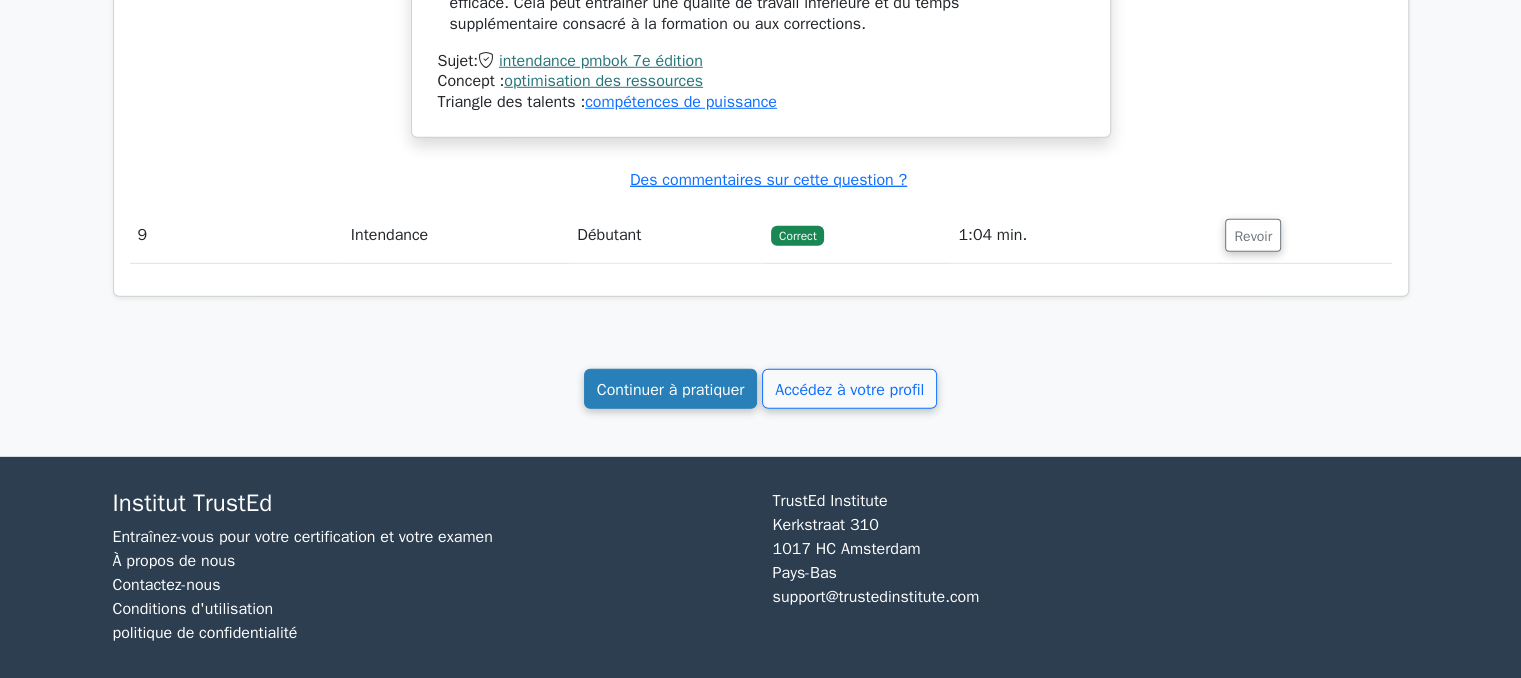 click on "Continuer à pratiquer" at bounding box center (671, 390) 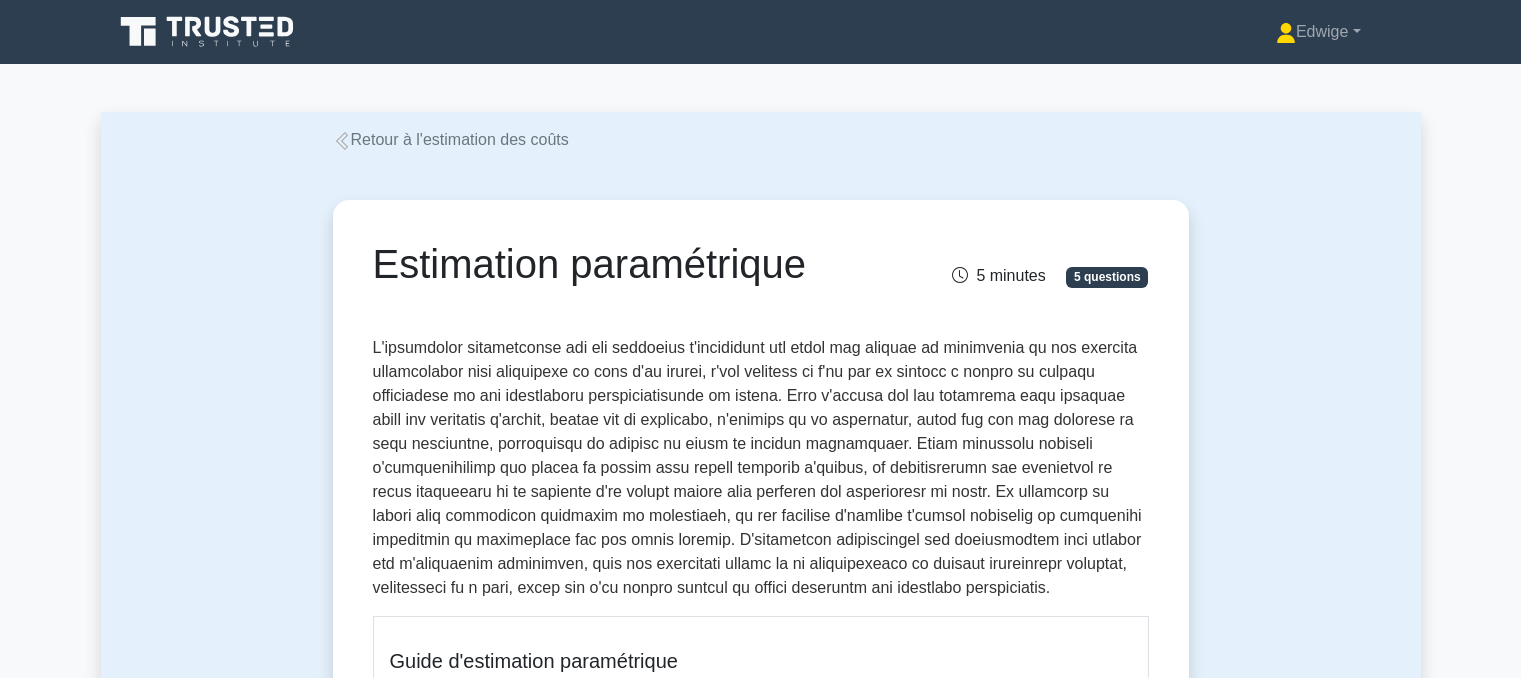 scroll, scrollTop: 0, scrollLeft: 0, axis: both 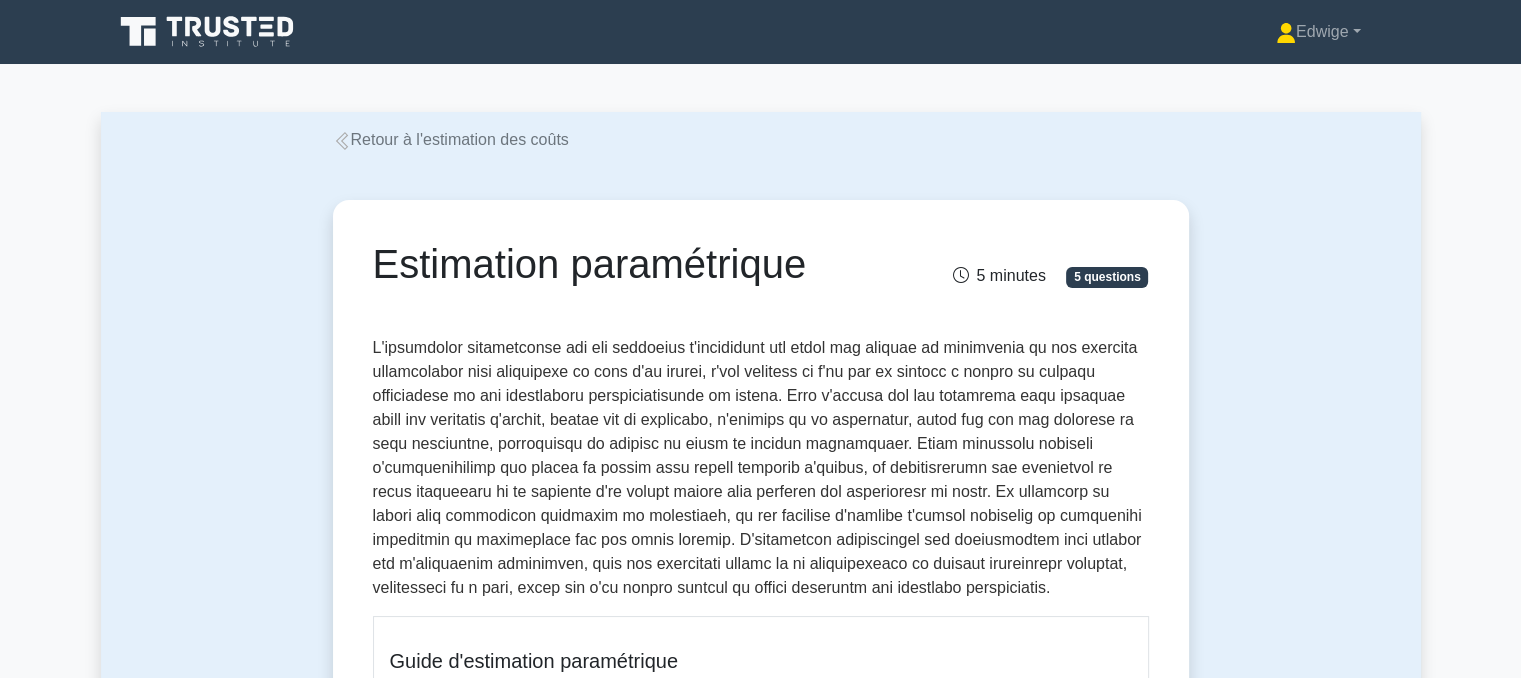 click on "Estimation paramétrique" at bounding box center [590, 264] 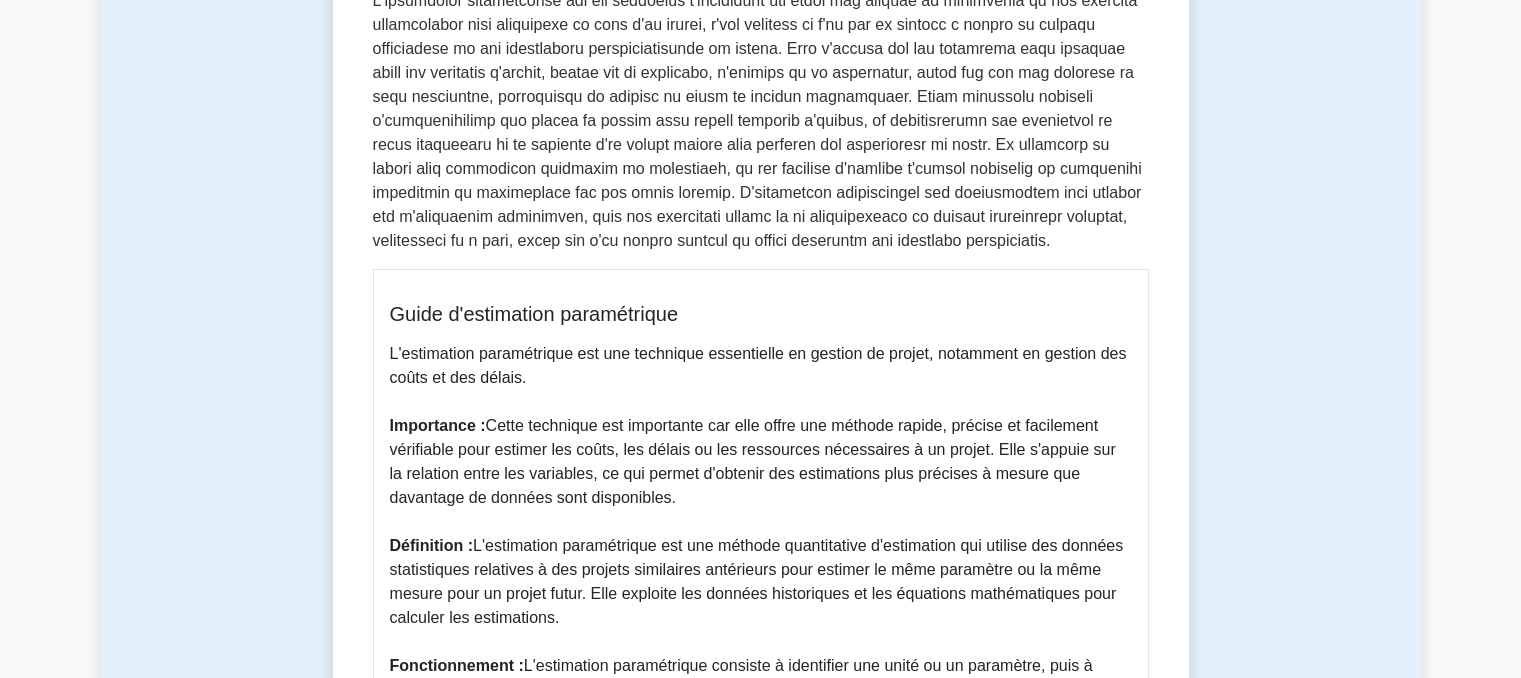 scroll, scrollTop: 368, scrollLeft: 0, axis: vertical 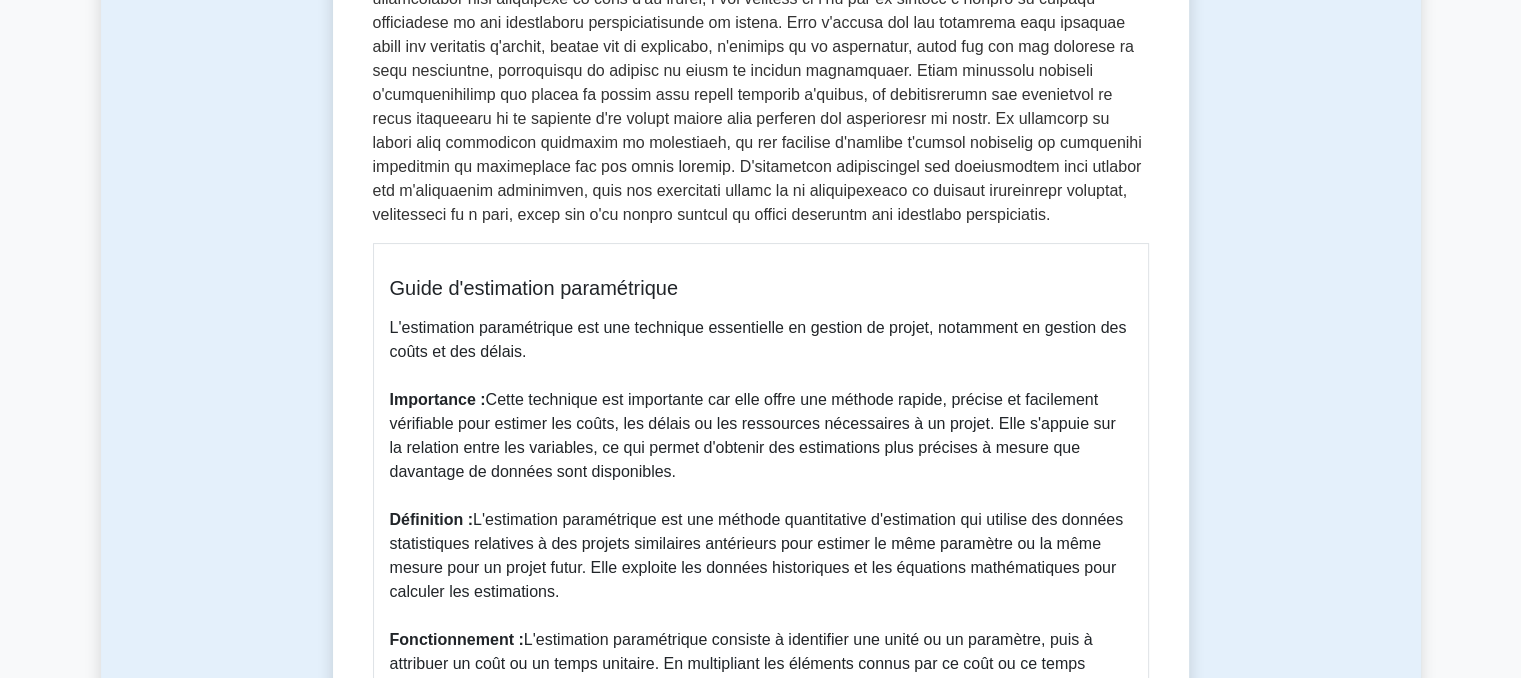 drag, startPoint x: 476, startPoint y: 521, endPoint x: 597, endPoint y: 586, distance: 137.35356 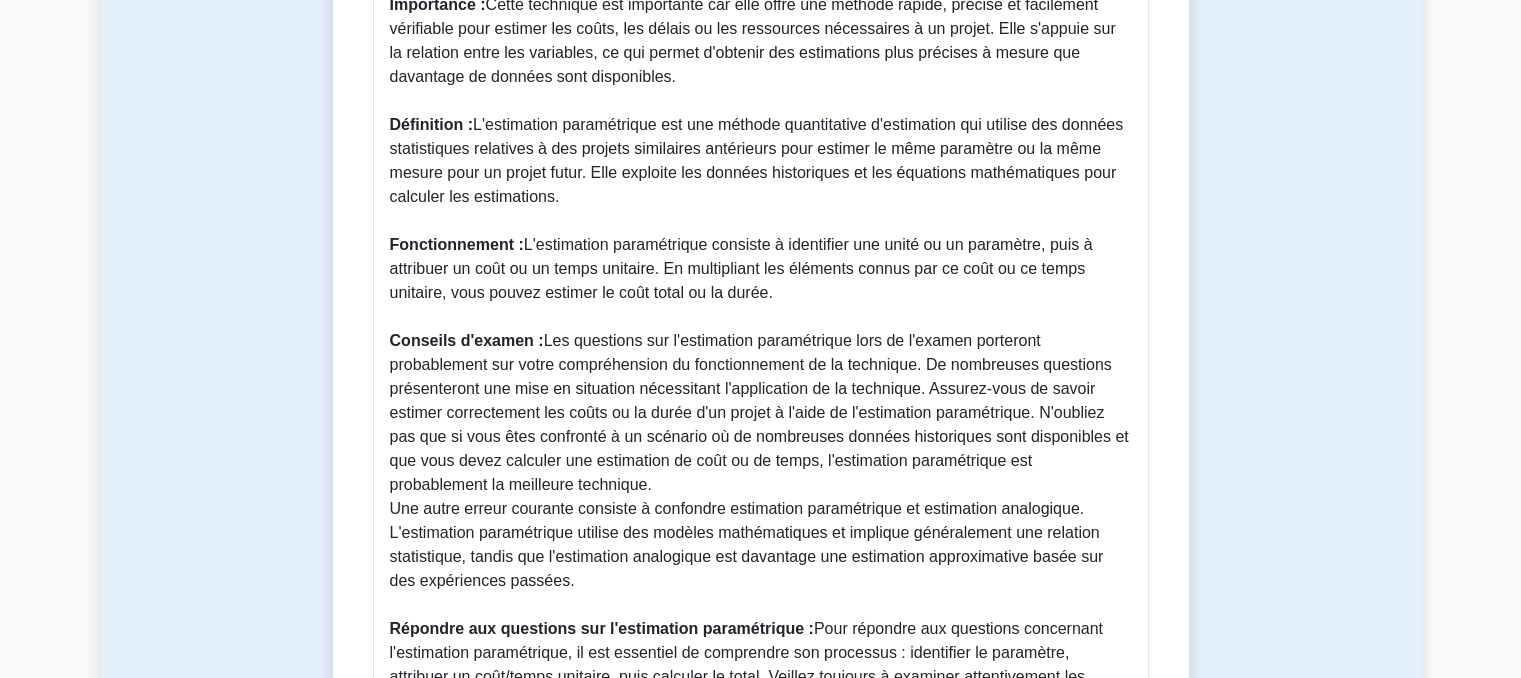 scroll, scrollTop: 808, scrollLeft: 0, axis: vertical 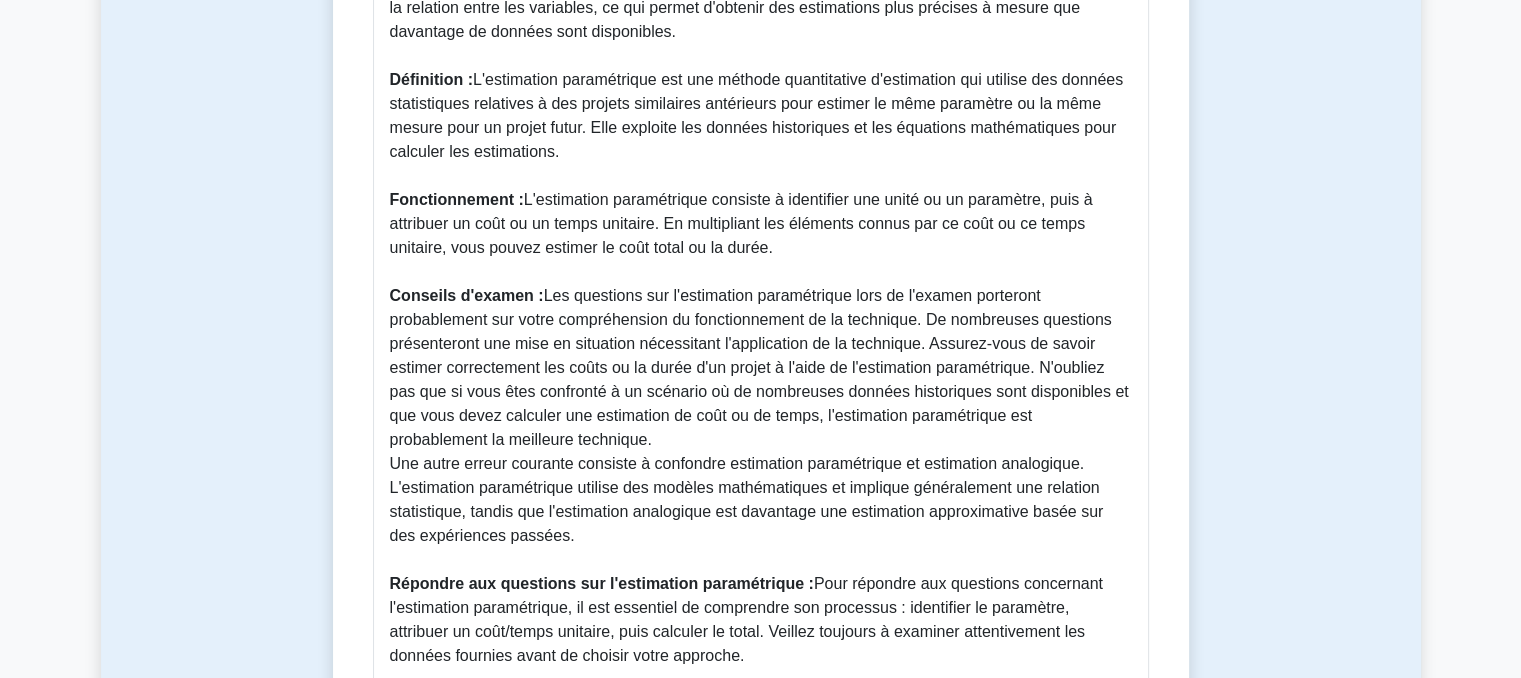 click on "Guide d'estimation paramétrique
L'estimation paramétrique est une technique essentielle en gestion de projet, notamment en gestion des coûts et des délais.        Importance :  Cette technique est importante car elle offre une méthode rapide, précise et facilement vérifiable pour estimer les coûts, les délais ou les ressources nécessaires à un projet. Elle s'appuie sur la relation entre les variables, ce qui permet d'obtenir des estimations plus précises à mesure que davantage de données sont disponibles.      Définition :  L'estimation paramétrique est une méthode quantitative d'estimation qui utilise des données statistiques relatives à des projets similaires antérieurs pour estimer le même paramètre ou la même mesure pour un projet futur. Elle exploite les données historiques et les équations mathématiques pour calculer les estimations.      Fonctionnement :     Conseils d'examen :" at bounding box center [761, 312] 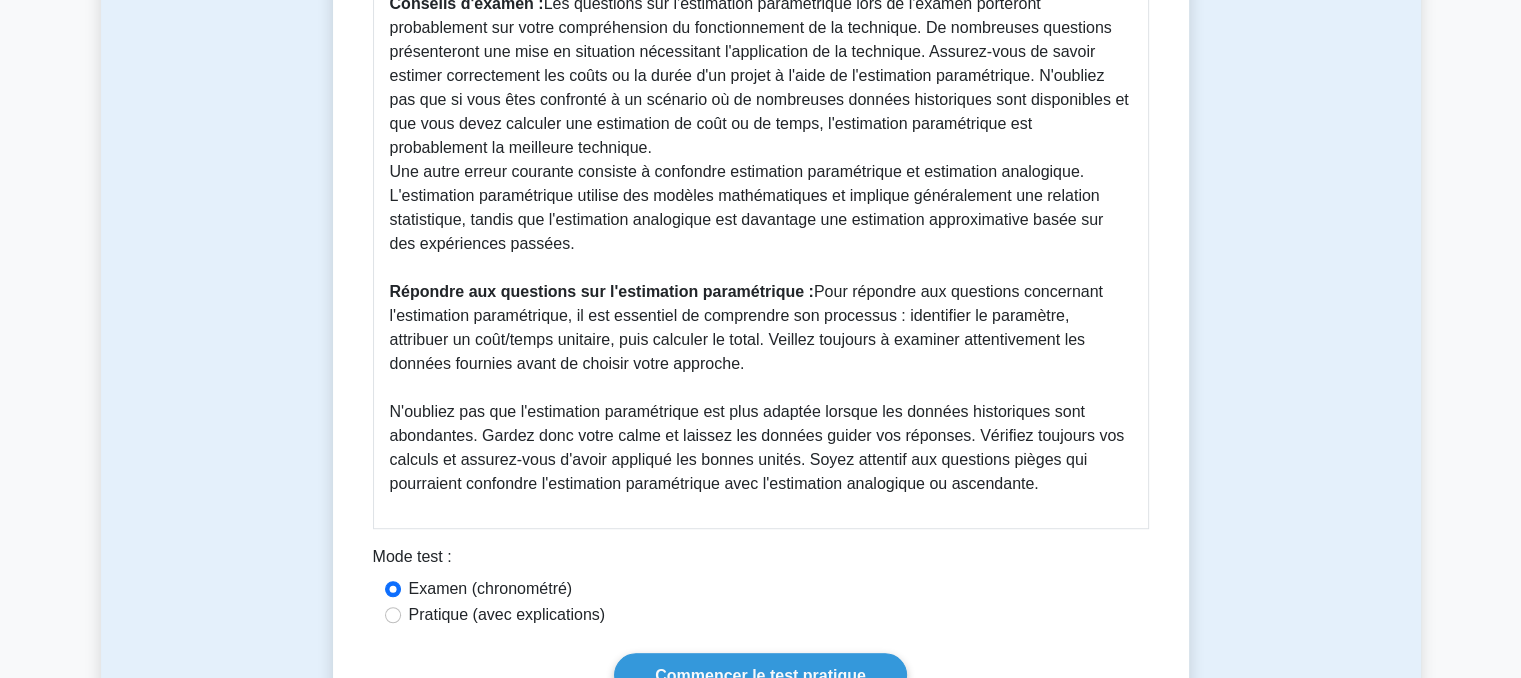scroll, scrollTop: 1126, scrollLeft: 0, axis: vertical 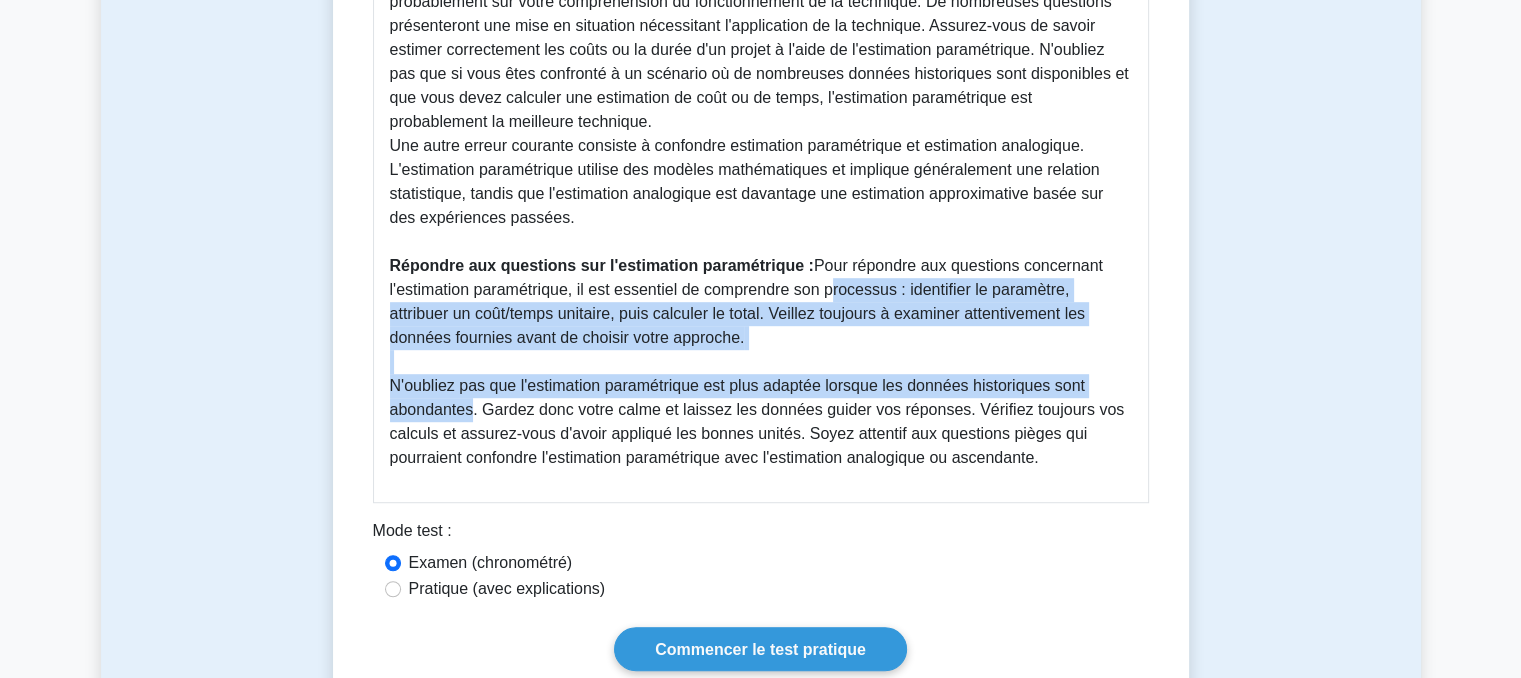 drag, startPoint x: 824, startPoint y: 293, endPoint x: 472, endPoint y: 414, distance: 372.21634 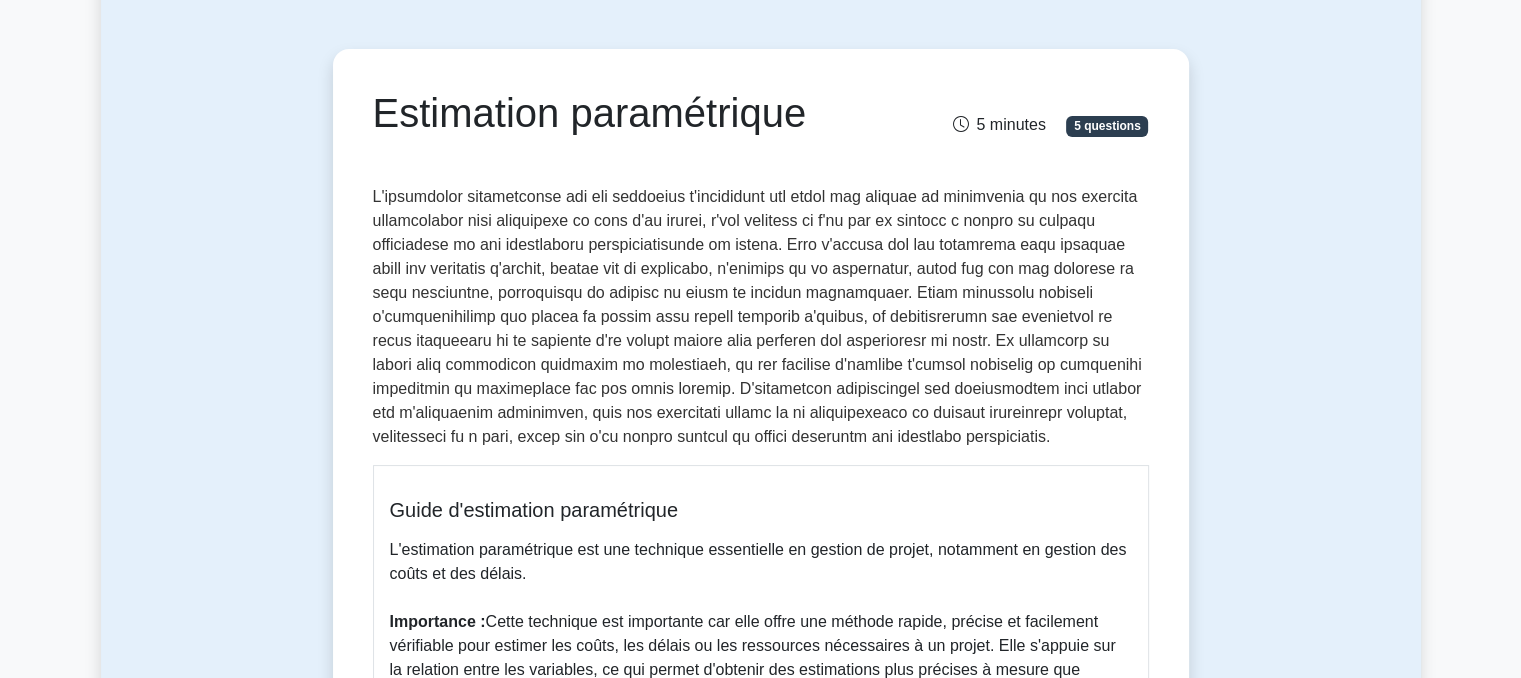 scroll, scrollTop: 0, scrollLeft: 0, axis: both 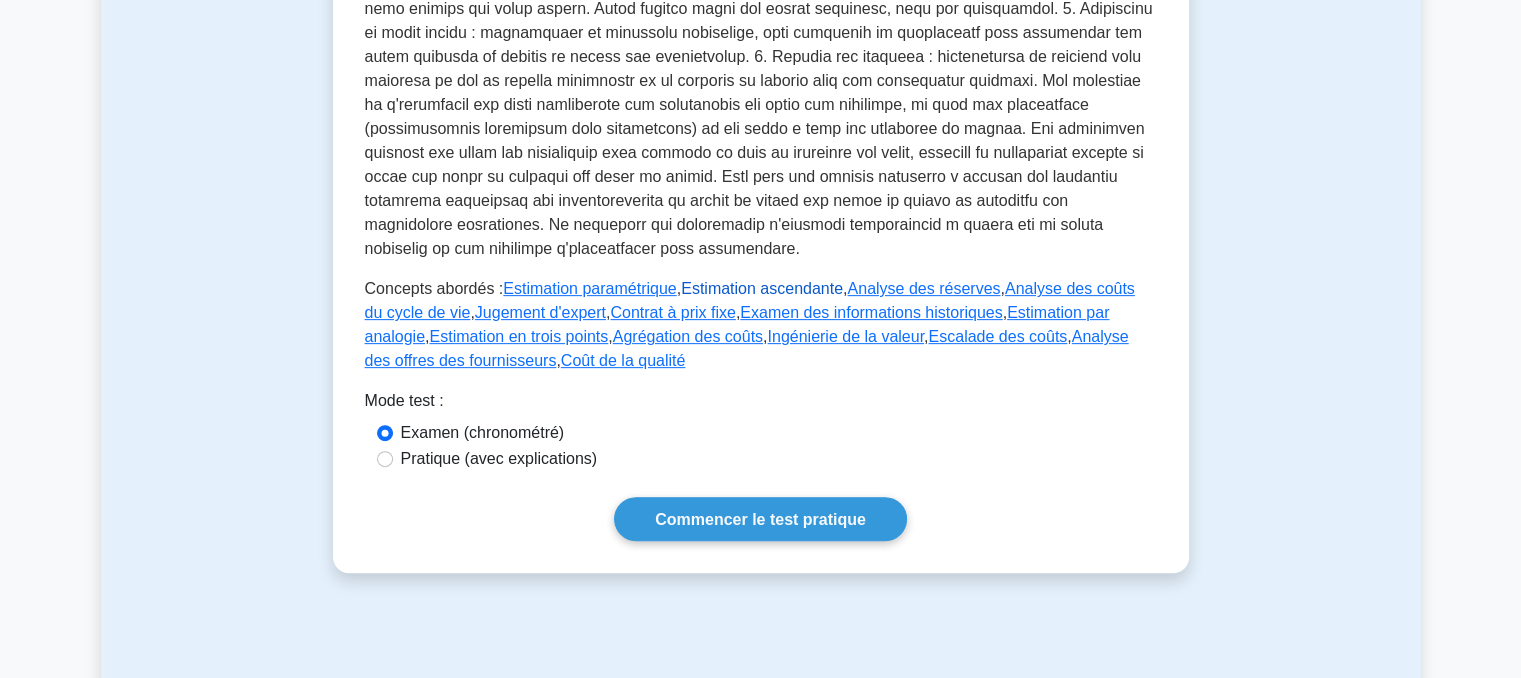 click on "Estimation ascendante" at bounding box center (762, 288) 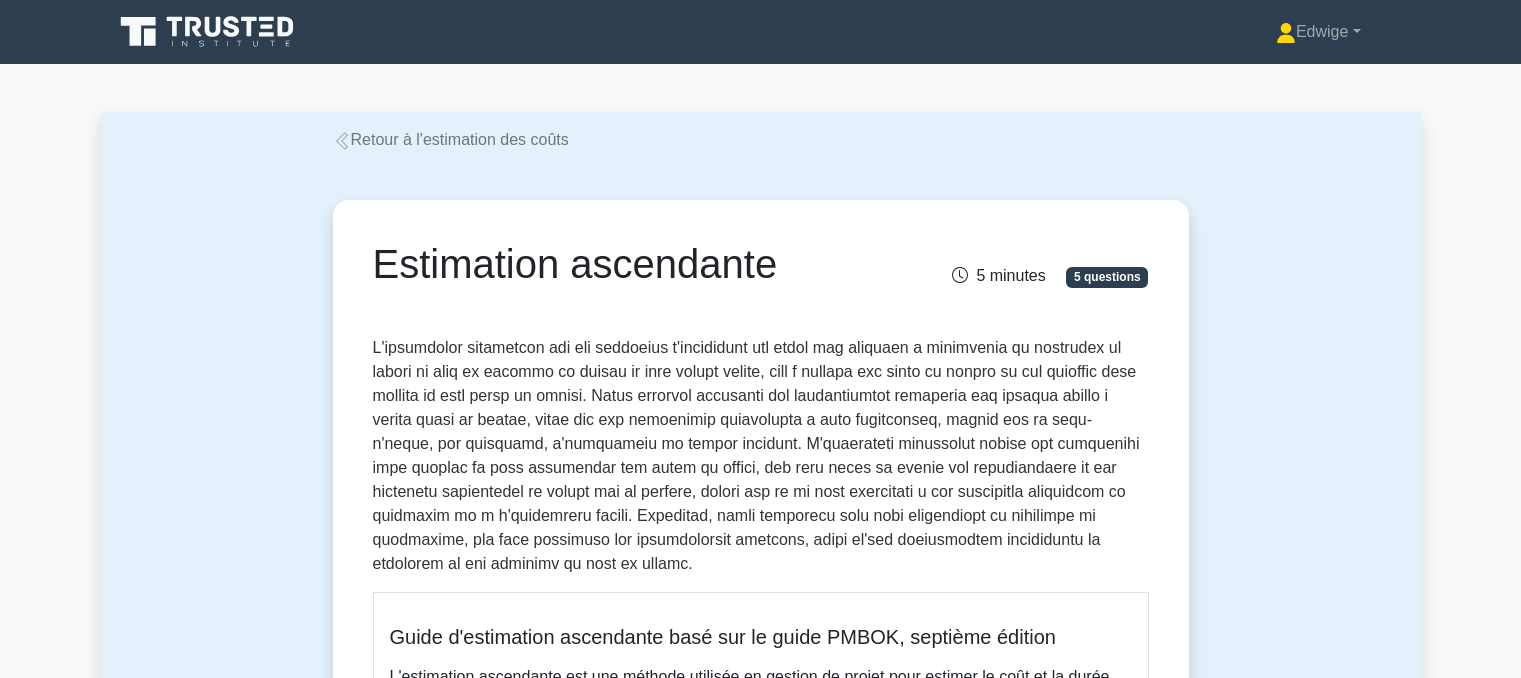 scroll, scrollTop: 0, scrollLeft: 0, axis: both 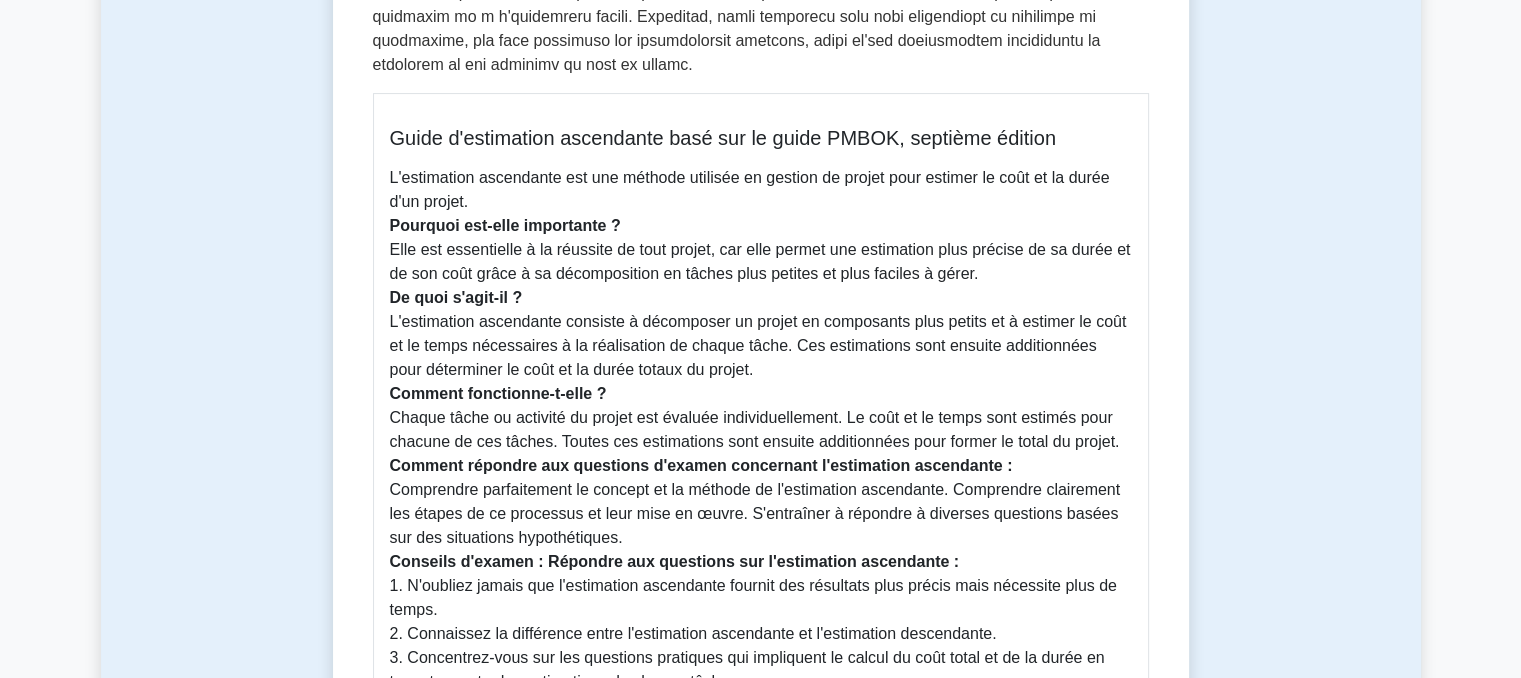 drag, startPoint x: 565, startPoint y: 322, endPoint x: 729, endPoint y: 367, distance: 170.06175 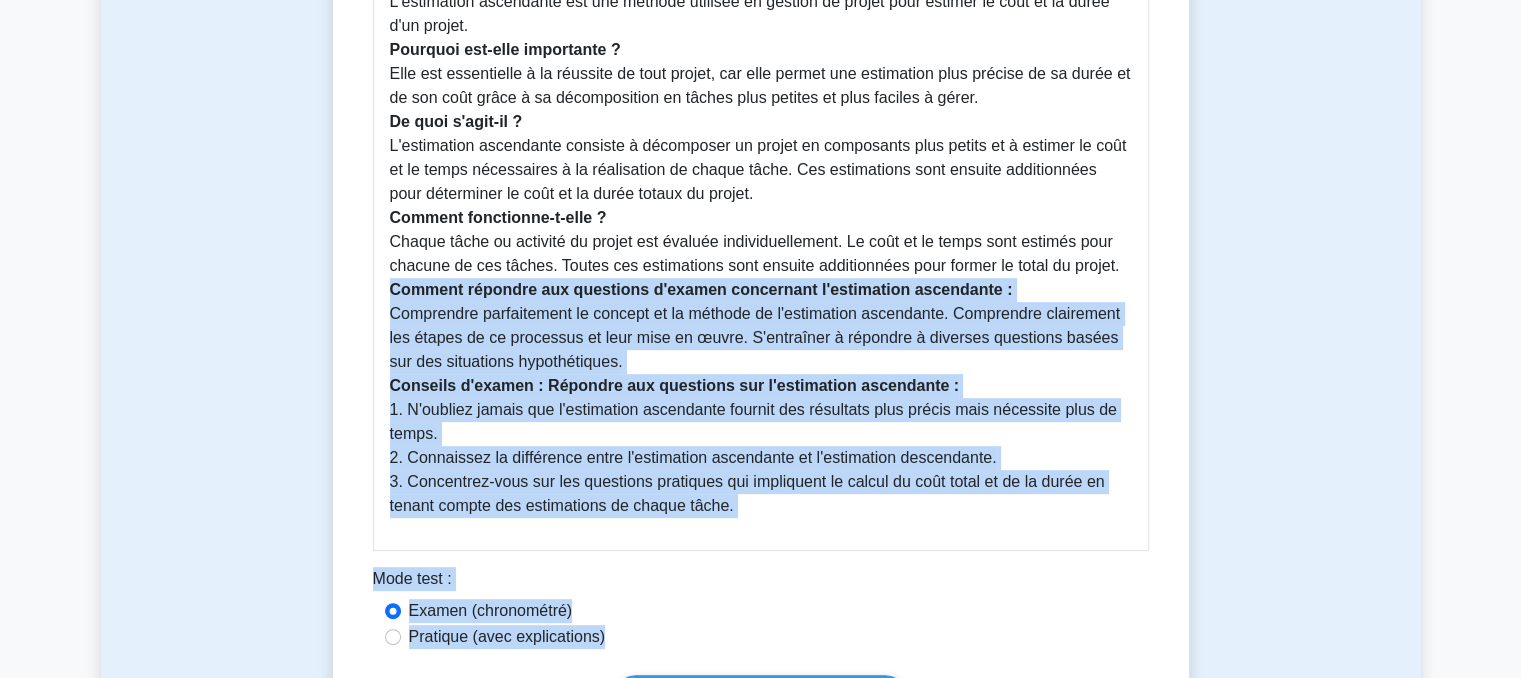 scroll, scrollTop: 760, scrollLeft: 0, axis: vertical 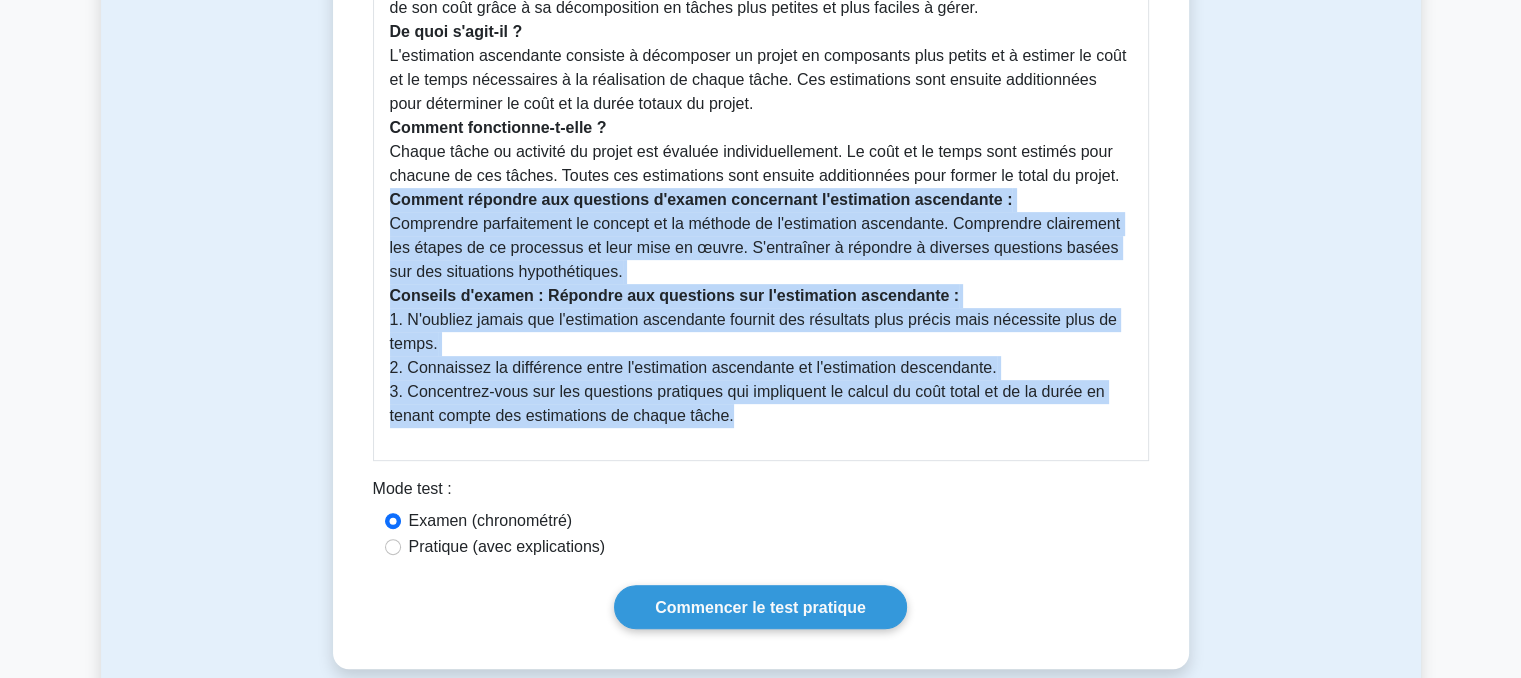 drag, startPoint x: 389, startPoint y: 464, endPoint x: 740, endPoint y: 425, distance: 353.16003 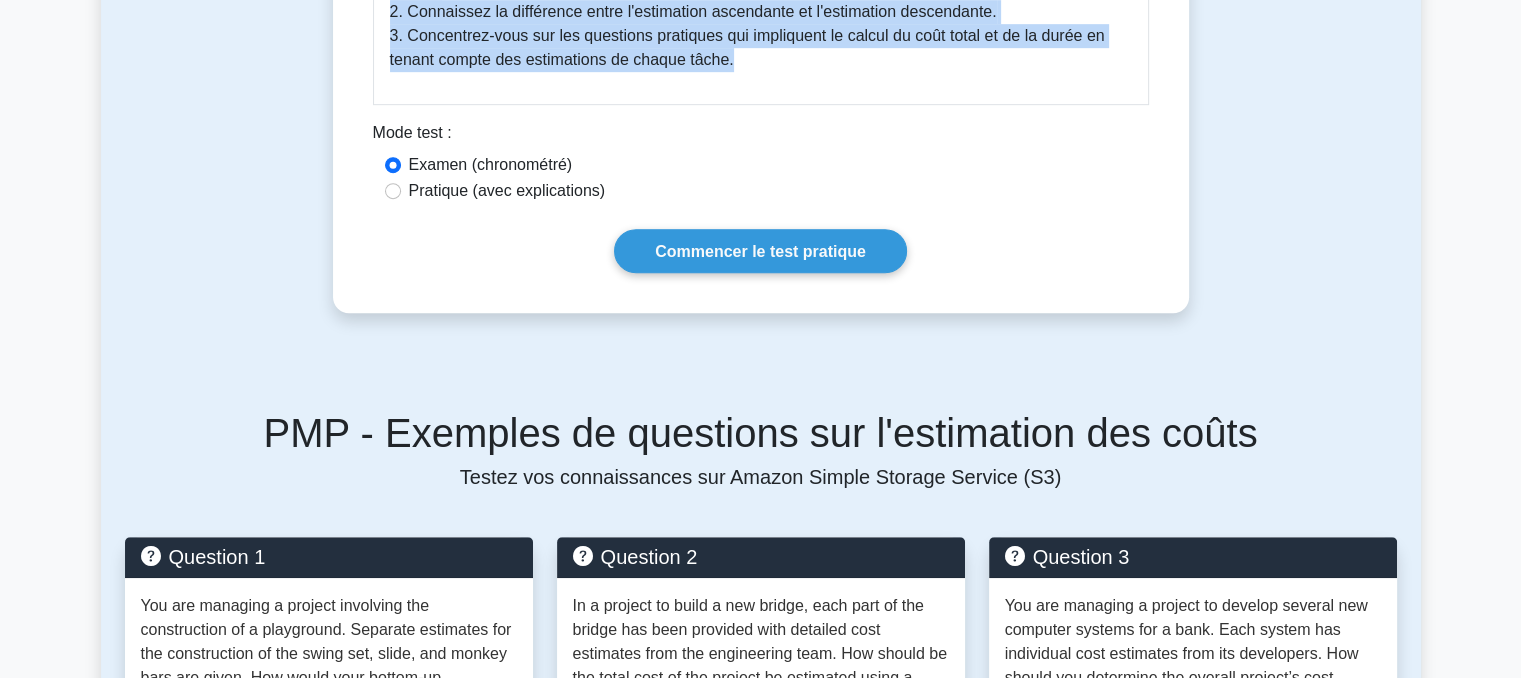 scroll, scrollTop: 1158, scrollLeft: 0, axis: vertical 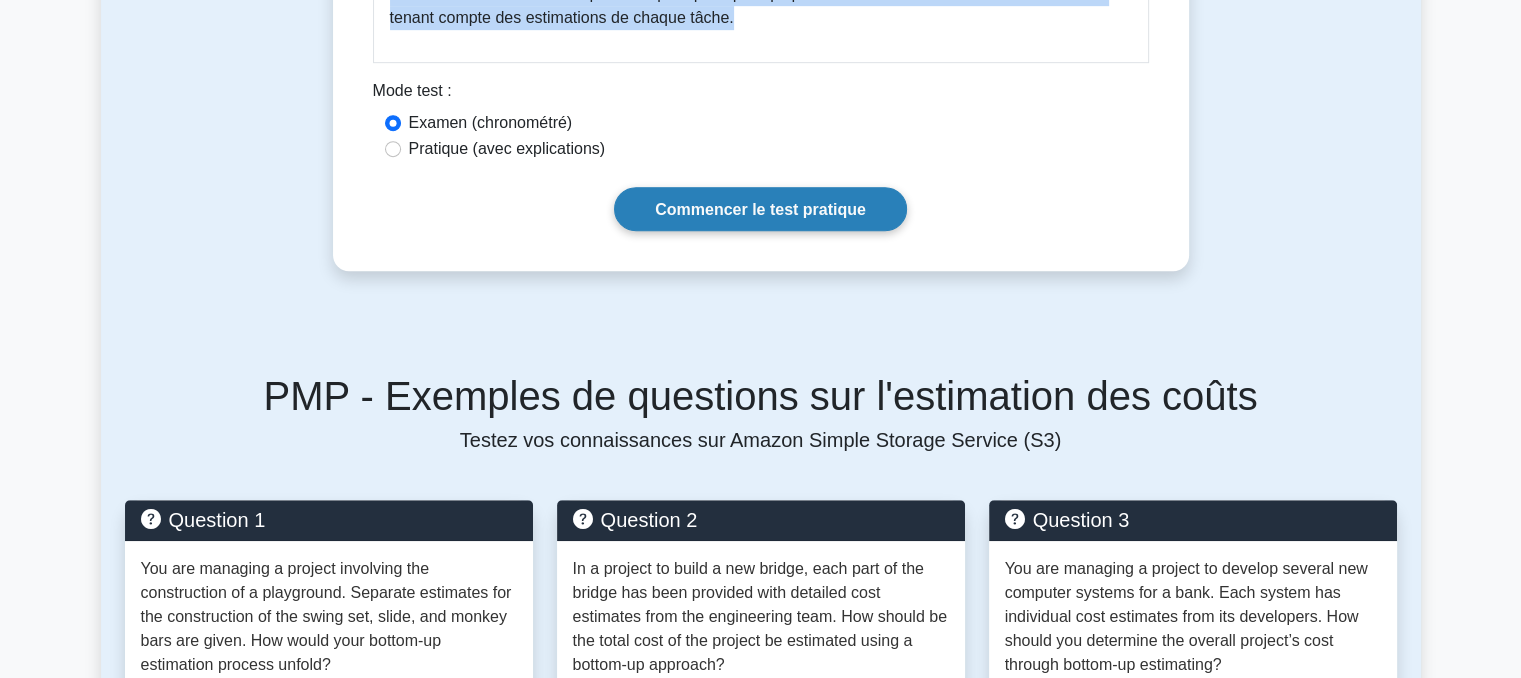 click on "Commencer le test pratique" at bounding box center [760, 209] 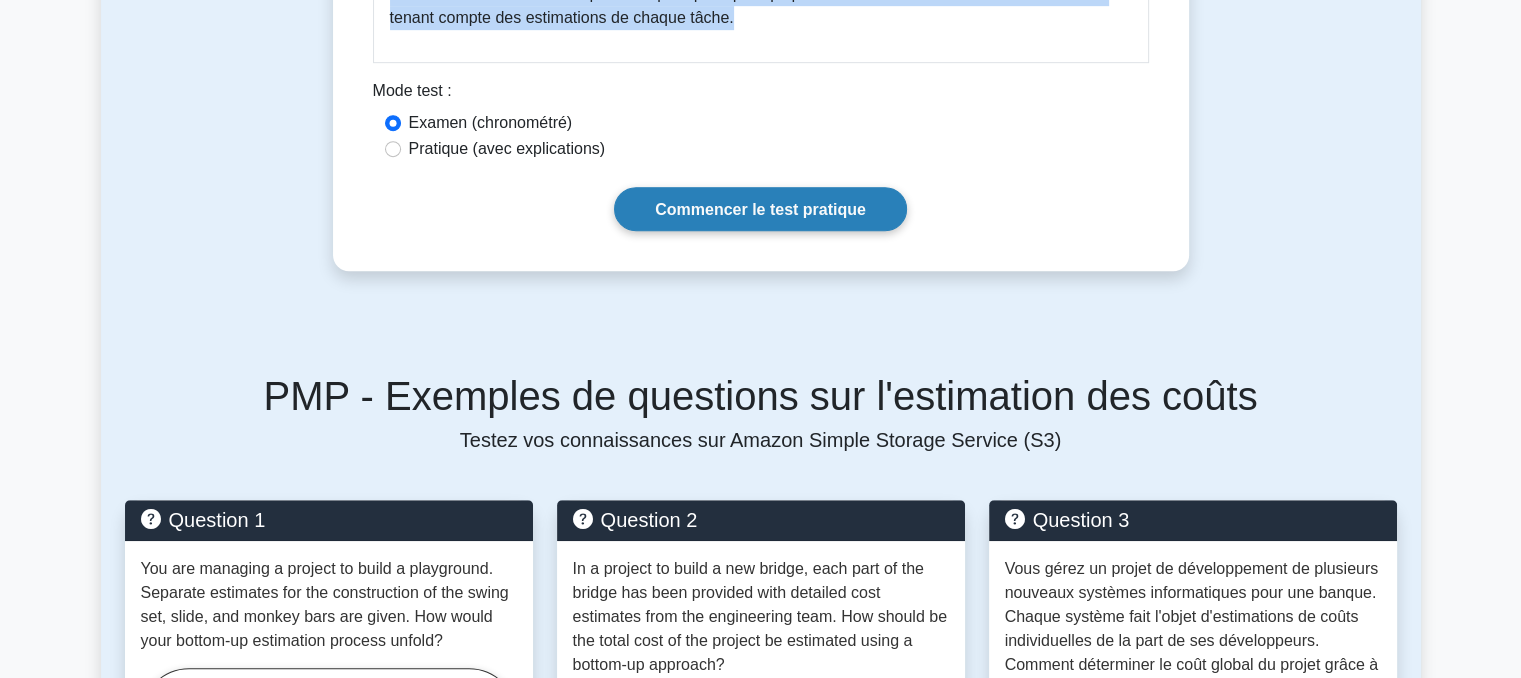 click on "Commencer le test pratique" at bounding box center [760, 209] 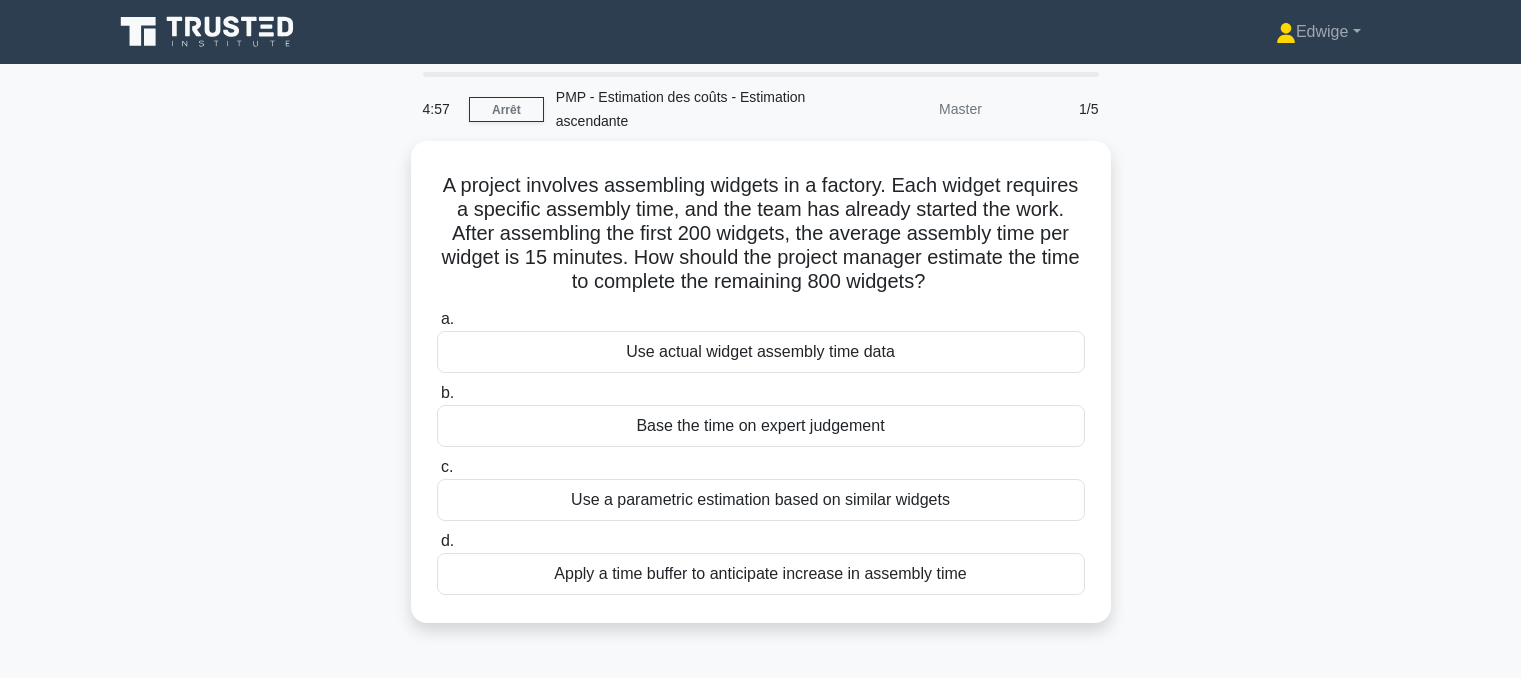 scroll, scrollTop: 0, scrollLeft: 0, axis: both 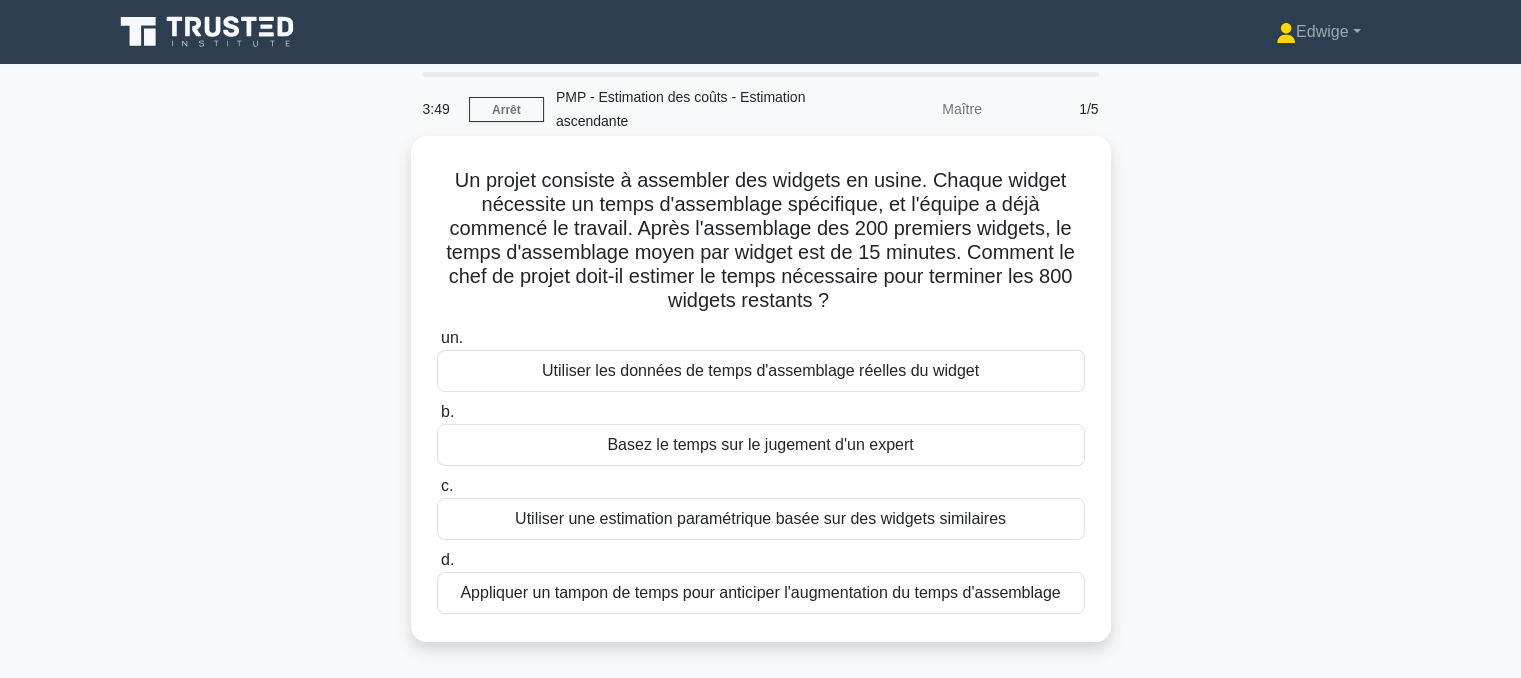 click on "Utiliser les données de temps d'assemblage réelles du widget" at bounding box center (760, 370) 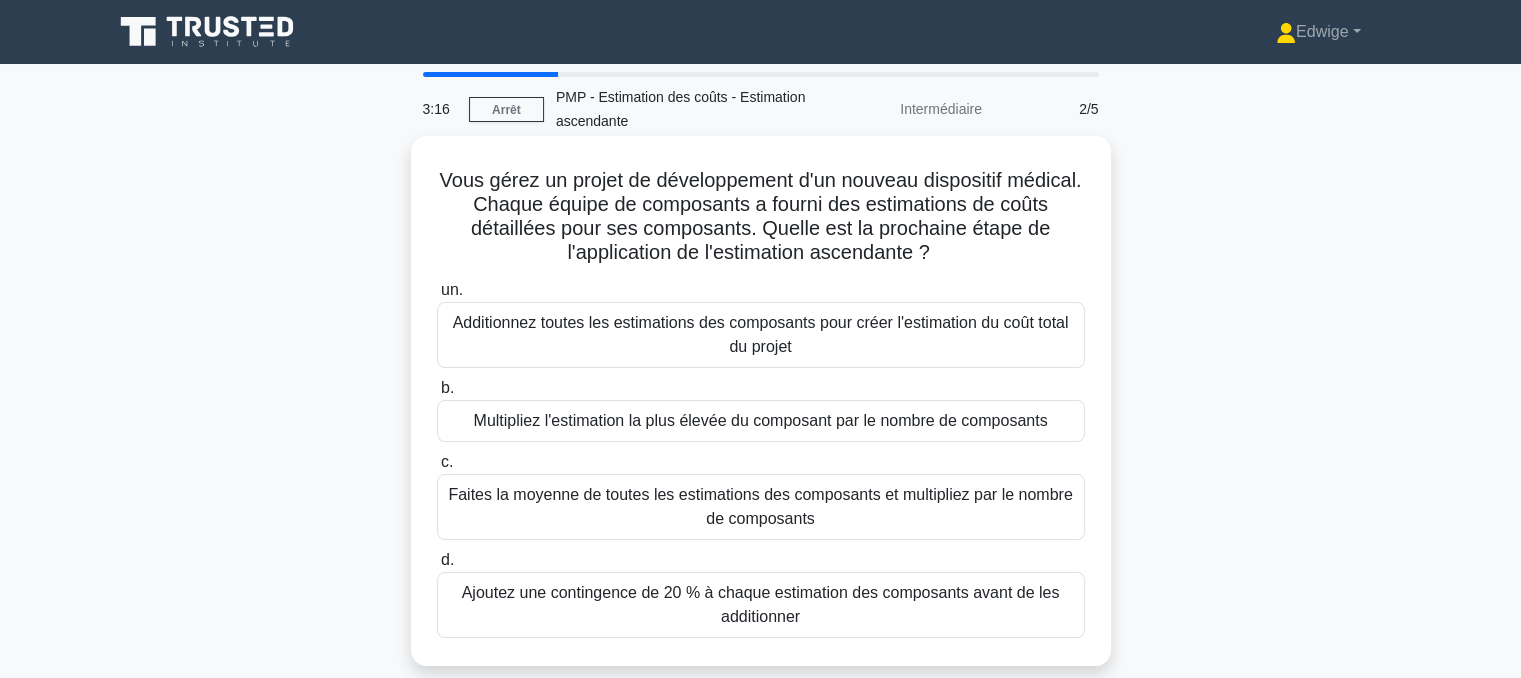 click on "Additionnez toutes les estimations des composants pour créer l'estimation du coût total du projet" at bounding box center (761, 334) 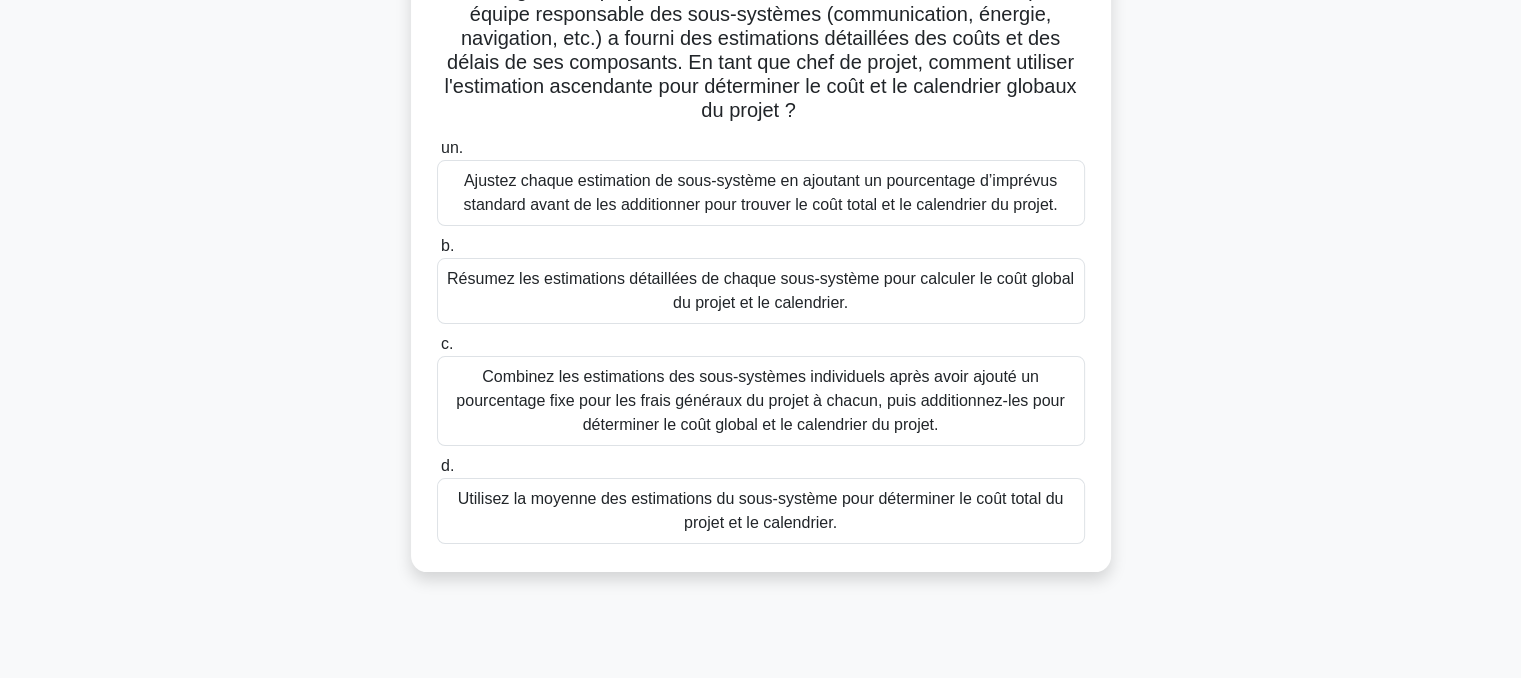 scroll, scrollTop: 214, scrollLeft: 0, axis: vertical 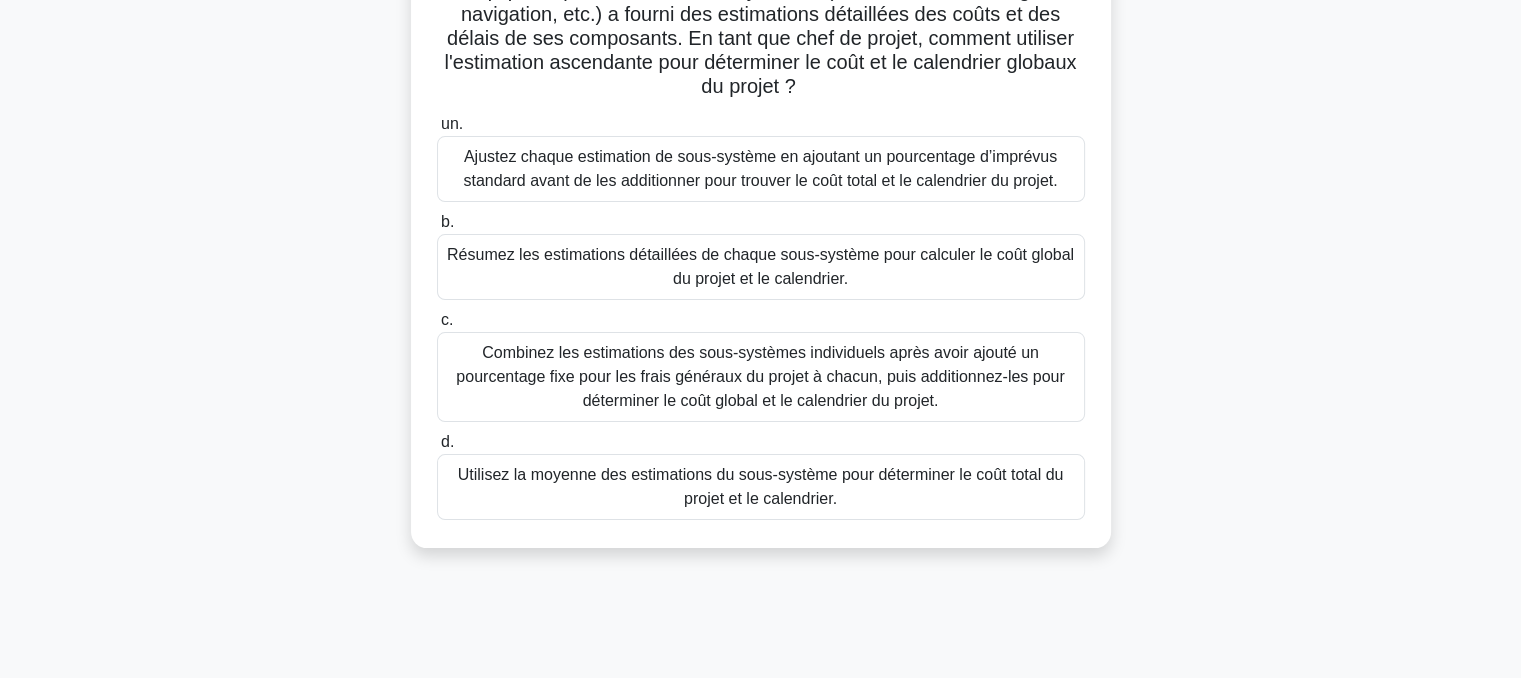 click on "Résumez les estimations détaillées de chaque sous-système pour calculer le coût global du projet et le calendrier." at bounding box center (760, 266) 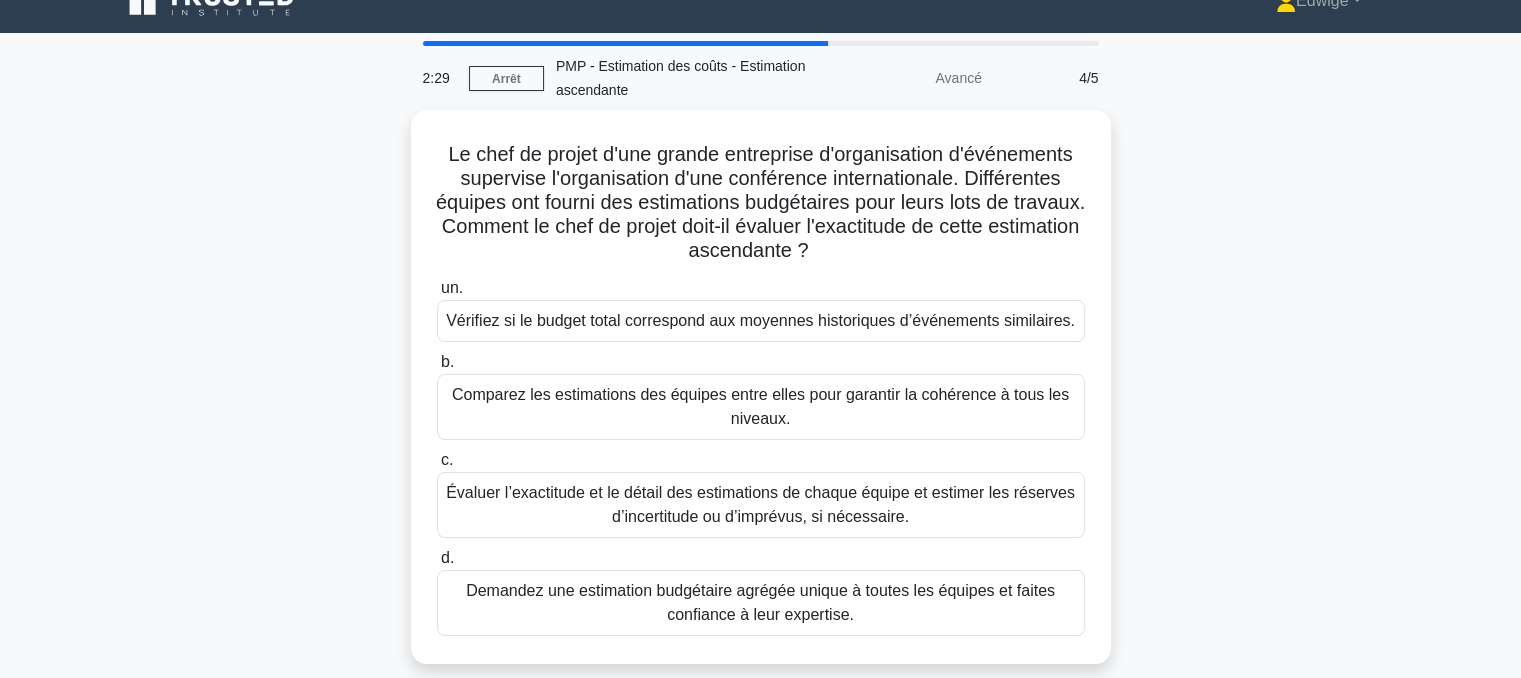 scroll, scrollTop: 0, scrollLeft: 0, axis: both 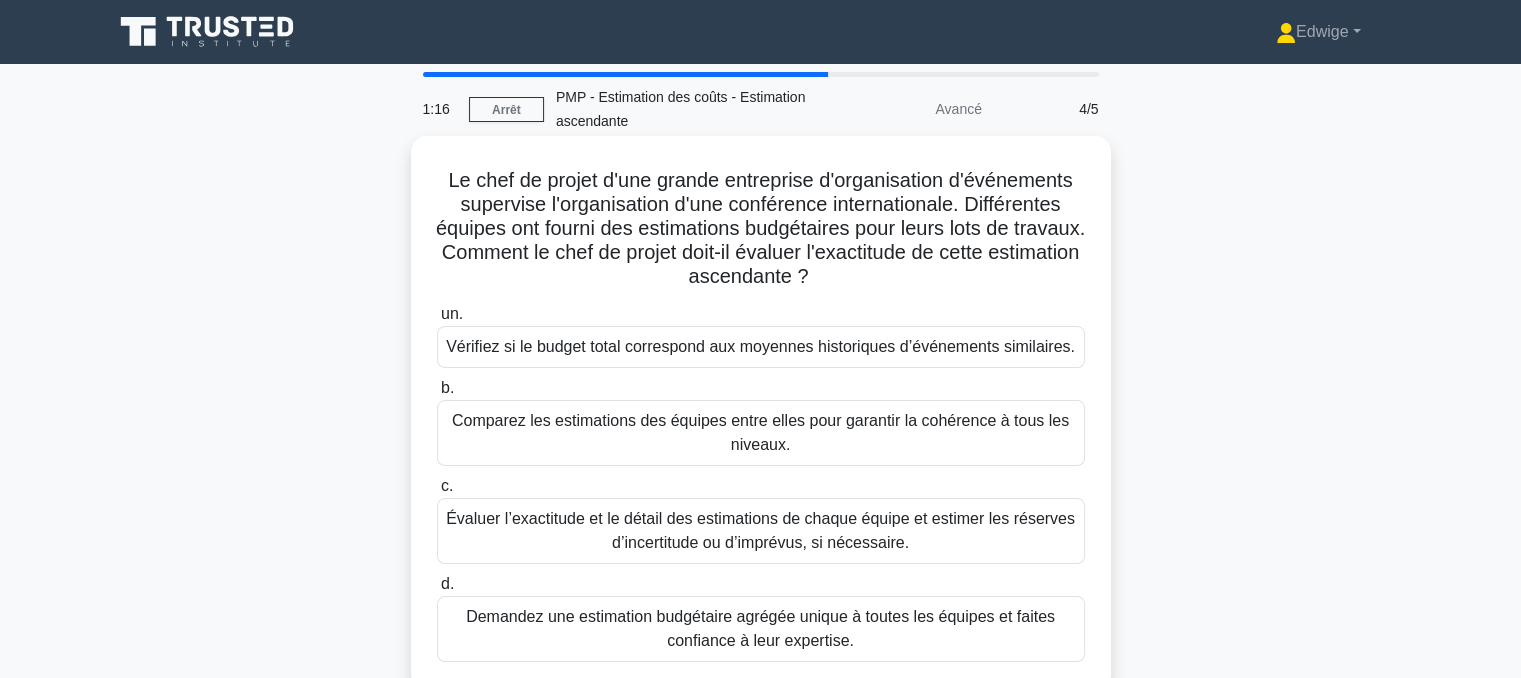 click on "Vérifiez si le budget total correspond aux moyennes historiques d’événements similaires." at bounding box center (760, 346) 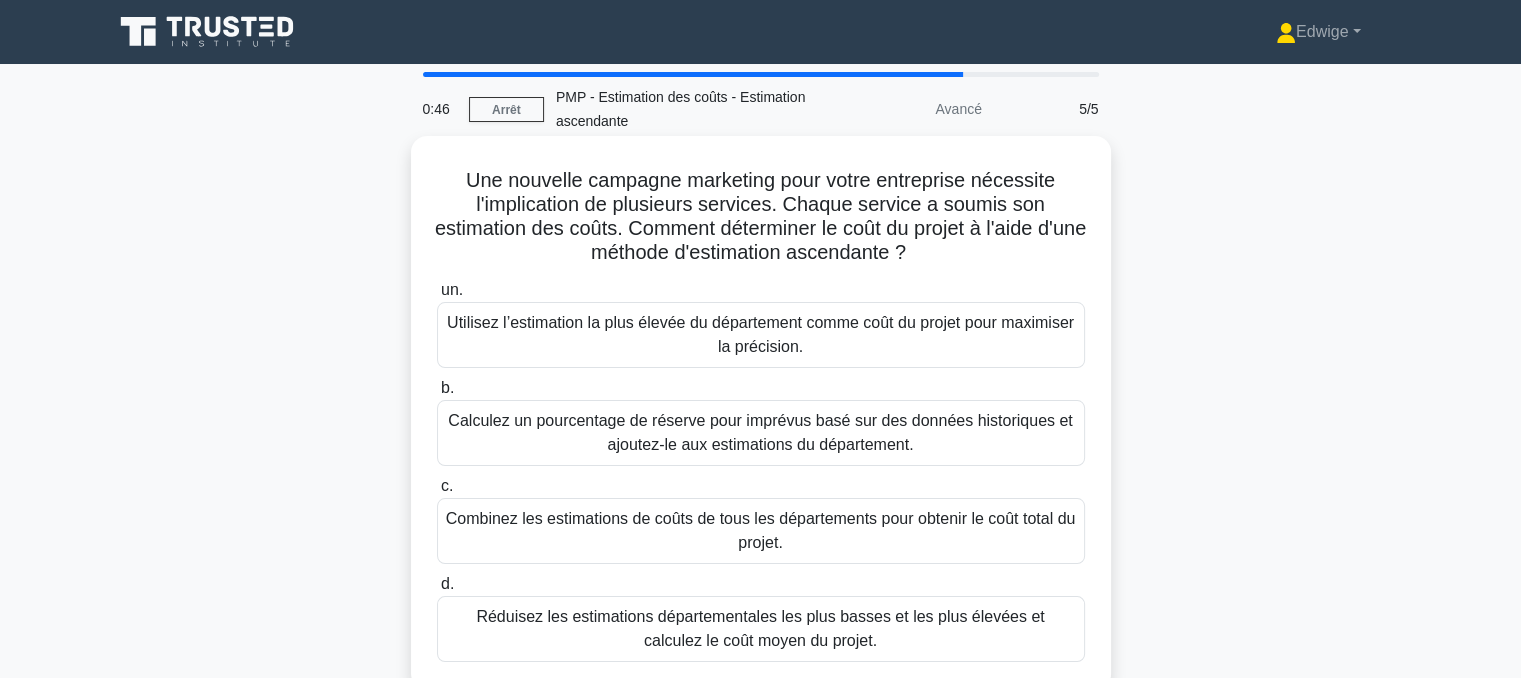 click on "Combinez les estimations de coûts de tous les départements pour obtenir le coût total du projet." at bounding box center [761, 530] 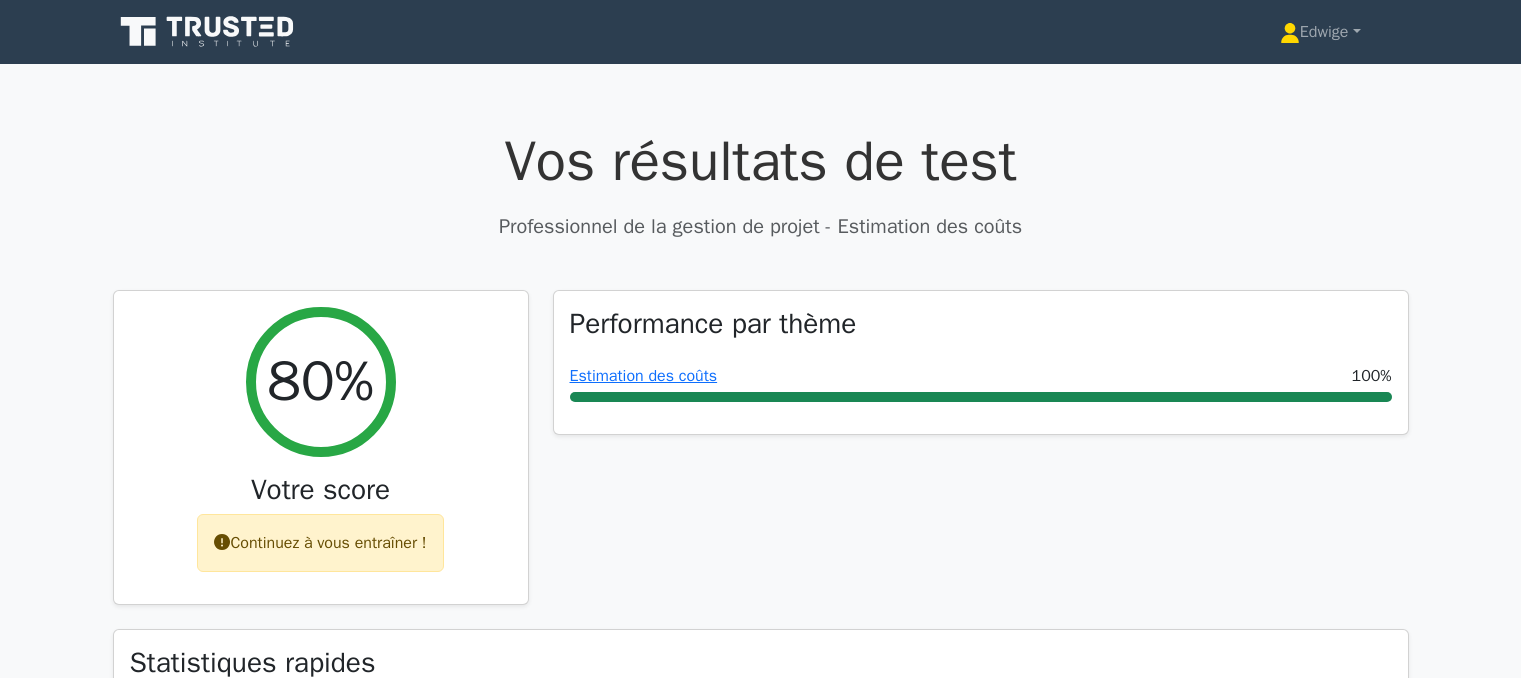 scroll, scrollTop: 0, scrollLeft: 0, axis: both 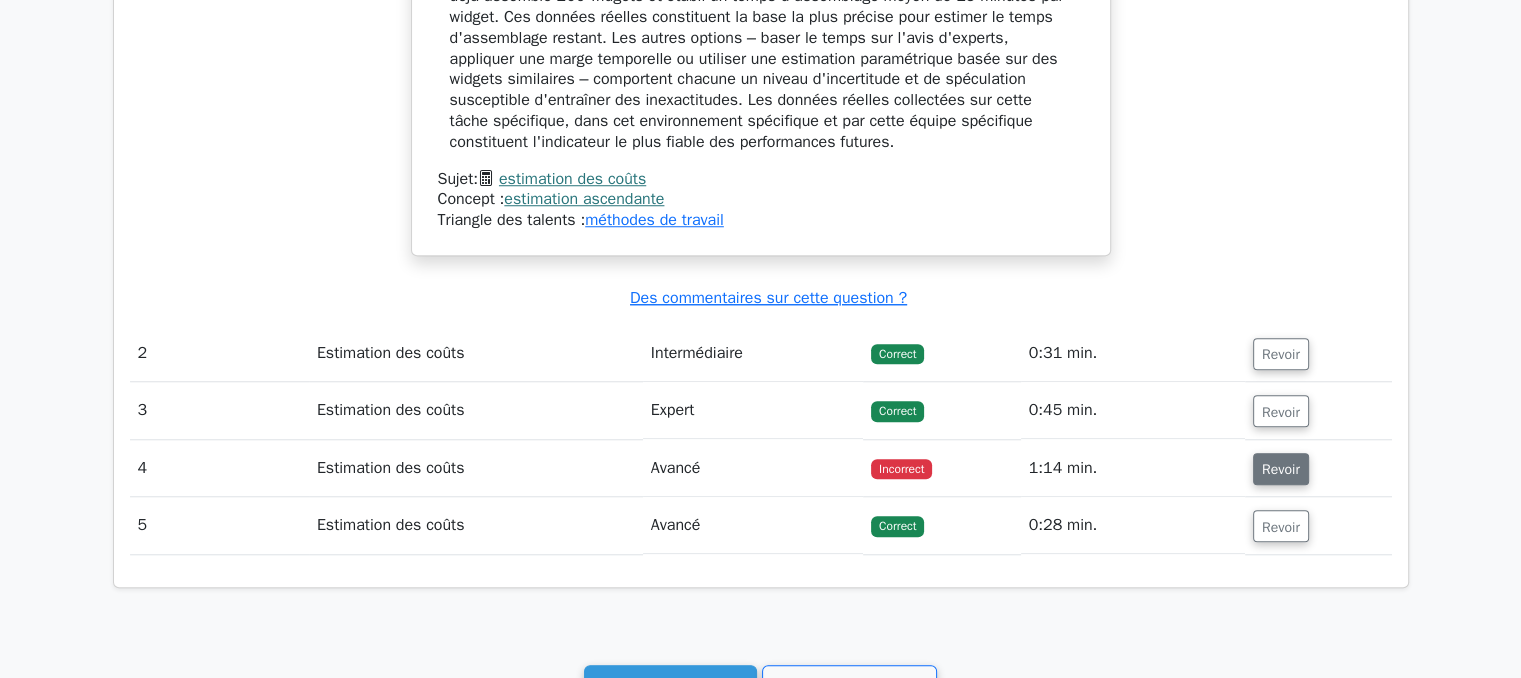 click on "Revoir" at bounding box center (1281, 469) 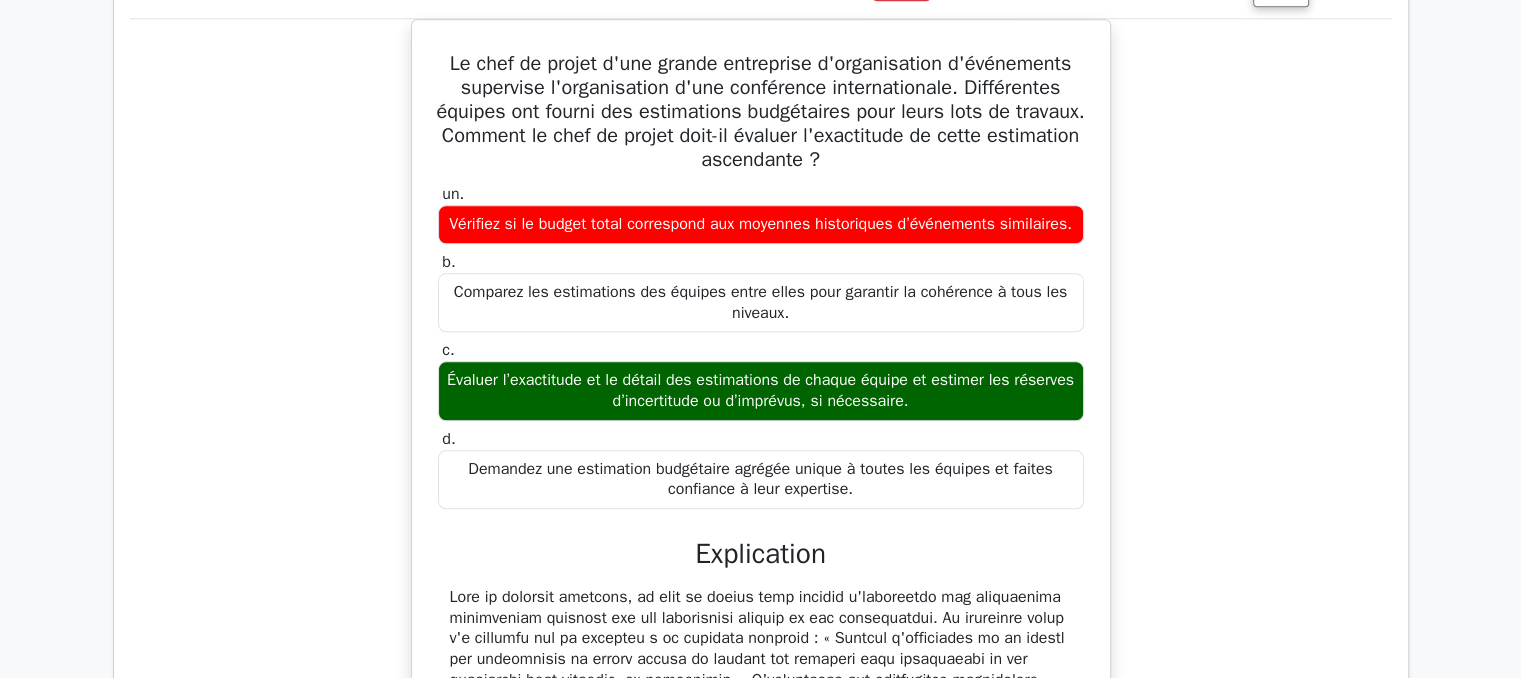 scroll, scrollTop: 2210, scrollLeft: 0, axis: vertical 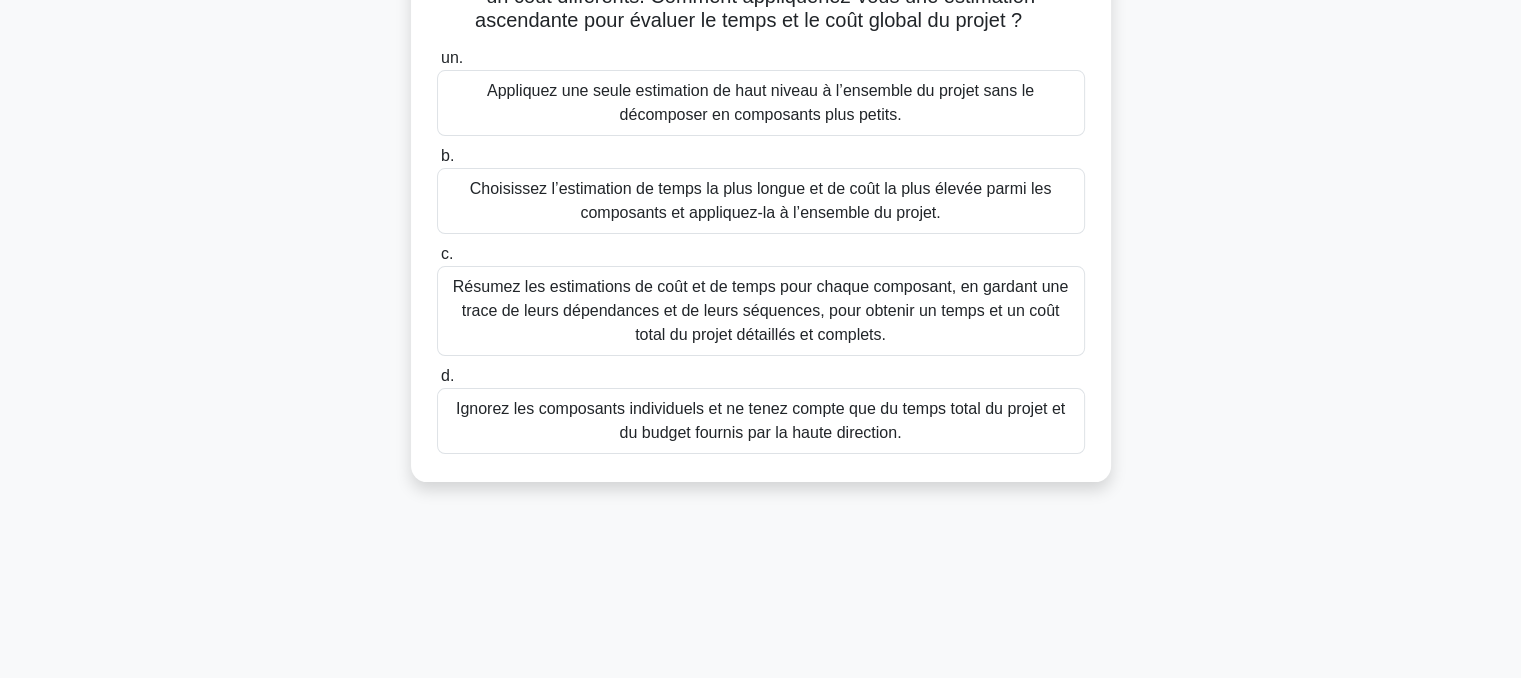 click on "Résumez les estimations de coût et de temps pour chaque composant, en gardant une trace de leurs dépendances et de leurs séquences, pour obtenir un temps et un coût total du projet détaillés et complets." at bounding box center (760, 310) 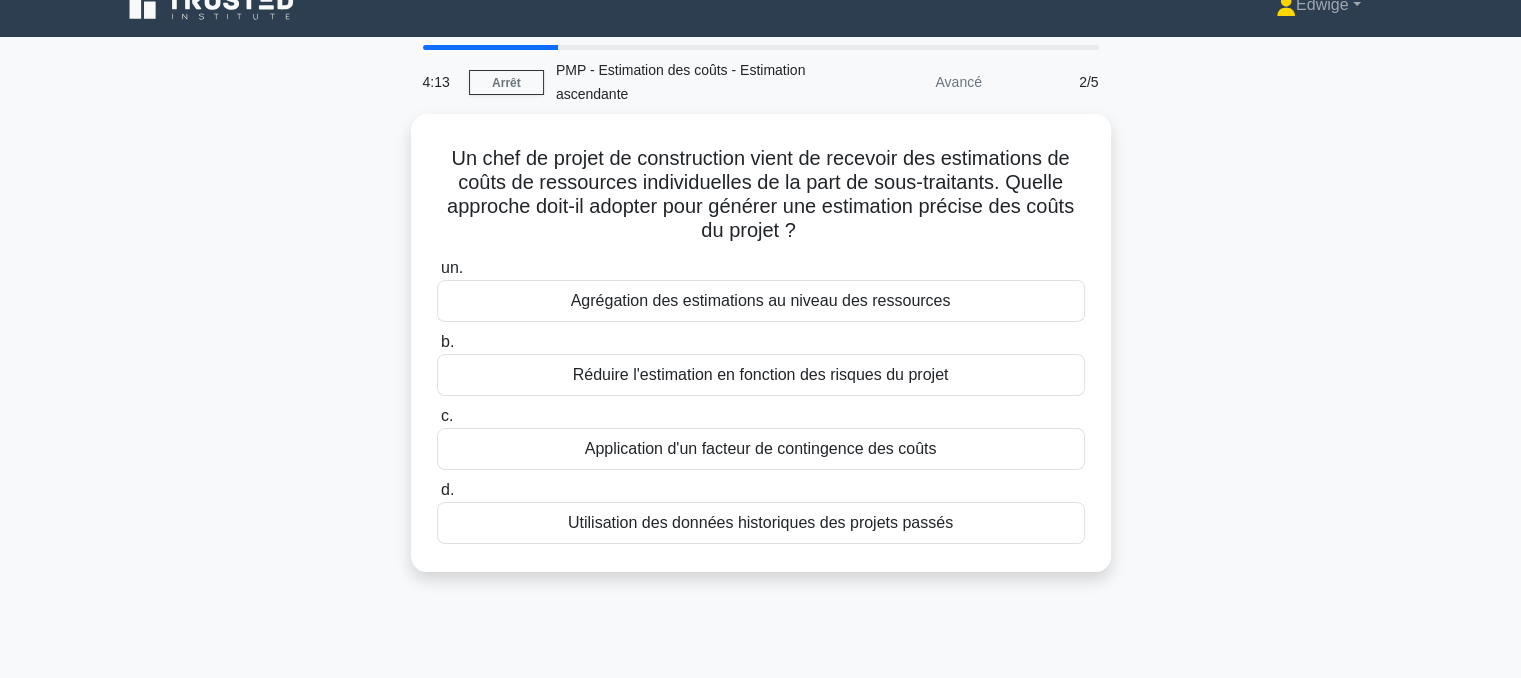 scroll, scrollTop: 0, scrollLeft: 0, axis: both 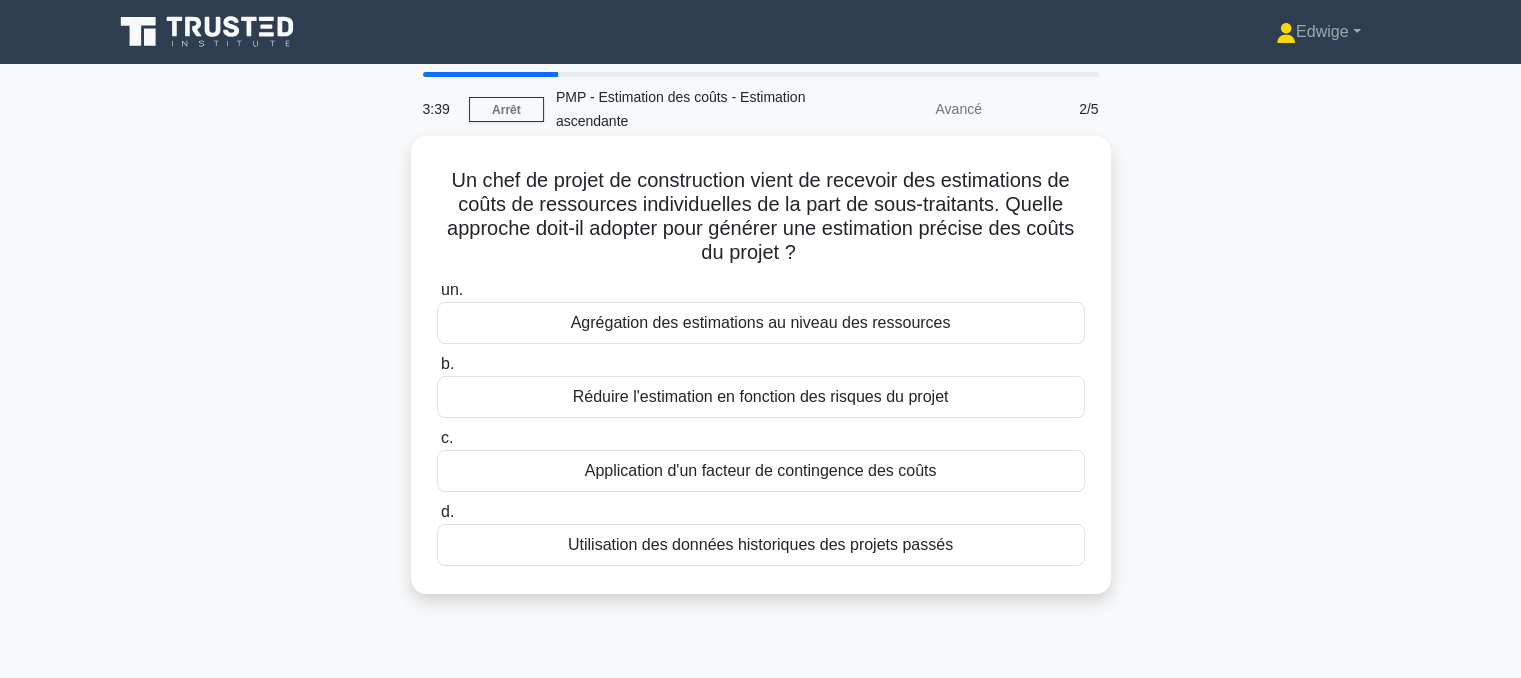 click on "Agrégation des estimations au niveau des ressources" at bounding box center (761, 322) 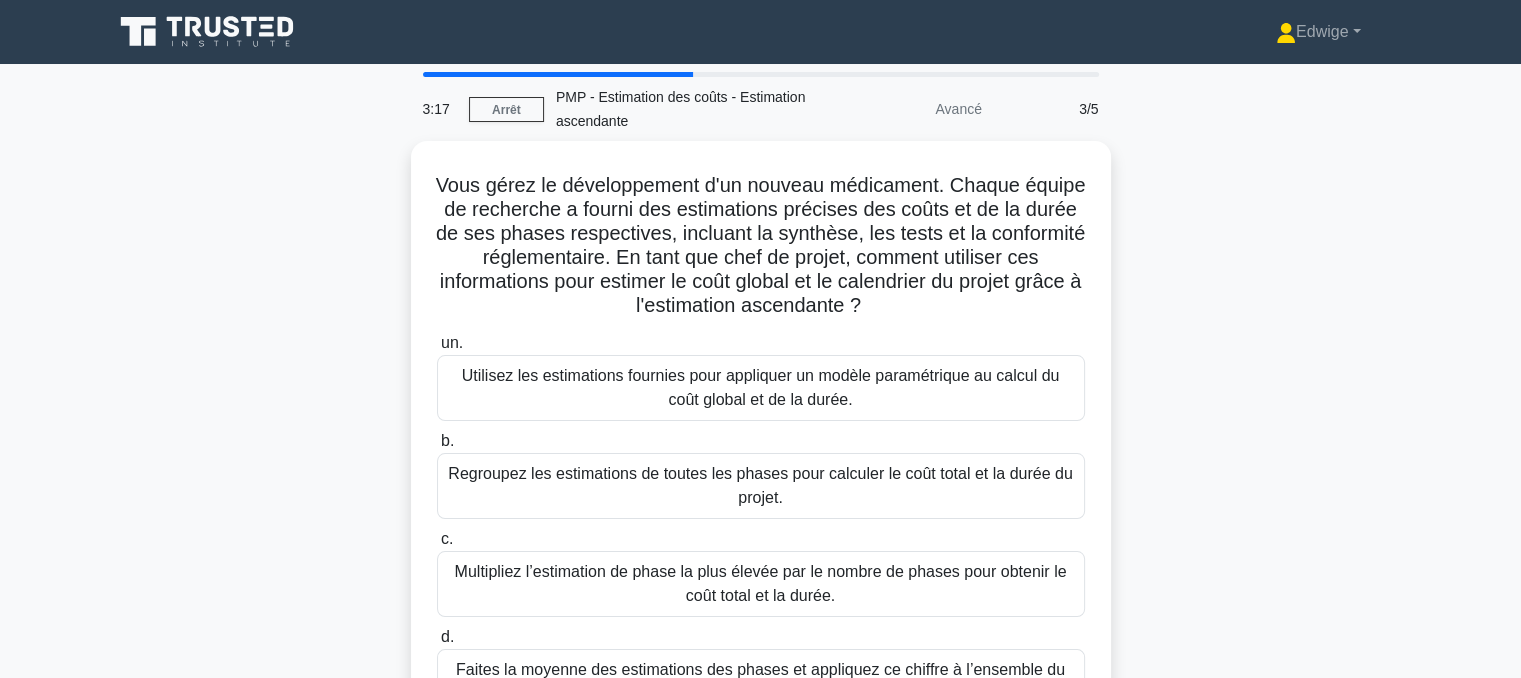 click on "un.
Utilisez les estimations fournies pour appliquer un modèle paramétrique au calcul du coût global et de la durée.
b.
c.
d." at bounding box center [761, 523] 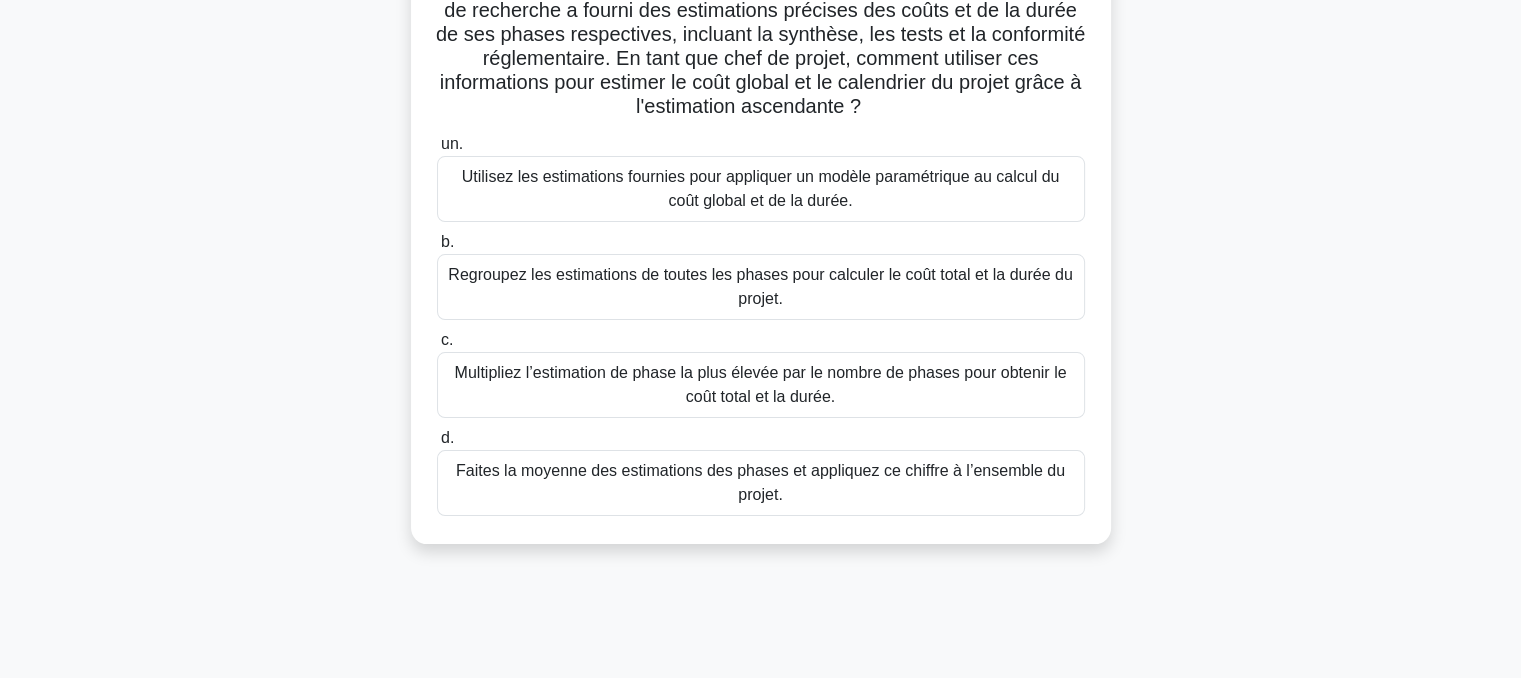 scroll, scrollTop: 204, scrollLeft: 0, axis: vertical 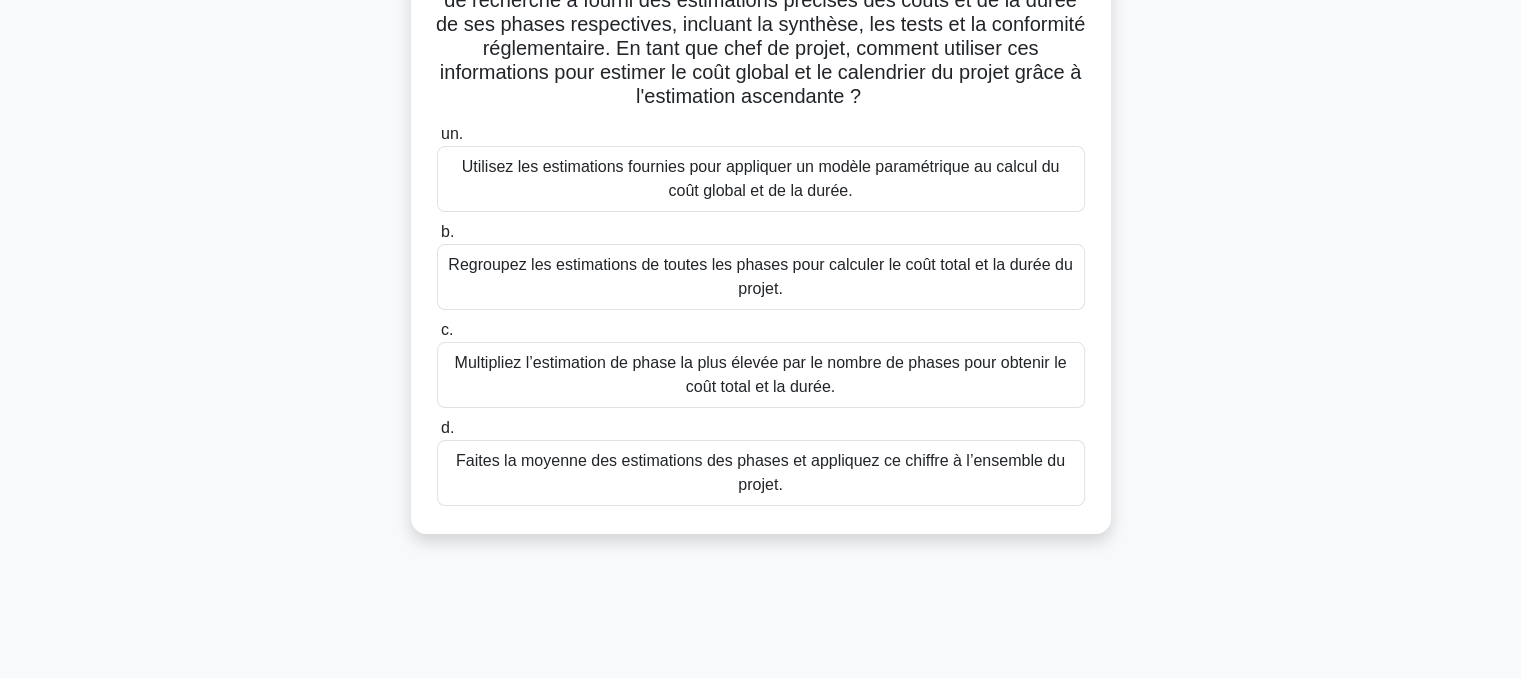 click on "Regroupez les estimations de toutes les phases pour calculer le coût total et la durée du projet." at bounding box center (760, 276) 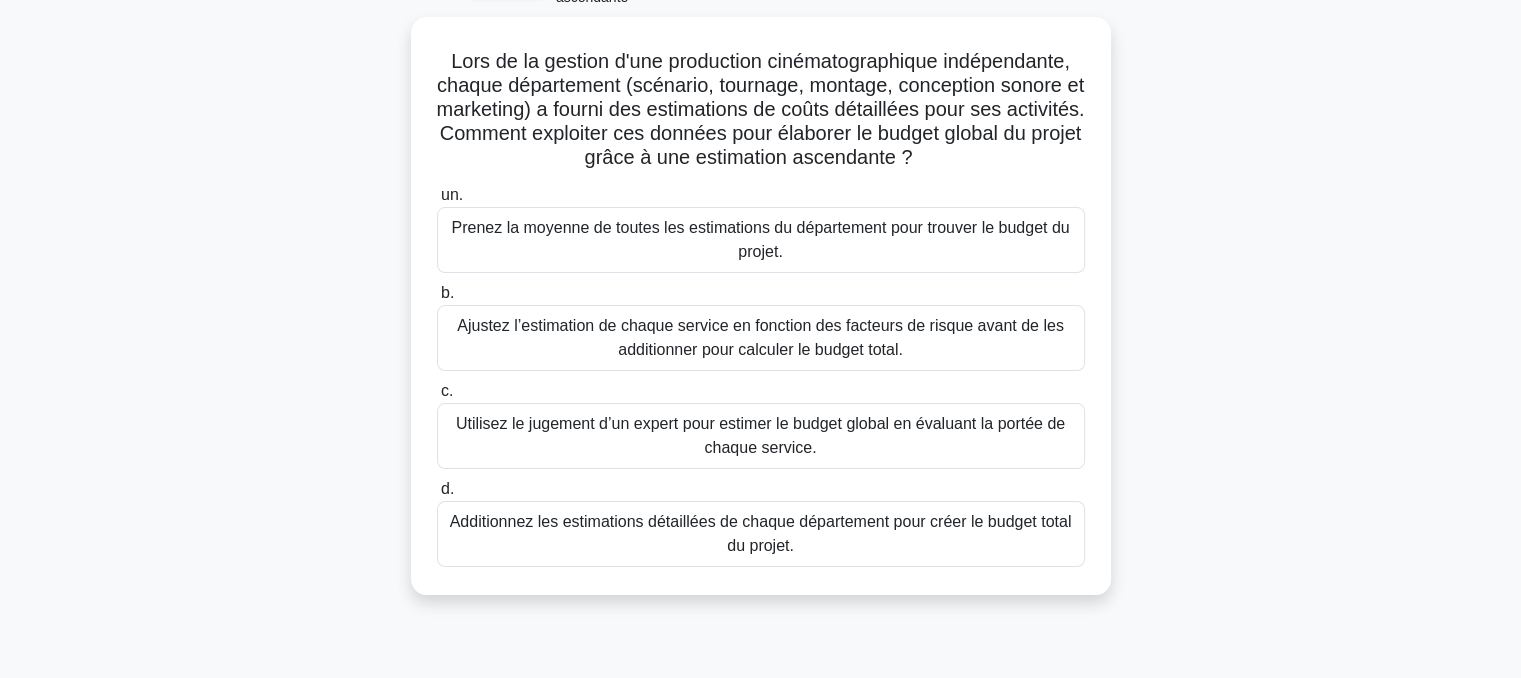 scroll, scrollTop: 0, scrollLeft: 0, axis: both 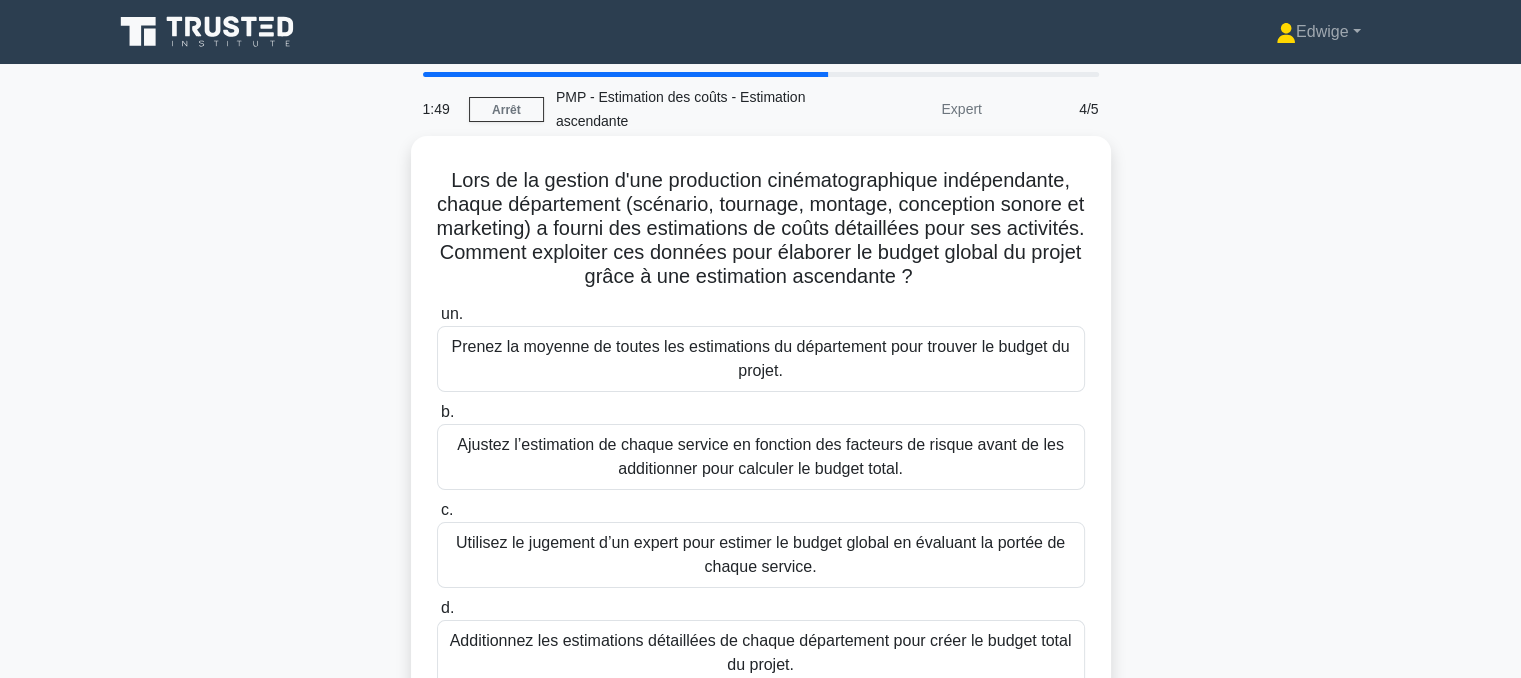click on "Additionnez les estimations détaillées de chaque département pour créer le budget total du projet." at bounding box center (761, 652) 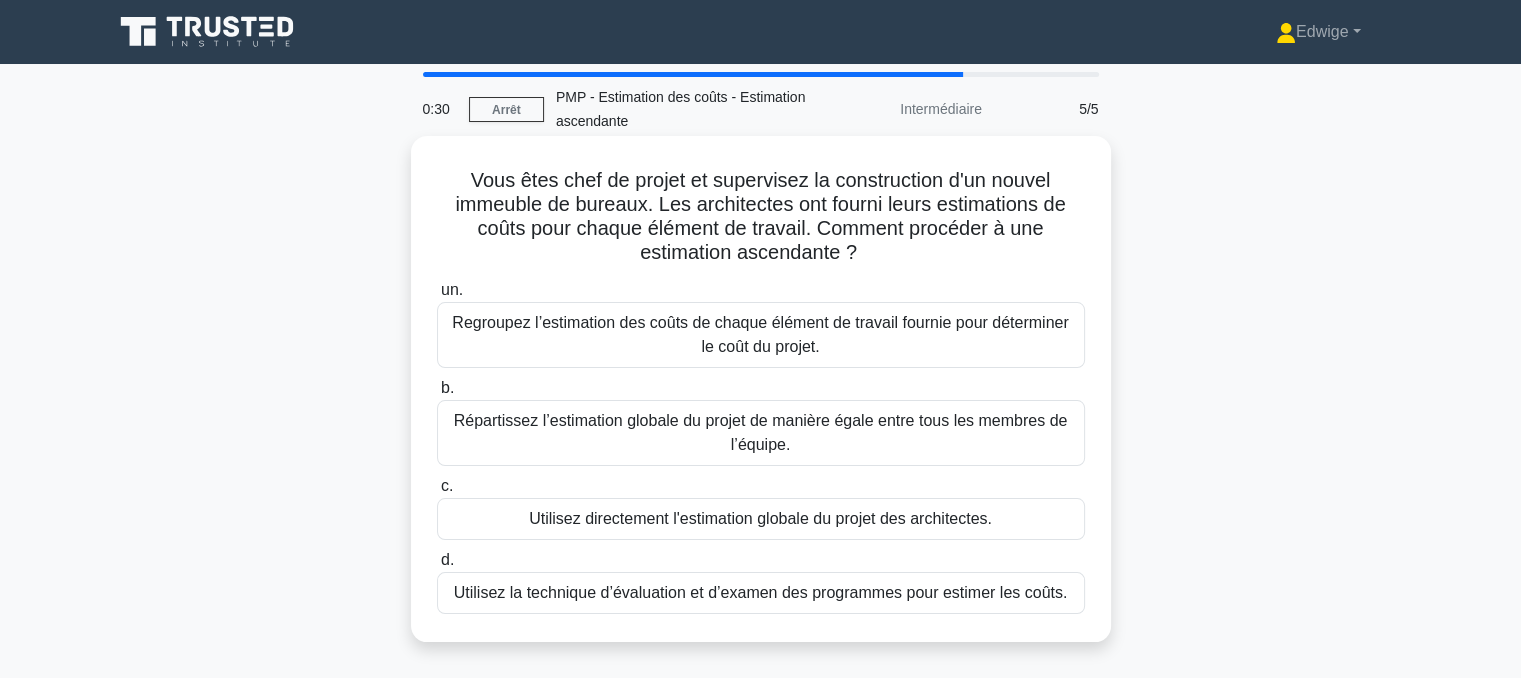 click on "Regroupez l’estimation des coûts de chaque élément de travail fournie pour déterminer le coût du projet." at bounding box center [760, 334] 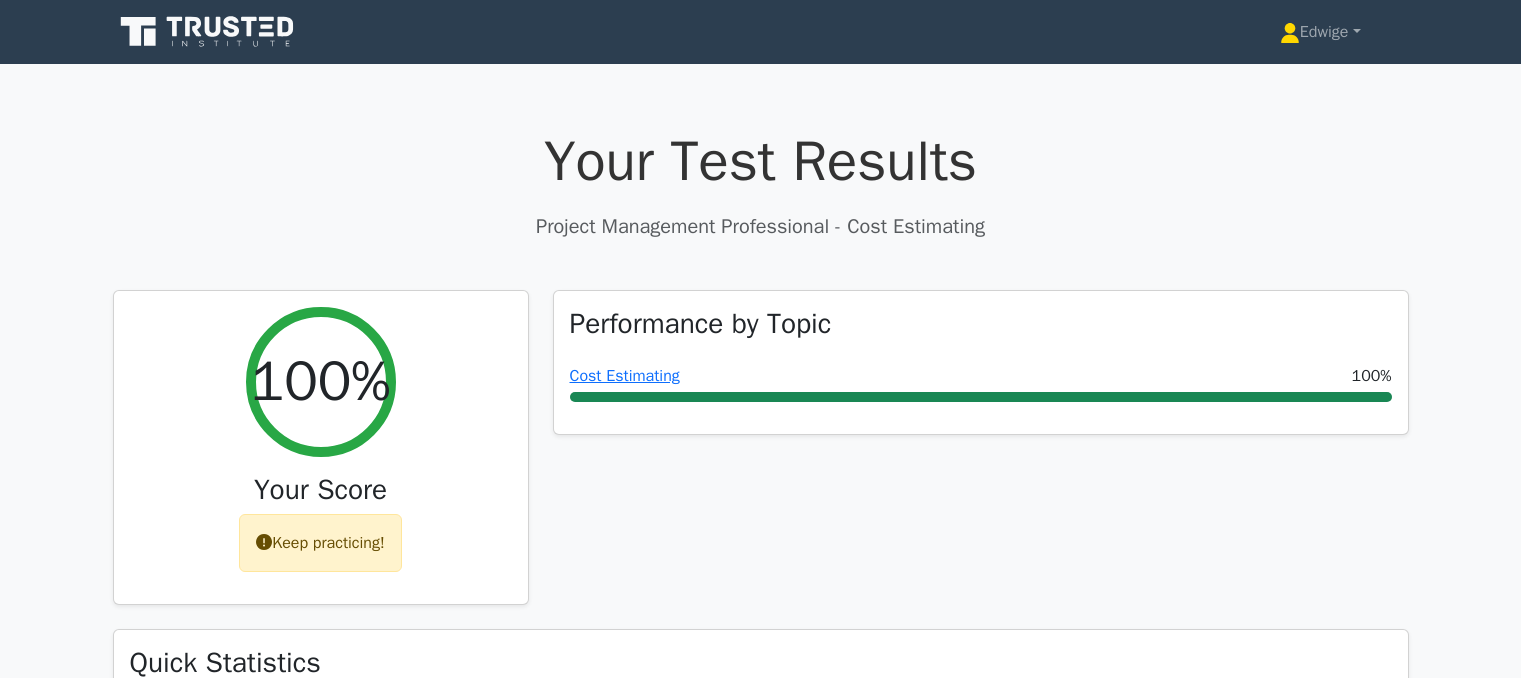 scroll, scrollTop: 0, scrollLeft: 0, axis: both 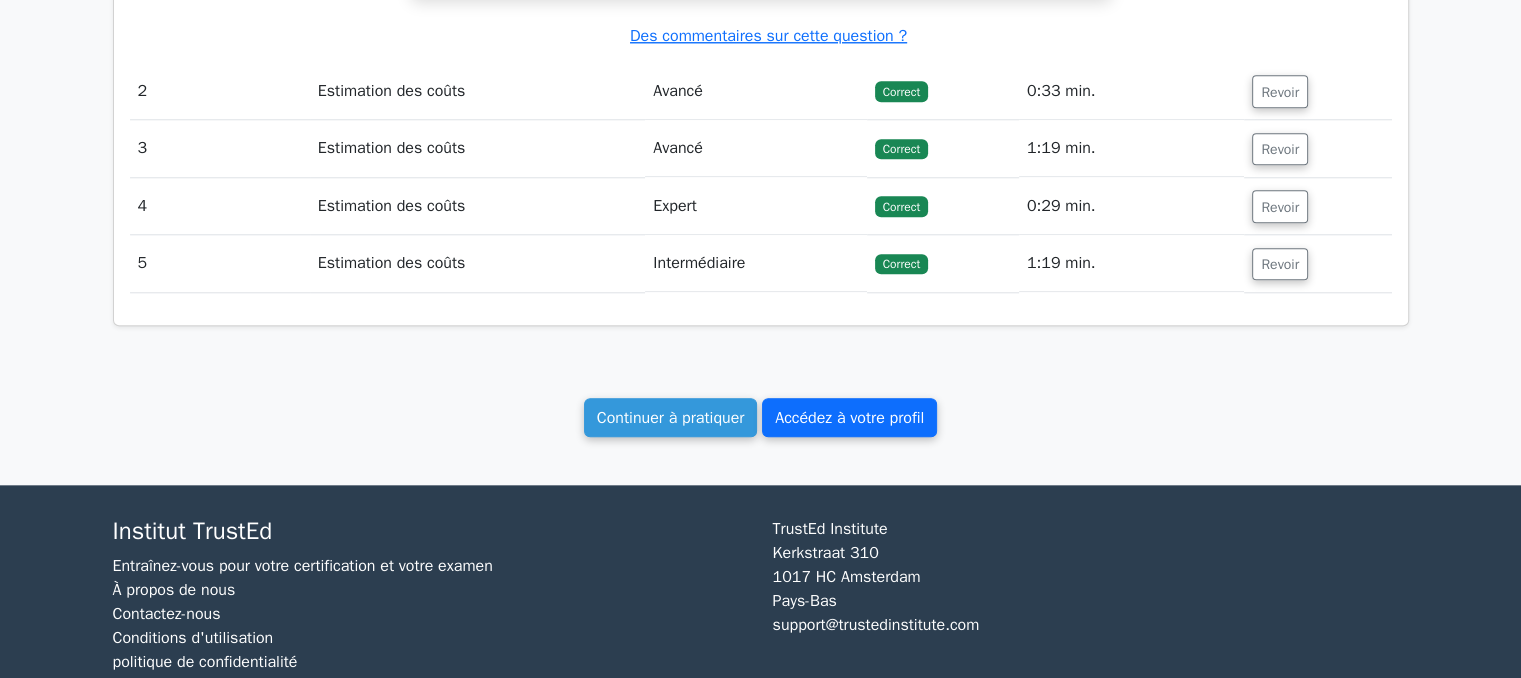 click on "Accédez à votre profil" at bounding box center [849, 418] 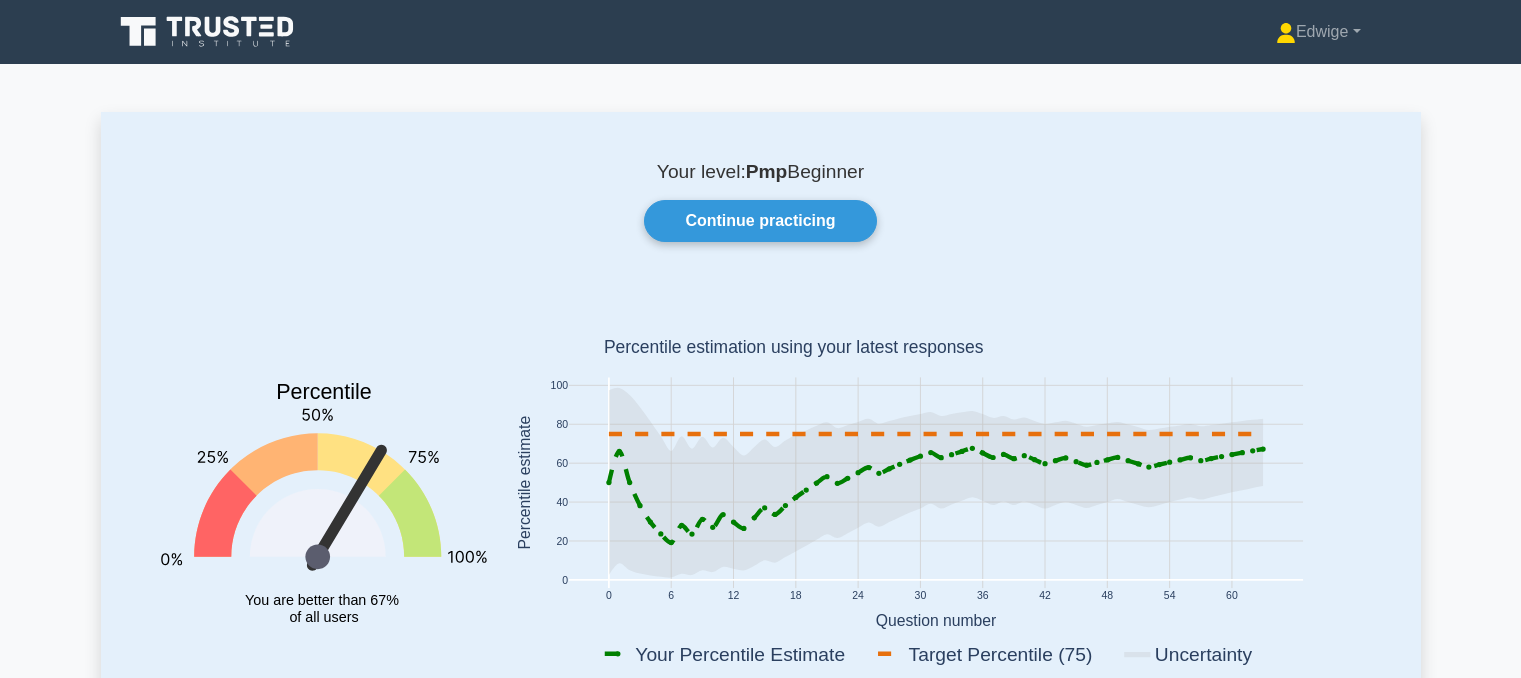 scroll, scrollTop: 0, scrollLeft: 0, axis: both 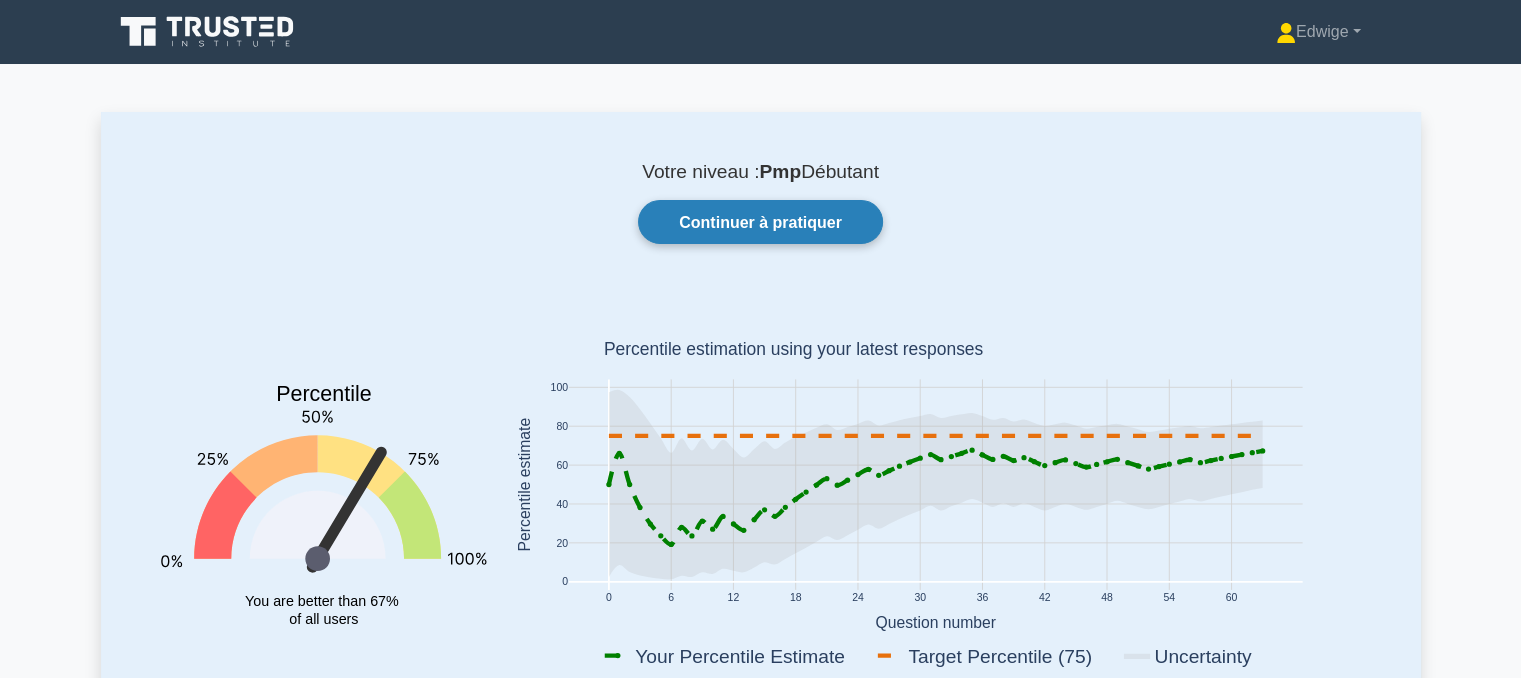 click on "Continuer à pratiquer" at bounding box center [760, 222] 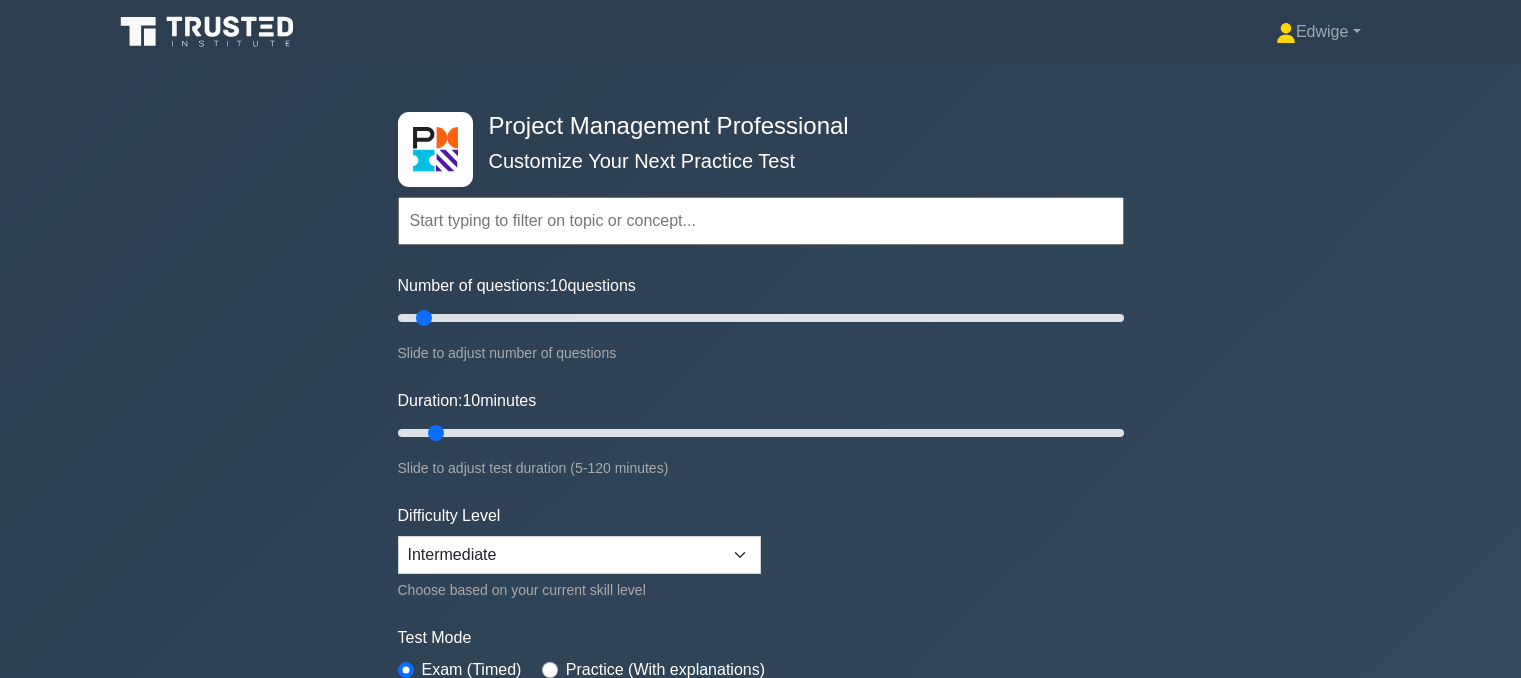 scroll, scrollTop: 212, scrollLeft: 0, axis: vertical 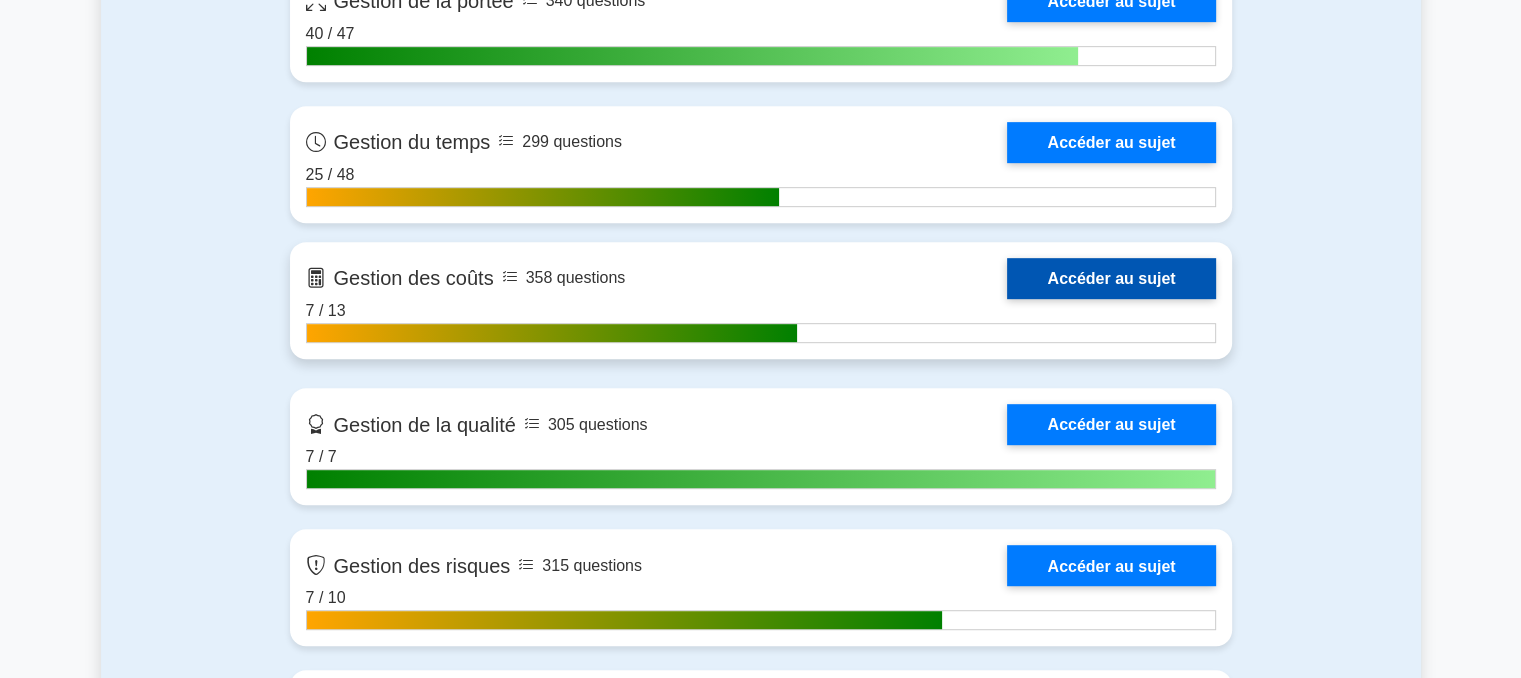 click on "Accéder au sujet" at bounding box center (1111, 278) 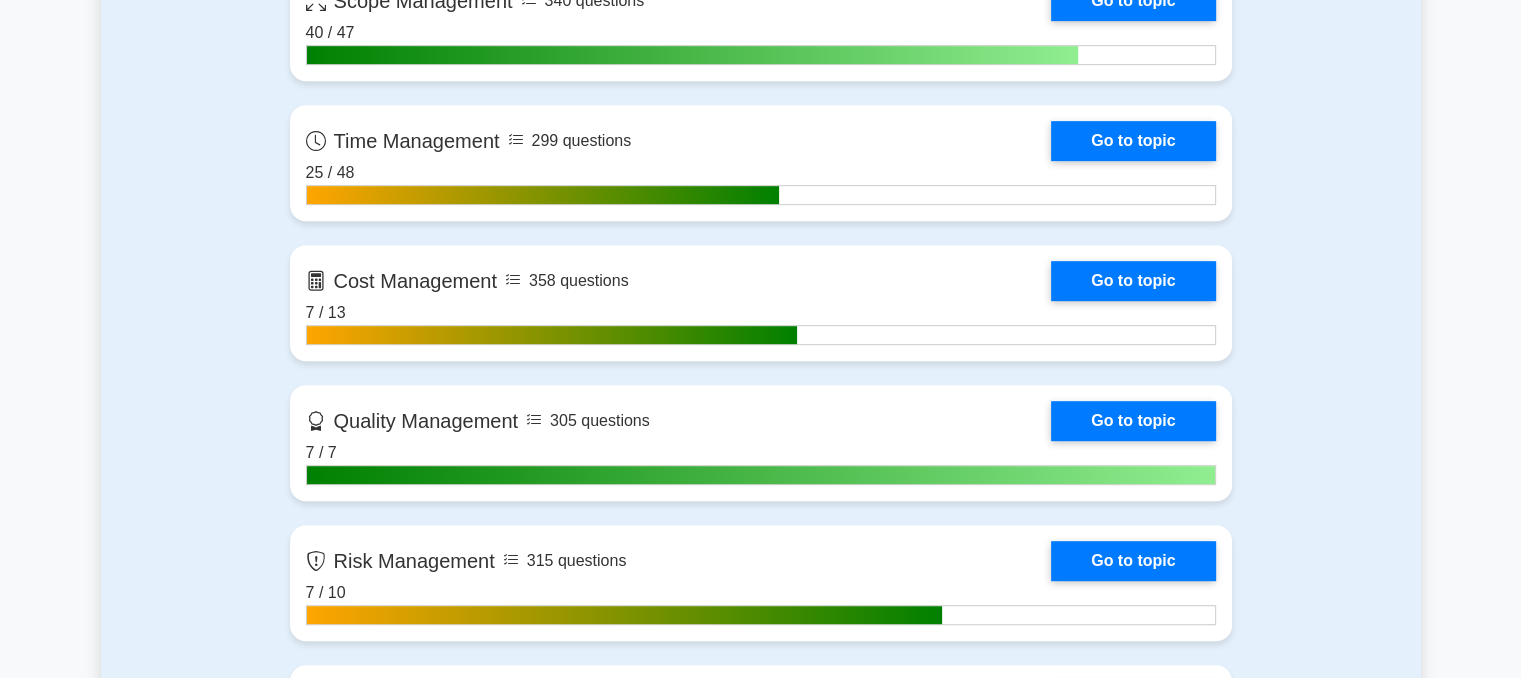 scroll, scrollTop: 1037, scrollLeft: 0, axis: vertical 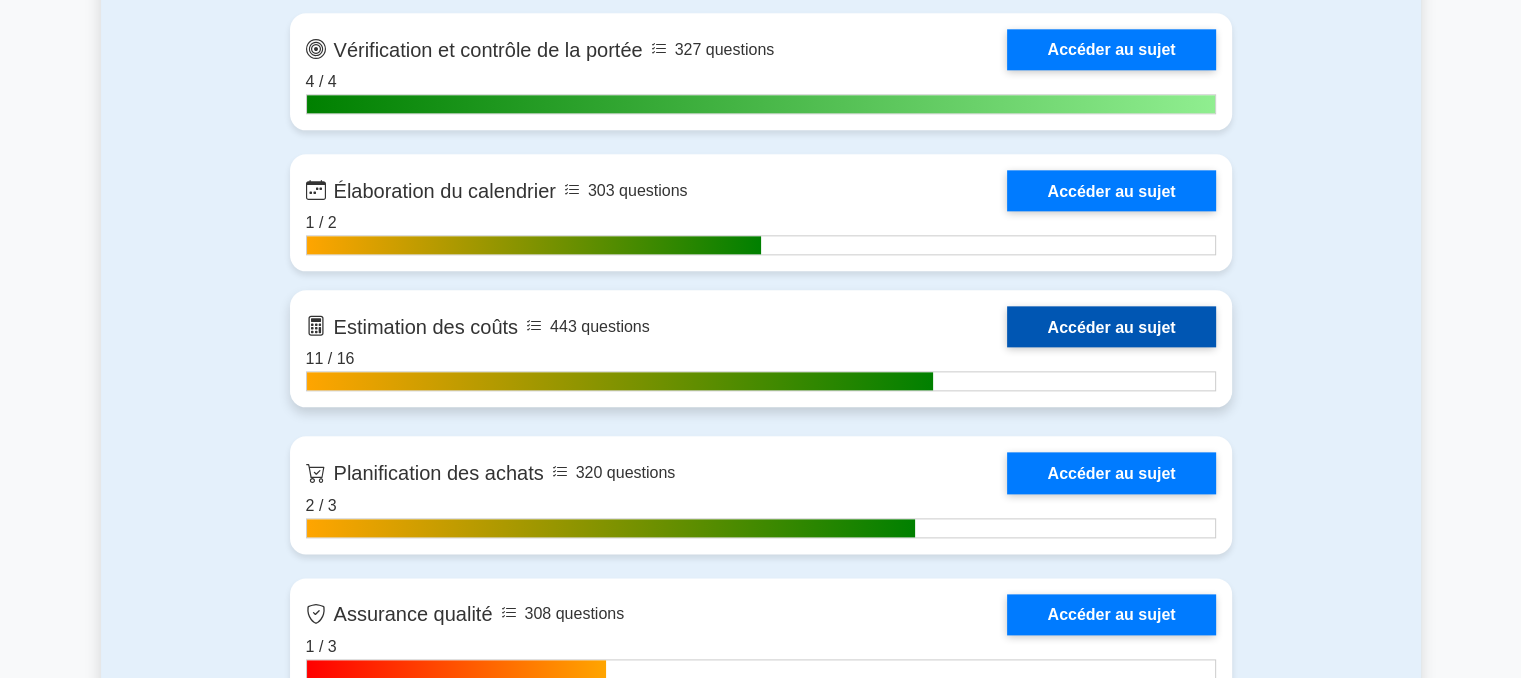 click on "Accéder au sujet" at bounding box center [1111, 326] 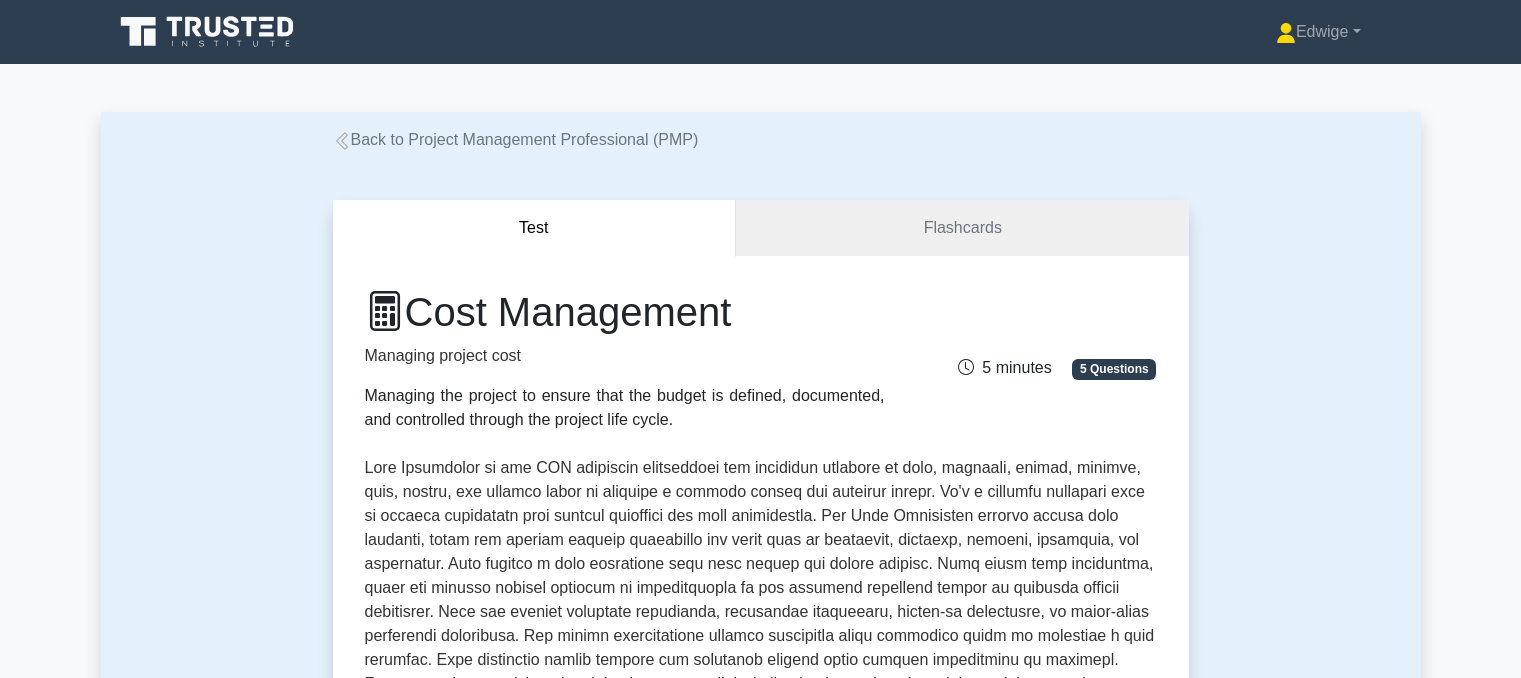 scroll, scrollTop: 425, scrollLeft: 0, axis: vertical 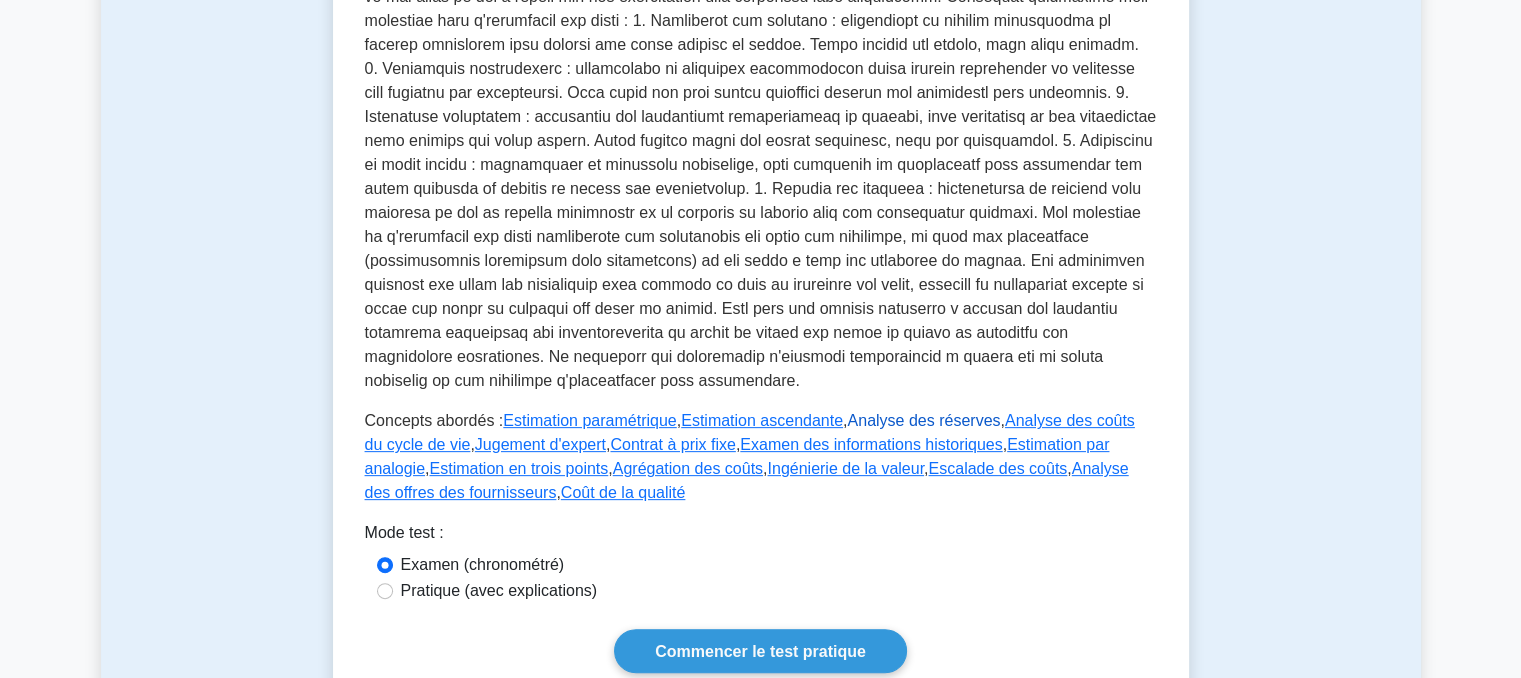 click on "Analyse des réserves" at bounding box center [923, 420] 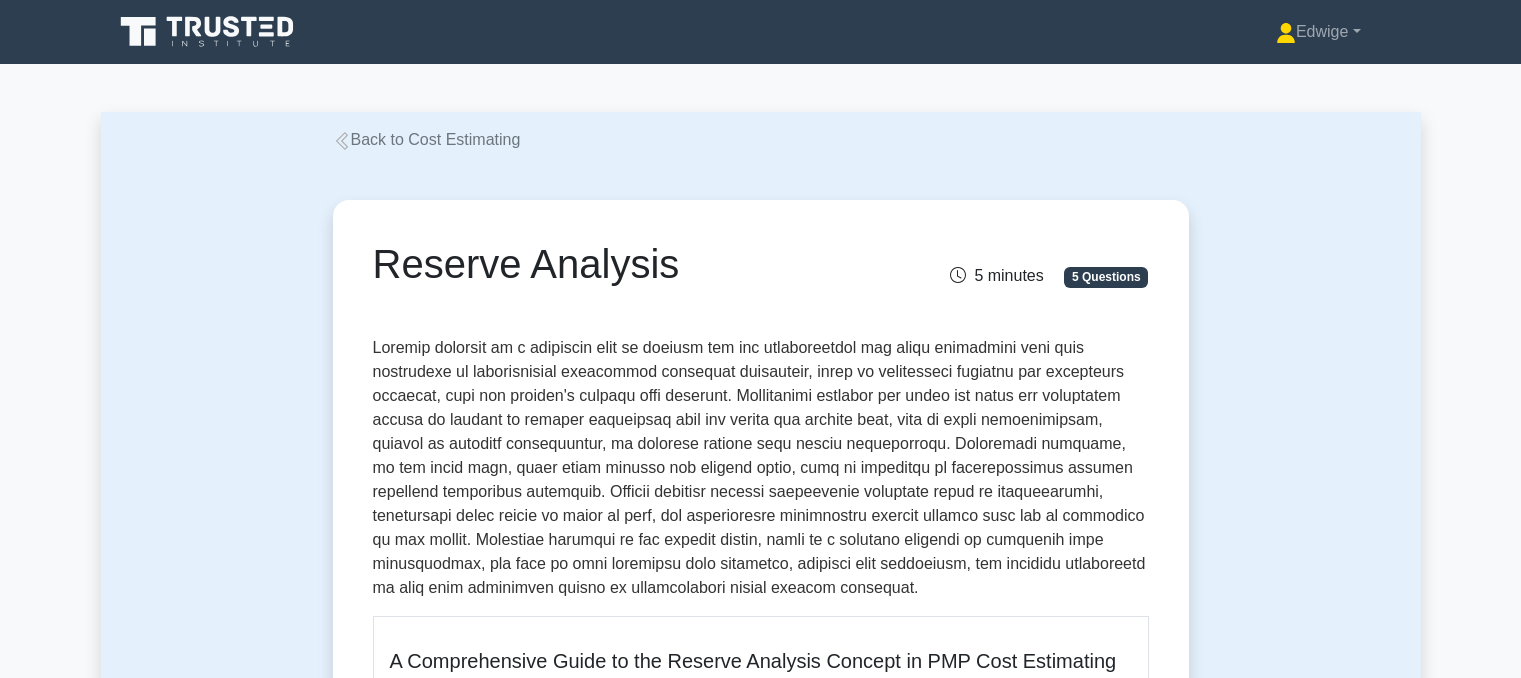scroll, scrollTop: 0, scrollLeft: 0, axis: both 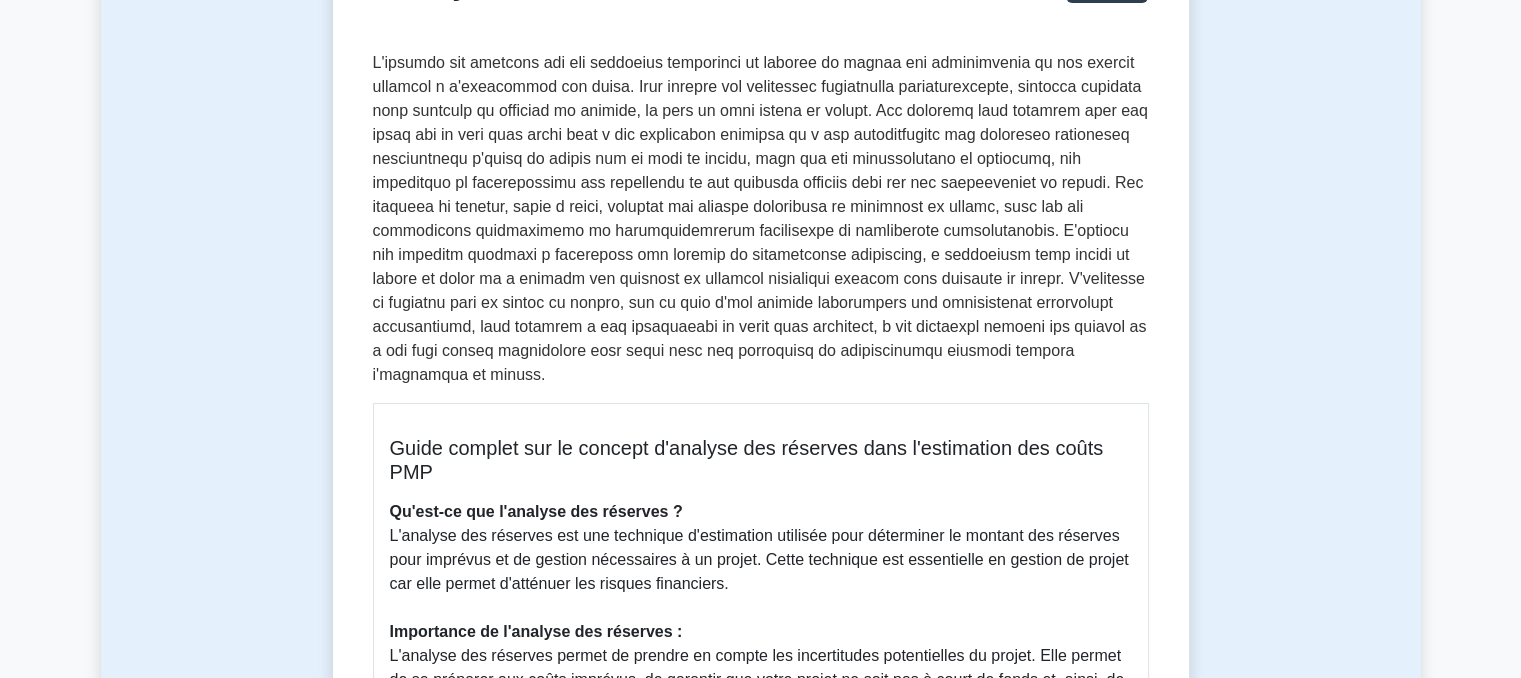drag, startPoint x: 549, startPoint y: 517, endPoint x: 722, endPoint y: 559, distance: 178.02528 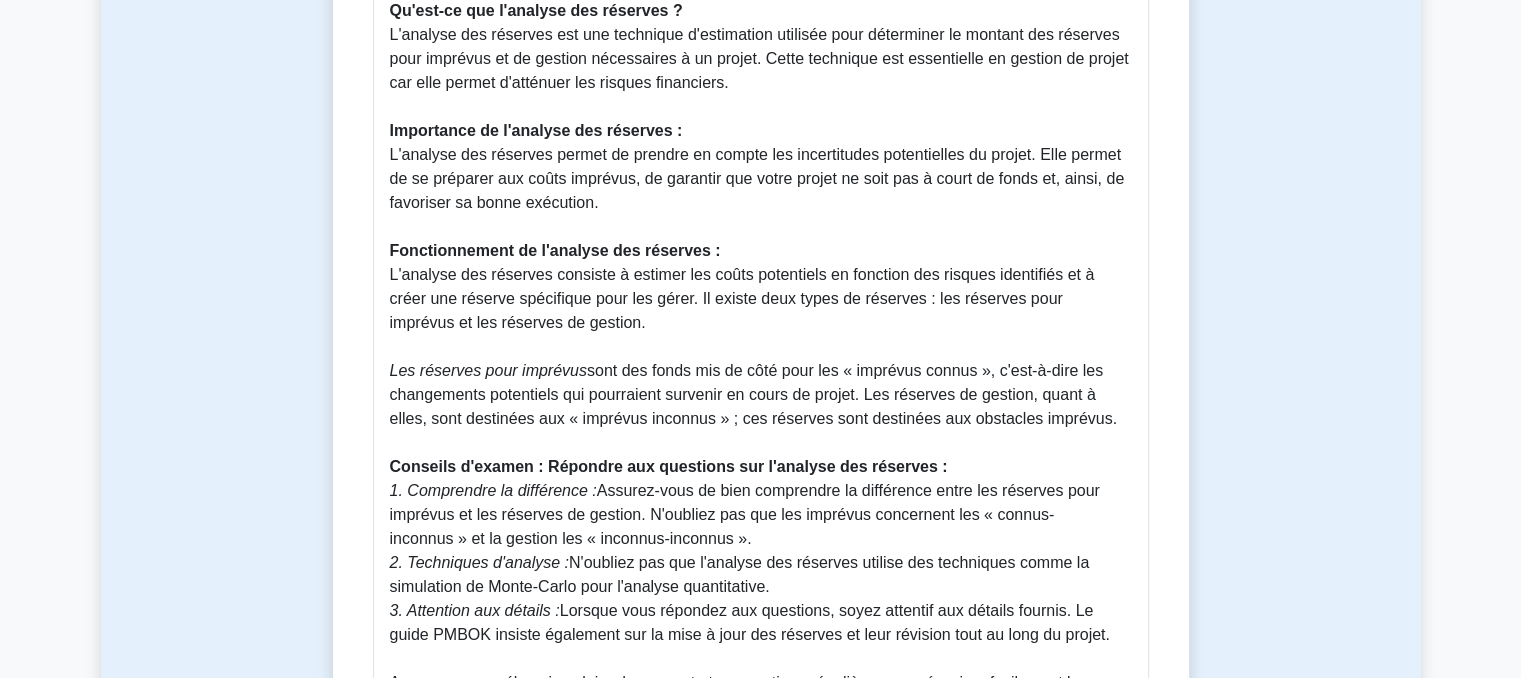 scroll, scrollTop: 840, scrollLeft: 0, axis: vertical 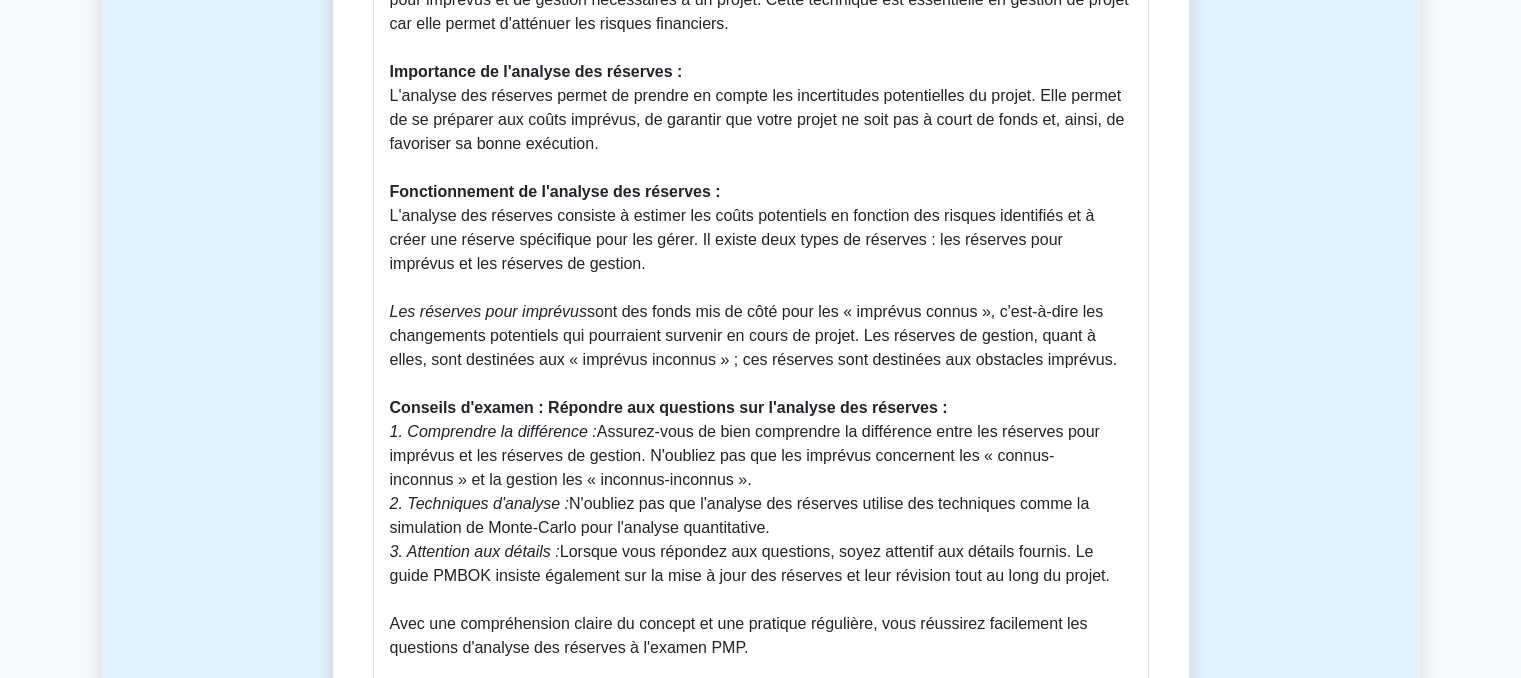 drag, startPoint x: 548, startPoint y: 72, endPoint x: 599, endPoint y: 114, distance: 66.068146 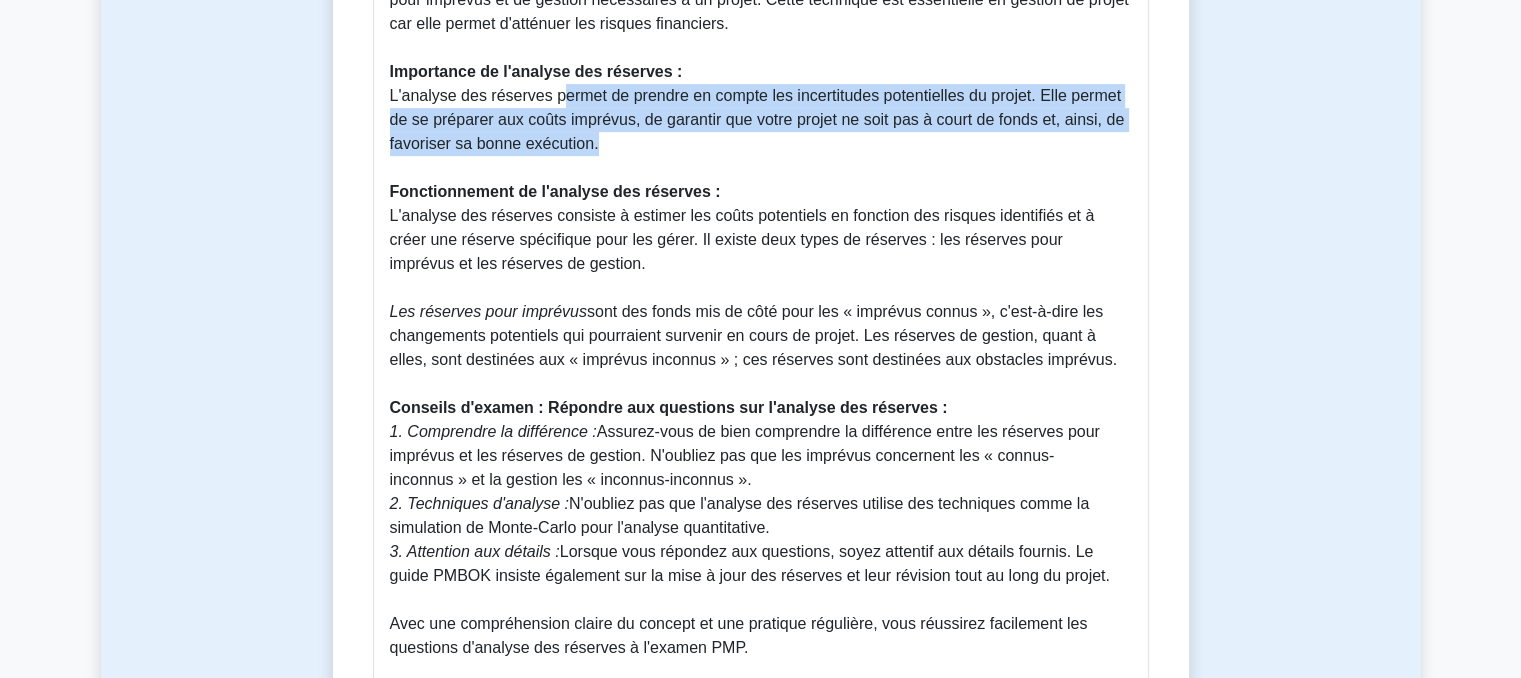 drag, startPoint x: 550, startPoint y: 74, endPoint x: 588, endPoint y: 119, distance: 58.898216 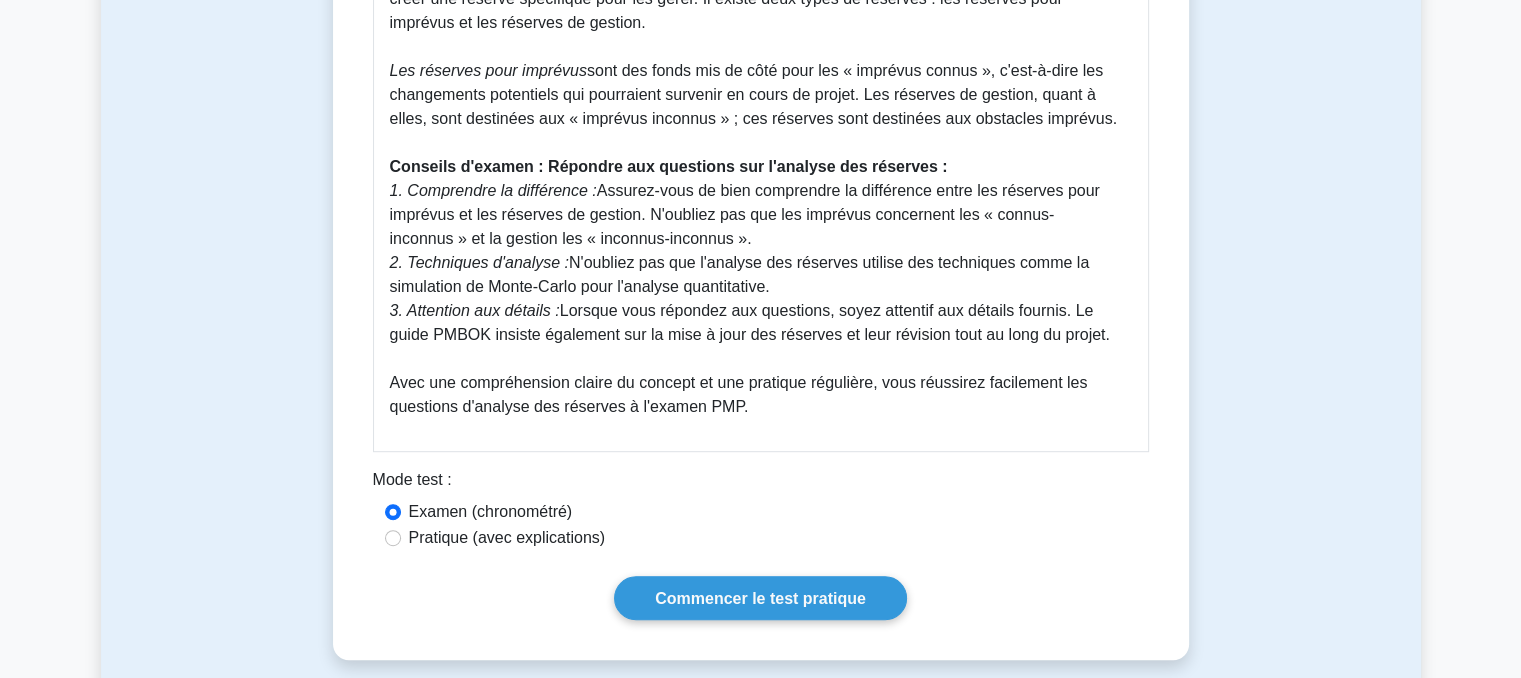 scroll, scrollTop: 1090, scrollLeft: 0, axis: vertical 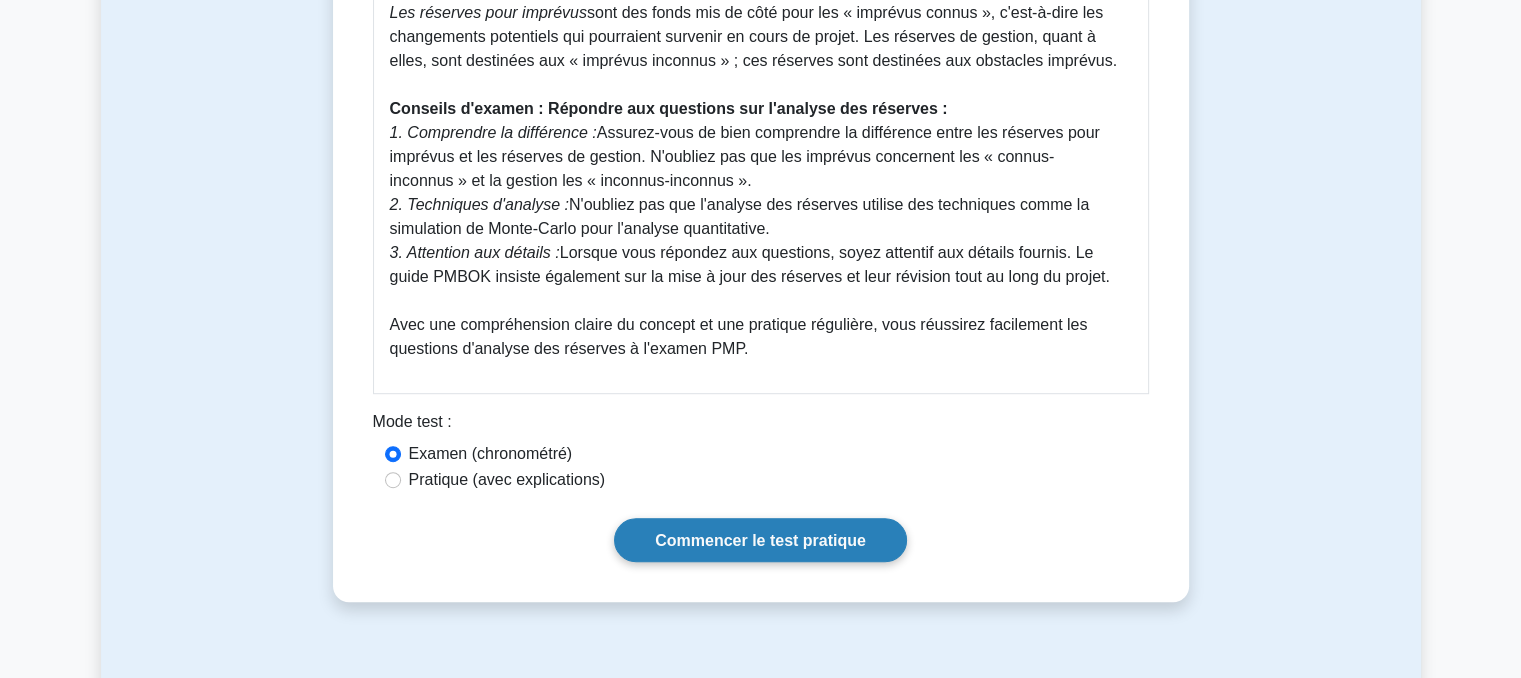 click on "Commencer le test pratique" at bounding box center (760, 540) 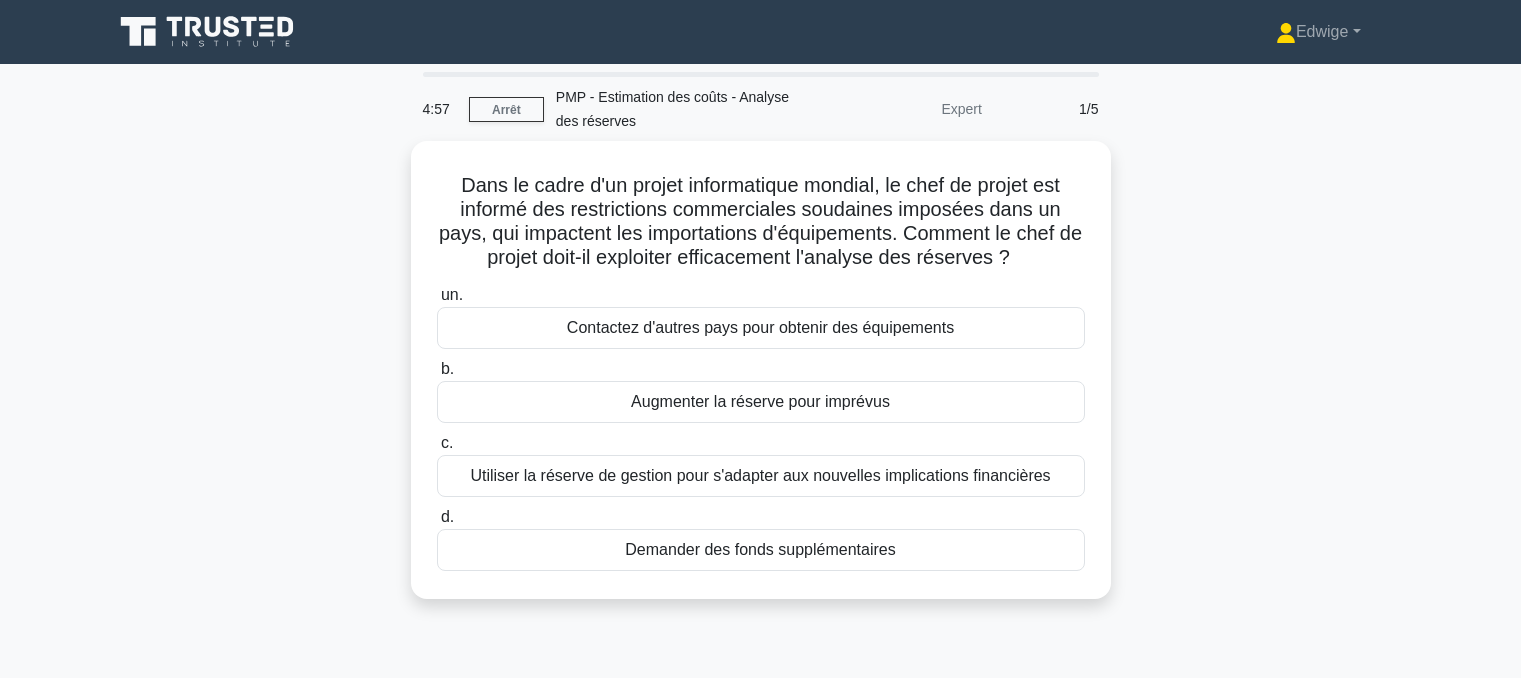 scroll, scrollTop: 0, scrollLeft: 0, axis: both 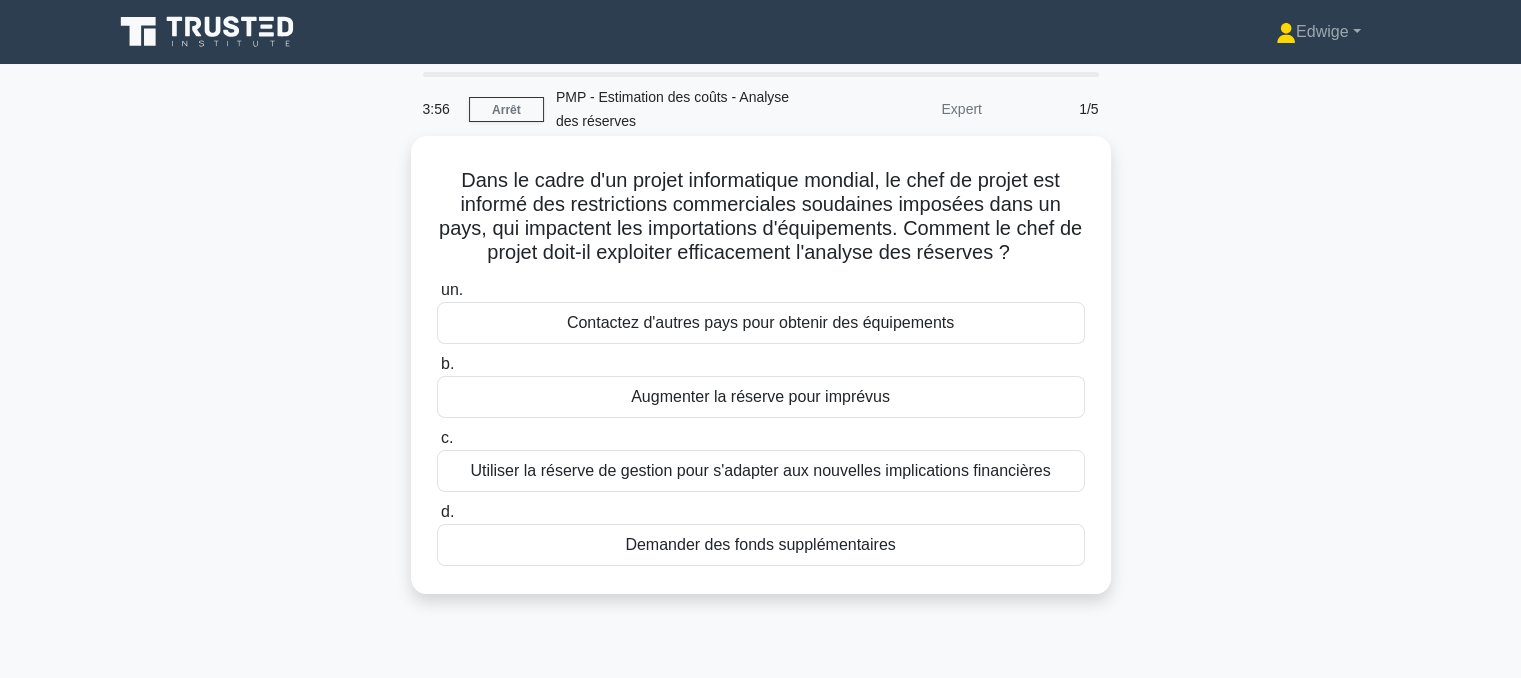 click on "Utiliser la réserve de gestion pour s'adapter aux nouvelles implications financières" at bounding box center [760, 470] 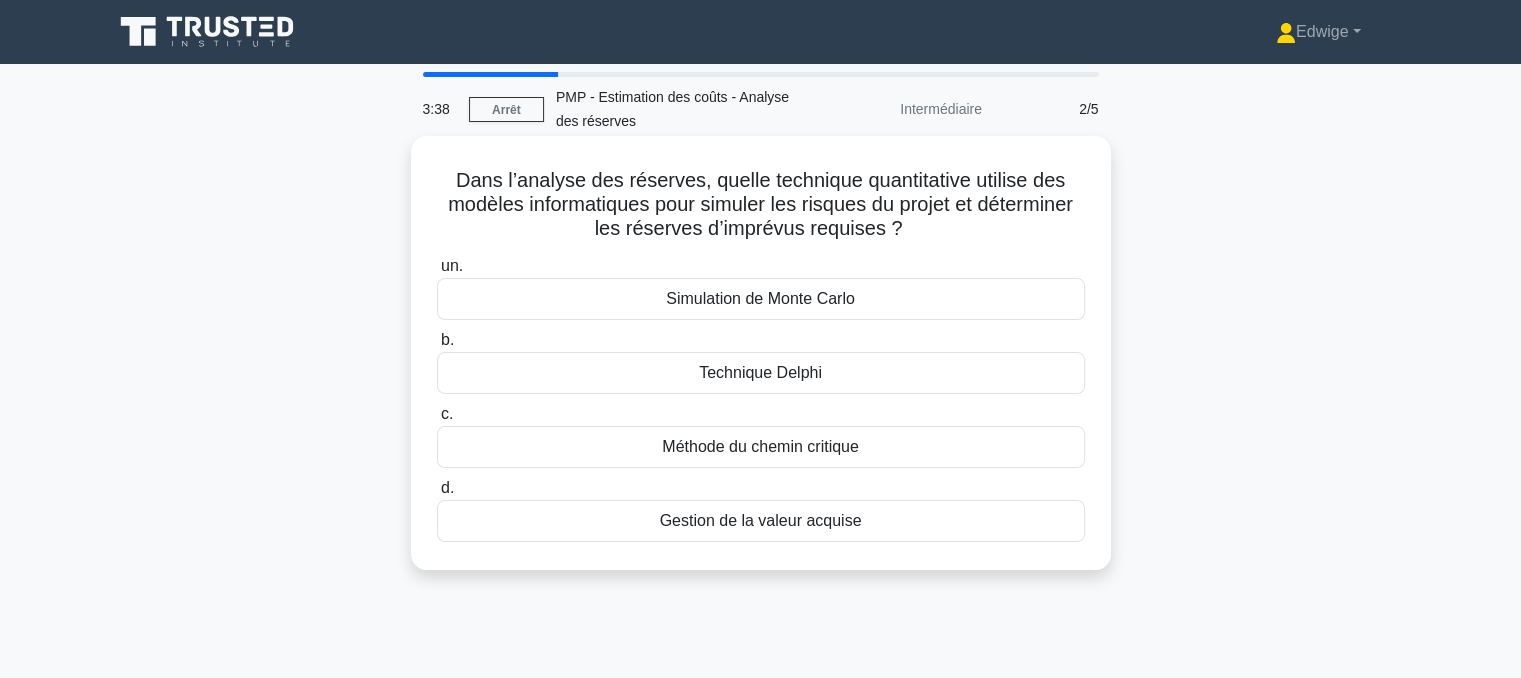 click on "Simulation de Monte Carlo" at bounding box center [760, 298] 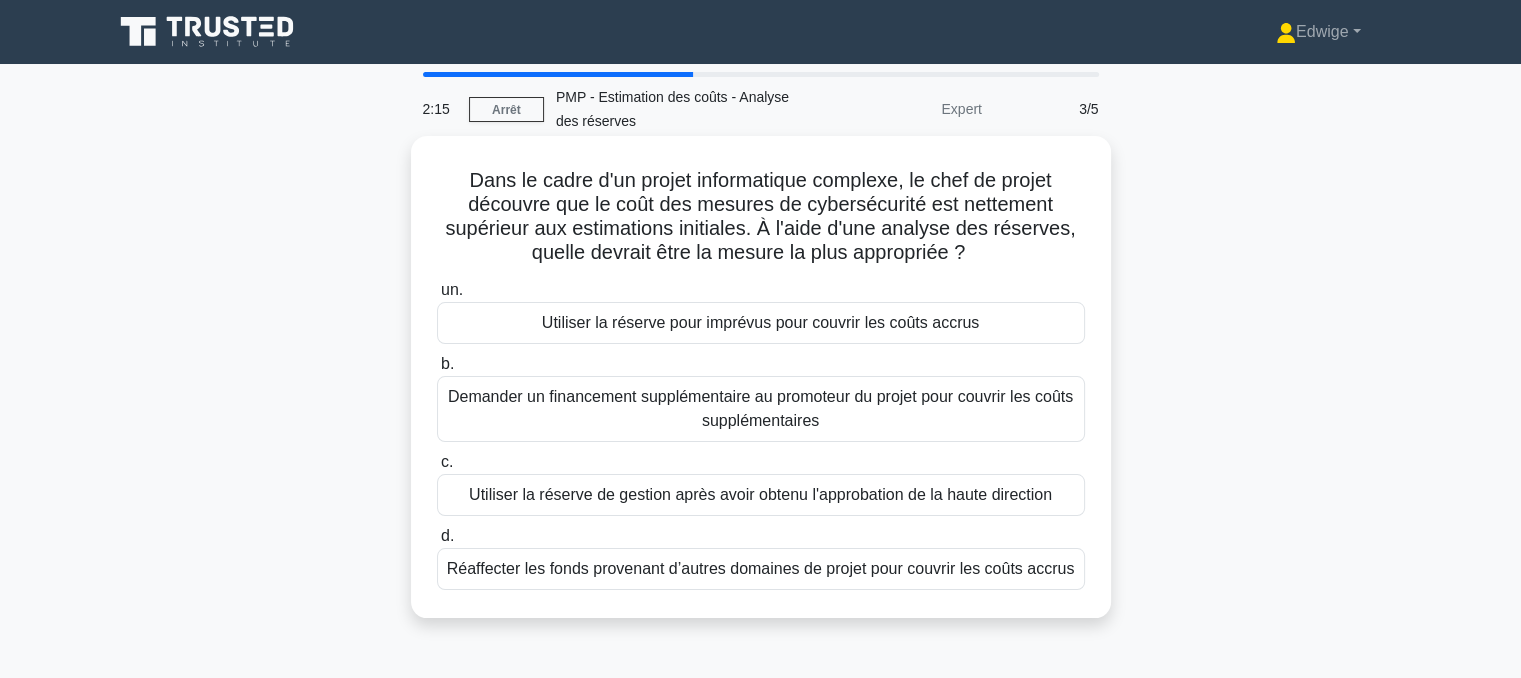 click on "Utiliser la réserve pour imprévus pour couvrir les coûts accrus" at bounding box center [760, 322] 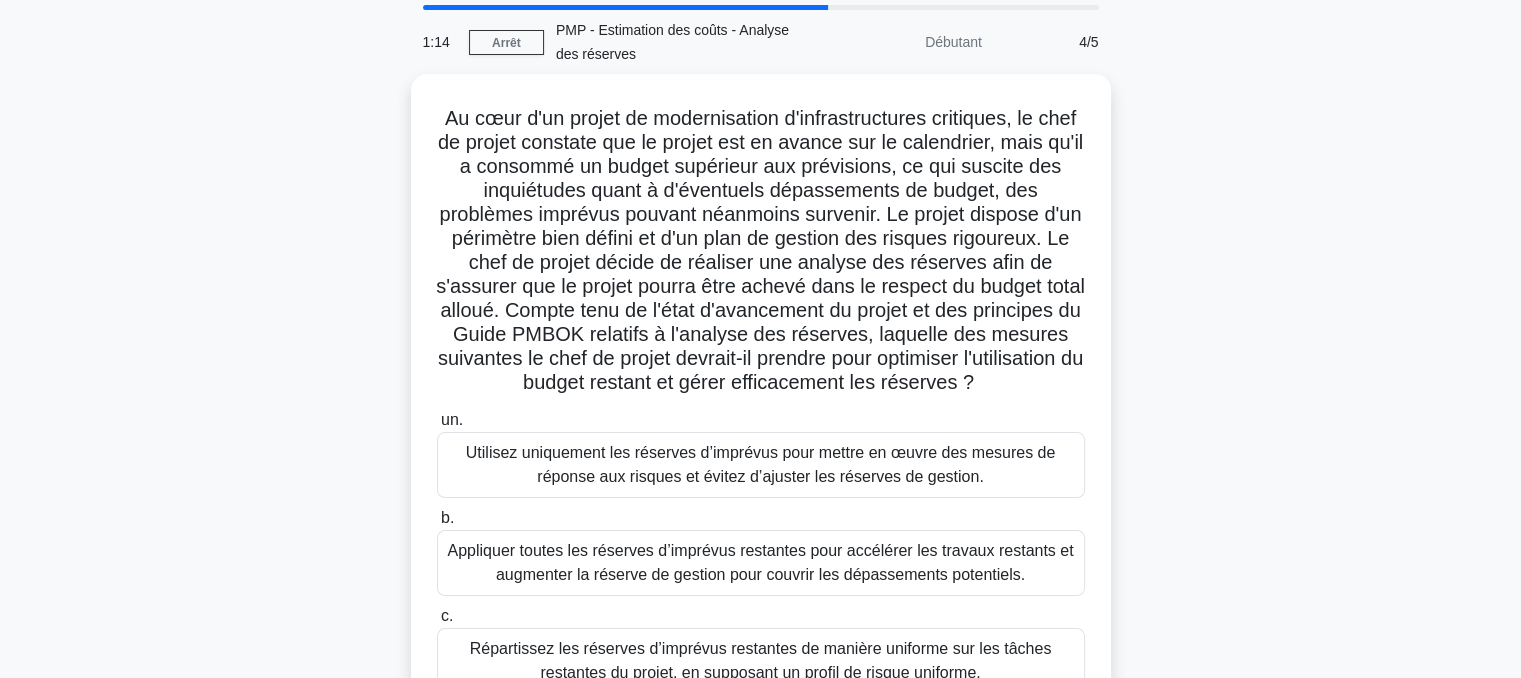 scroll, scrollTop: 73, scrollLeft: 0, axis: vertical 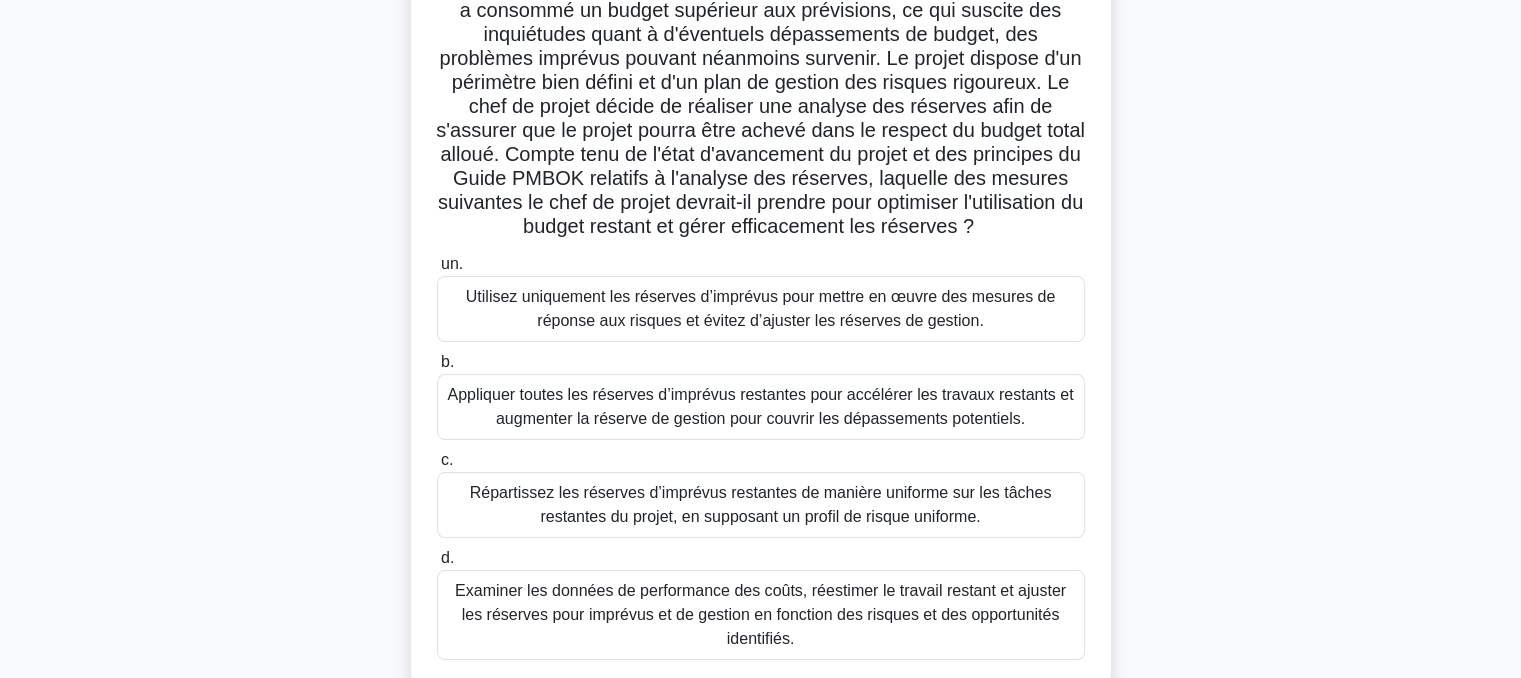 click on "Examiner les données de performance des coûts, réestimer le travail restant et ajuster les réserves pour imprévus et de gestion en fonction des risques et des opportunités identifiés." at bounding box center (760, 614) 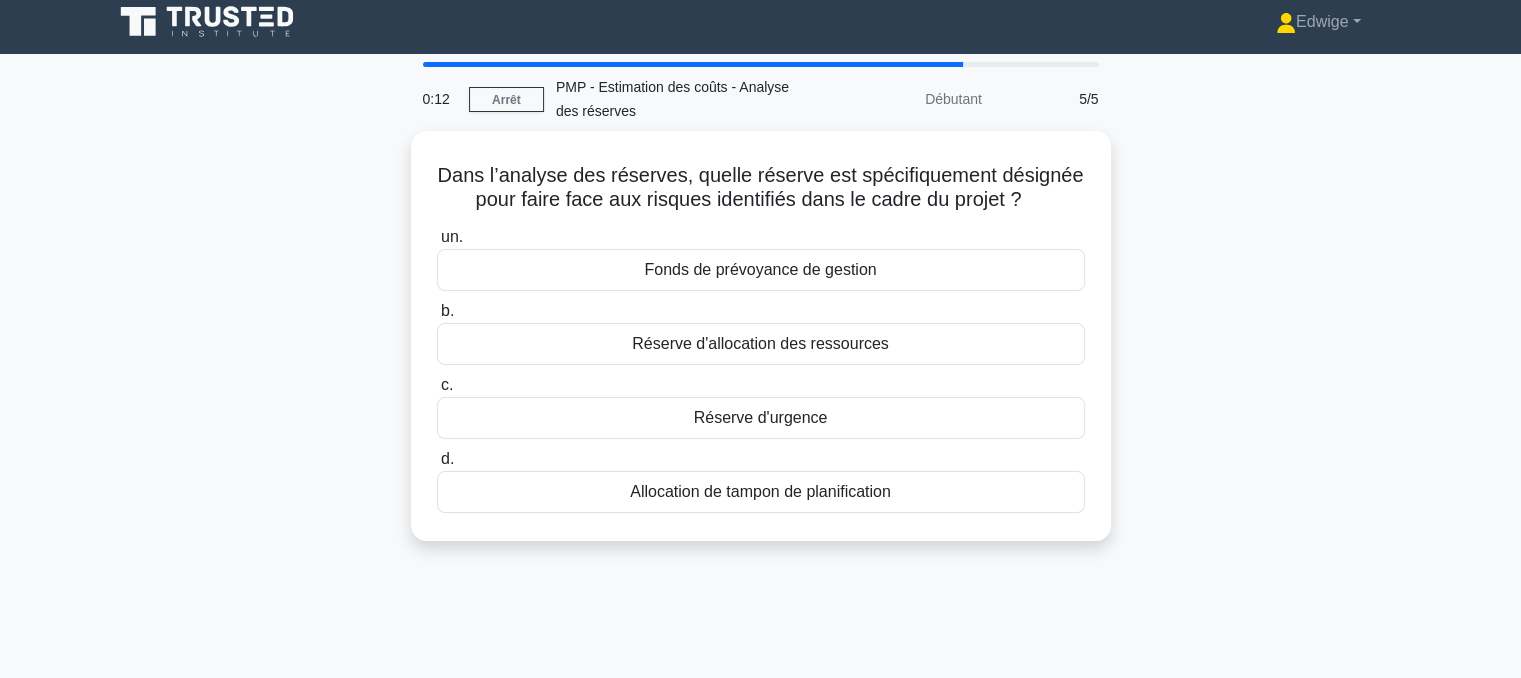 scroll, scrollTop: 0, scrollLeft: 0, axis: both 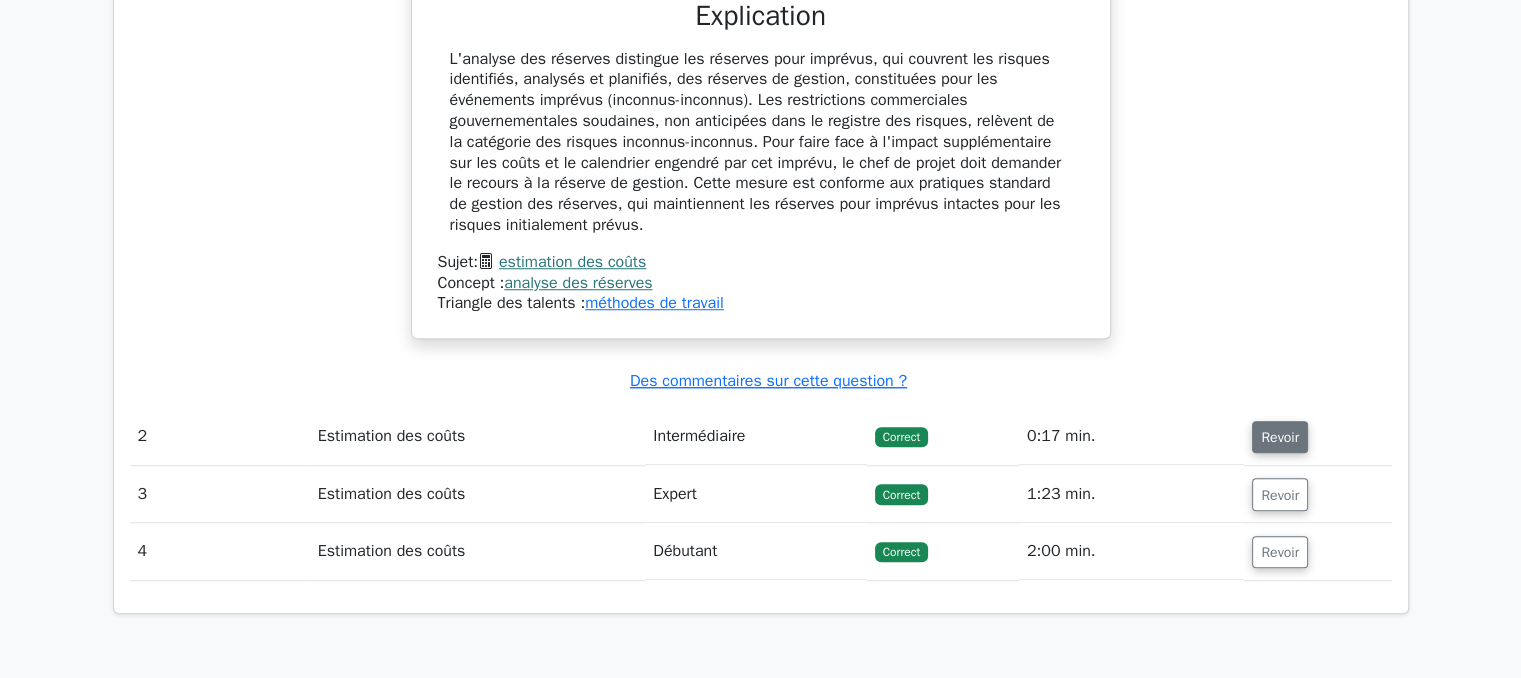 click on "Revoir" at bounding box center [1280, 437] 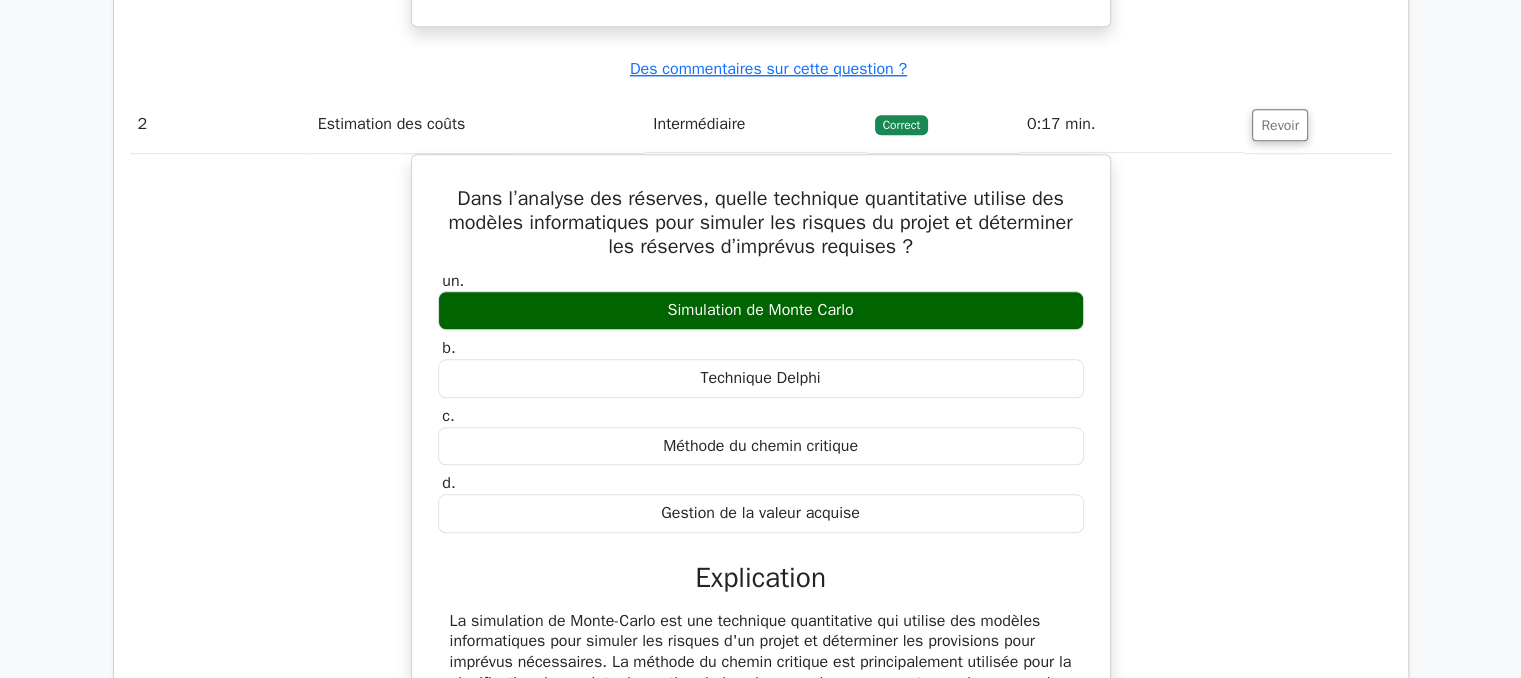 scroll, scrollTop: 1833, scrollLeft: 0, axis: vertical 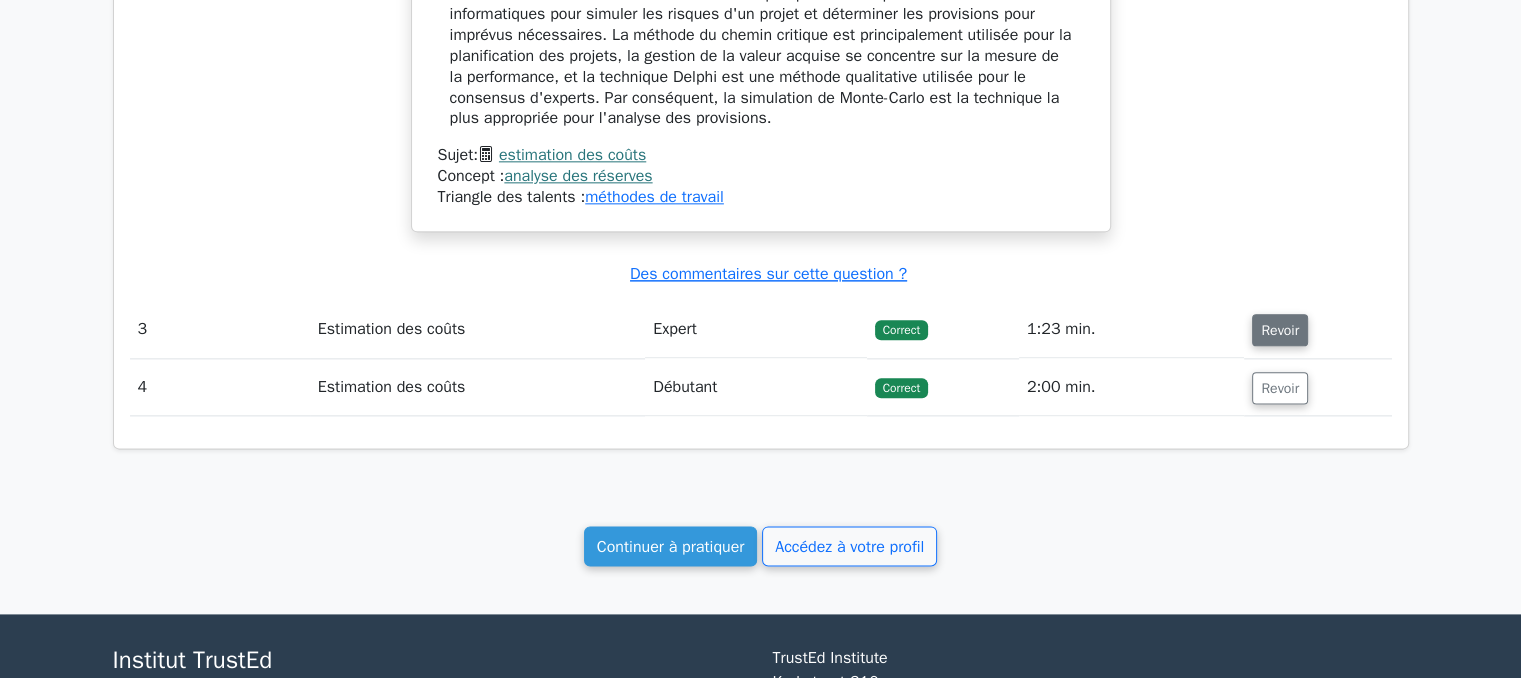 click on "Revoir" at bounding box center (1280, 330) 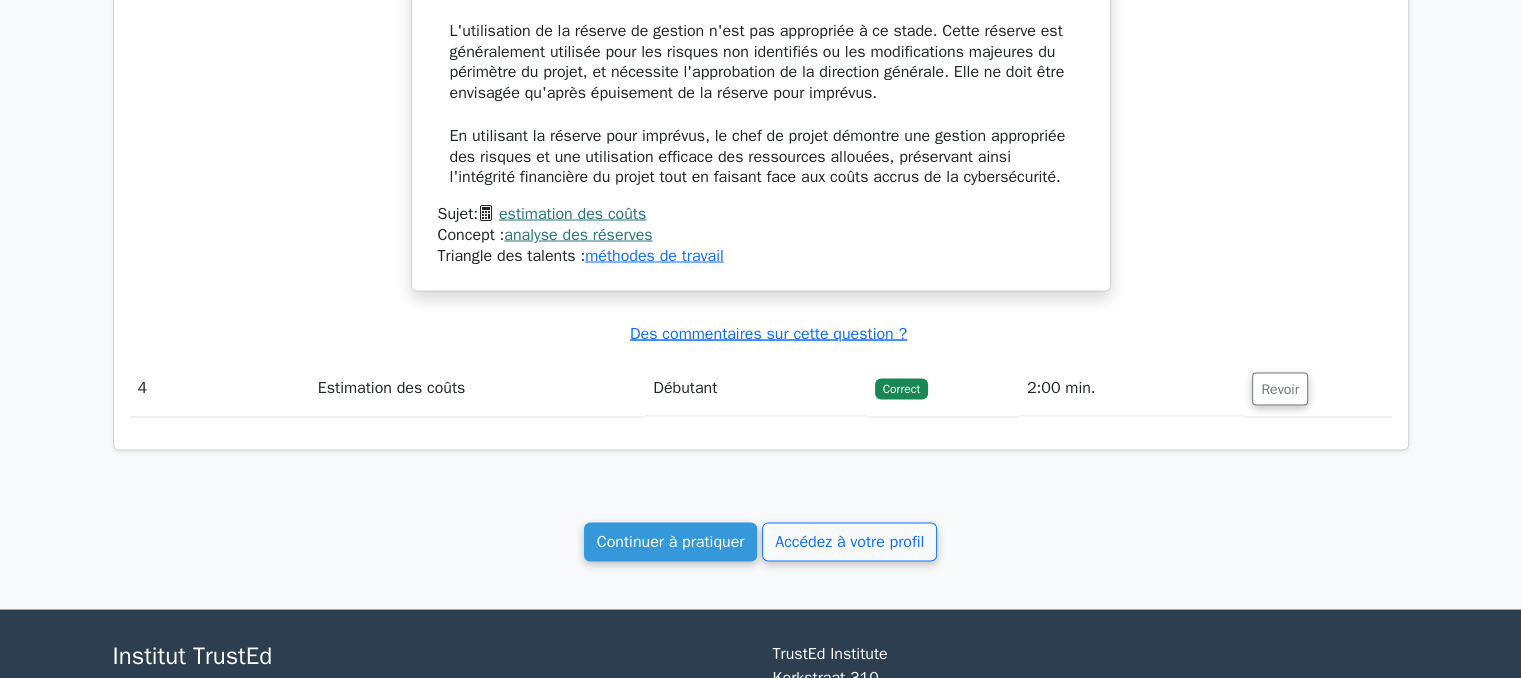 scroll, scrollTop: 3692, scrollLeft: 0, axis: vertical 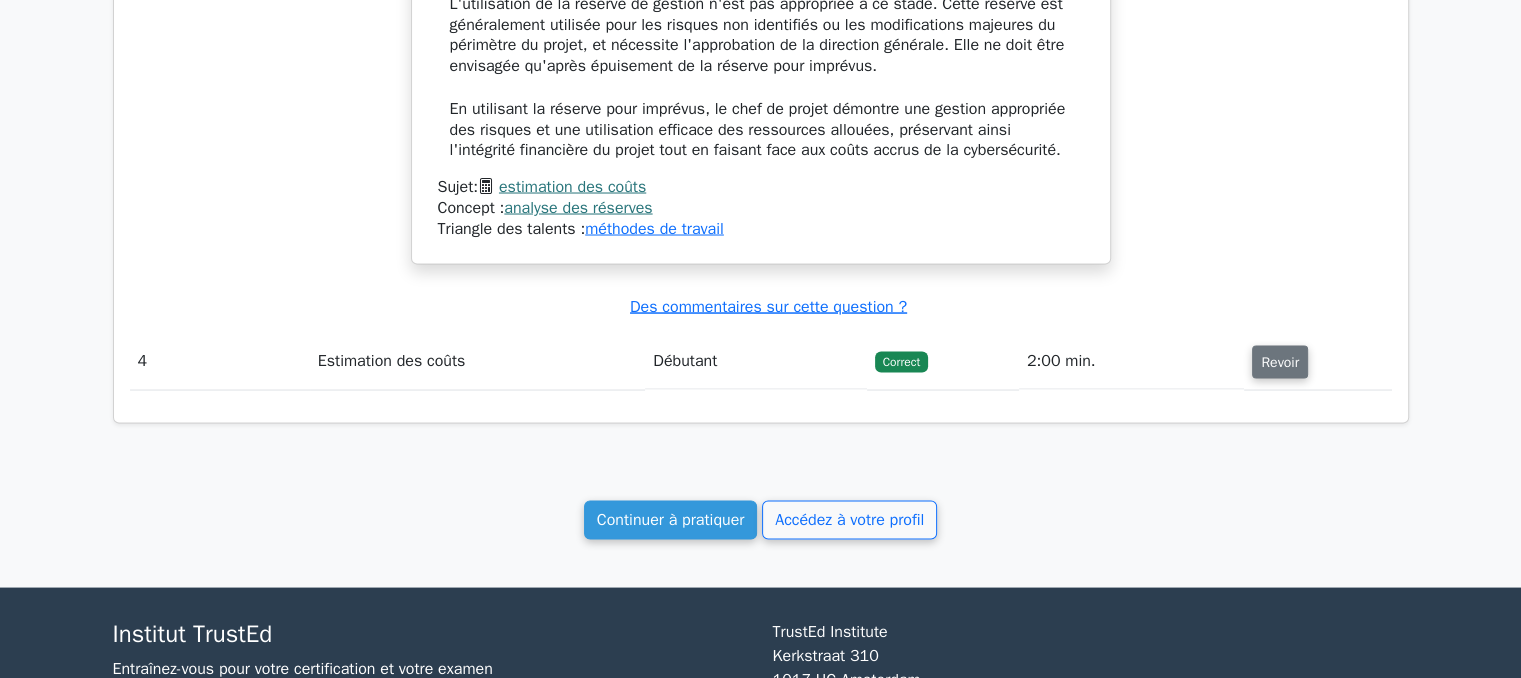 click on "Revoir" at bounding box center [1280, 362] 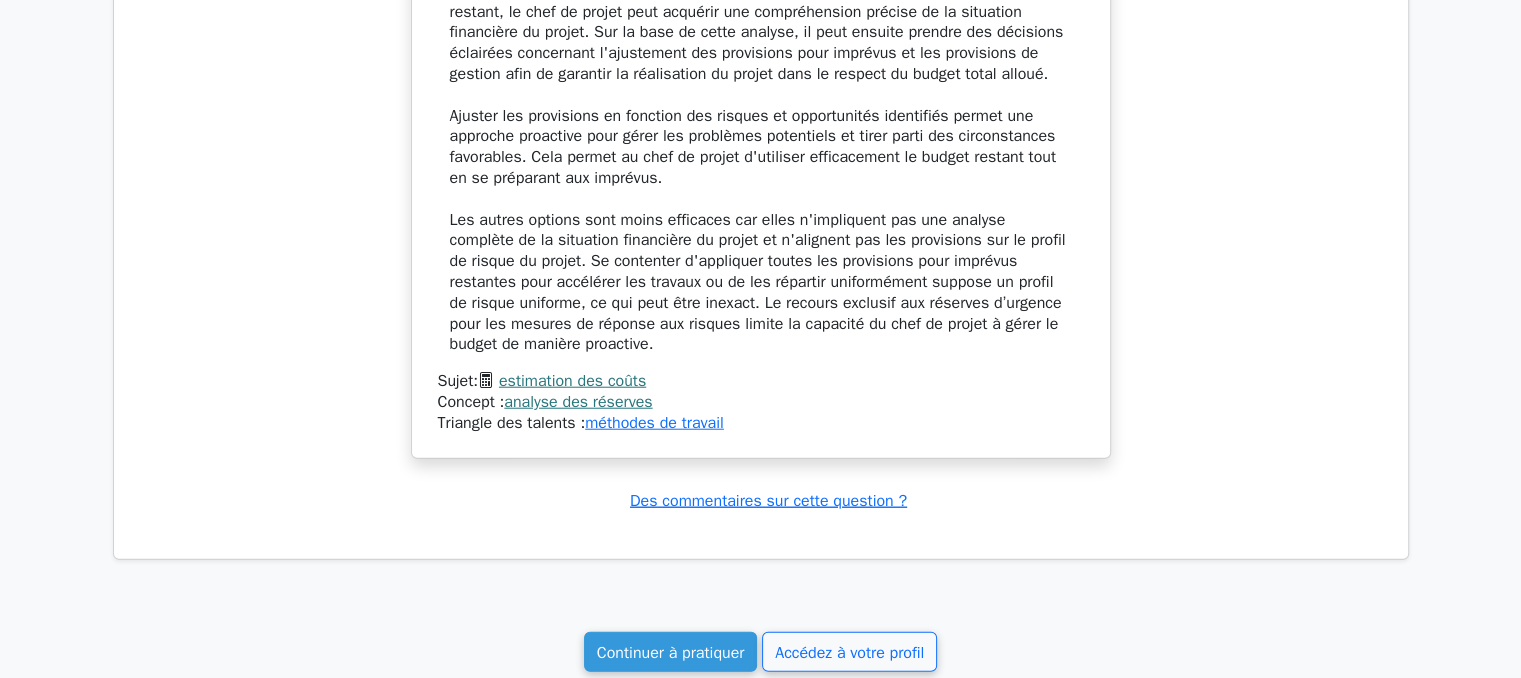 scroll, scrollTop: 5054, scrollLeft: 0, axis: vertical 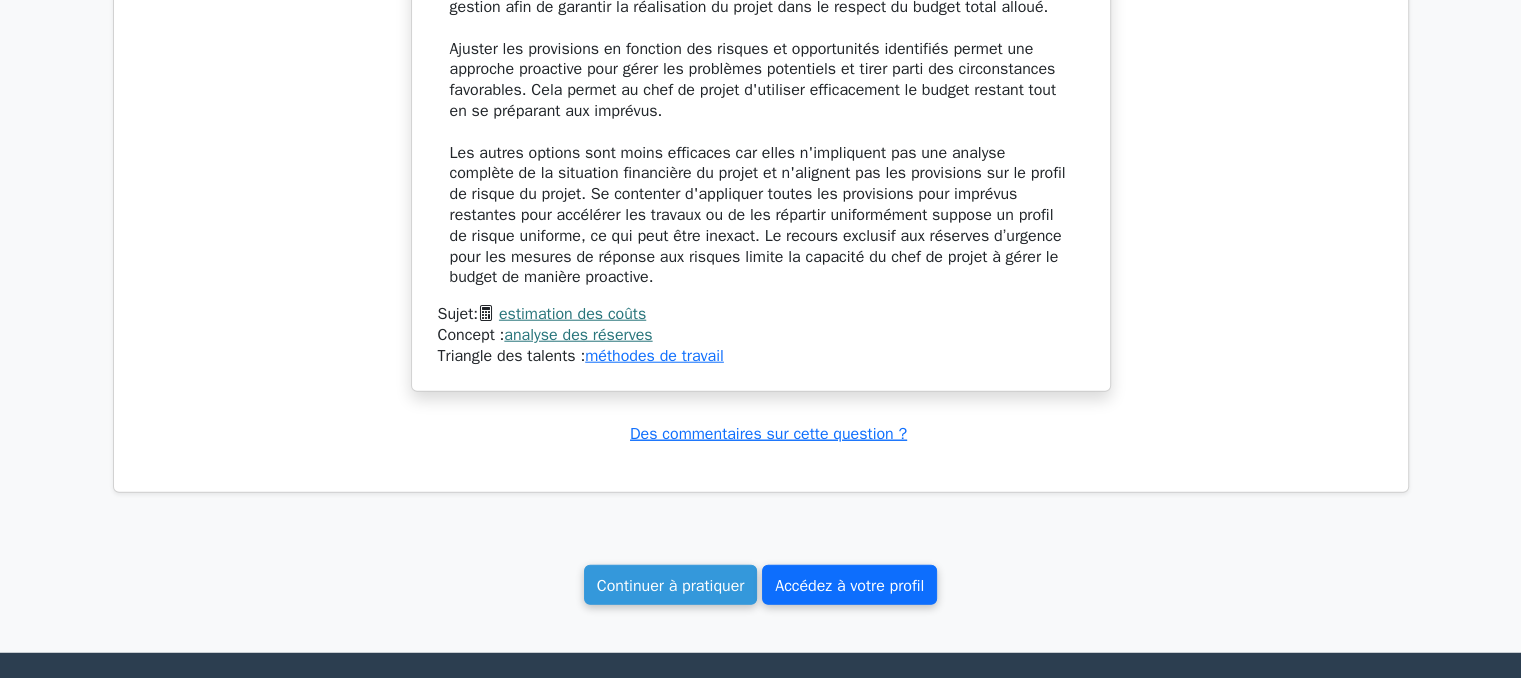 click on "Accédez à votre profil" at bounding box center (849, 586) 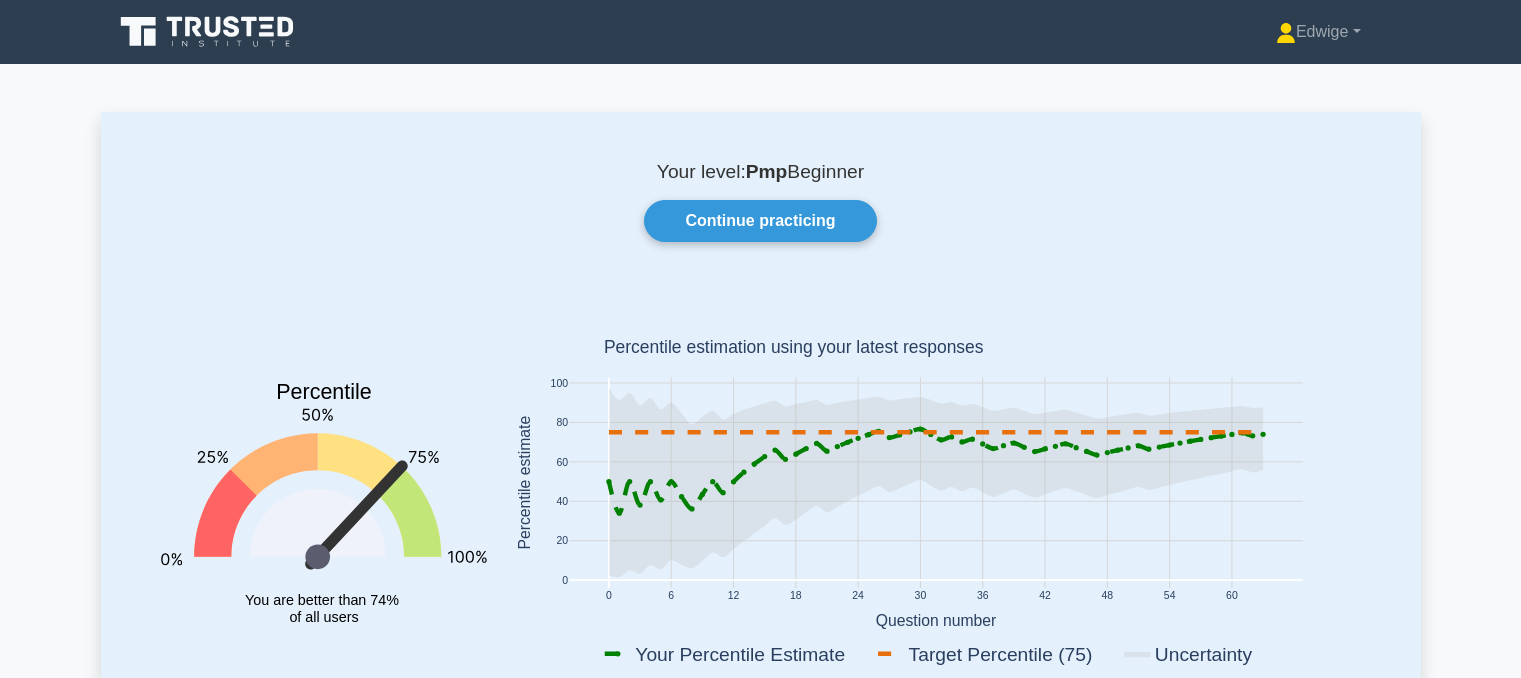 scroll, scrollTop: 0, scrollLeft: 0, axis: both 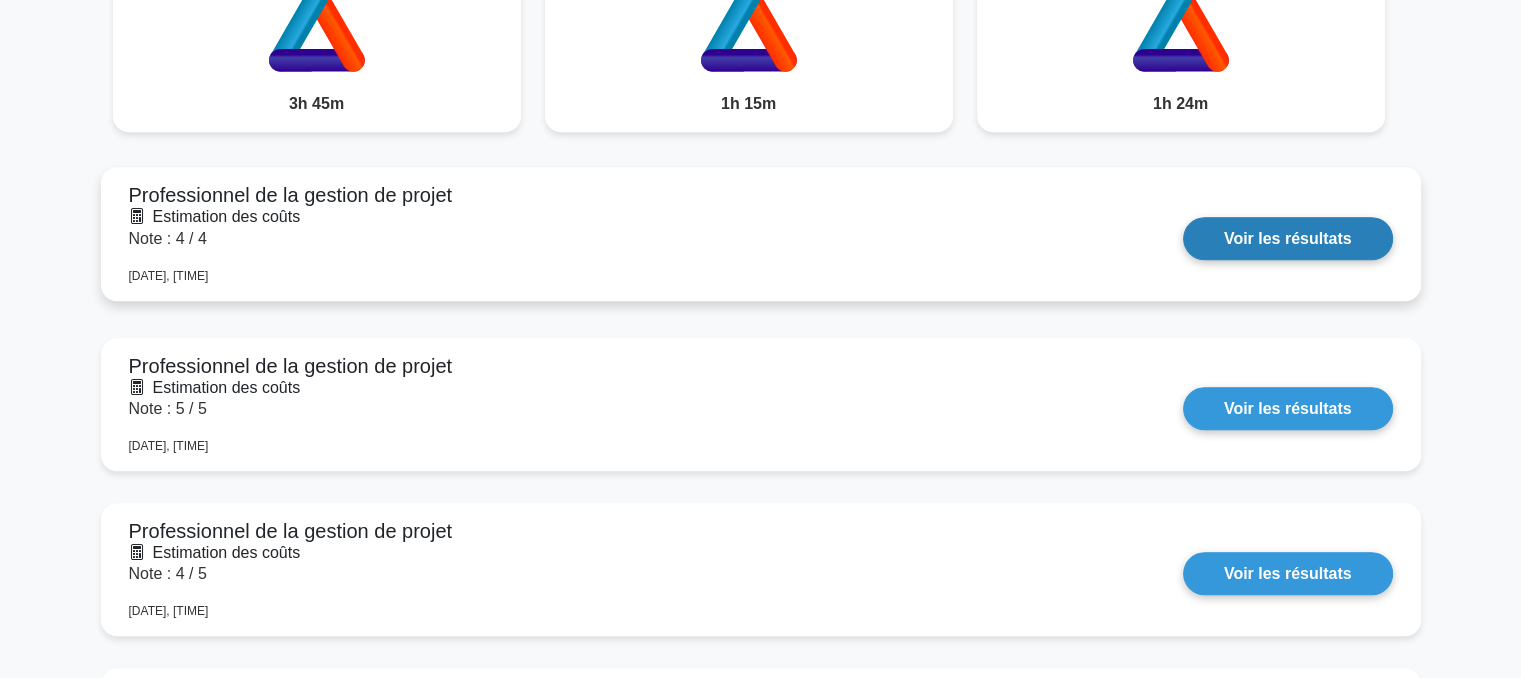 click on "Voir les résultats" at bounding box center (1288, 238) 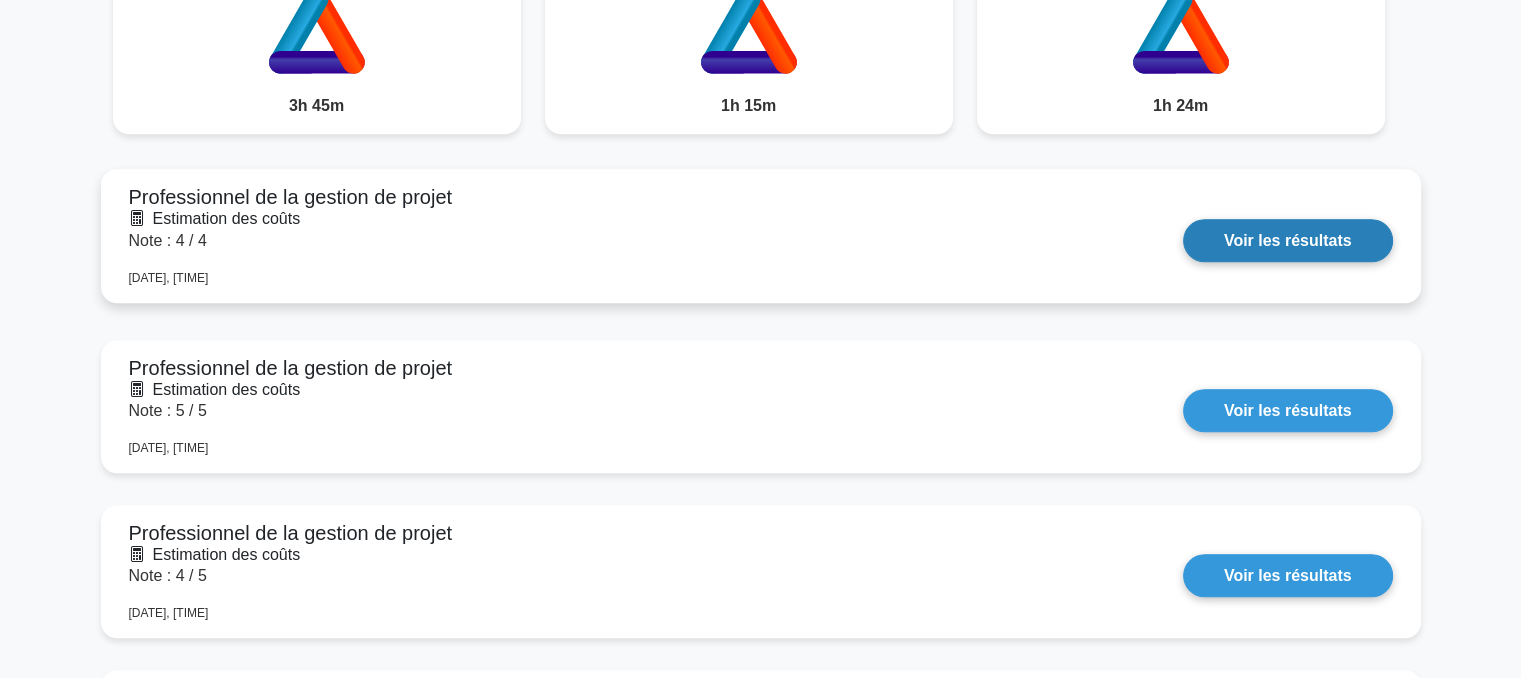 scroll, scrollTop: 1234, scrollLeft: 0, axis: vertical 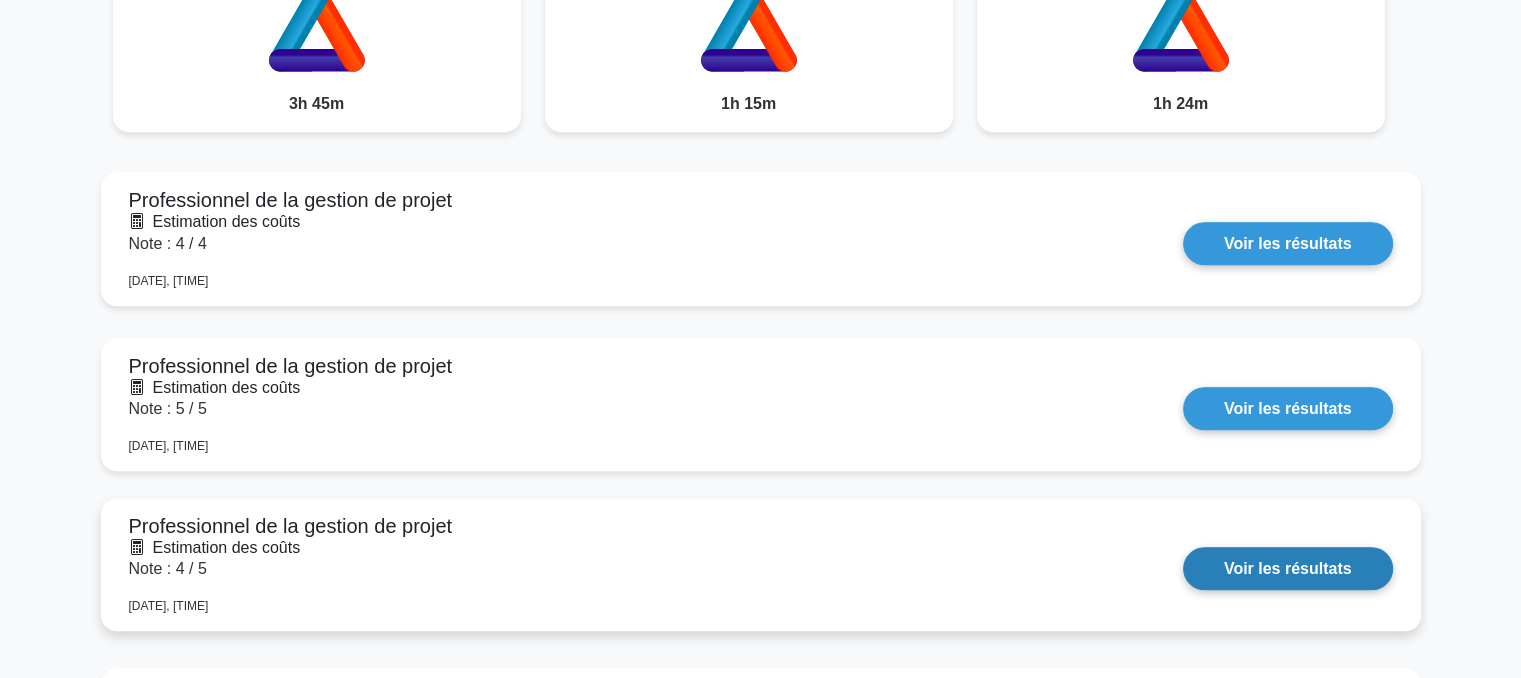 click on "Voir les résultats" at bounding box center (1288, 568) 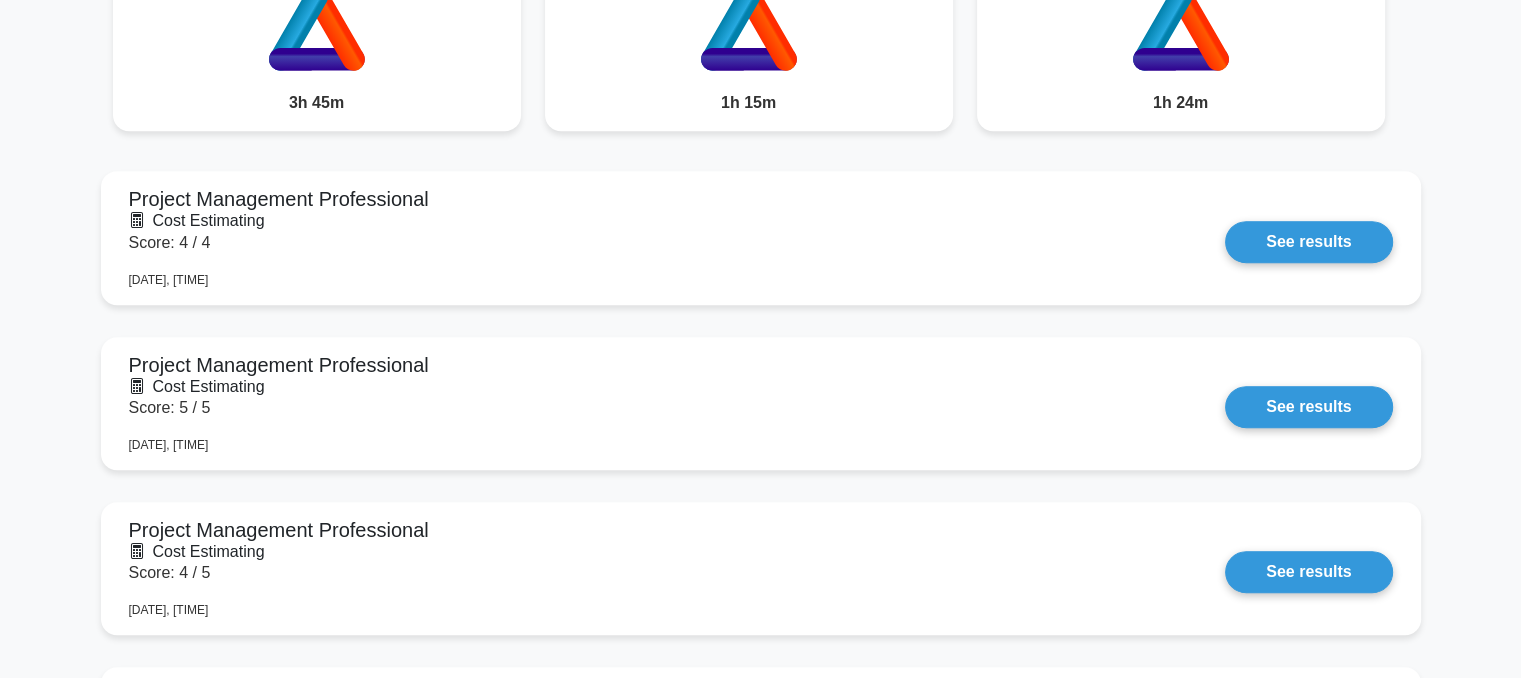 scroll, scrollTop: 1232, scrollLeft: 0, axis: vertical 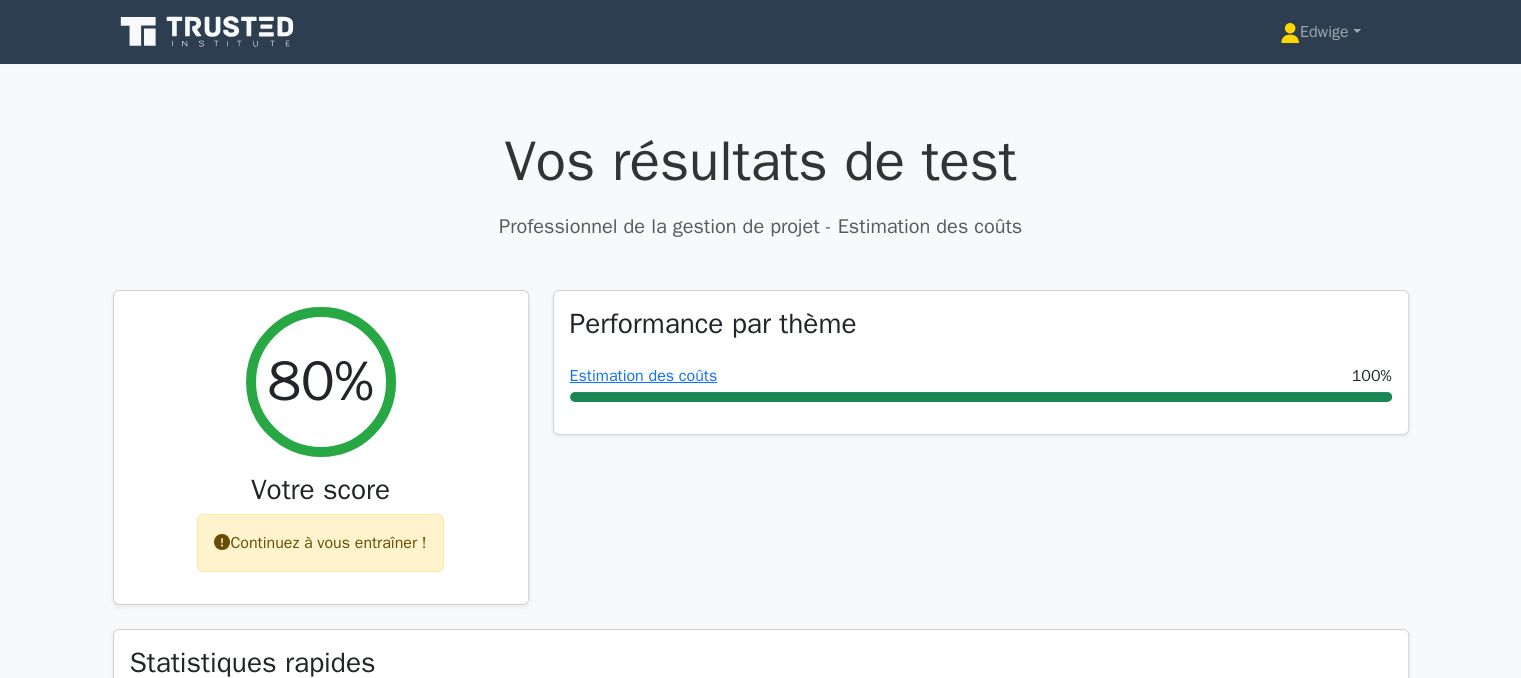 click on "[FIRST]
Profil
Paramètres
Profil" at bounding box center (760, 1326) 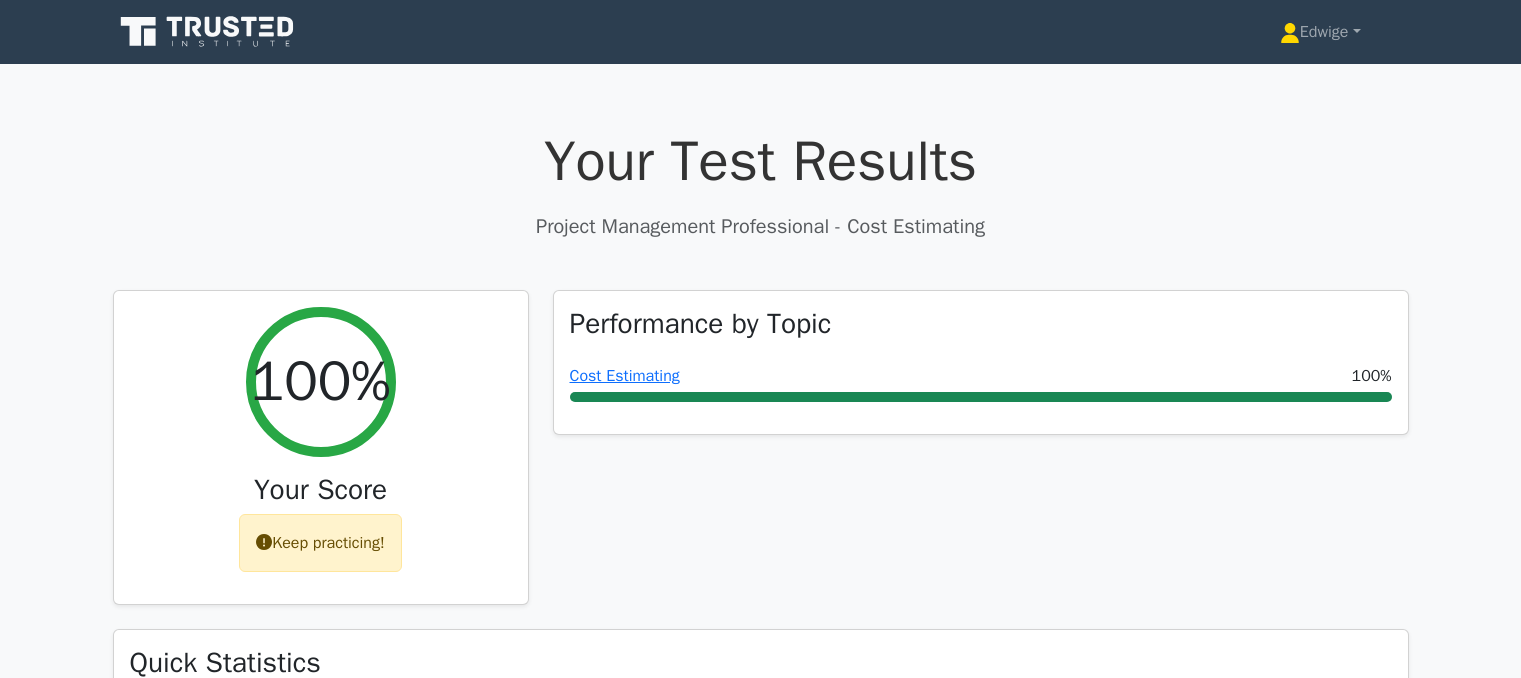 scroll, scrollTop: 0, scrollLeft: 0, axis: both 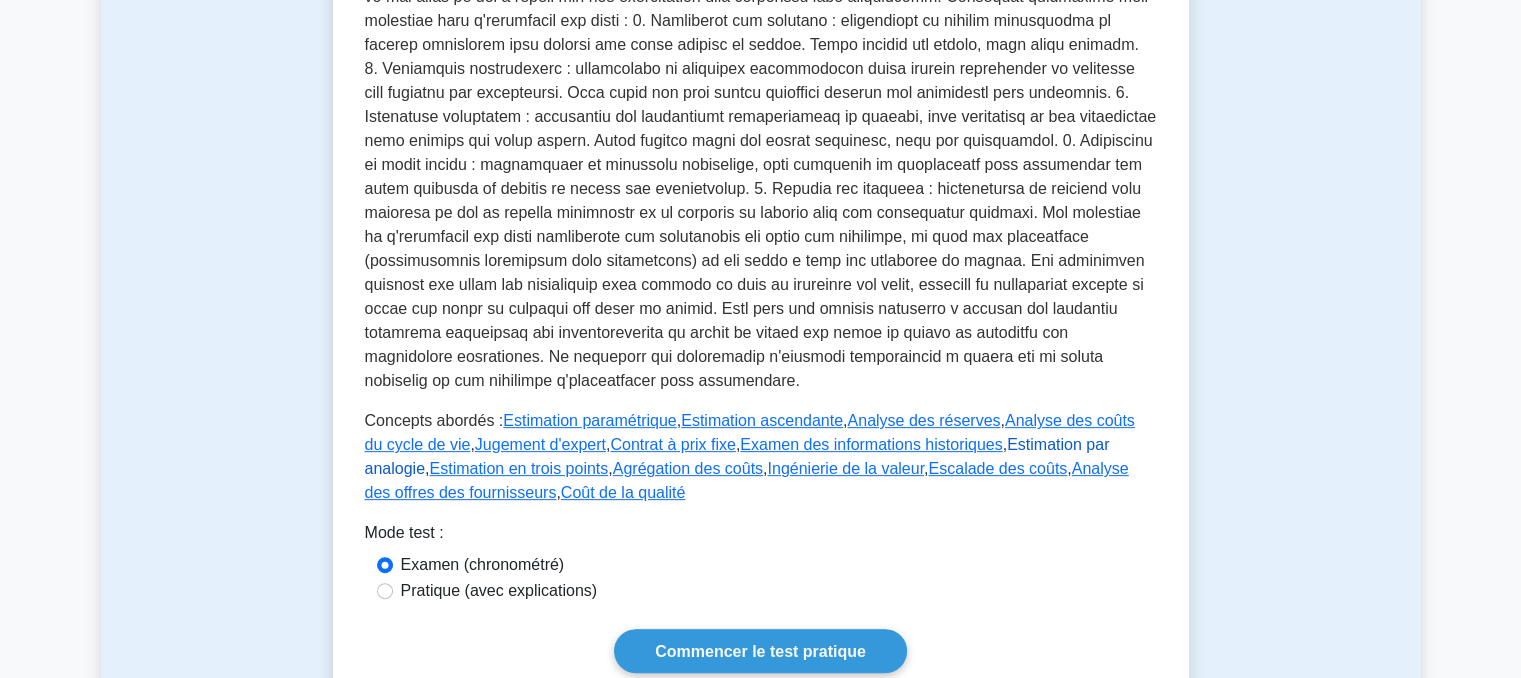 click on "Estimation par analogie" at bounding box center (737, 456) 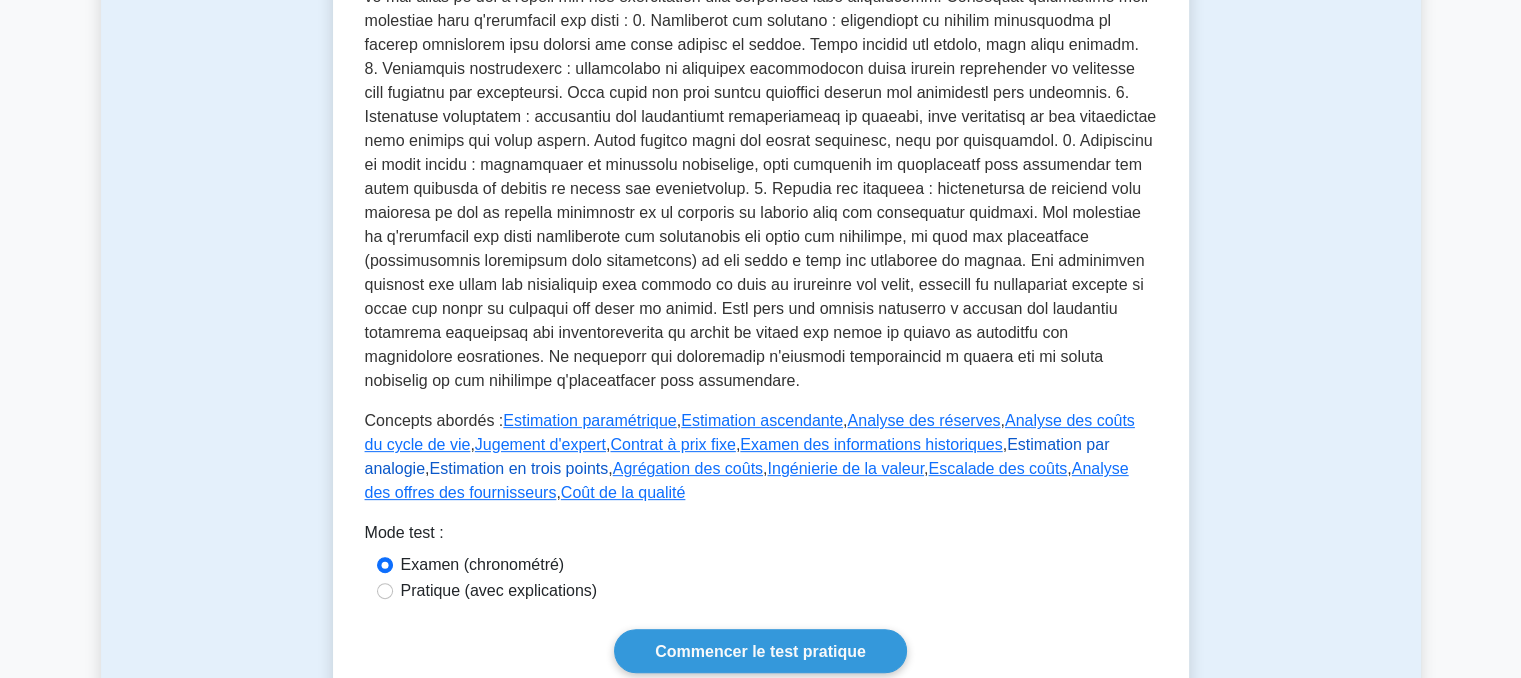 click on "Estimation en trois points" at bounding box center [518, 468] 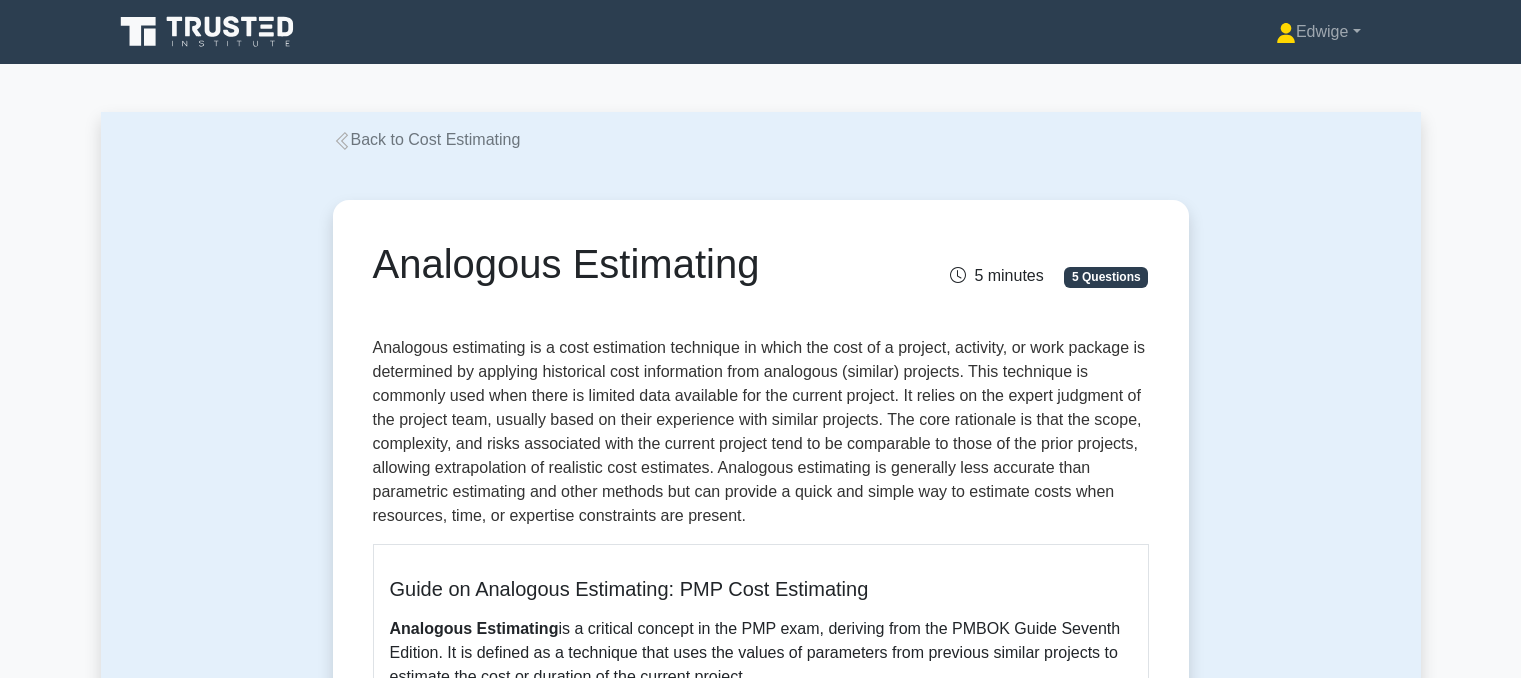 scroll, scrollTop: 0, scrollLeft: 0, axis: both 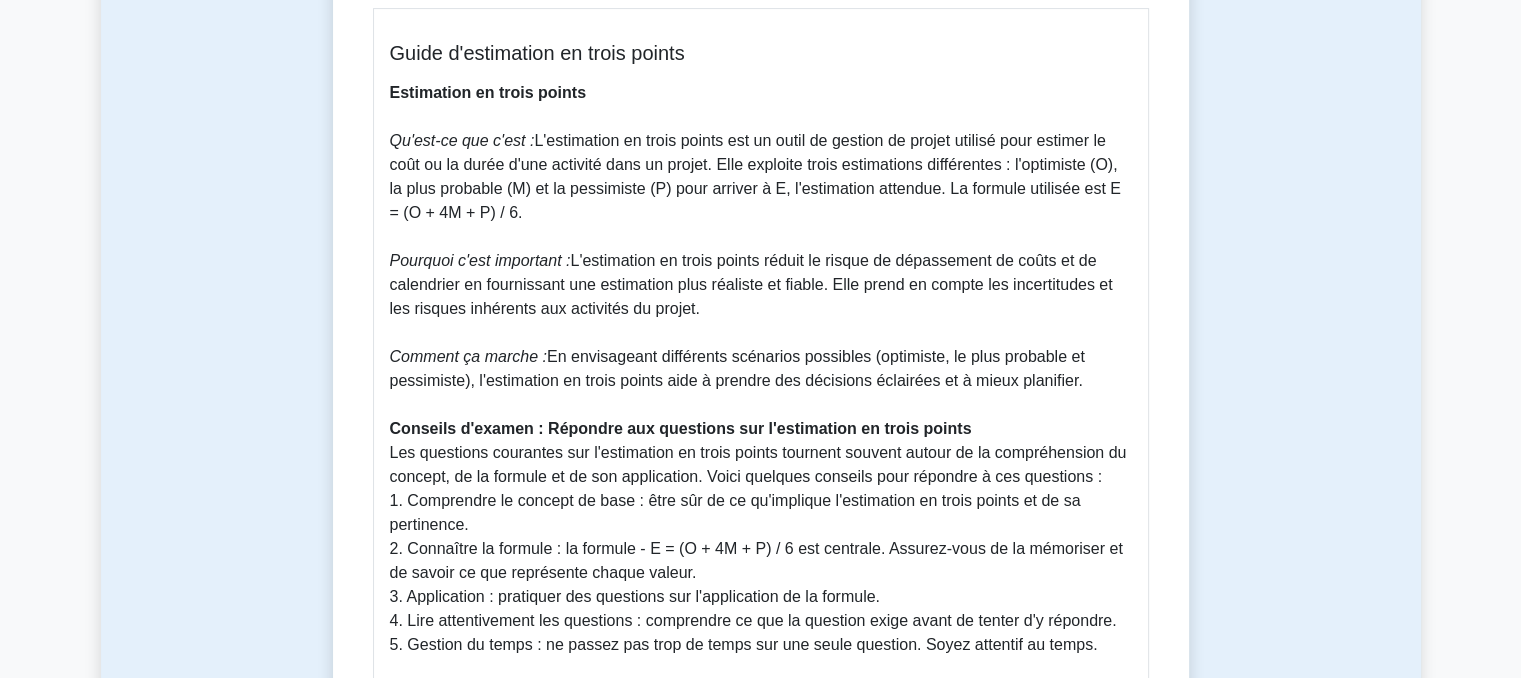drag, startPoint x: 531, startPoint y: 118, endPoint x: 514, endPoint y: 185, distance: 69.12308 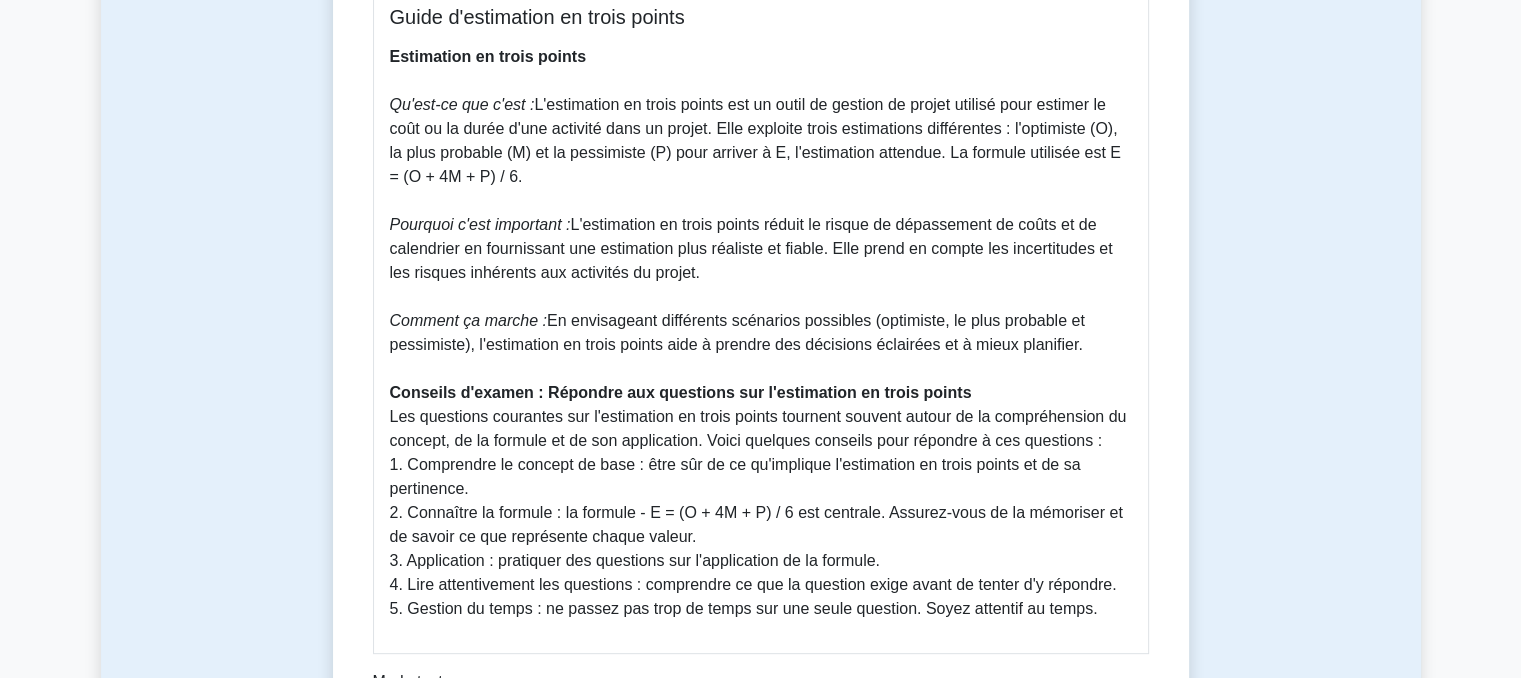 scroll, scrollTop: 672, scrollLeft: 0, axis: vertical 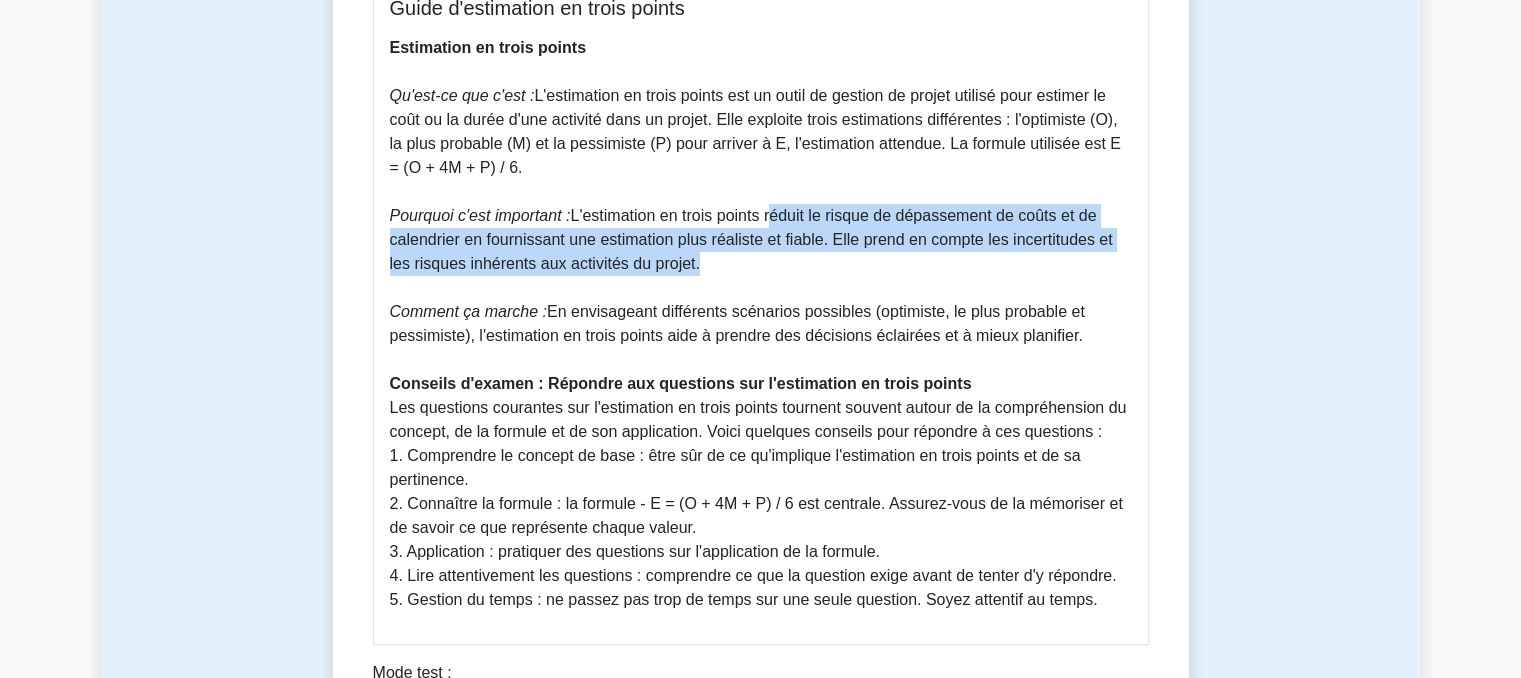 drag, startPoint x: 766, startPoint y: 189, endPoint x: 689, endPoint y: 241, distance: 92.91394 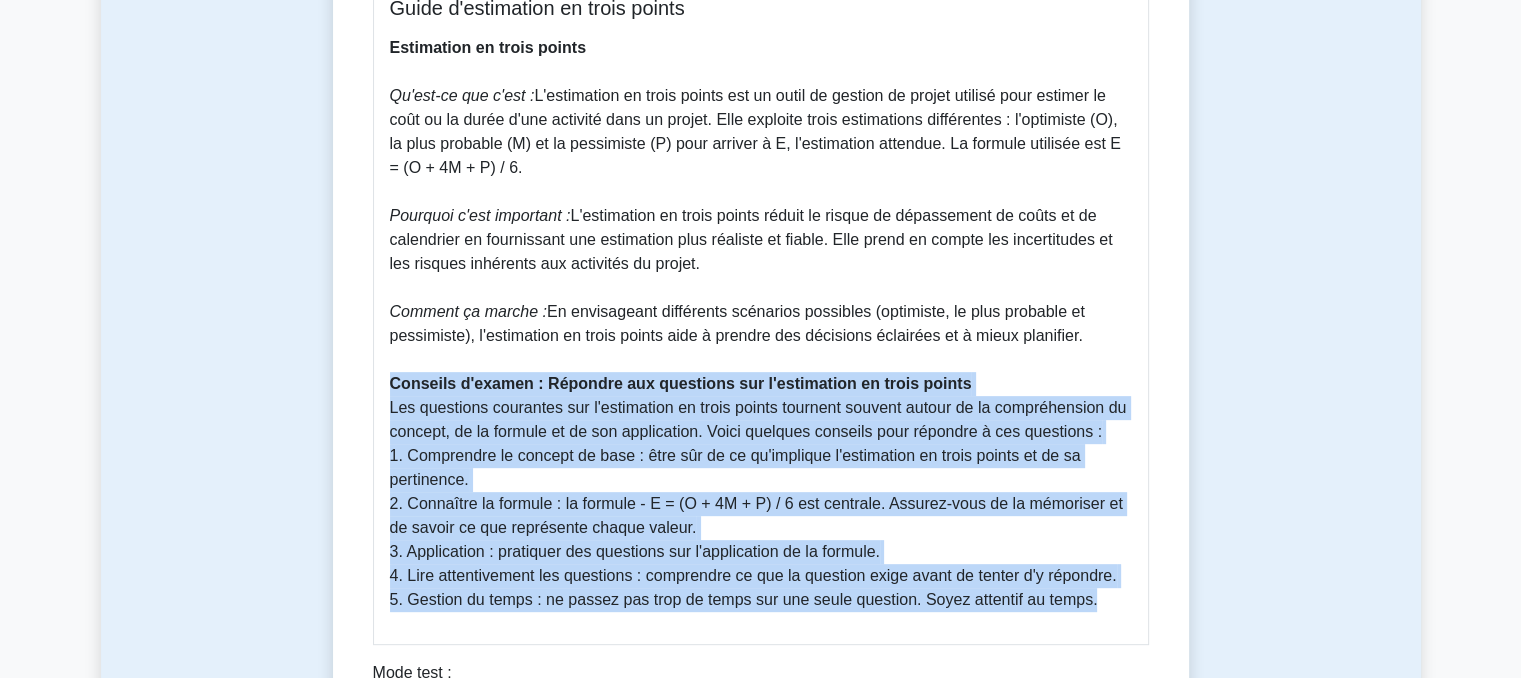 drag, startPoint x: 390, startPoint y: 368, endPoint x: 1100, endPoint y: 566, distance: 737.09155 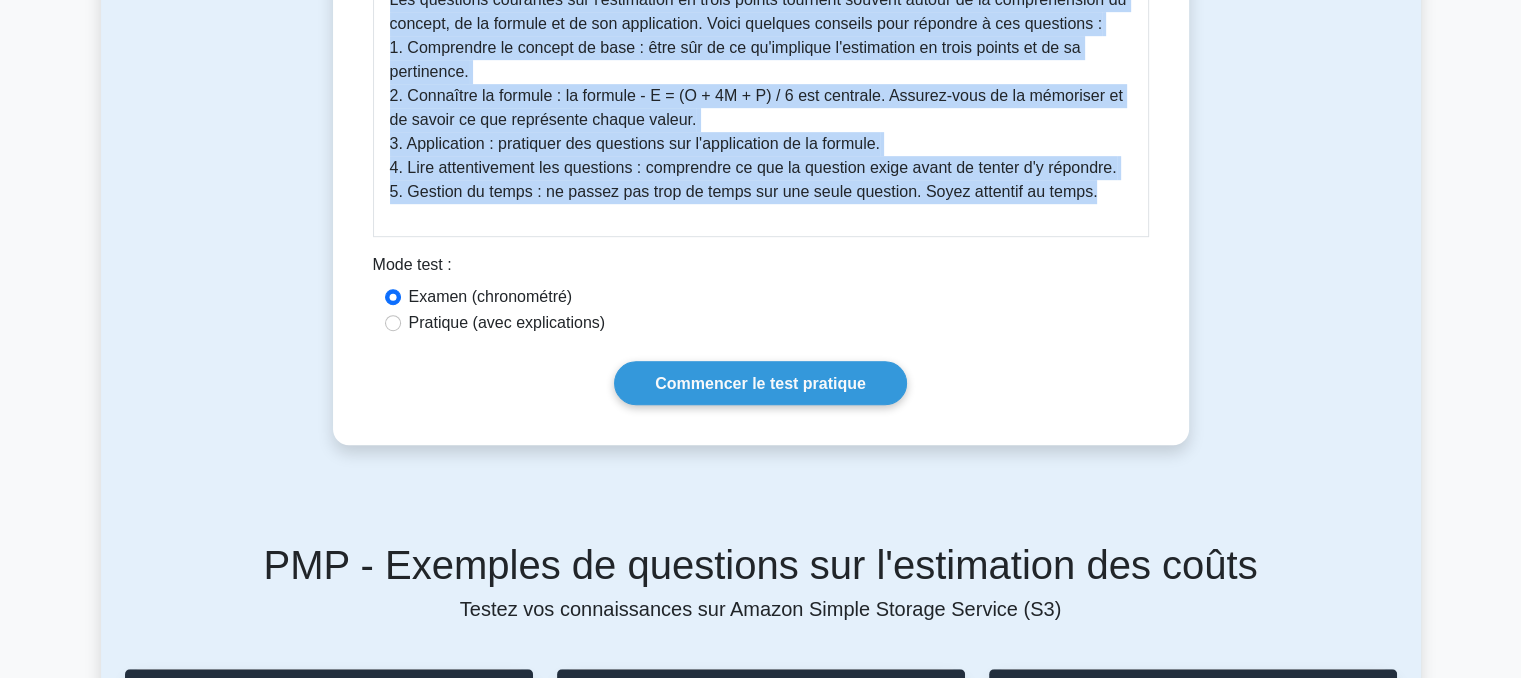scroll, scrollTop: 1092, scrollLeft: 0, axis: vertical 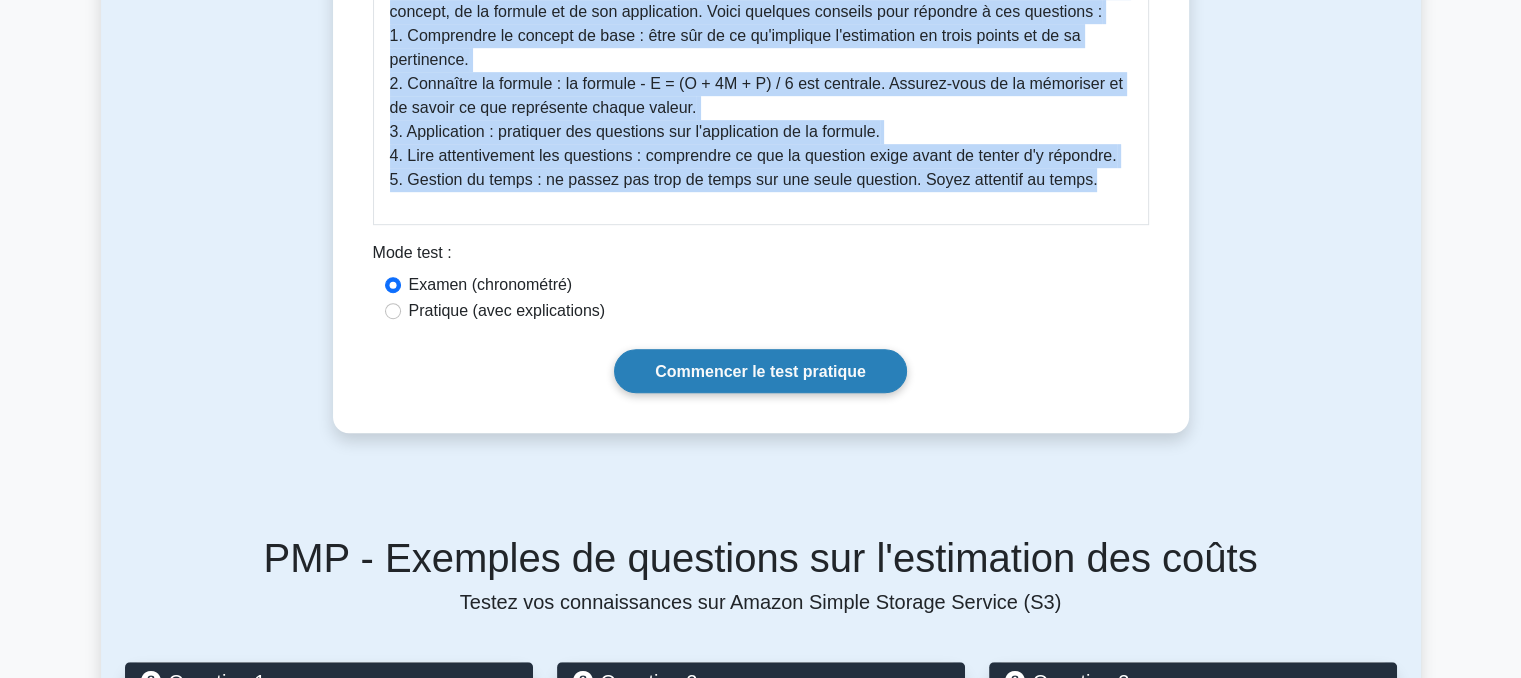 click on "Commencer le test pratique" at bounding box center (760, 371) 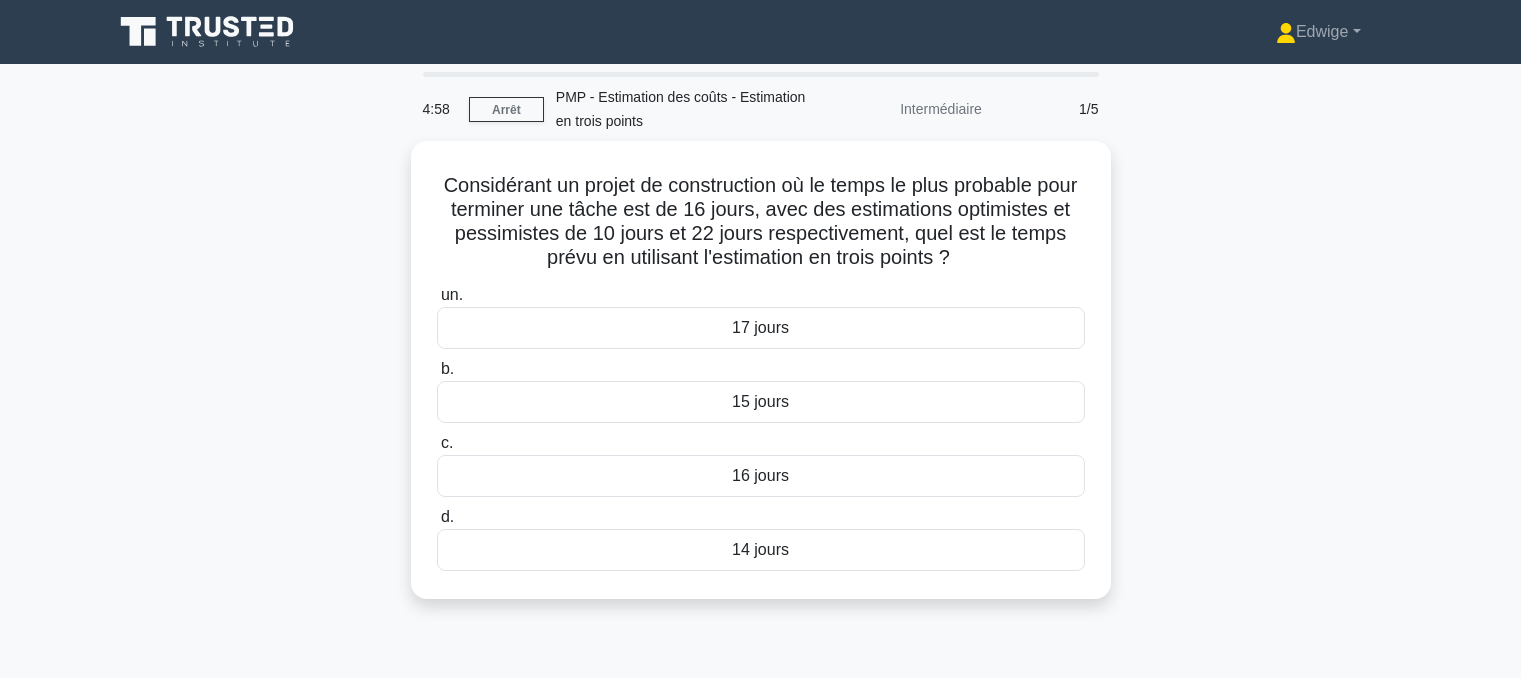 scroll, scrollTop: 0, scrollLeft: 0, axis: both 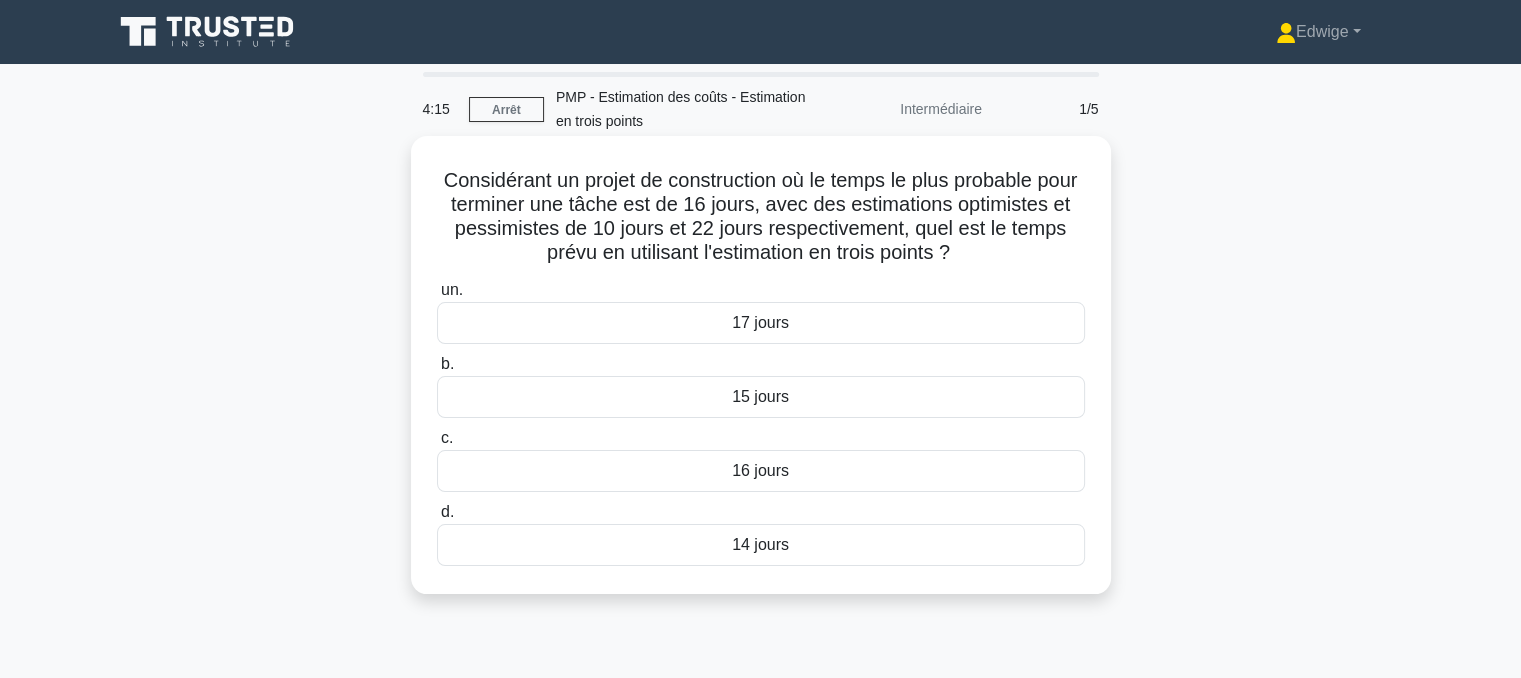 click on "16 jours" at bounding box center [760, 470] 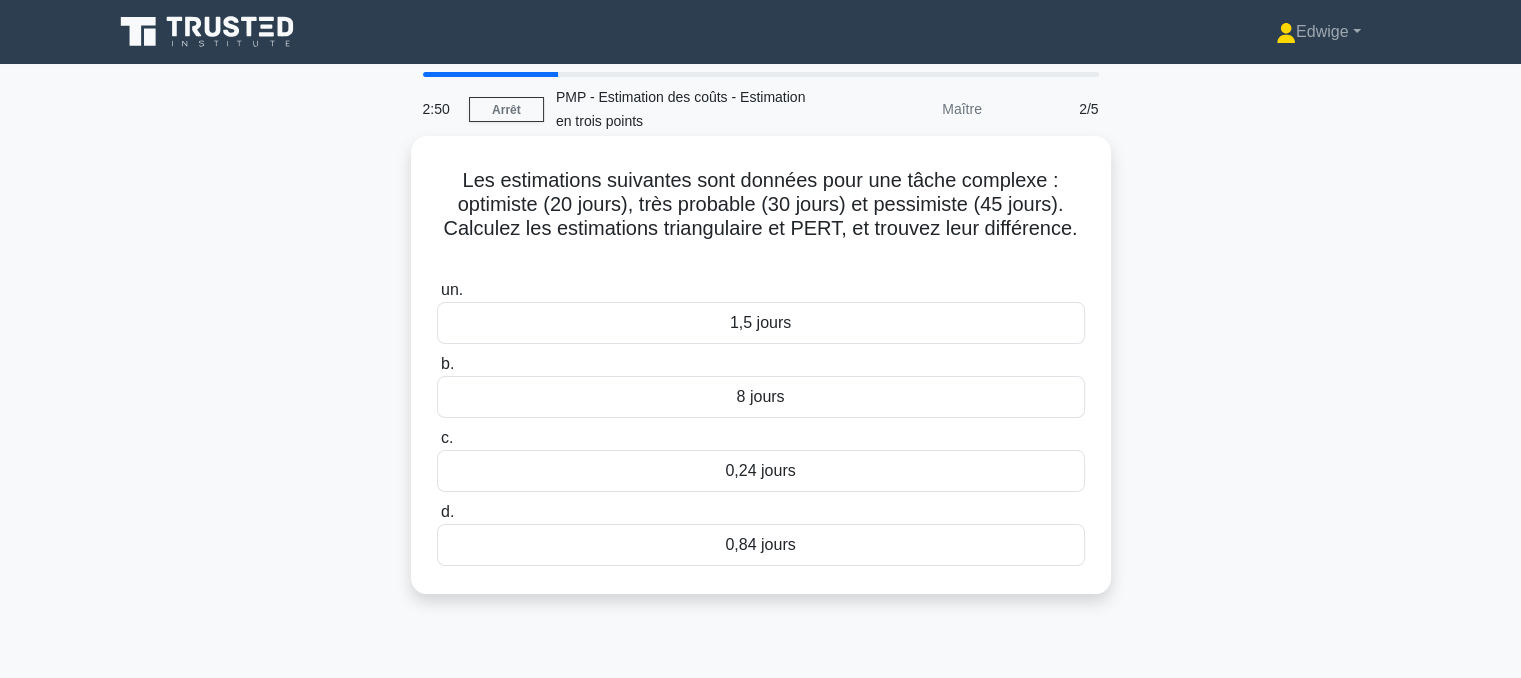 click on "0,24 jours" at bounding box center [760, 470] 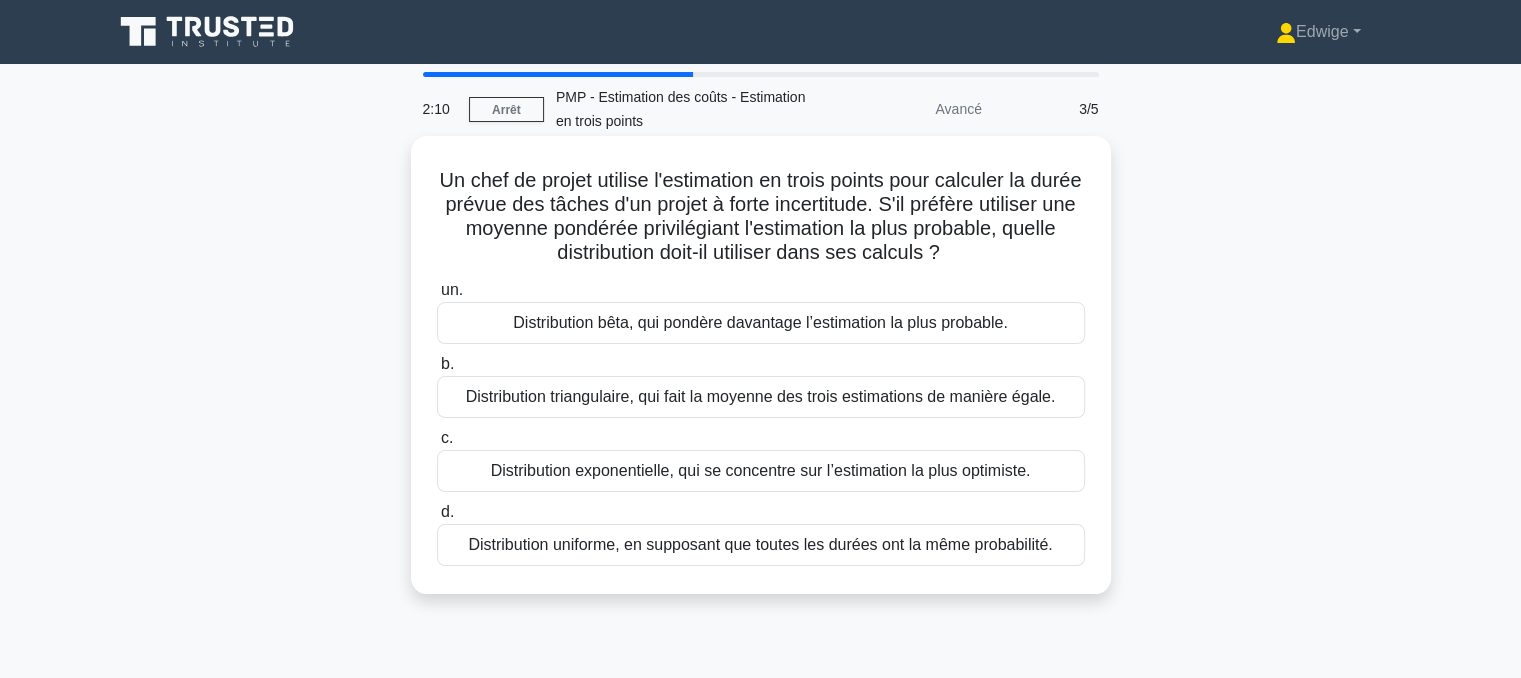 click on "Distribution bêta, qui pondère davantage l’estimation la plus probable." at bounding box center (760, 322) 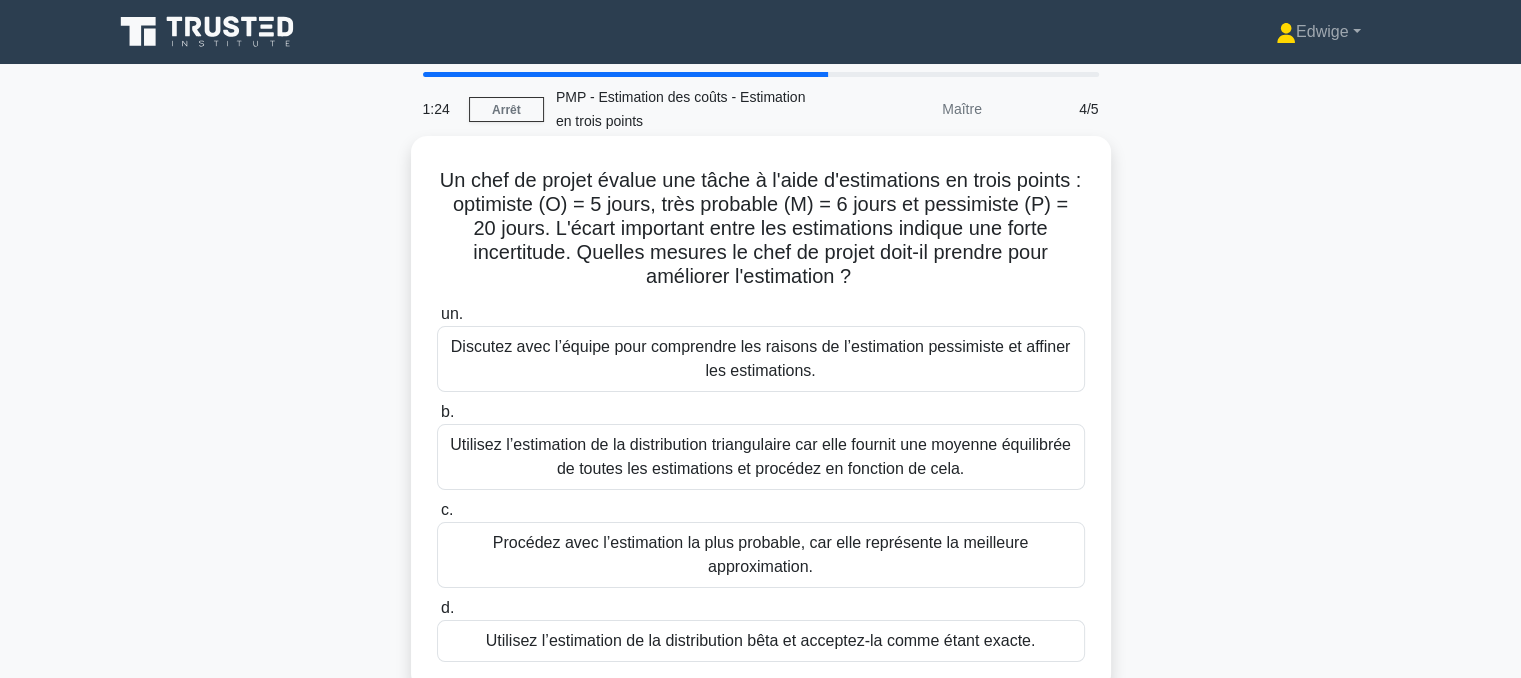 click on "Procédez avec l’estimation la plus probable, car elle représente la meilleure approximation." at bounding box center (760, 554) 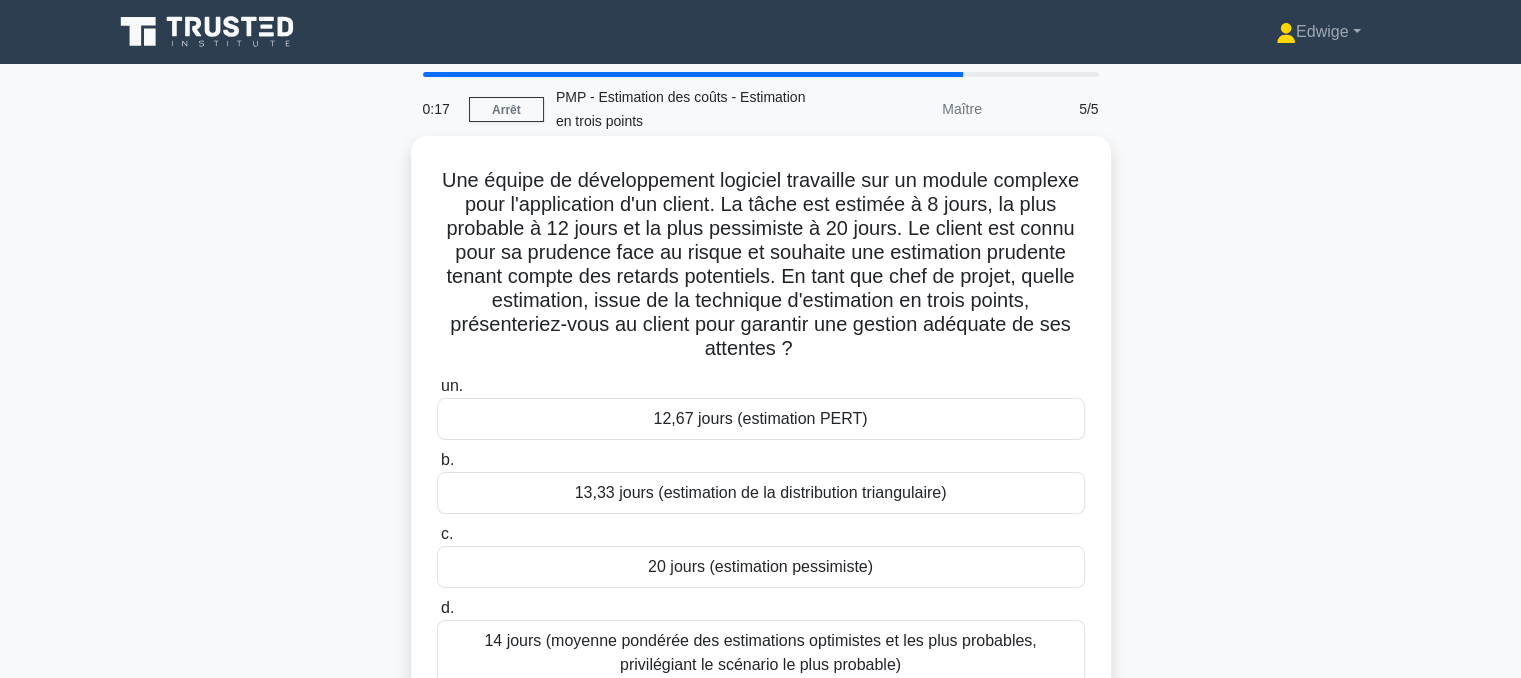 click on "12,67 jours (estimation PERT)" at bounding box center [760, 418] 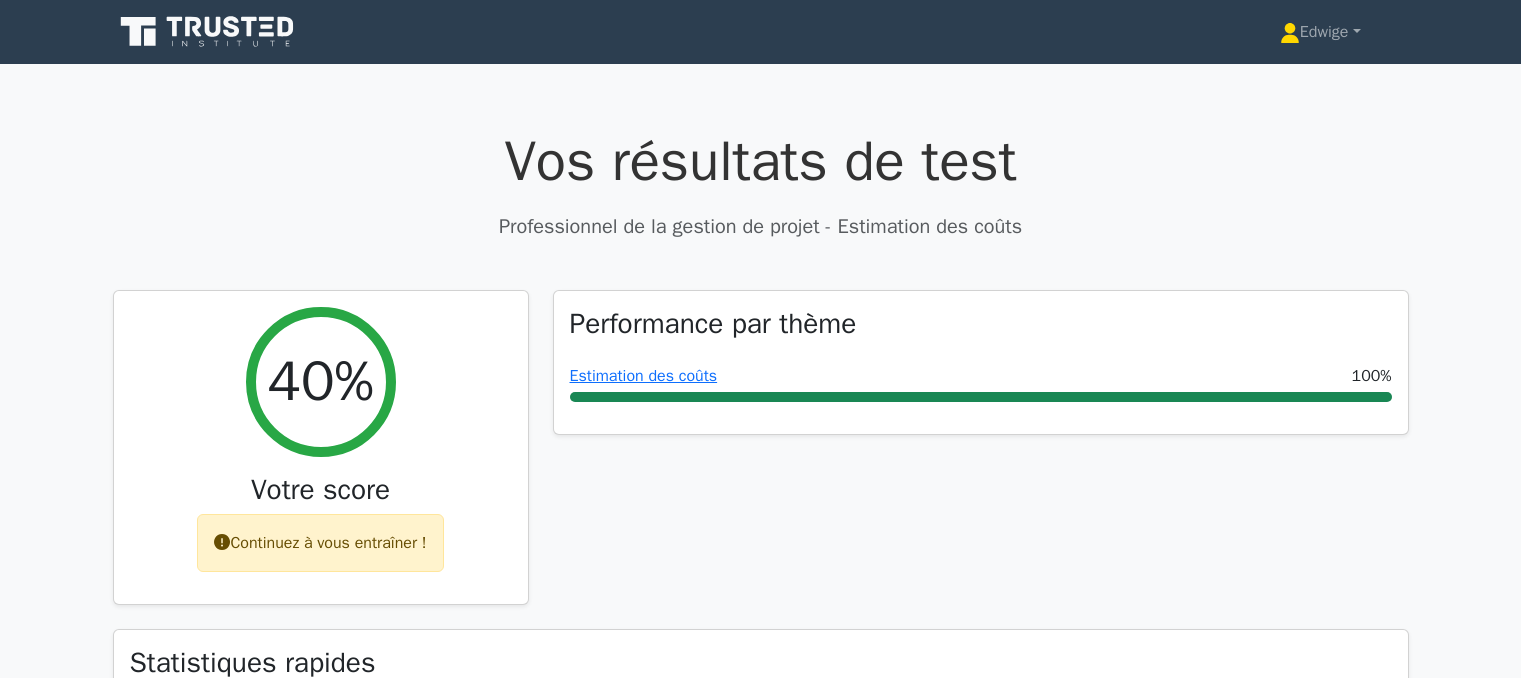 scroll, scrollTop: 0, scrollLeft: 0, axis: both 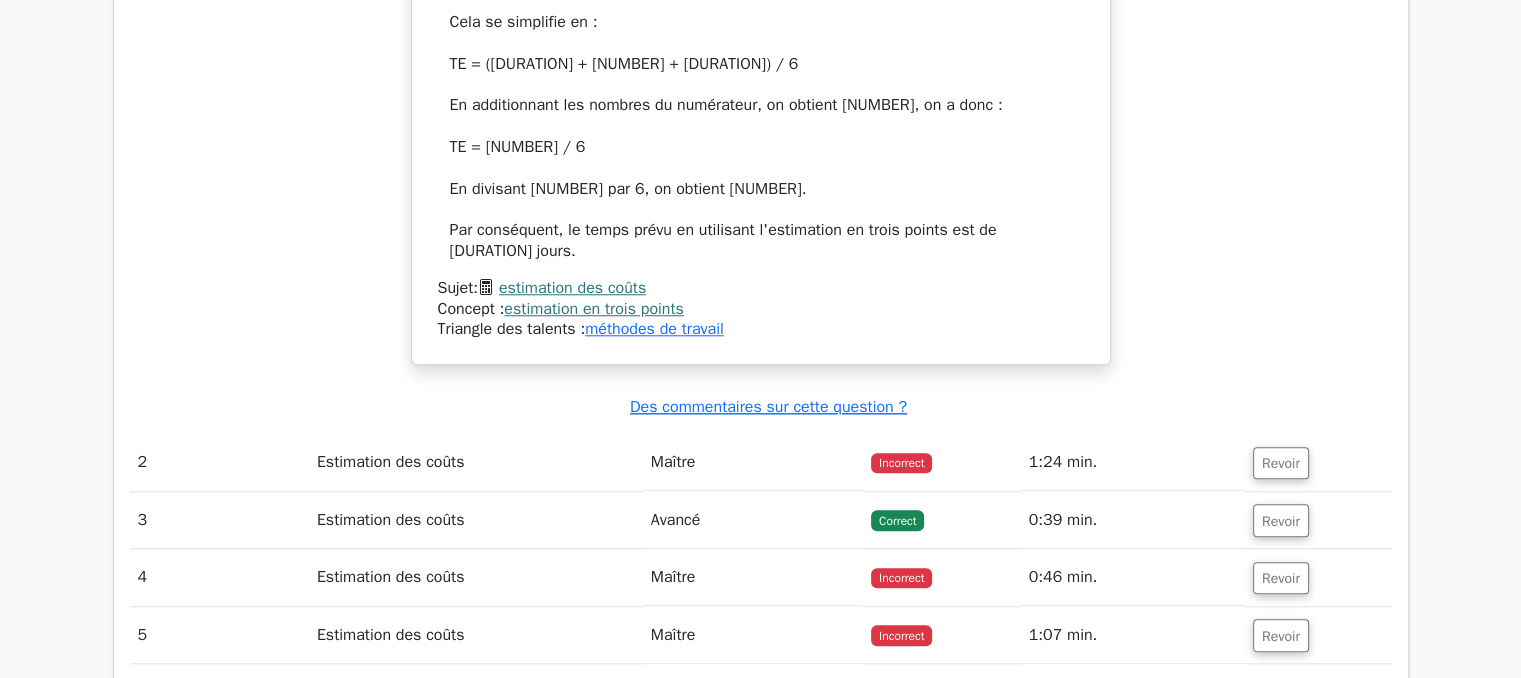 drag, startPoint x: 1526, startPoint y: 125, endPoint x: 1516, endPoint y: 533, distance: 408.12253 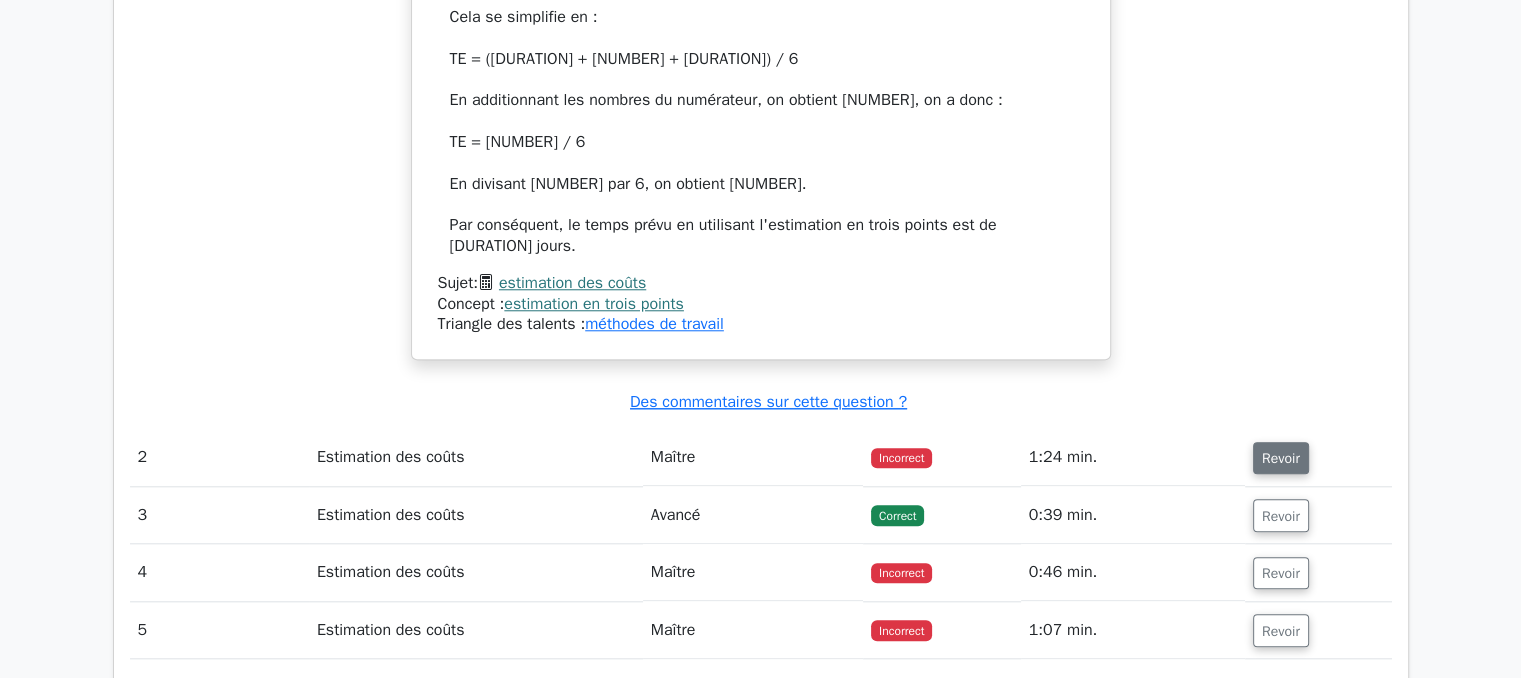 click on "Revoir" at bounding box center (1281, 458) 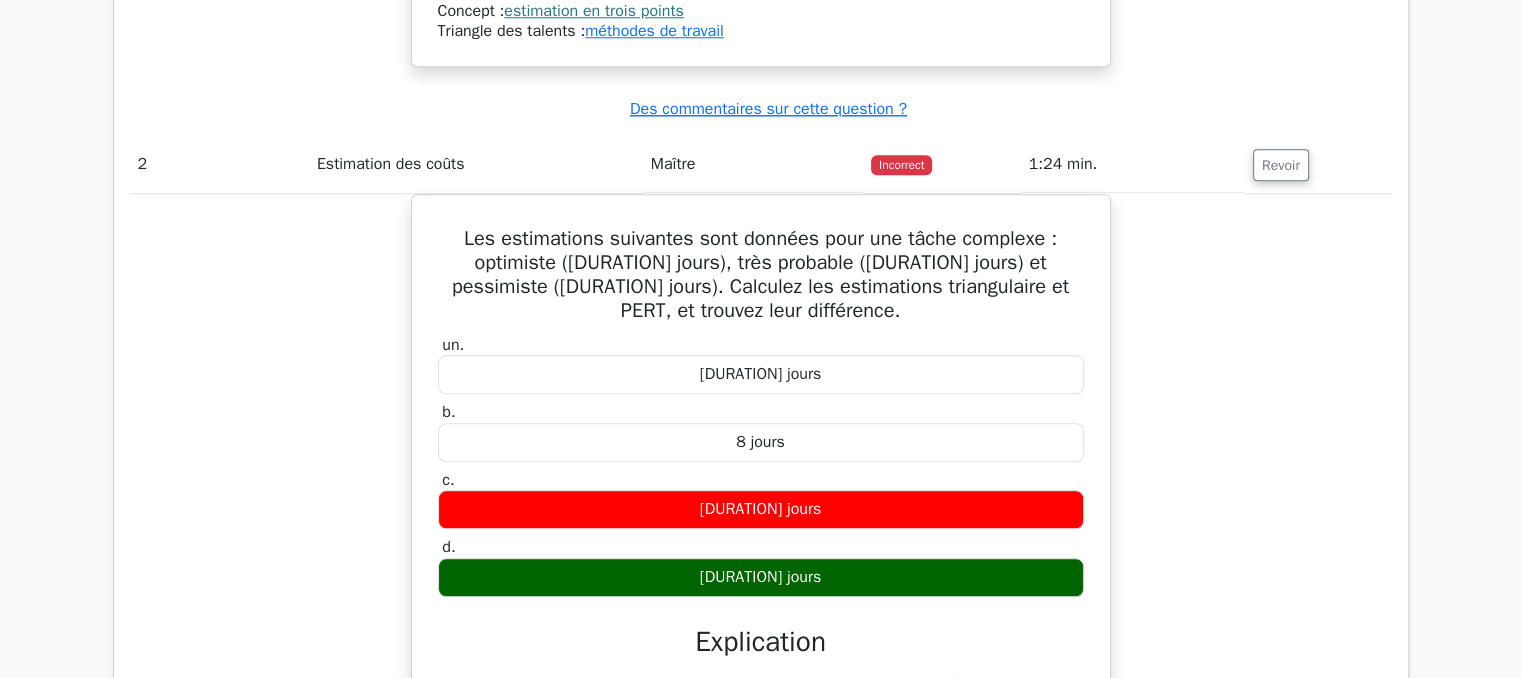 scroll, scrollTop: 2160, scrollLeft: 0, axis: vertical 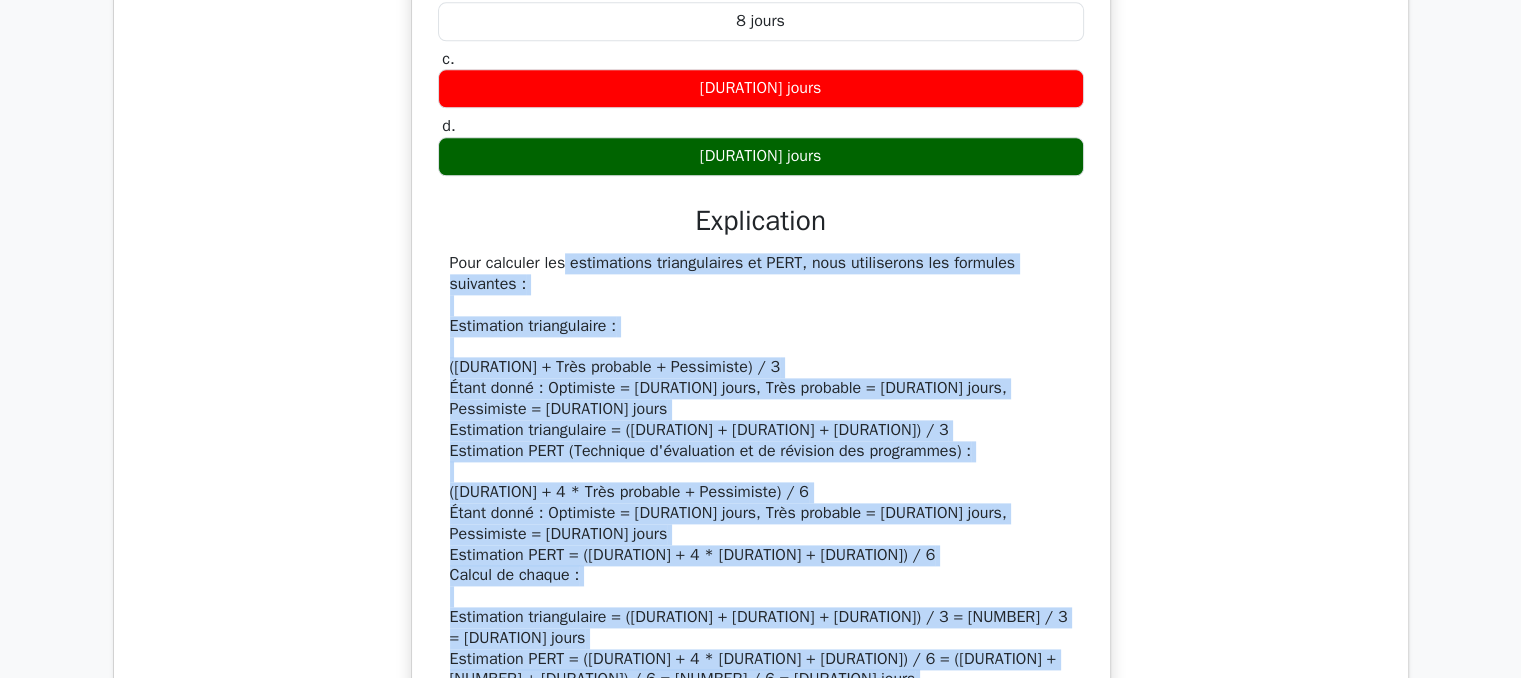 drag, startPoint x: 452, startPoint y: 187, endPoint x: 1030, endPoint y: 587, distance: 702.9111 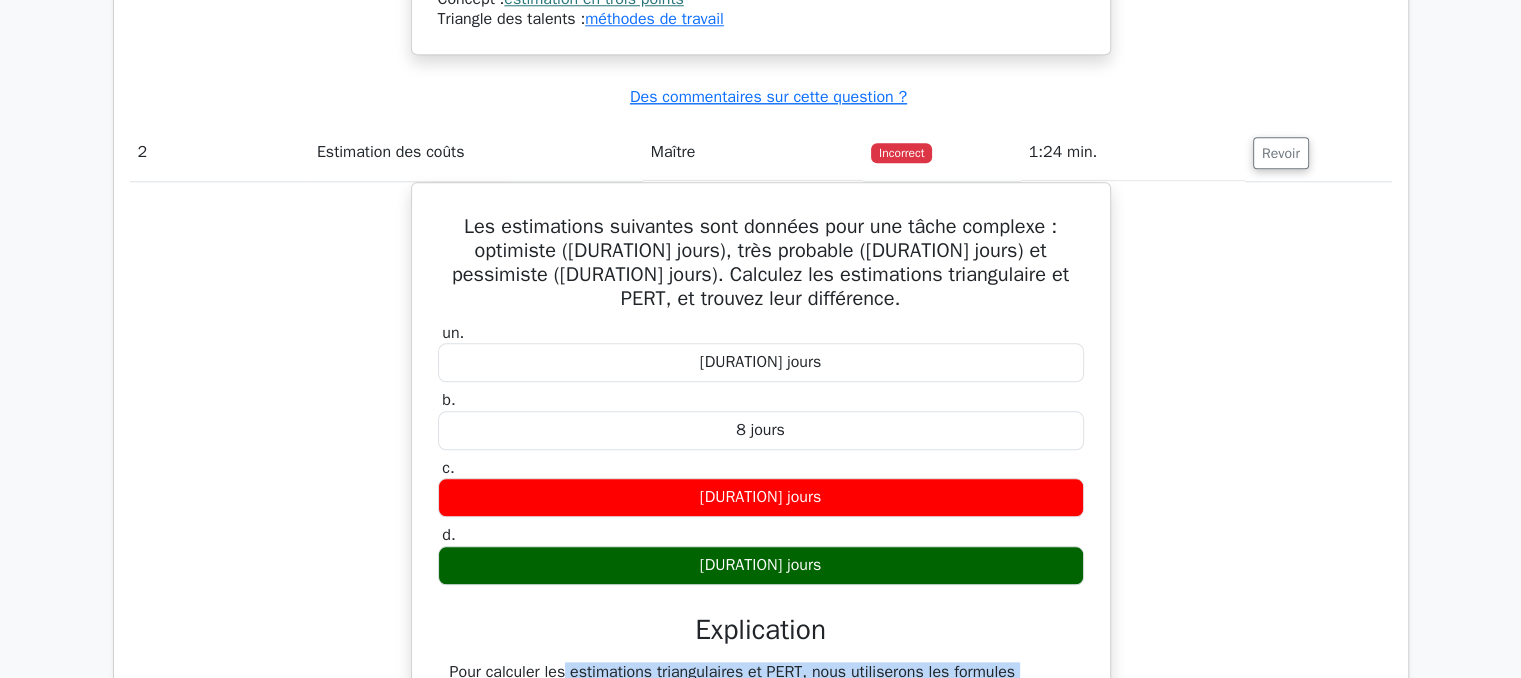 scroll, scrollTop: 2103, scrollLeft: 0, axis: vertical 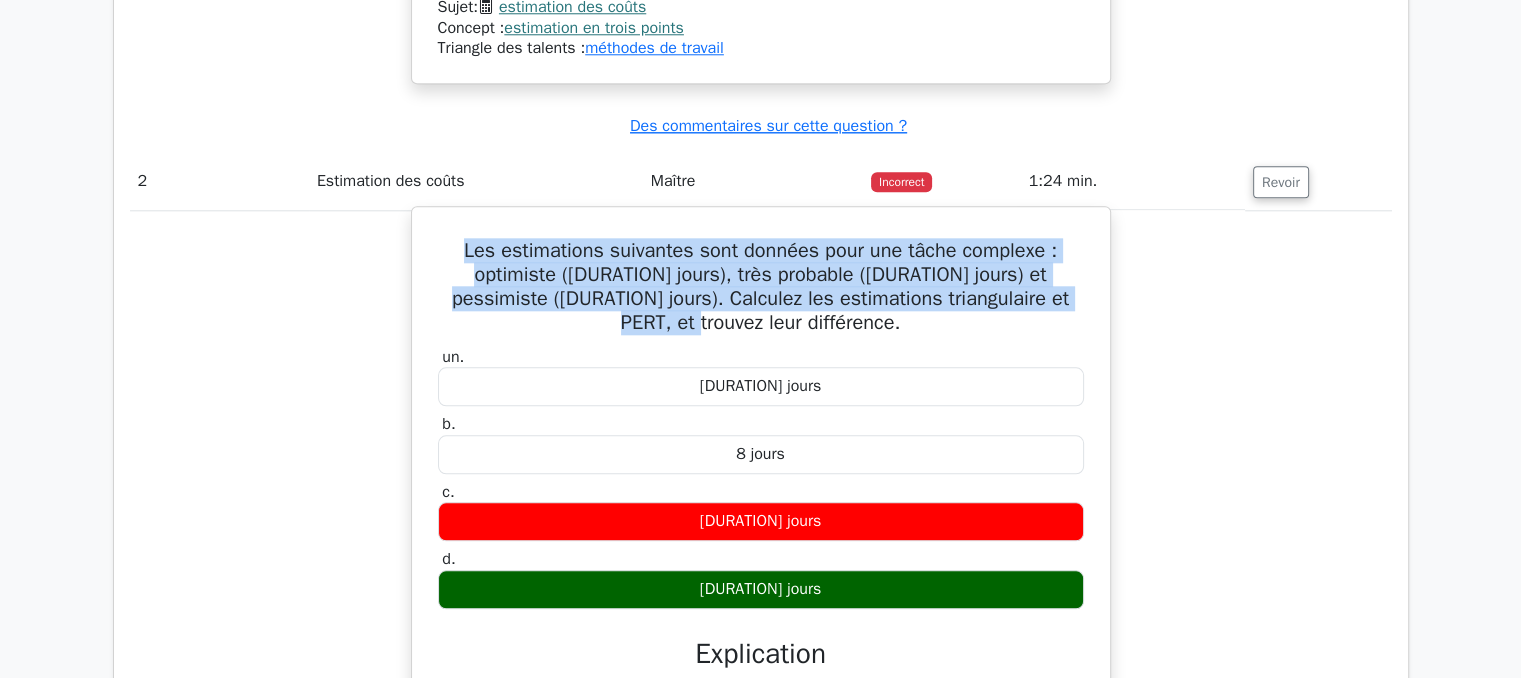drag, startPoint x: 461, startPoint y: 198, endPoint x: 1088, endPoint y: 258, distance: 629.86426 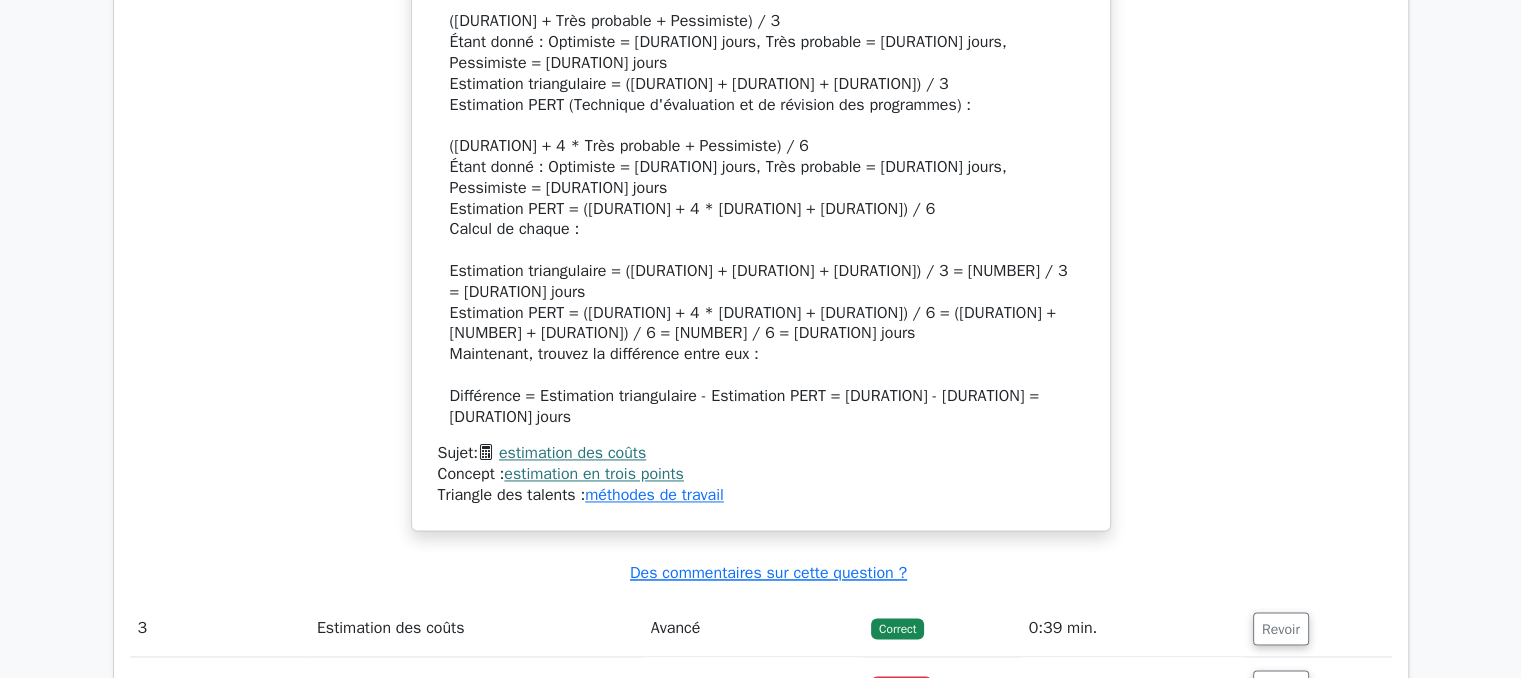 scroll, scrollTop: 2921, scrollLeft: 0, axis: vertical 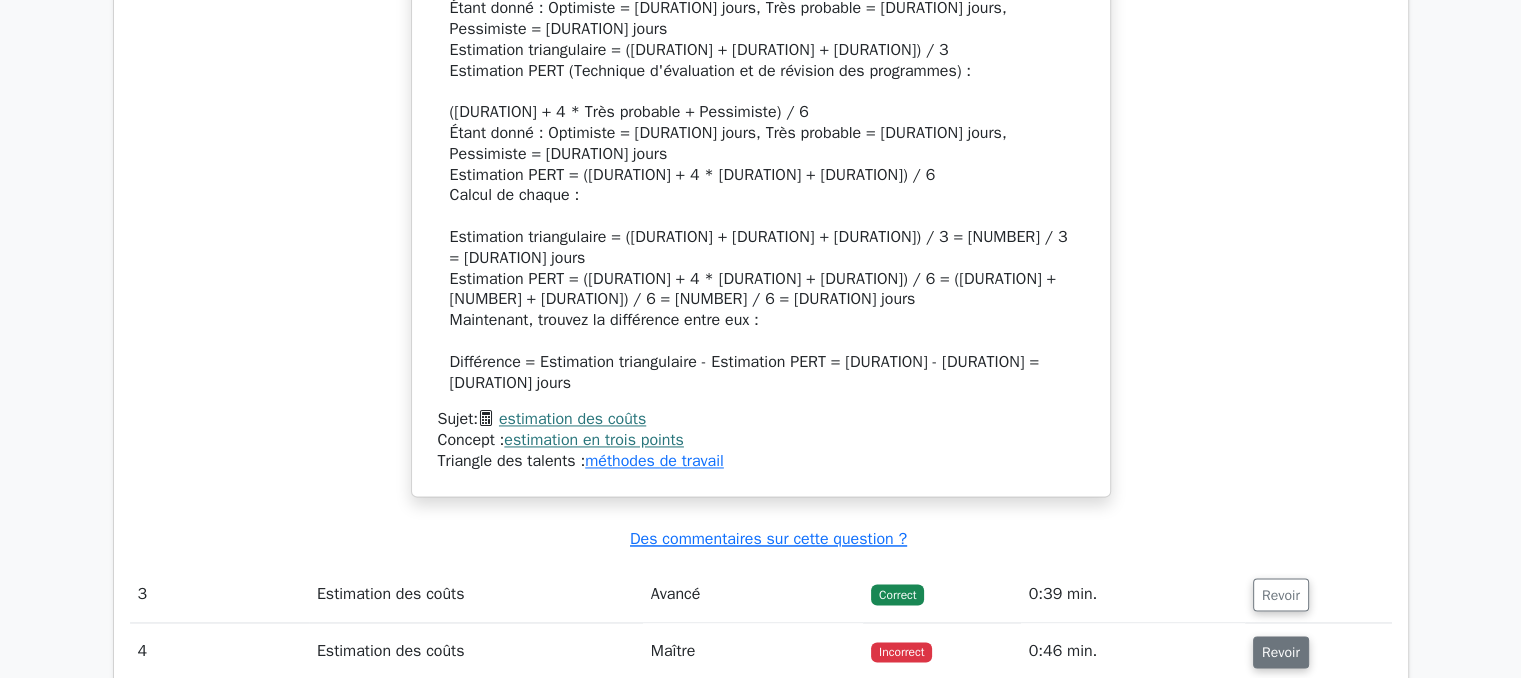 click on "Revoir" at bounding box center [1281, 652] 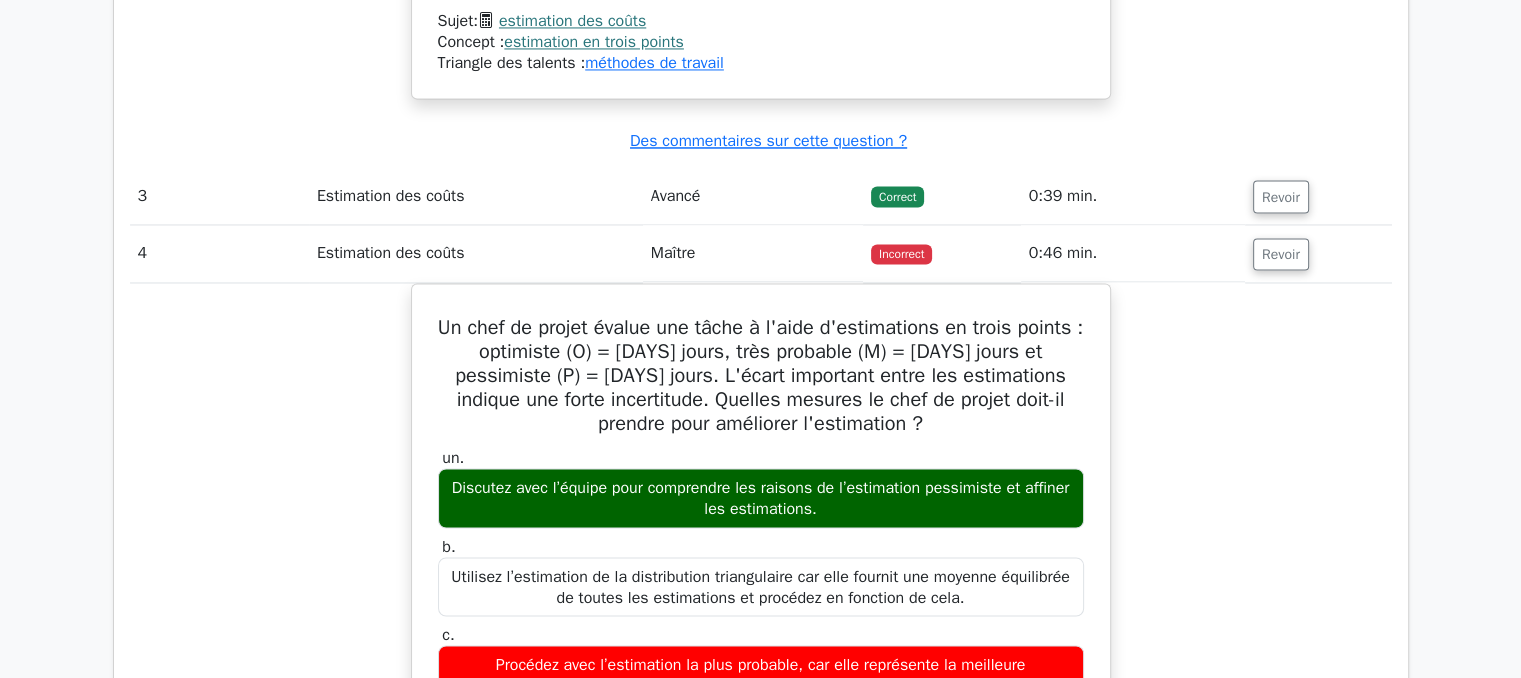 scroll, scrollTop: 3336, scrollLeft: 0, axis: vertical 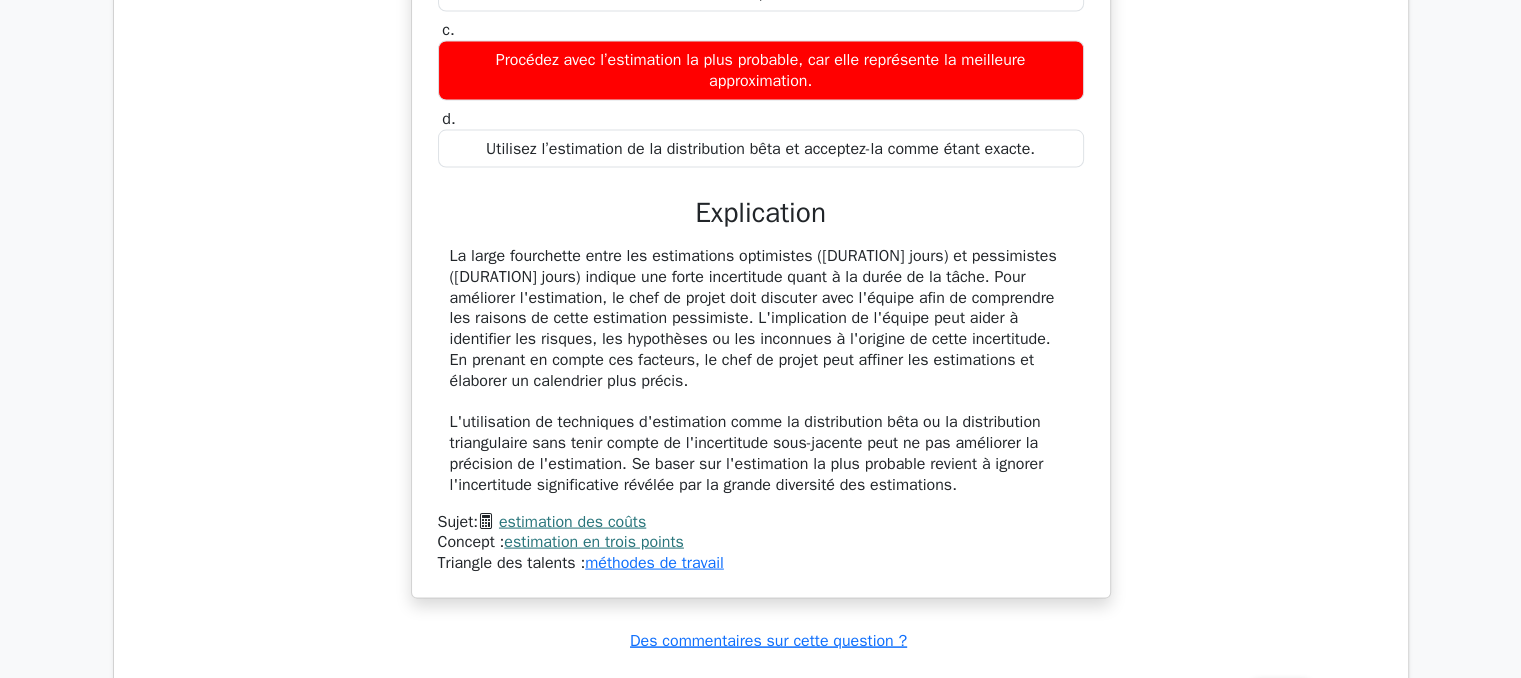click on "Revoir" at bounding box center (1281, 697) 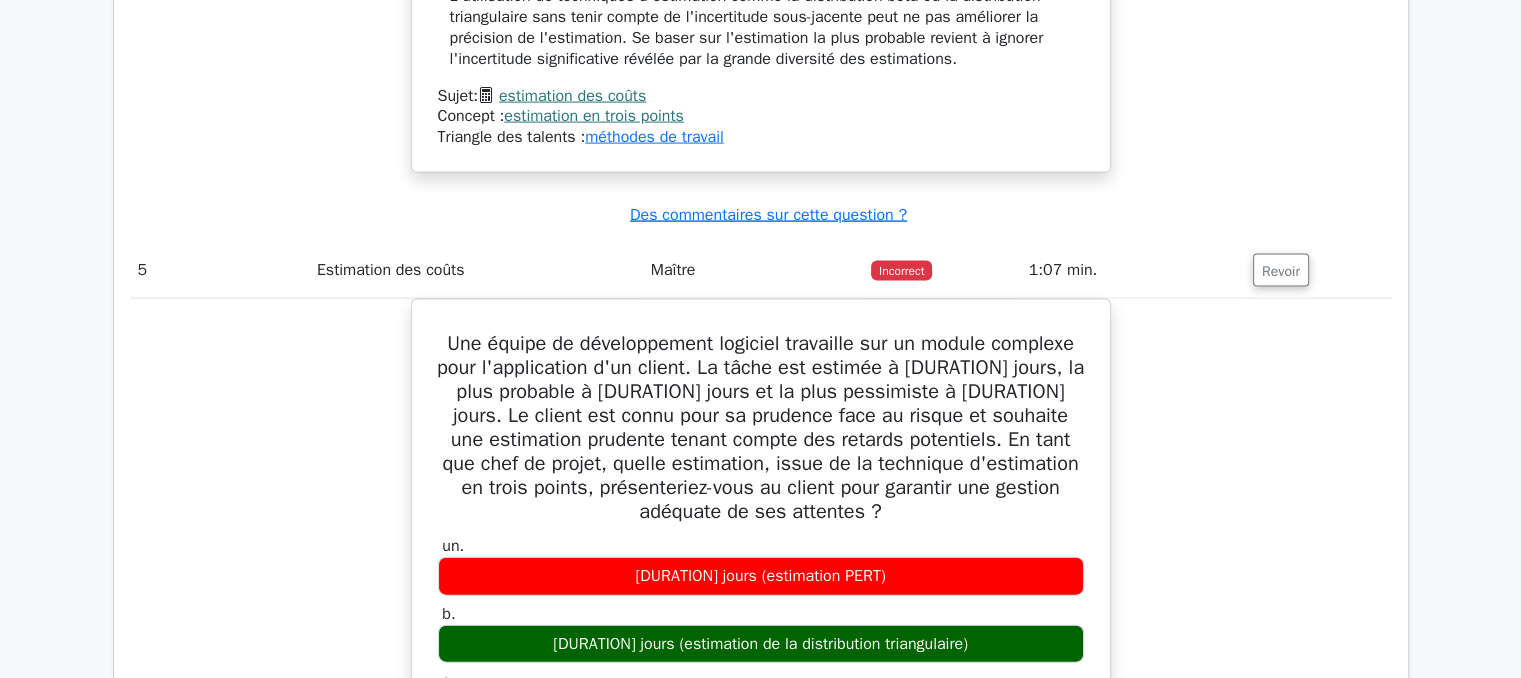 scroll, scrollTop: 4443, scrollLeft: 0, axis: vertical 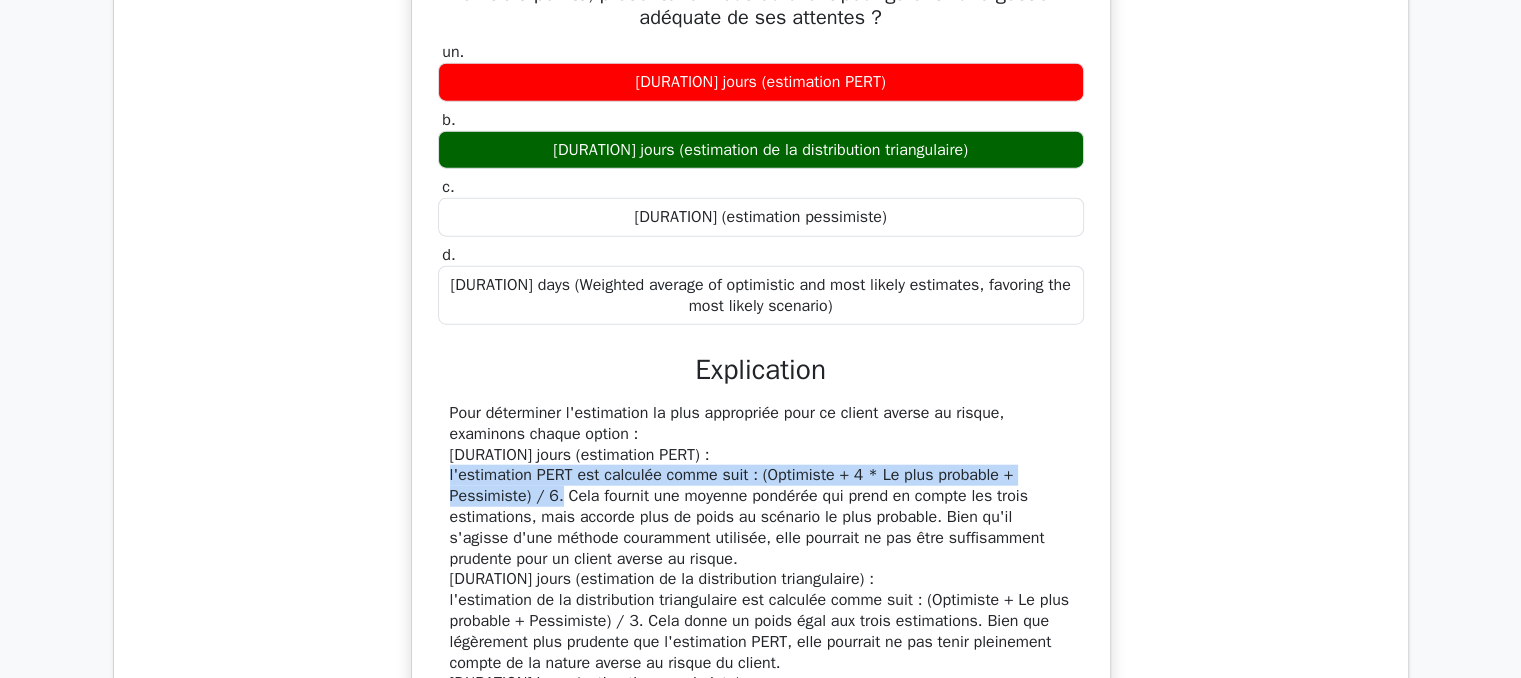 drag, startPoint x: 450, startPoint y: 295, endPoint x: 553, endPoint y: 312, distance: 104.393486 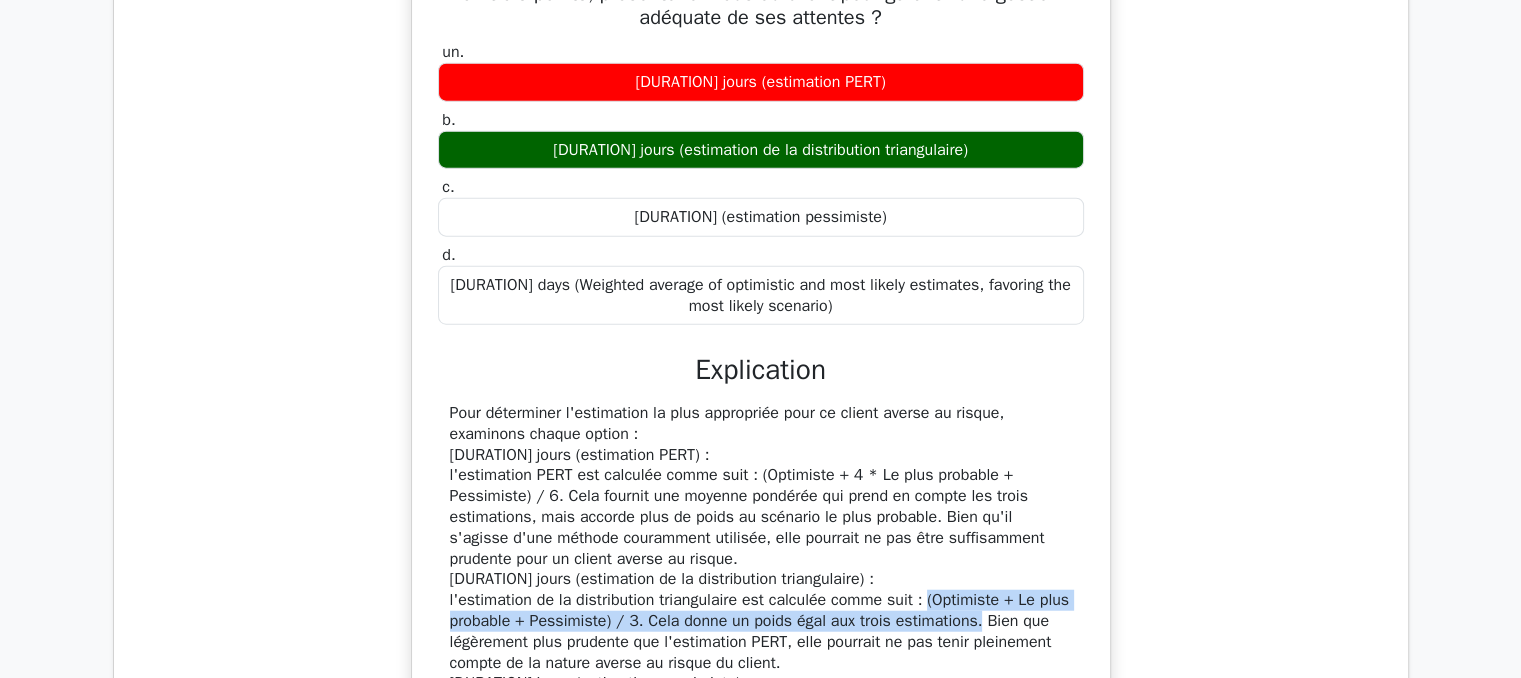 drag, startPoint x: 924, startPoint y: 417, endPoint x: 974, endPoint y: 435, distance: 53.14132 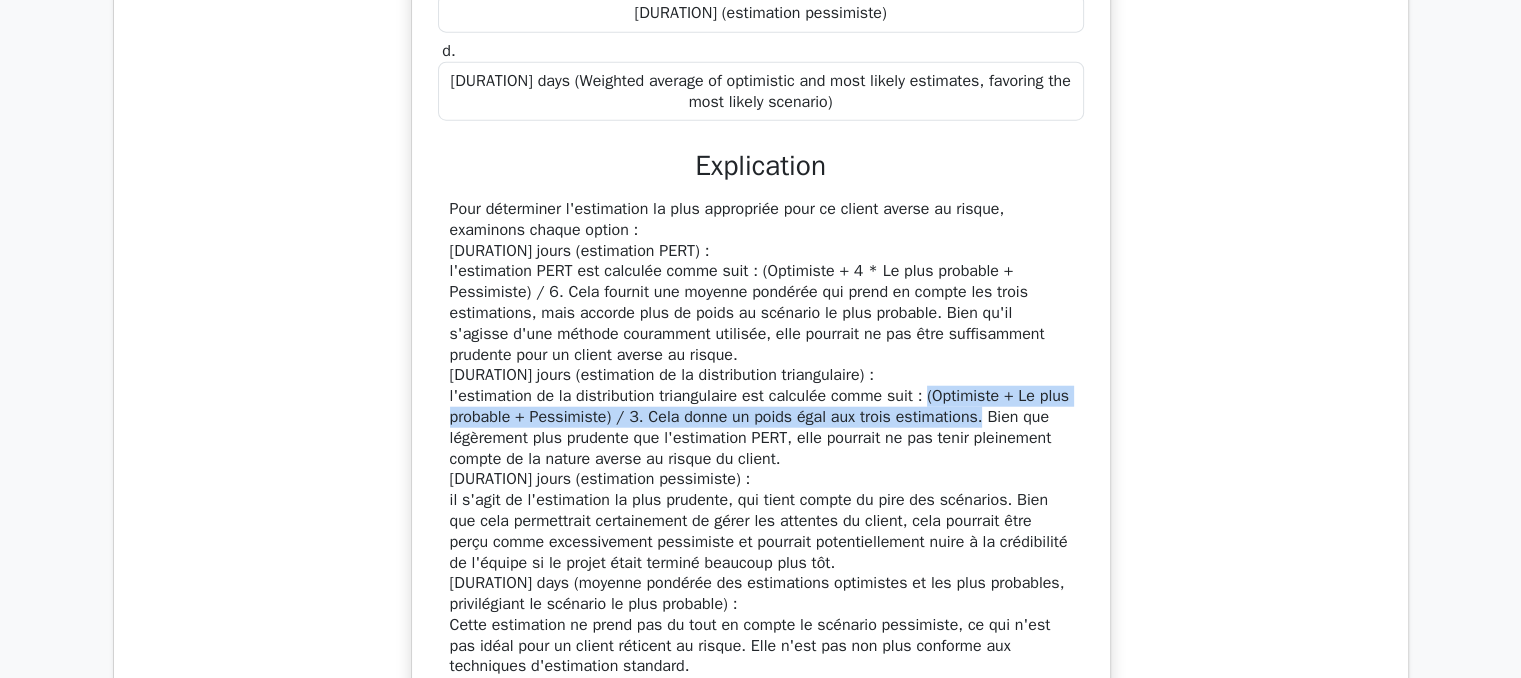 scroll, scrollTop: 5132, scrollLeft: 0, axis: vertical 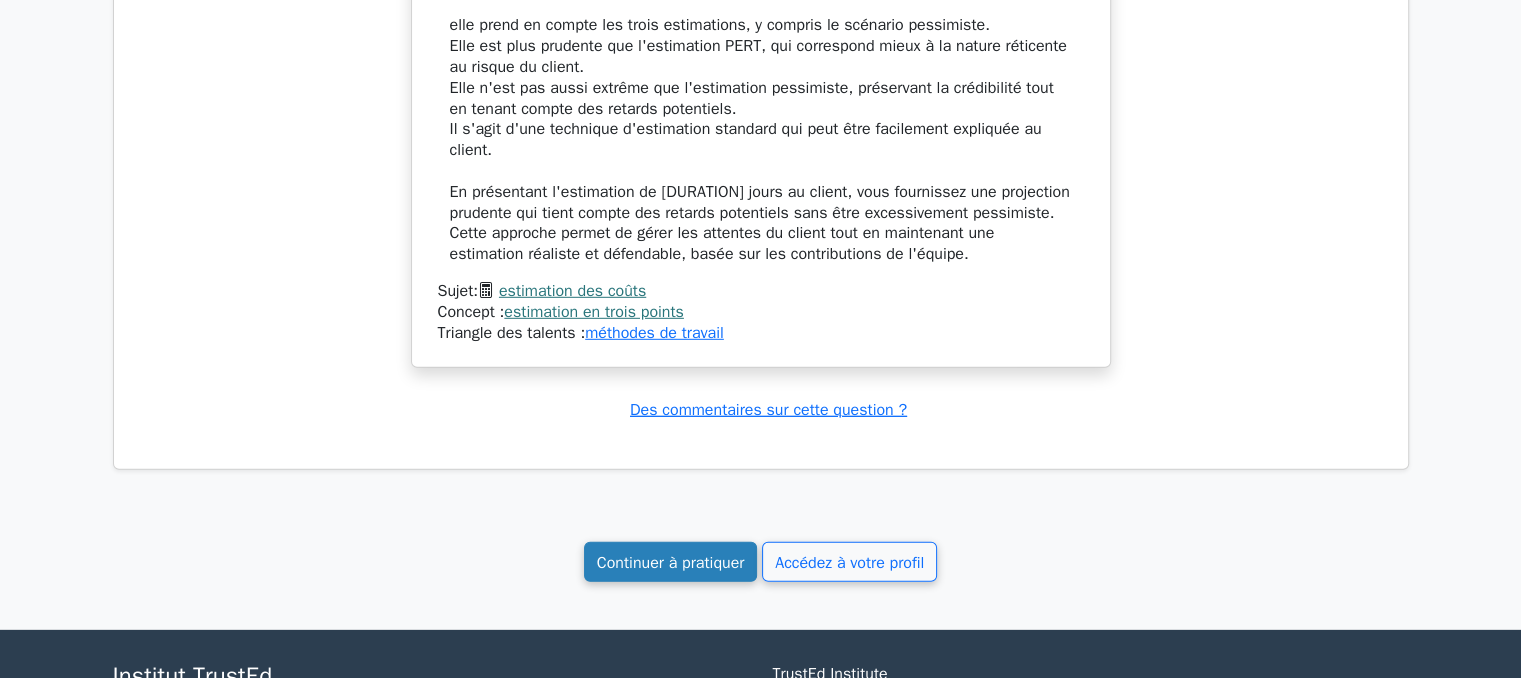 click on "Continuer à pratiquer" at bounding box center [671, 563] 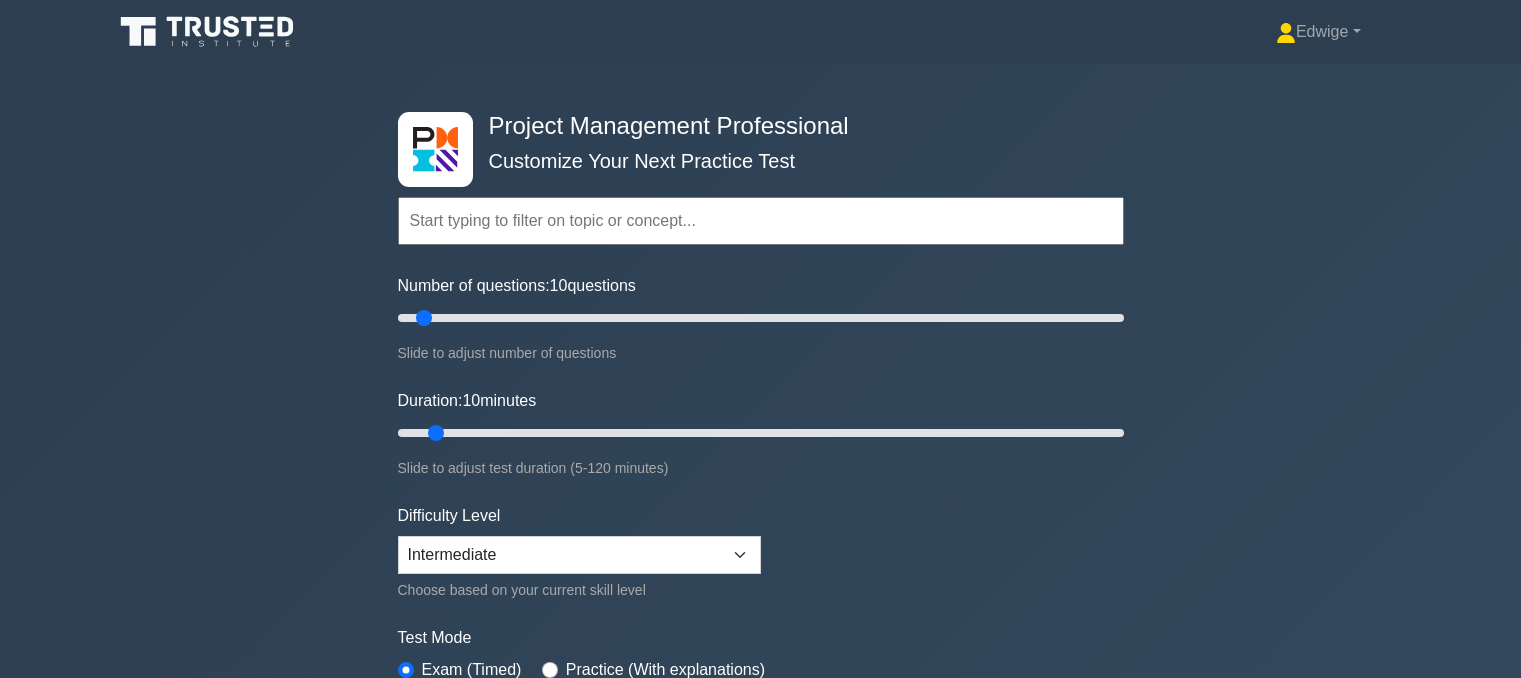 scroll, scrollTop: 0, scrollLeft: 0, axis: both 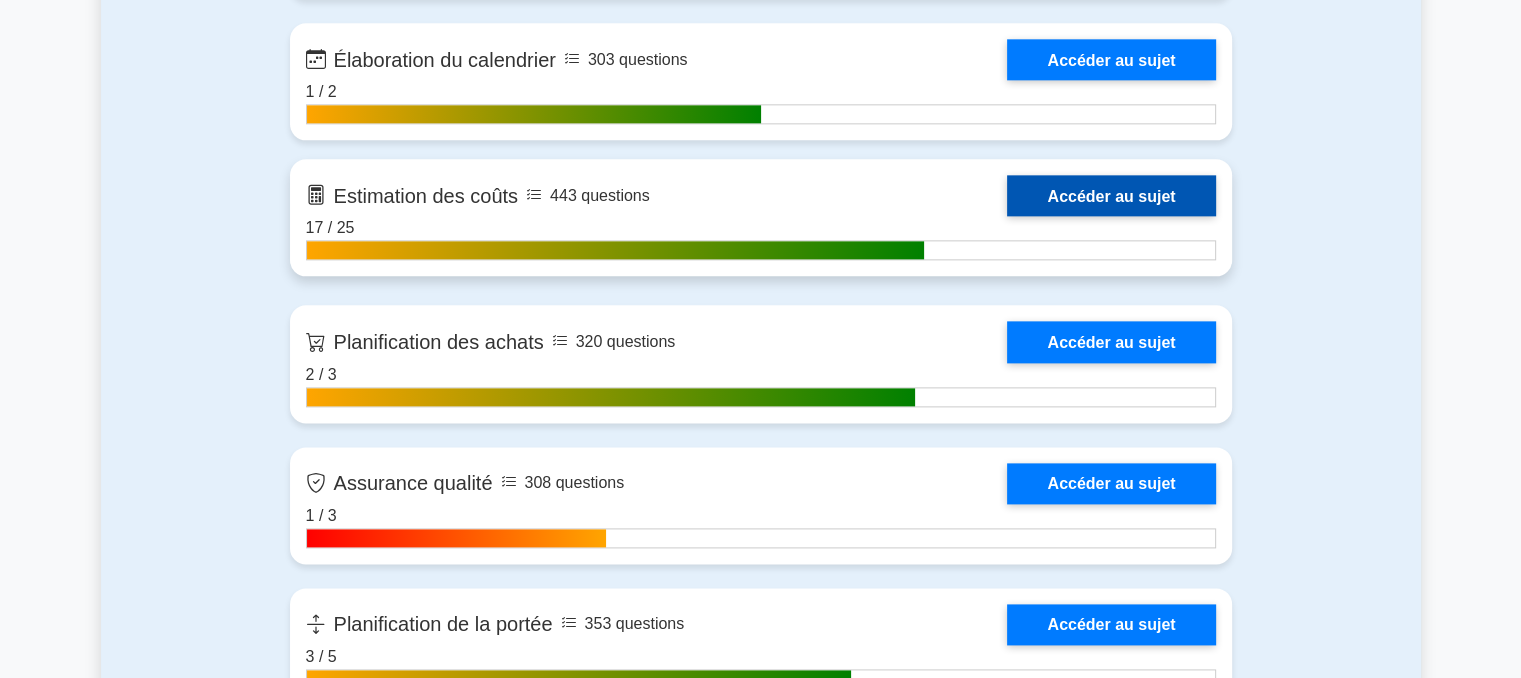 click on "Accéder au sujet" at bounding box center [1111, 195] 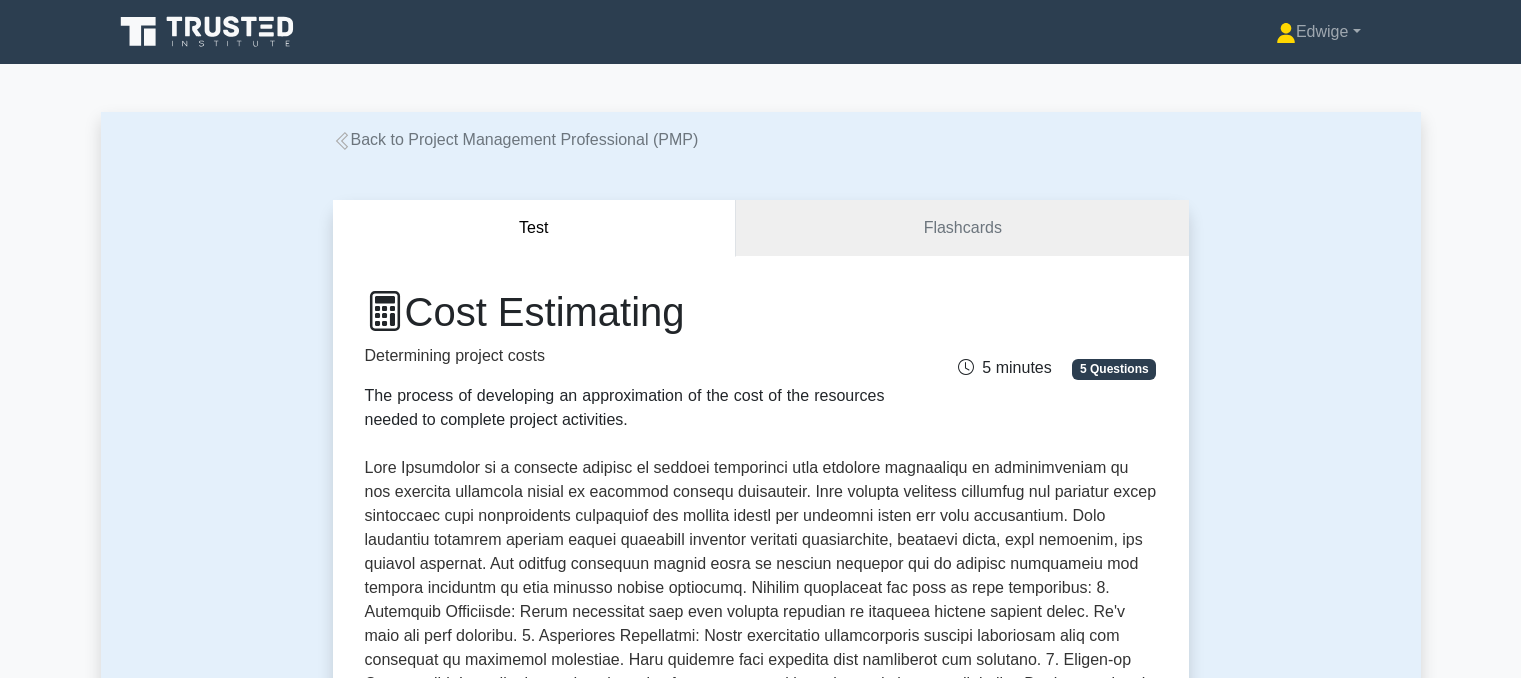 scroll, scrollTop: 0, scrollLeft: 0, axis: both 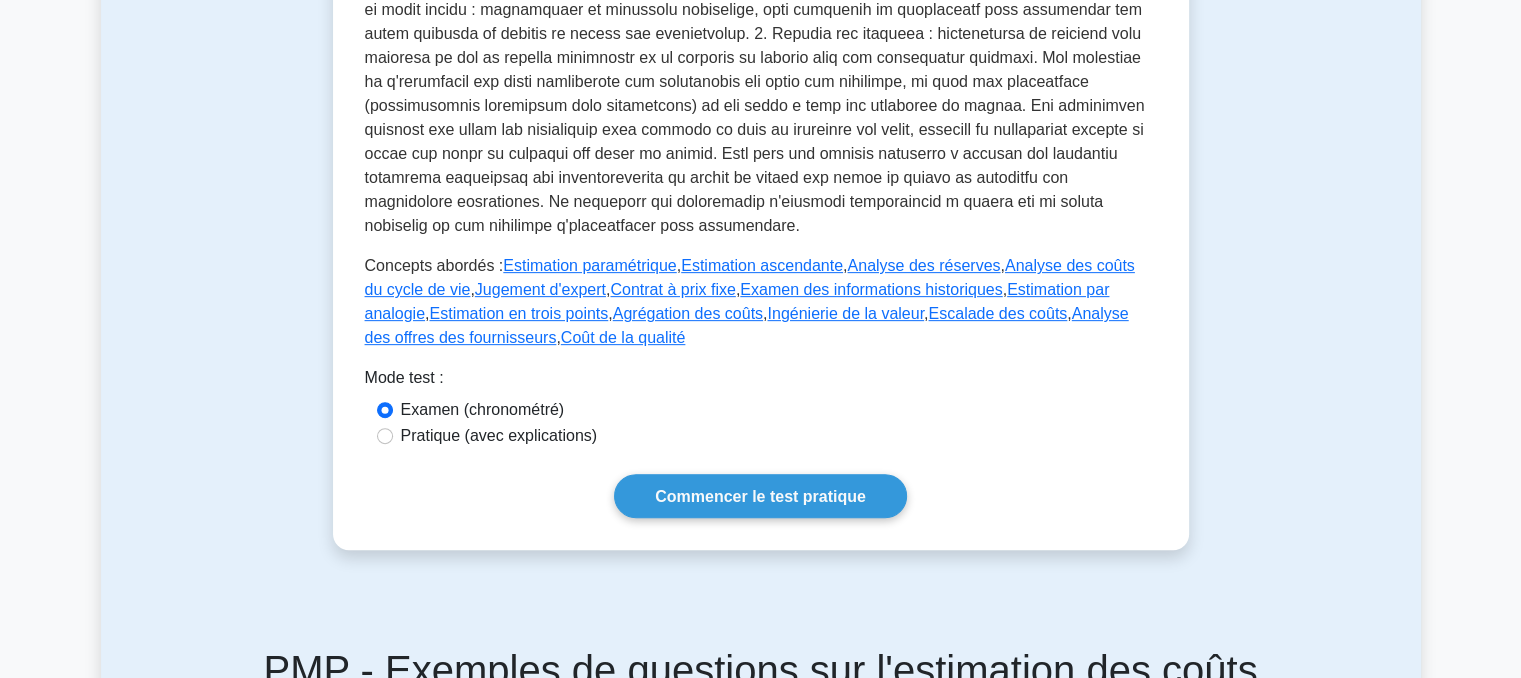 drag, startPoint x: 1526, startPoint y: 84, endPoint x: 1533, endPoint y: 257, distance: 173.14156 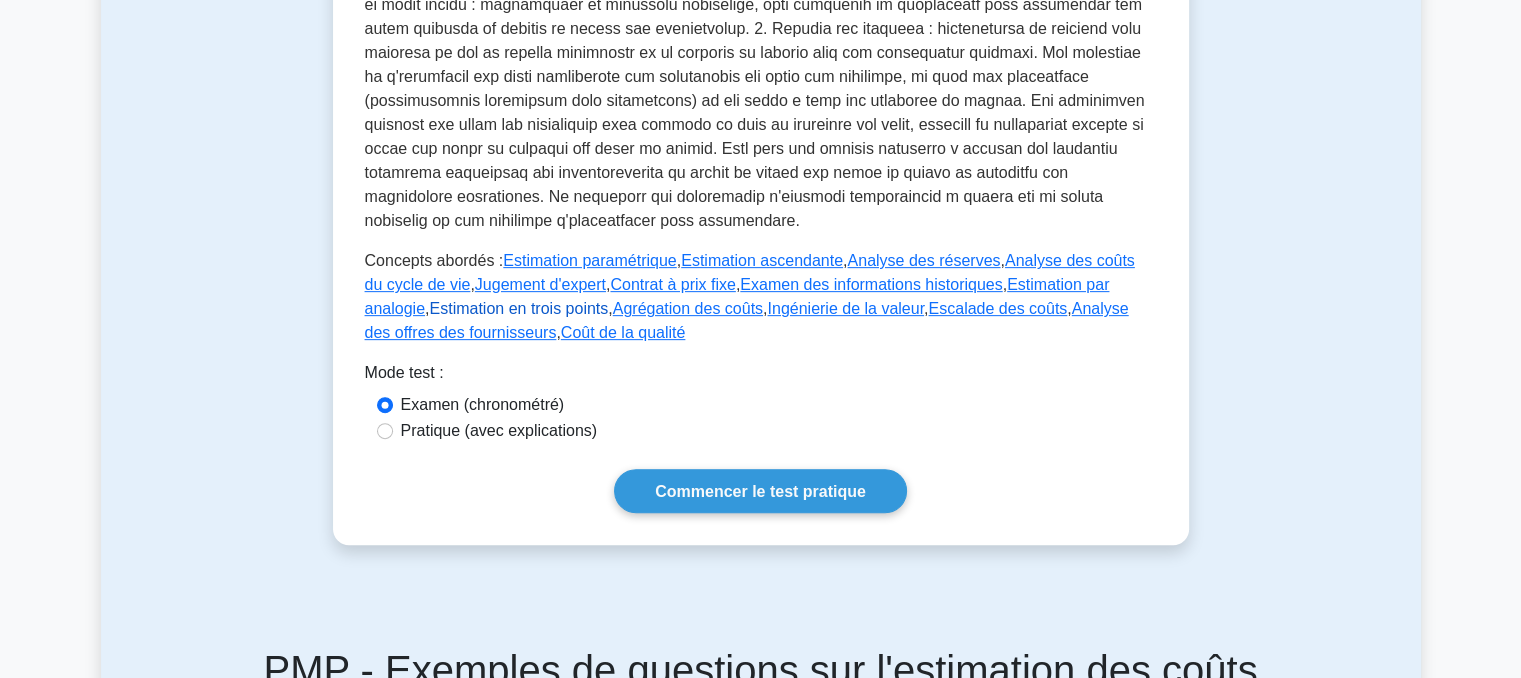 click on "Estimation en trois points" at bounding box center [518, 308] 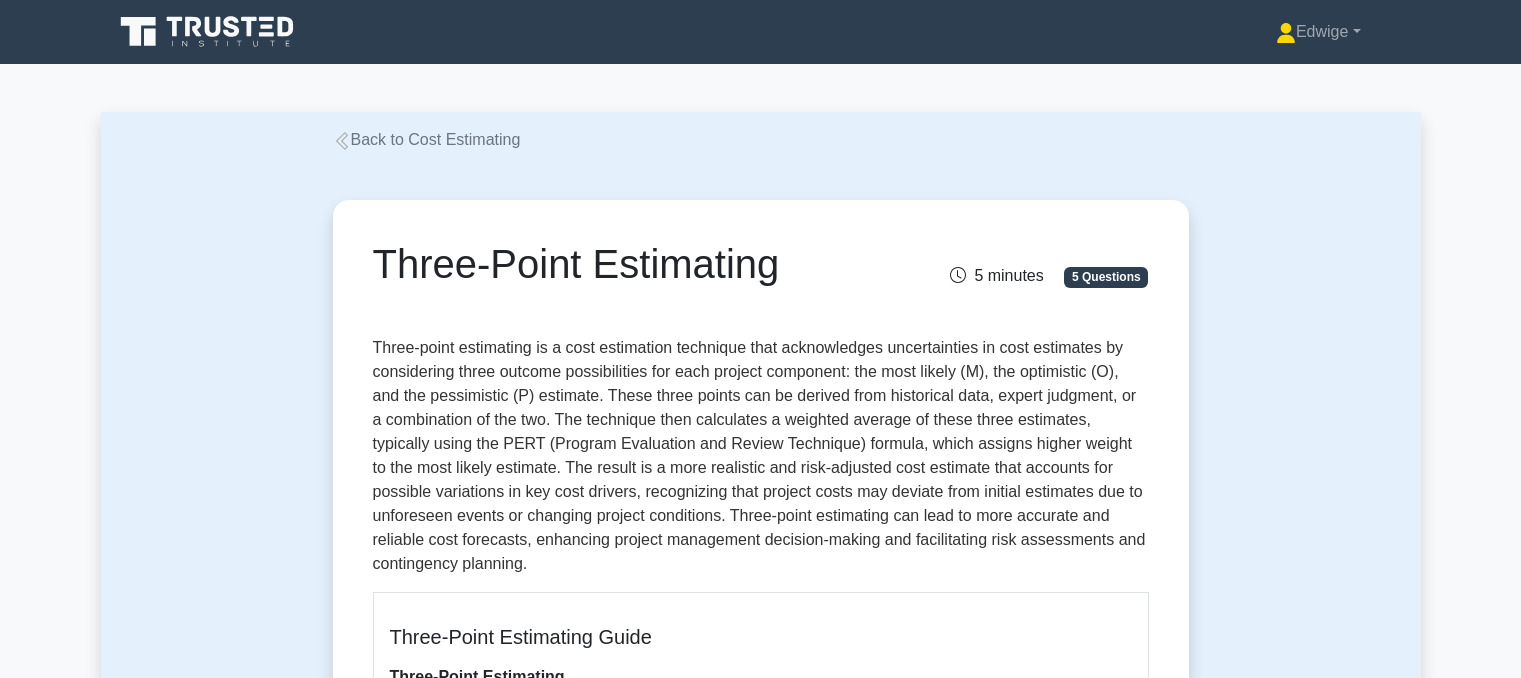 scroll, scrollTop: 0, scrollLeft: 0, axis: both 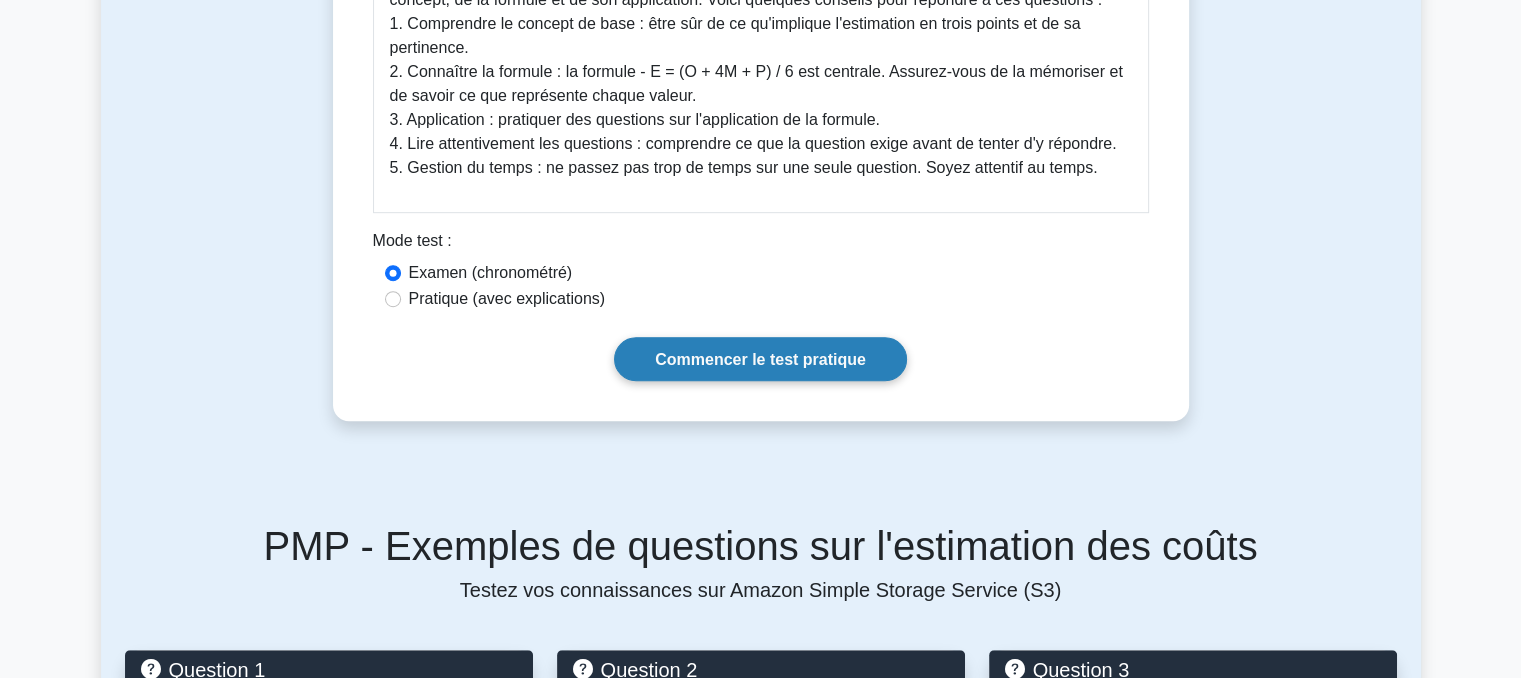 click on "Commencer le test pratique" at bounding box center (760, 359) 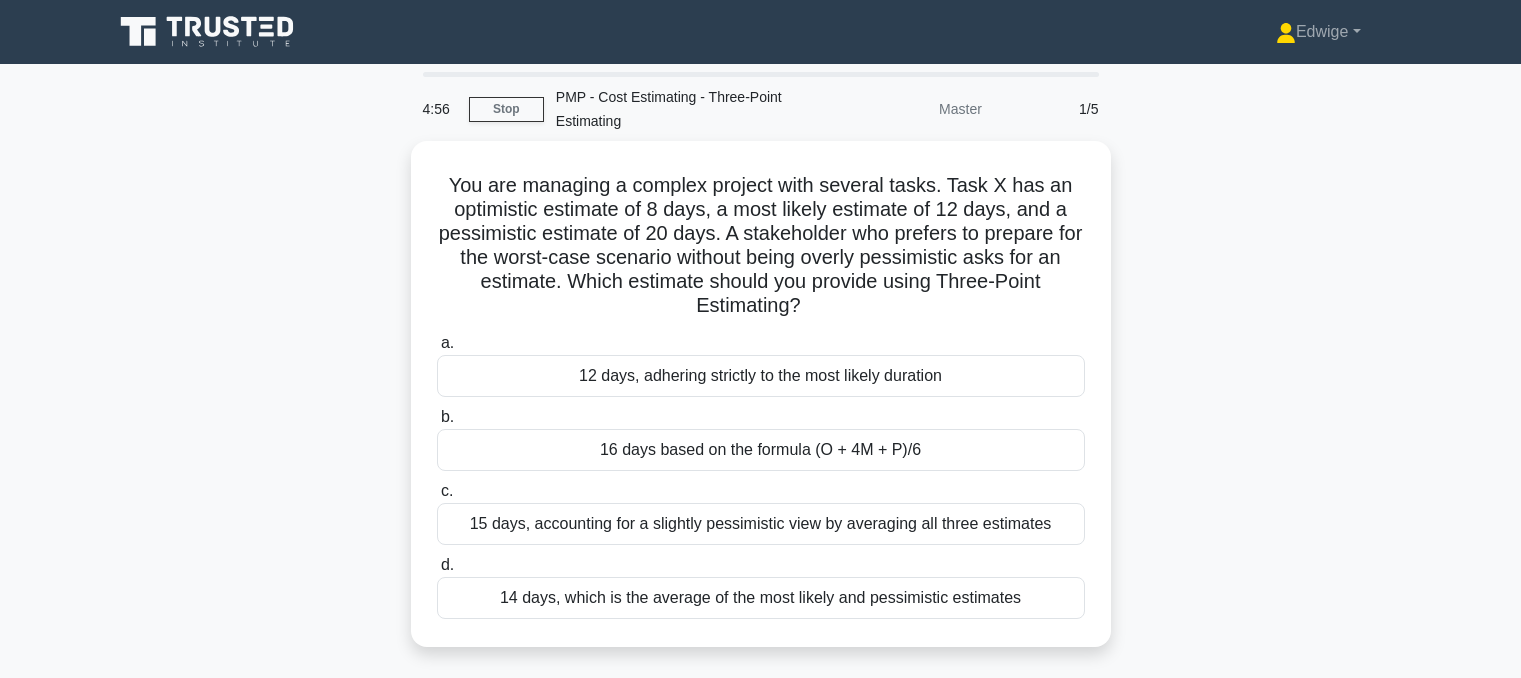 scroll, scrollTop: 0, scrollLeft: 0, axis: both 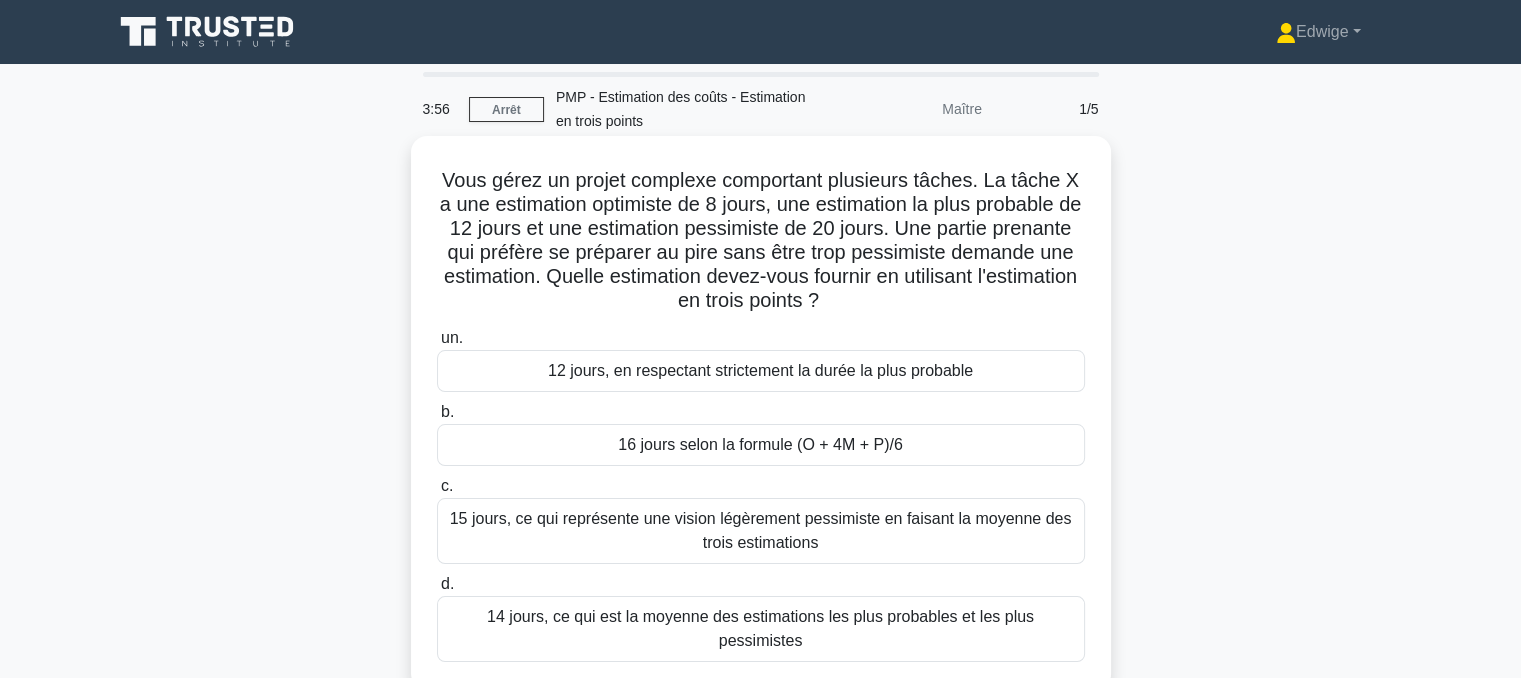 click on "15 jours, ce qui représente une vision légèrement pessimiste en faisant la moyenne des trois estimations" at bounding box center [761, 530] 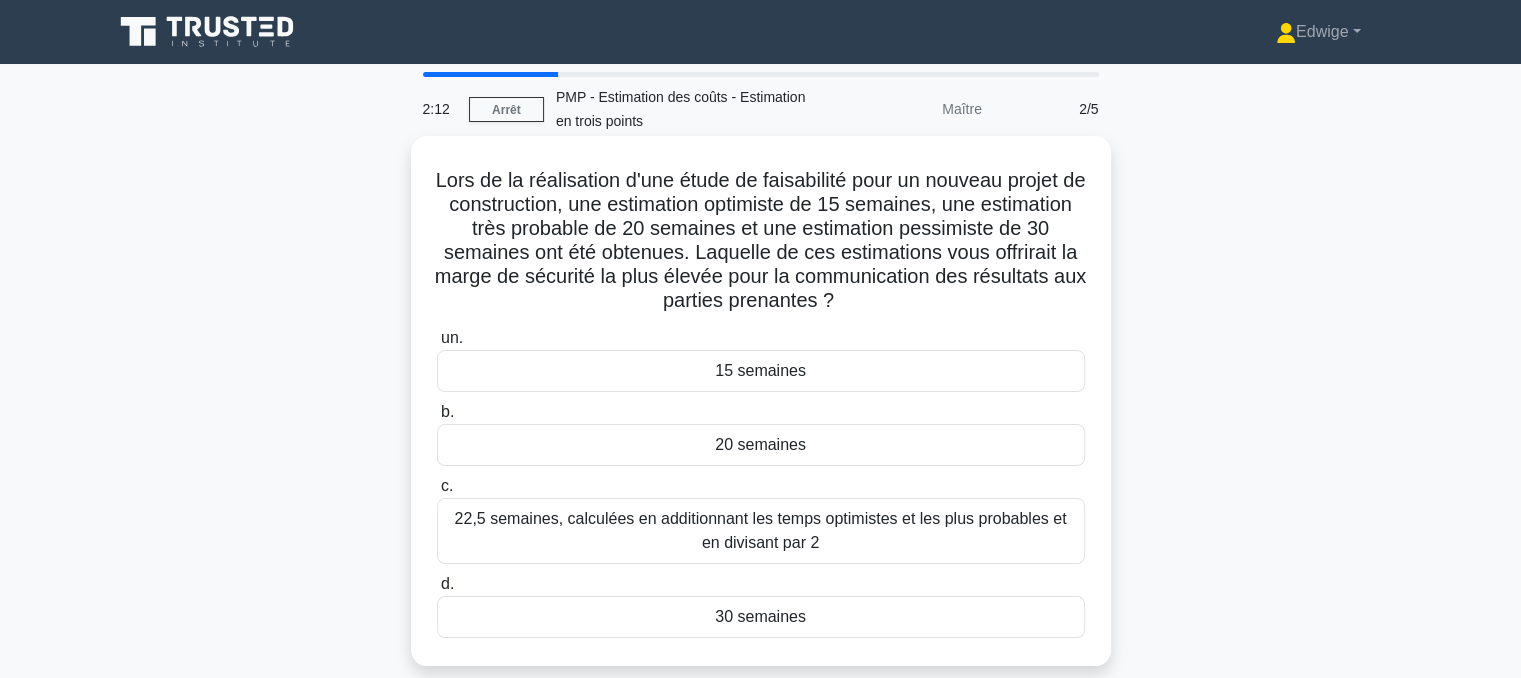 click on "20 semaines" at bounding box center (760, 444) 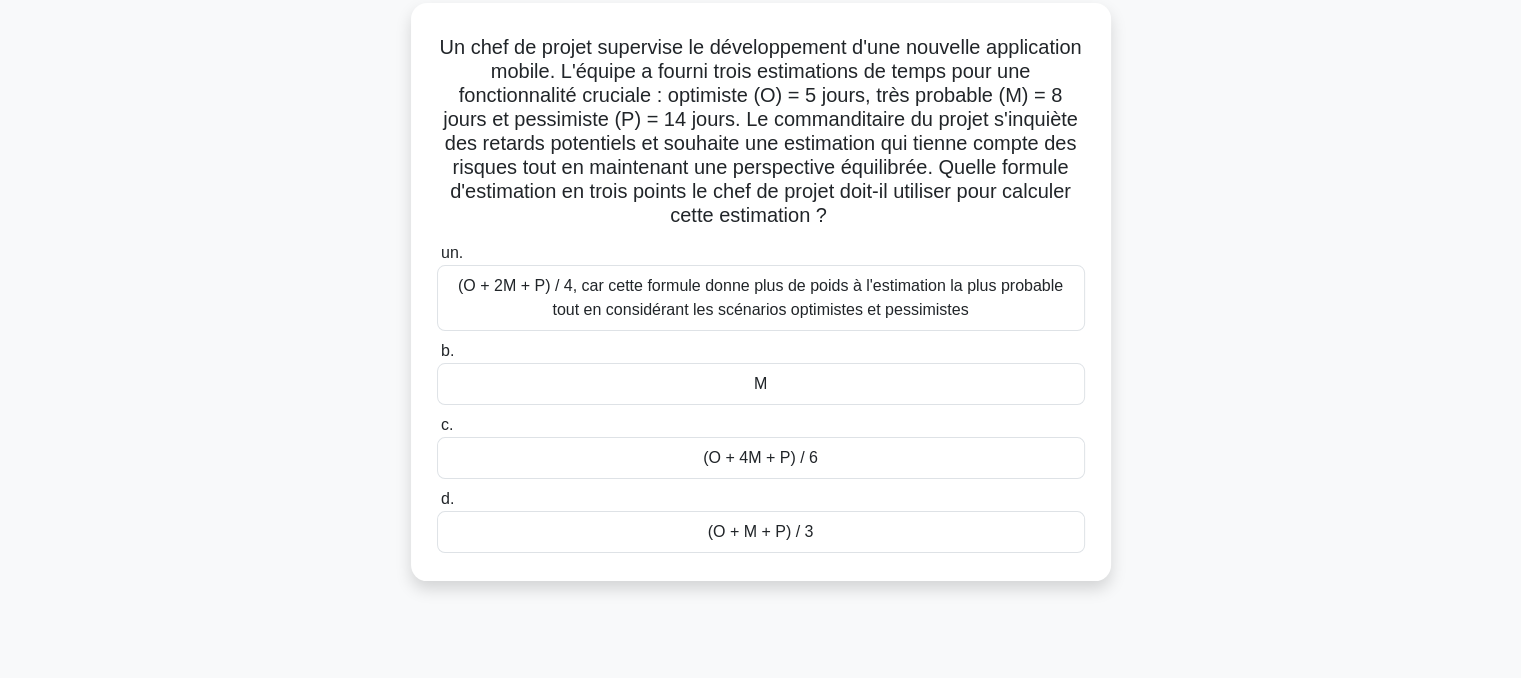 scroll, scrollTop: 160, scrollLeft: 0, axis: vertical 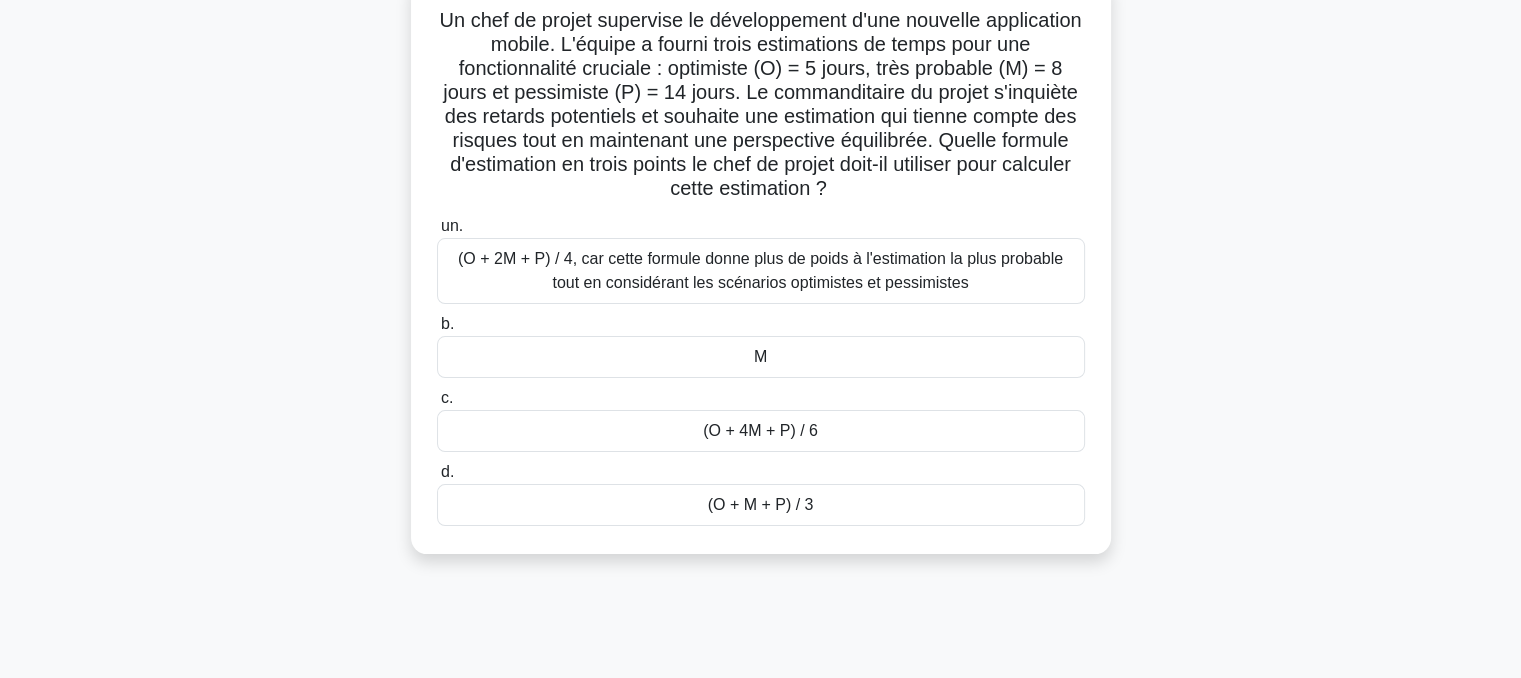 click on "(O + M + P) / 3" at bounding box center [761, 504] 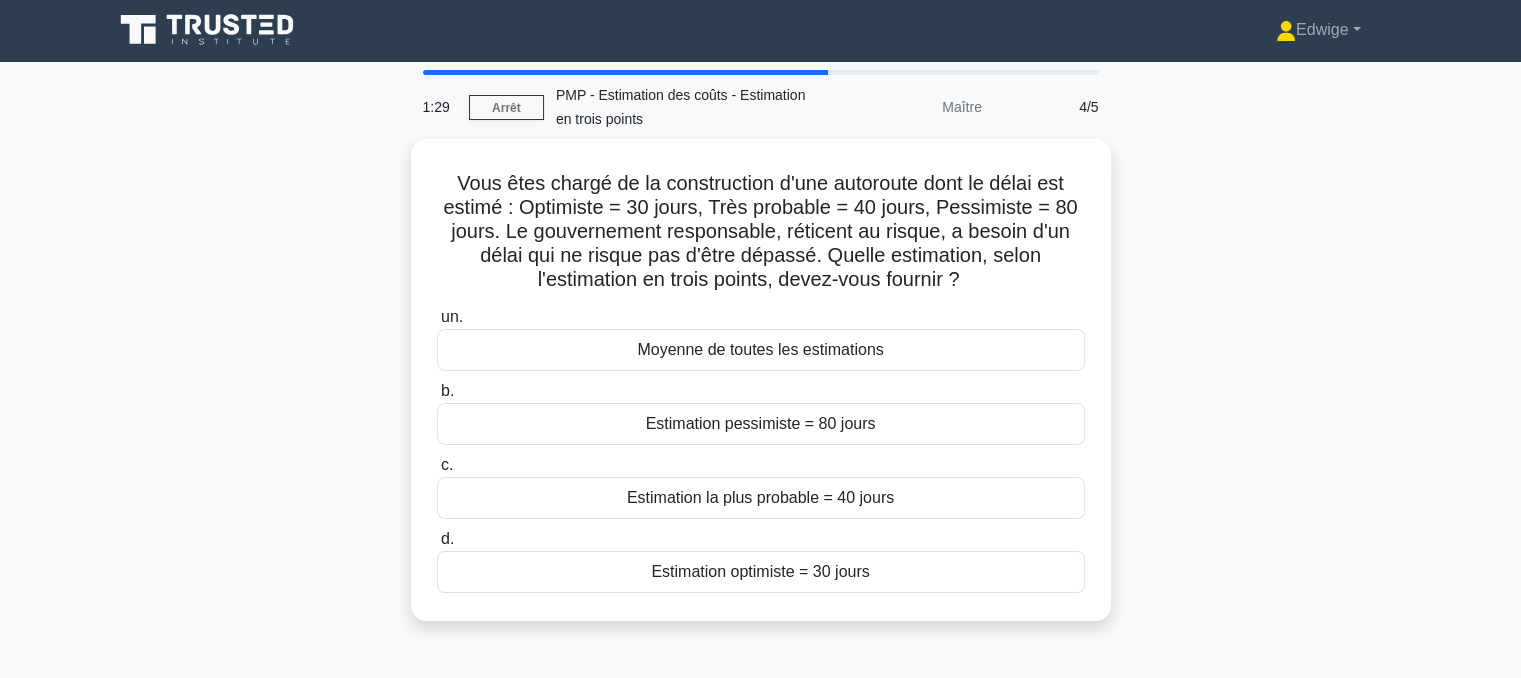 scroll, scrollTop: 0, scrollLeft: 0, axis: both 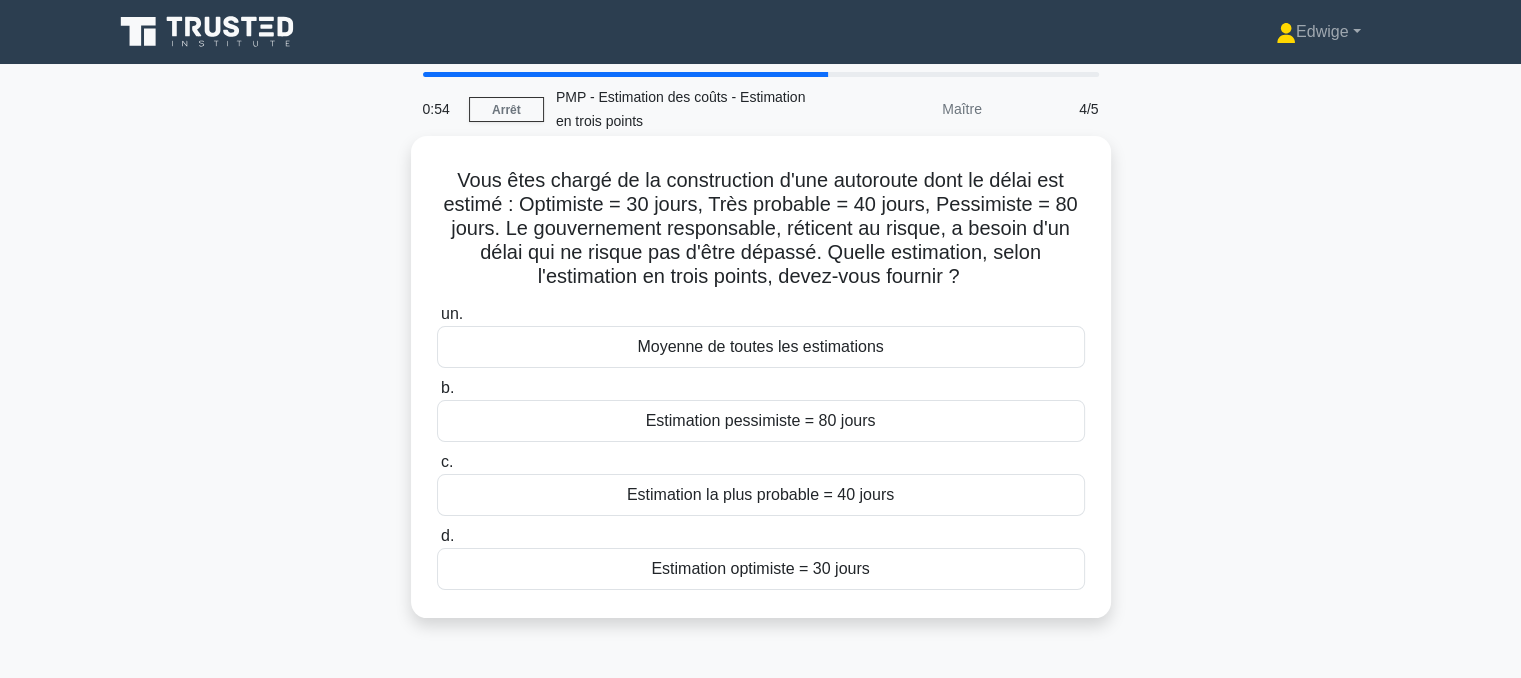 click on "Moyenne de toutes les estimations" at bounding box center [761, 347] 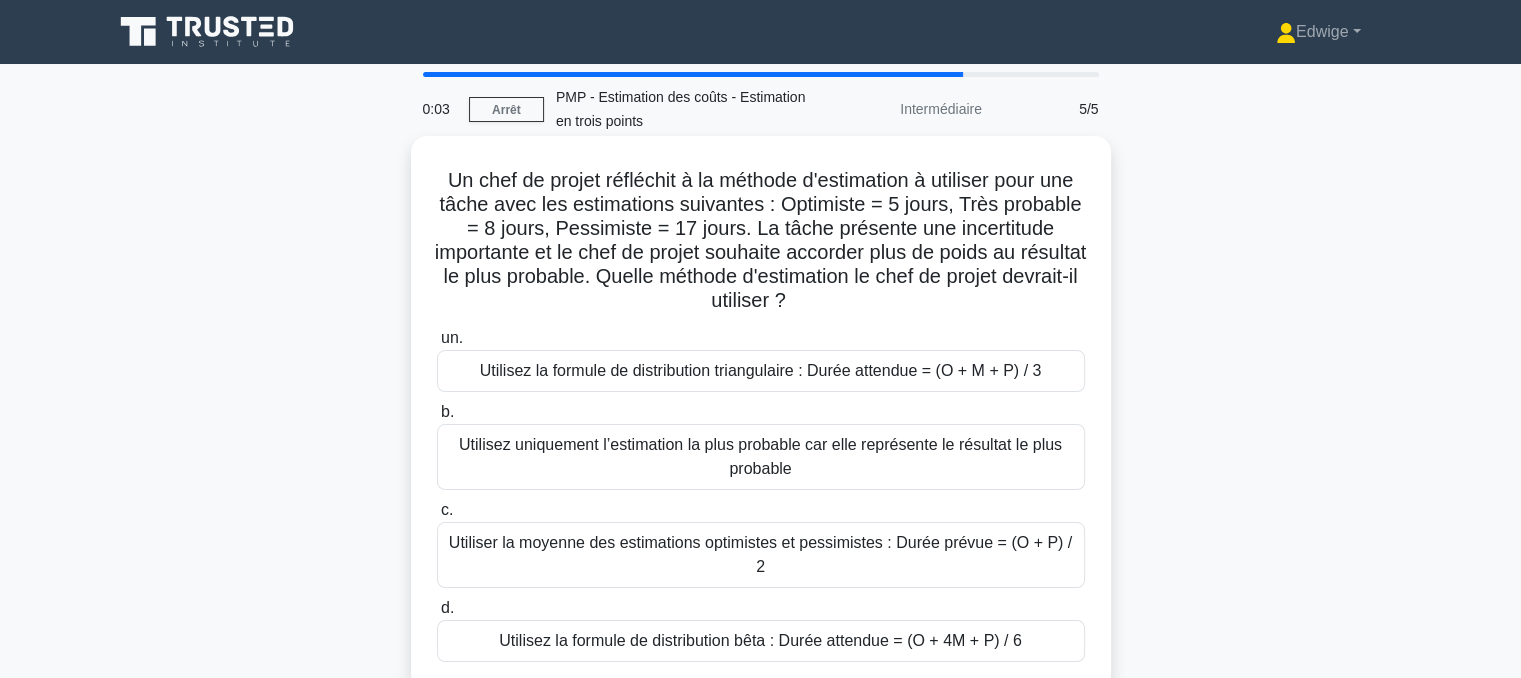 click on "Utilisez la formule de distribution bêta : Durée attendue = (O + 4M + P) / 6" at bounding box center [760, 640] 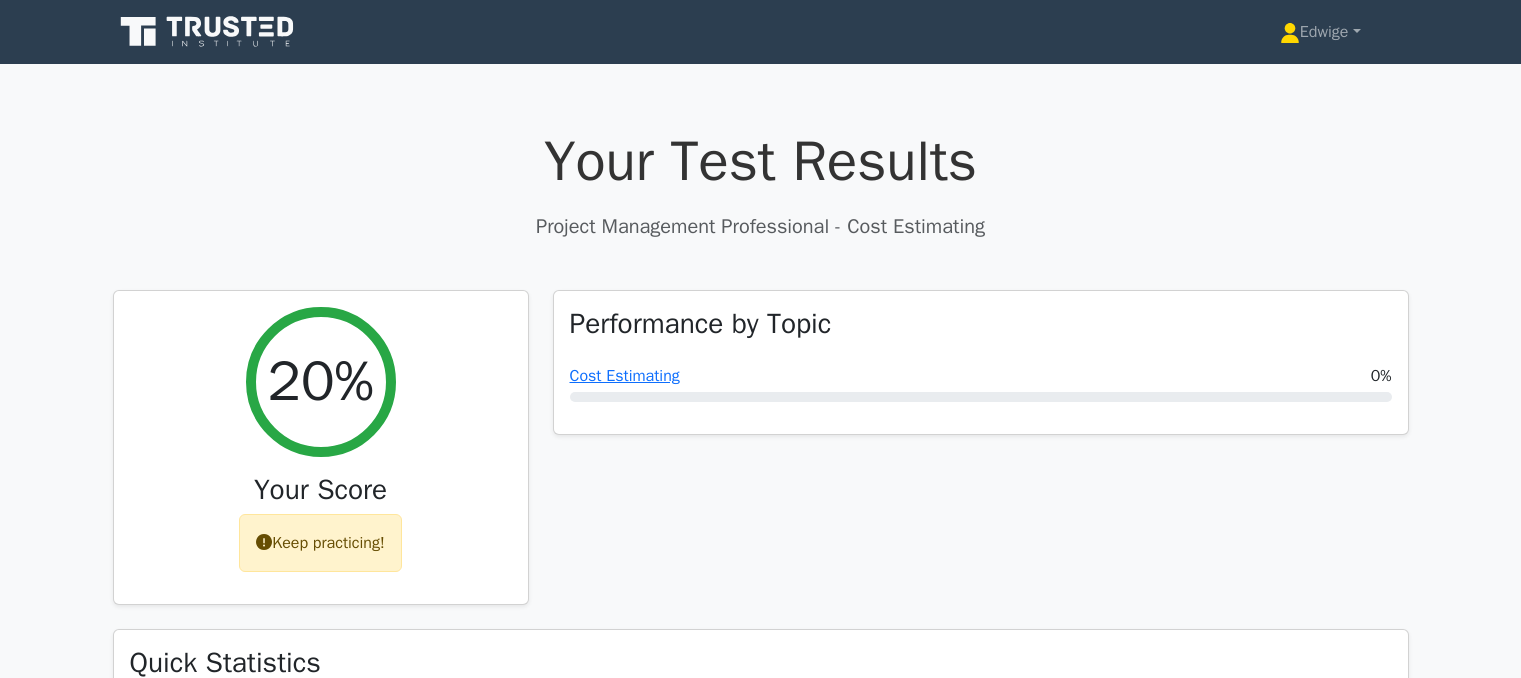 scroll, scrollTop: 0, scrollLeft: 0, axis: both 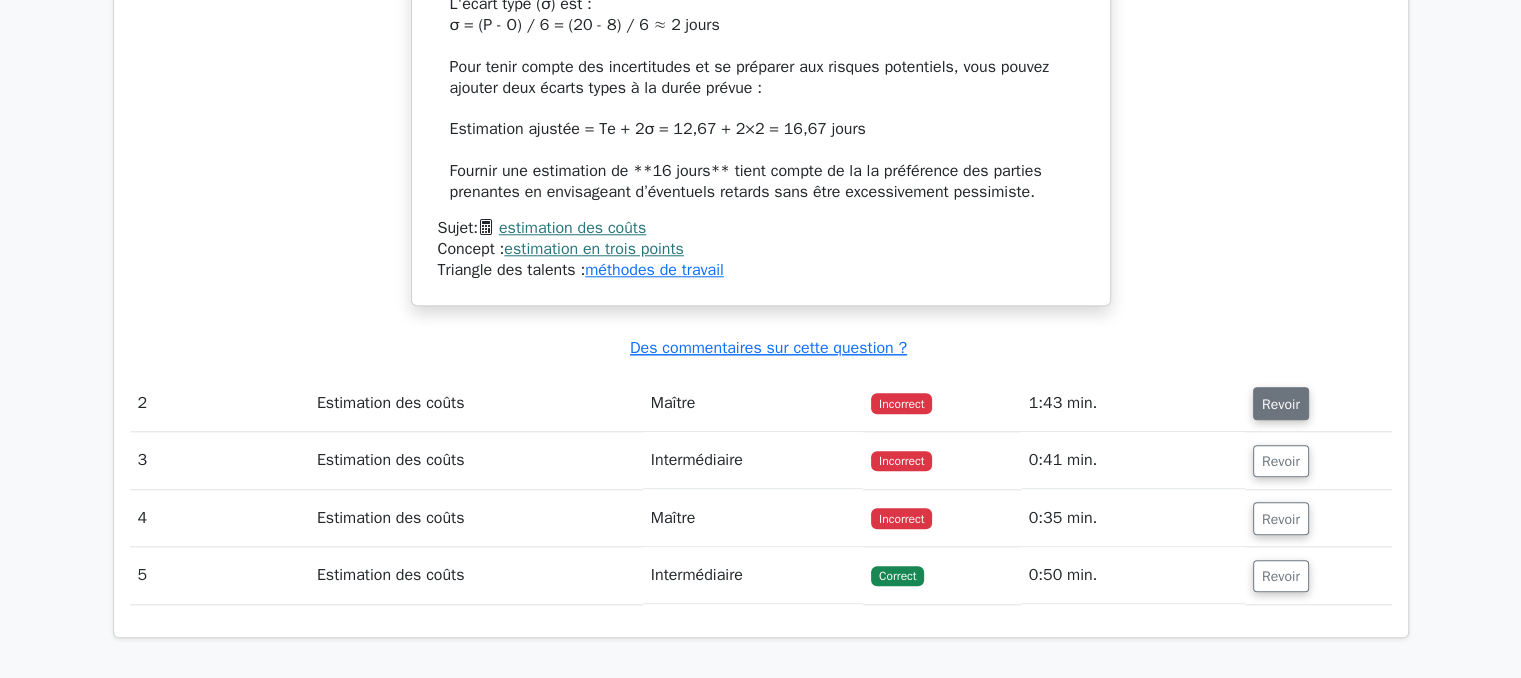 click on "Revoir" at bounding box center [1281, 404] 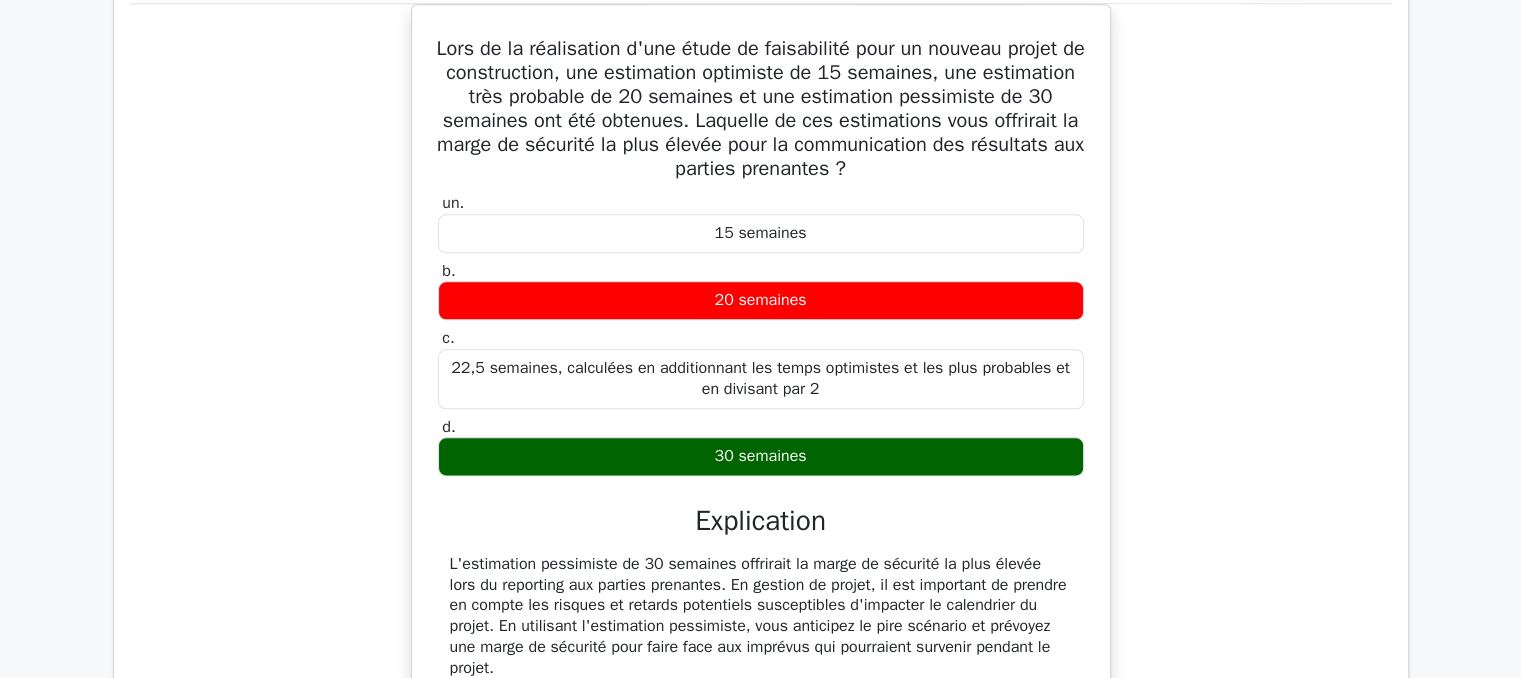 scroll, scrollTop: 2387, scrollLeft: 0, axis: vertical 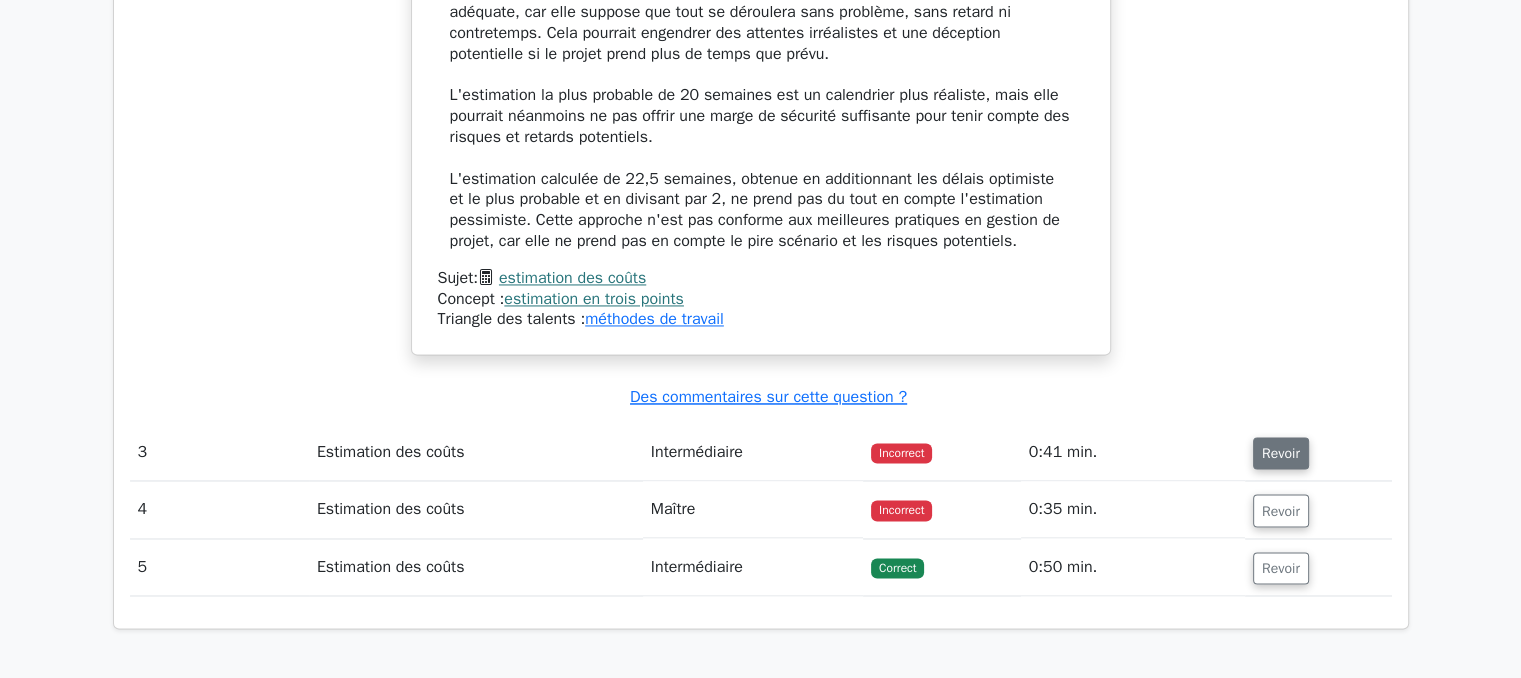 click on "Revoir" at bounding box center (1281, 453) 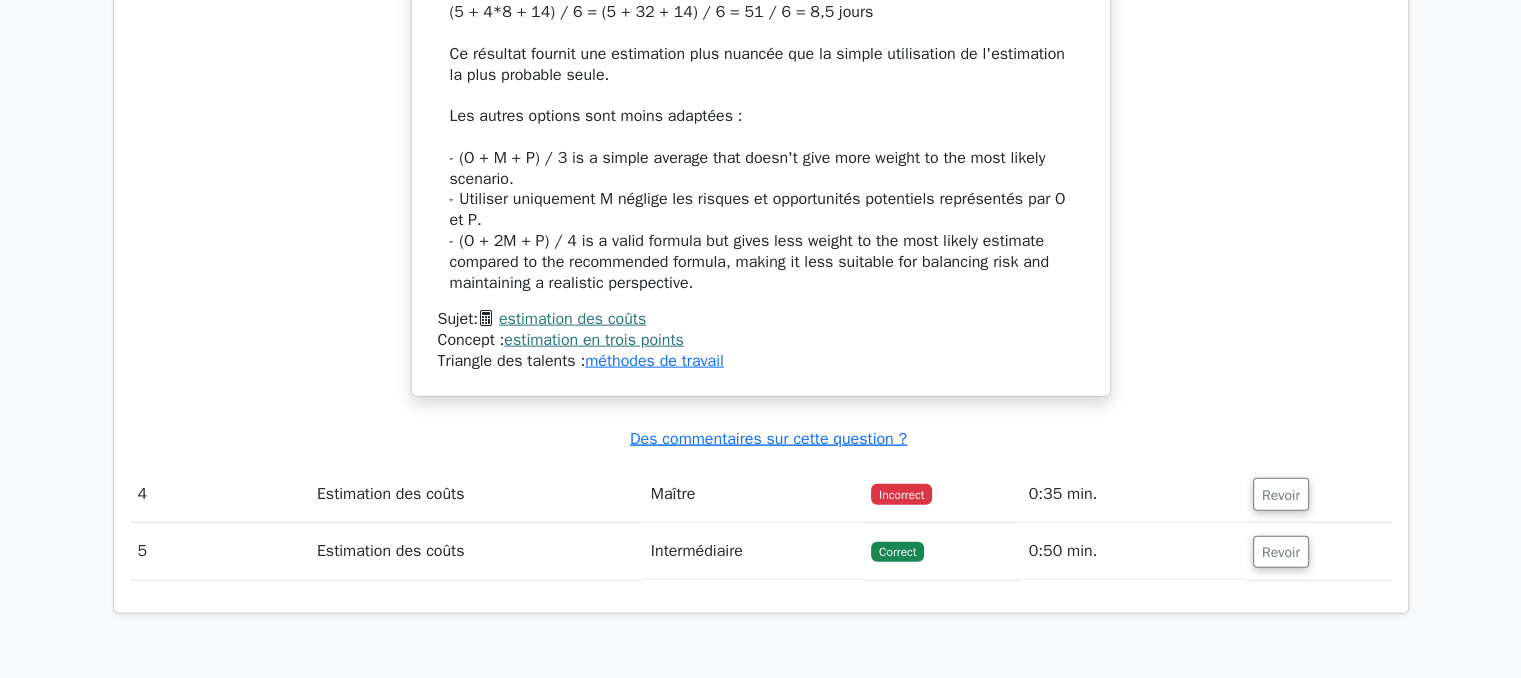 scroll, scrollTop: 4493, scrollLeft: 0, axis: vertical 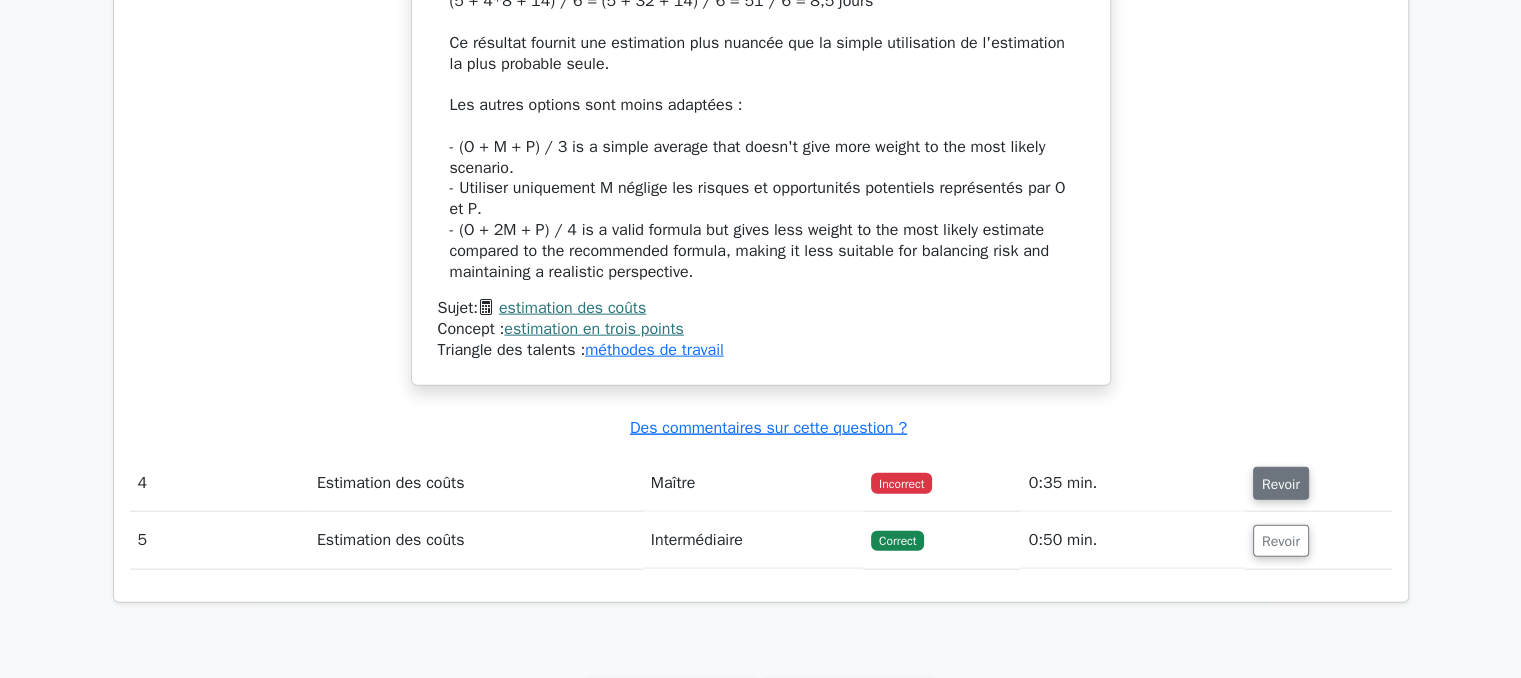 click on "Revoir" at bounding box center [1281, 484] 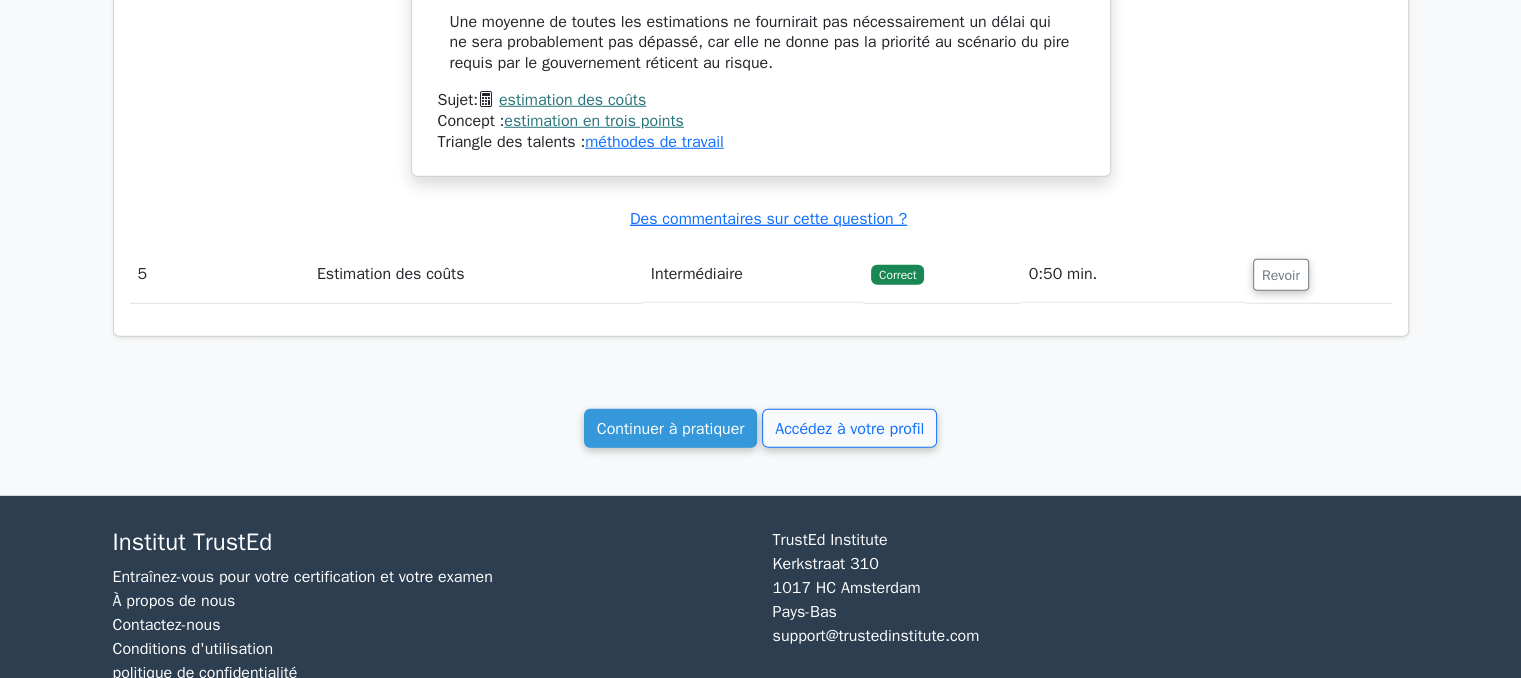 scroll, scrollTop: 5785, scrollLeft: 0, axis: vertical 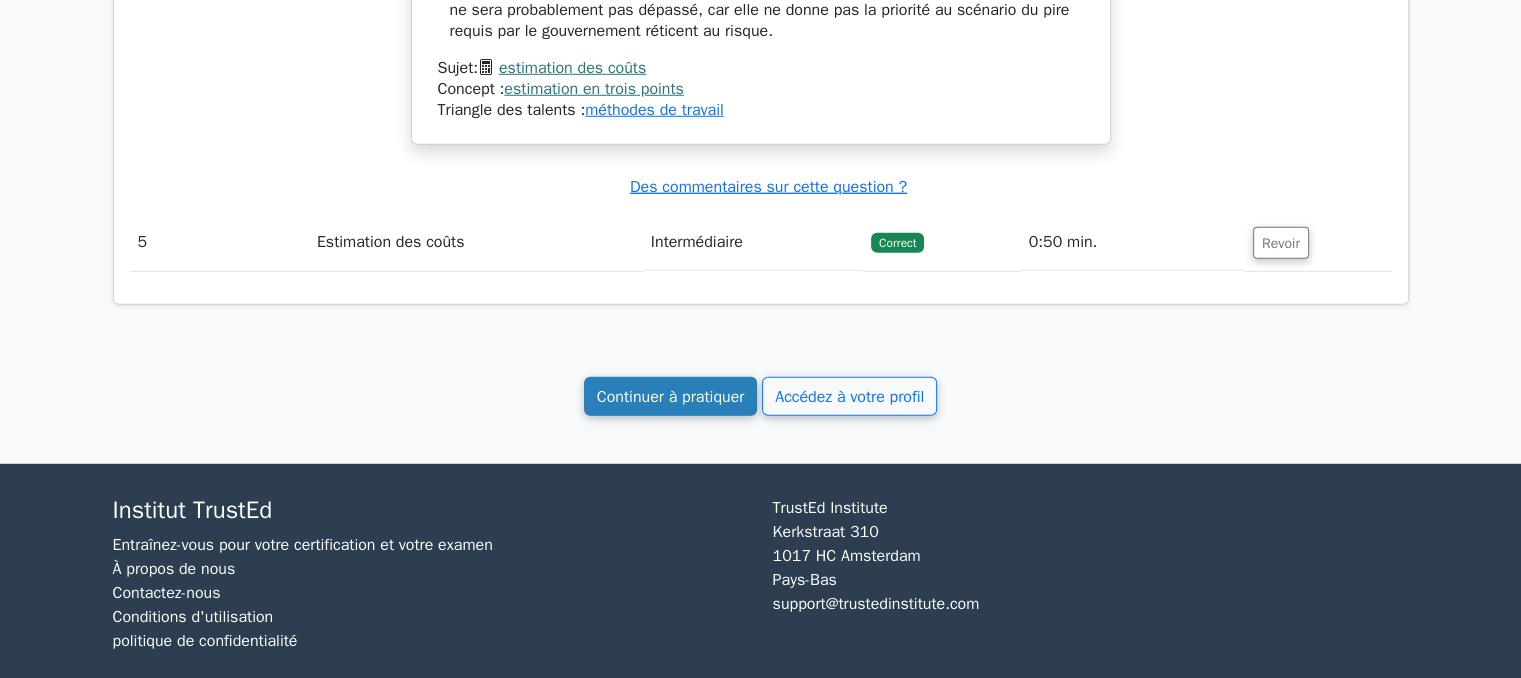 click on "Continuer à pratiquer" at bounding box center (671, 397) 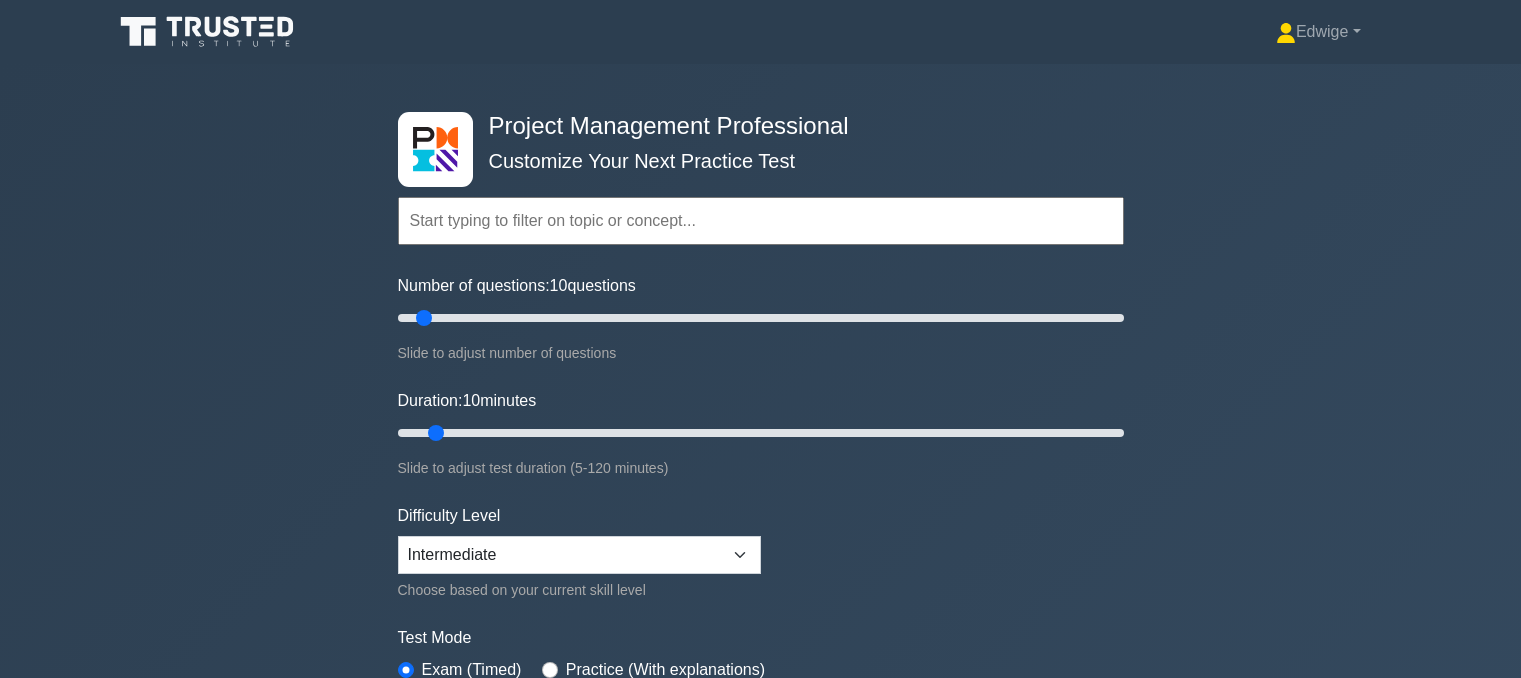 scroll, scrollTop: 0, scrollLeft: 0, axis: both 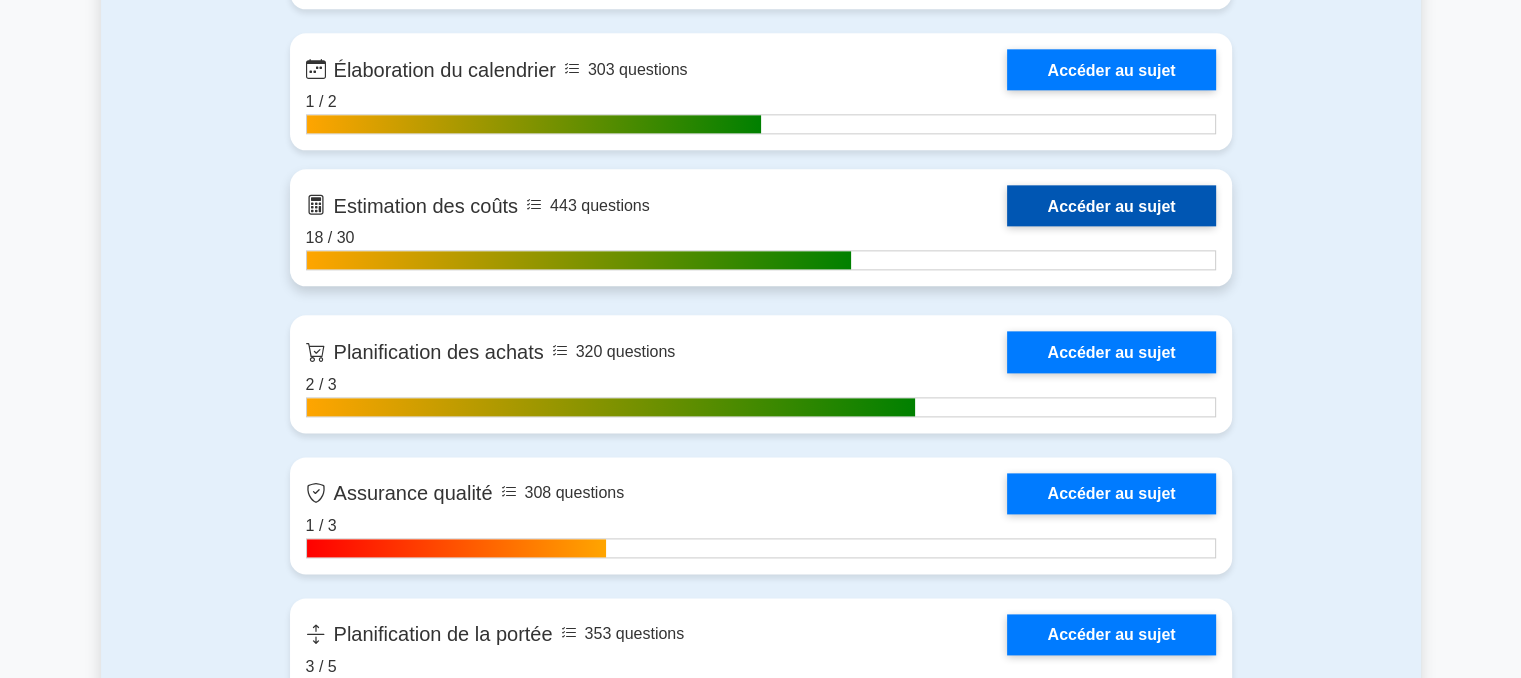 click on "Accéder au sujet" at bounding box center (1111, 205) 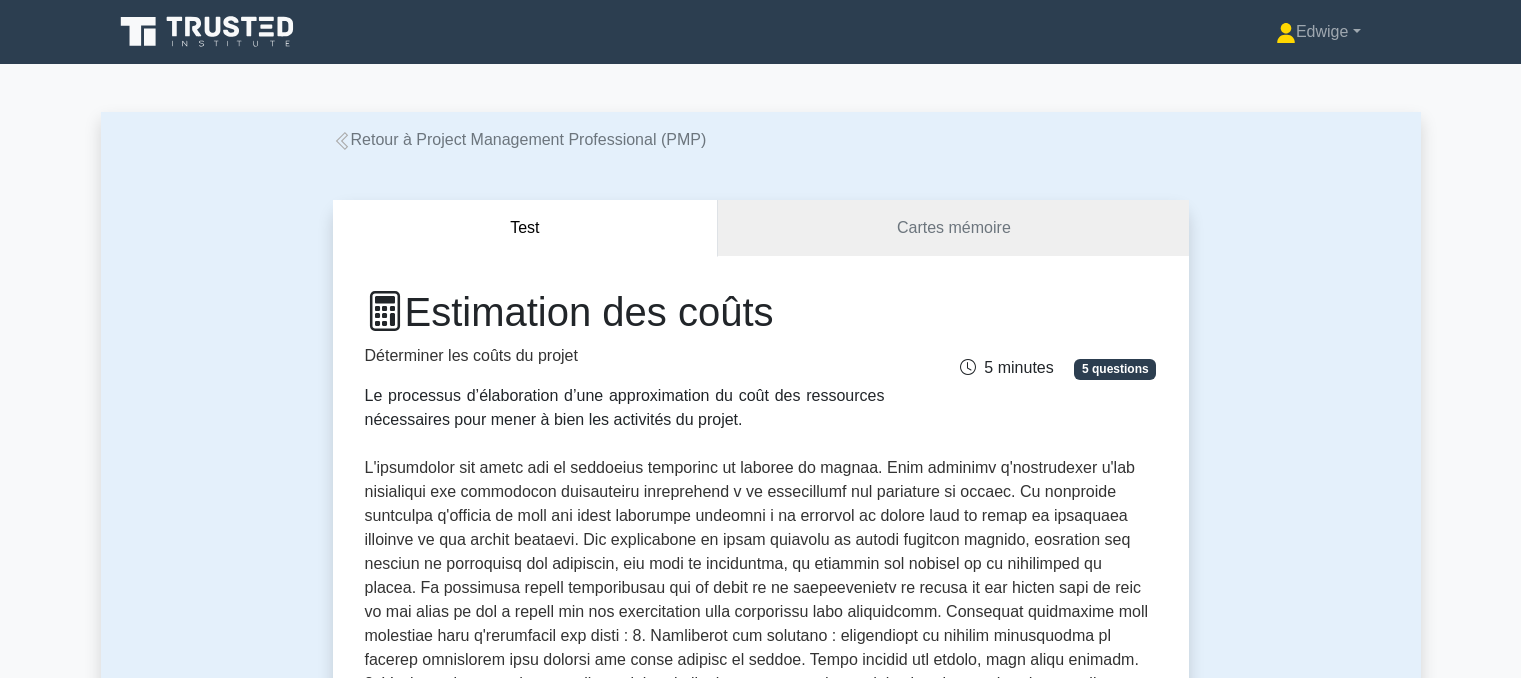 scroll, scrollTop: 0, scrollLeft: 0, axis: both 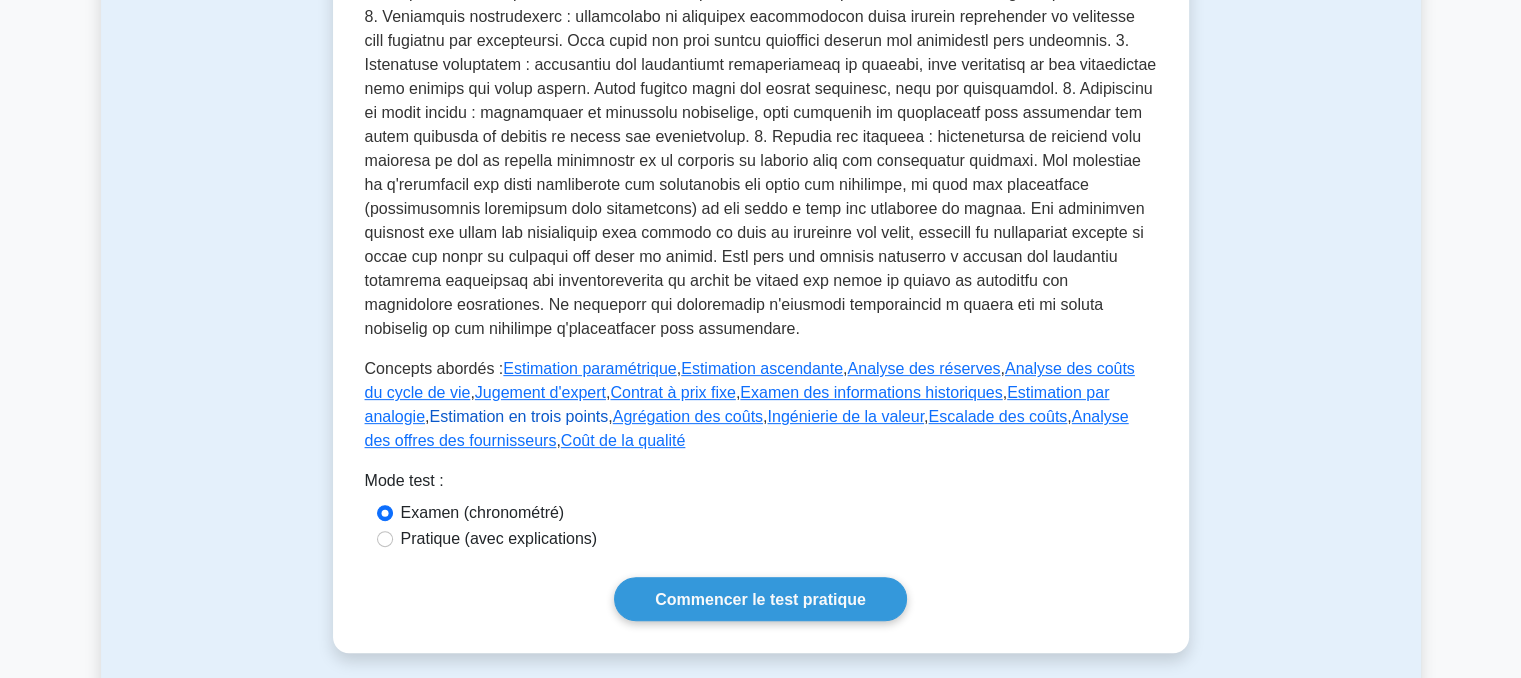 click on "Estimation en trois points" at bounding box center (518, 416) 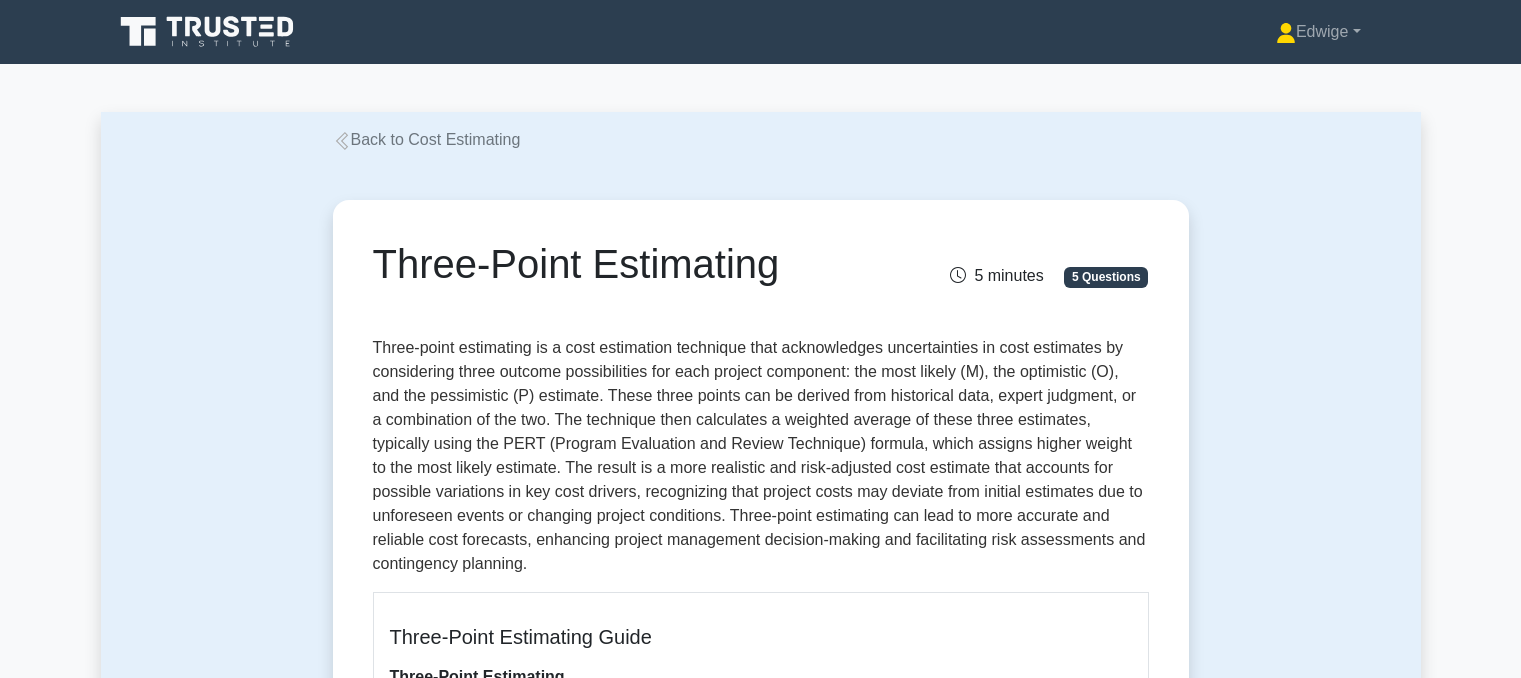 scroll, scrollTop: 362, scrollLeft: 0, axis: vertical 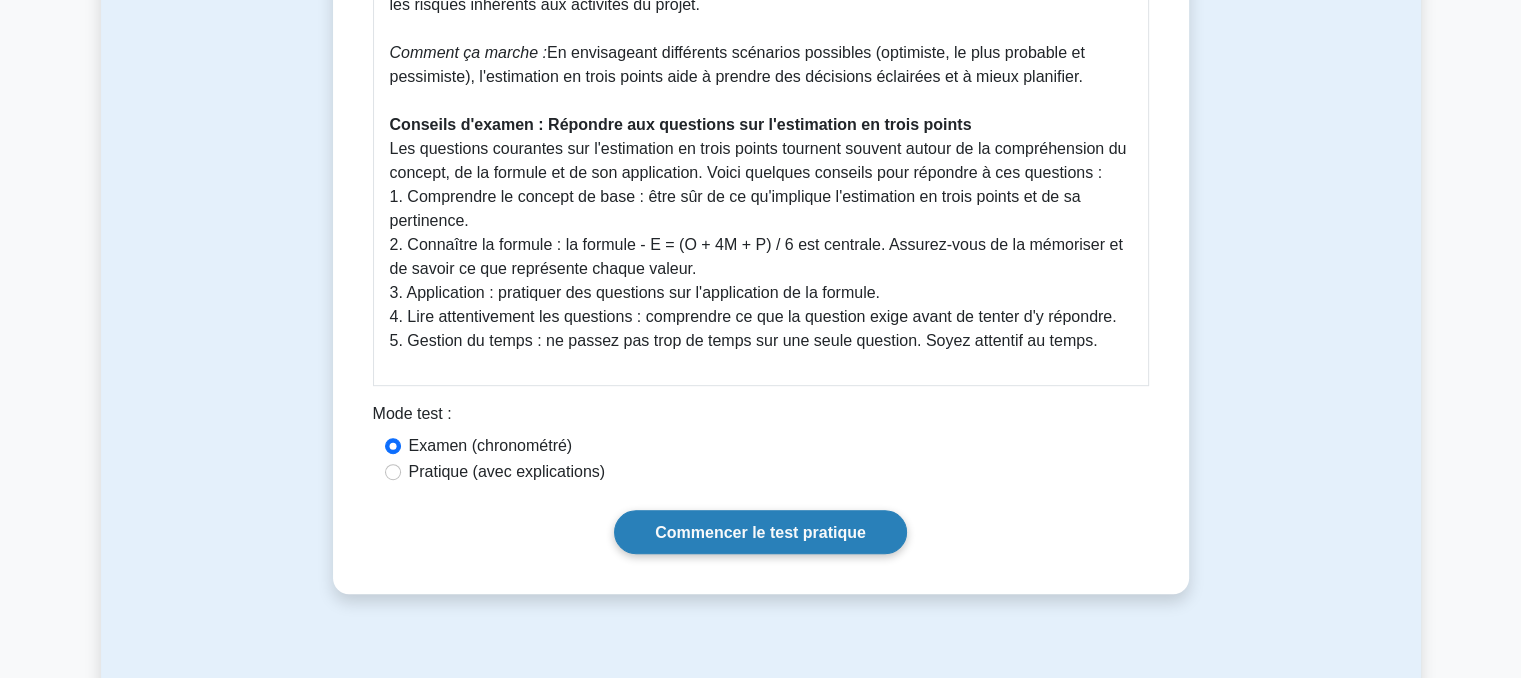 click on "Commencer le test pratique" at bounding box center [760, 532] 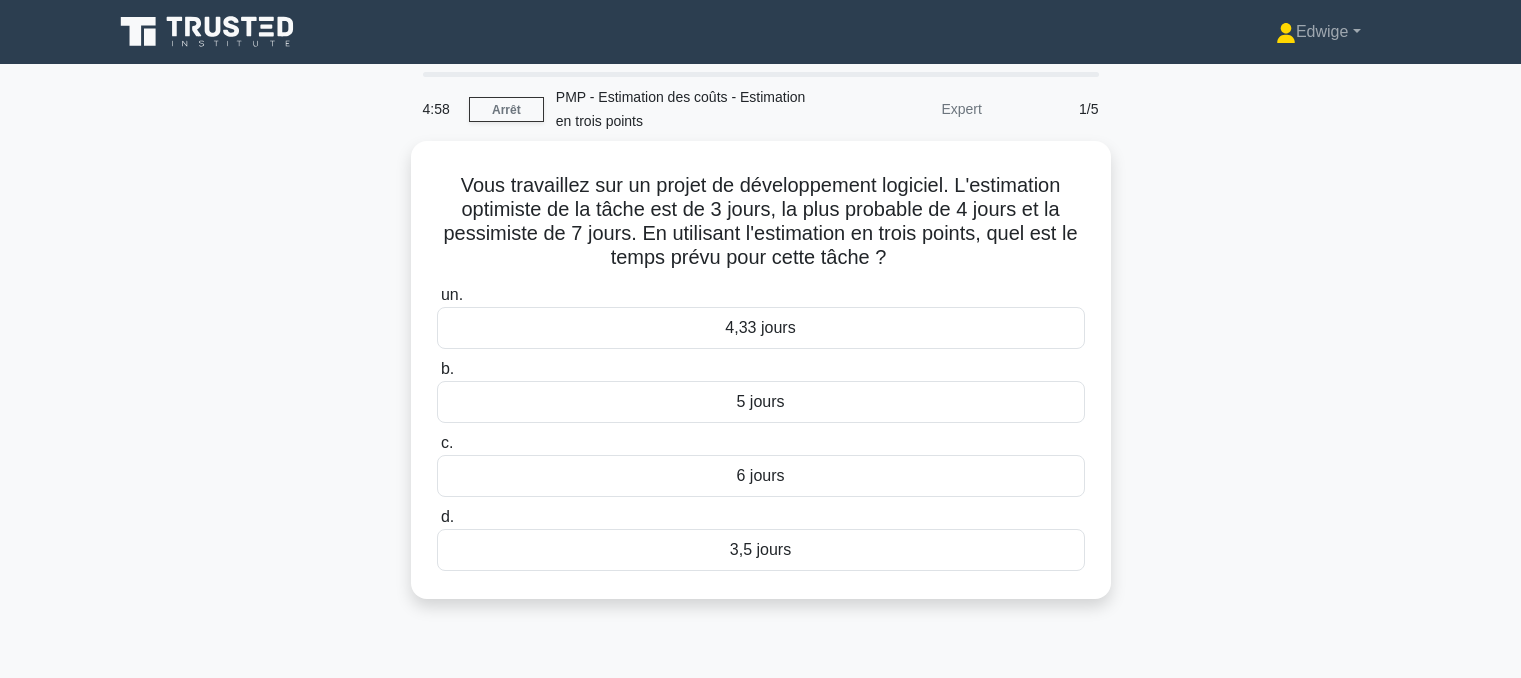 scroll, scrollTop: 0, scrollLeft: 0, axis: both 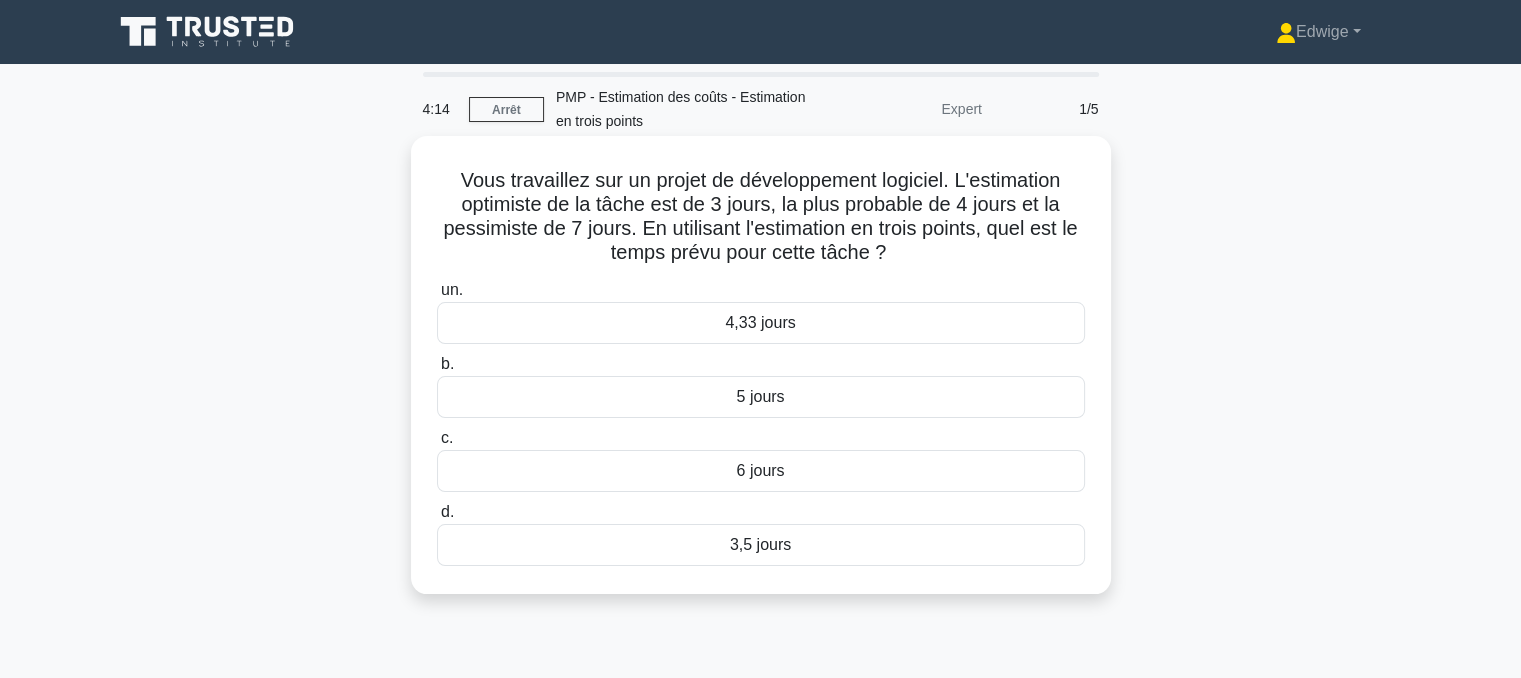 click on "4,33 jours" at bounding box center [761, 323] 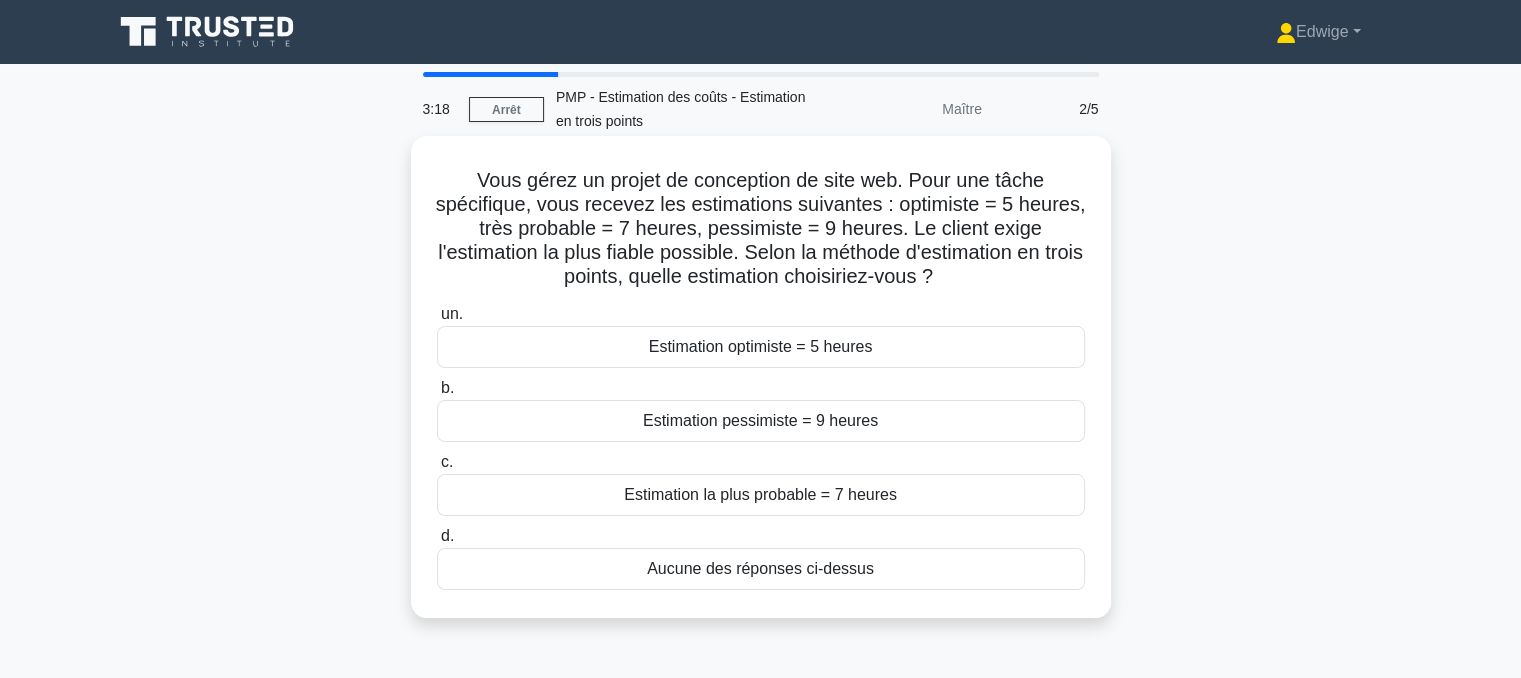 click on "Estimation la plus probable = 7 heures" at bounding box center (760, 494) 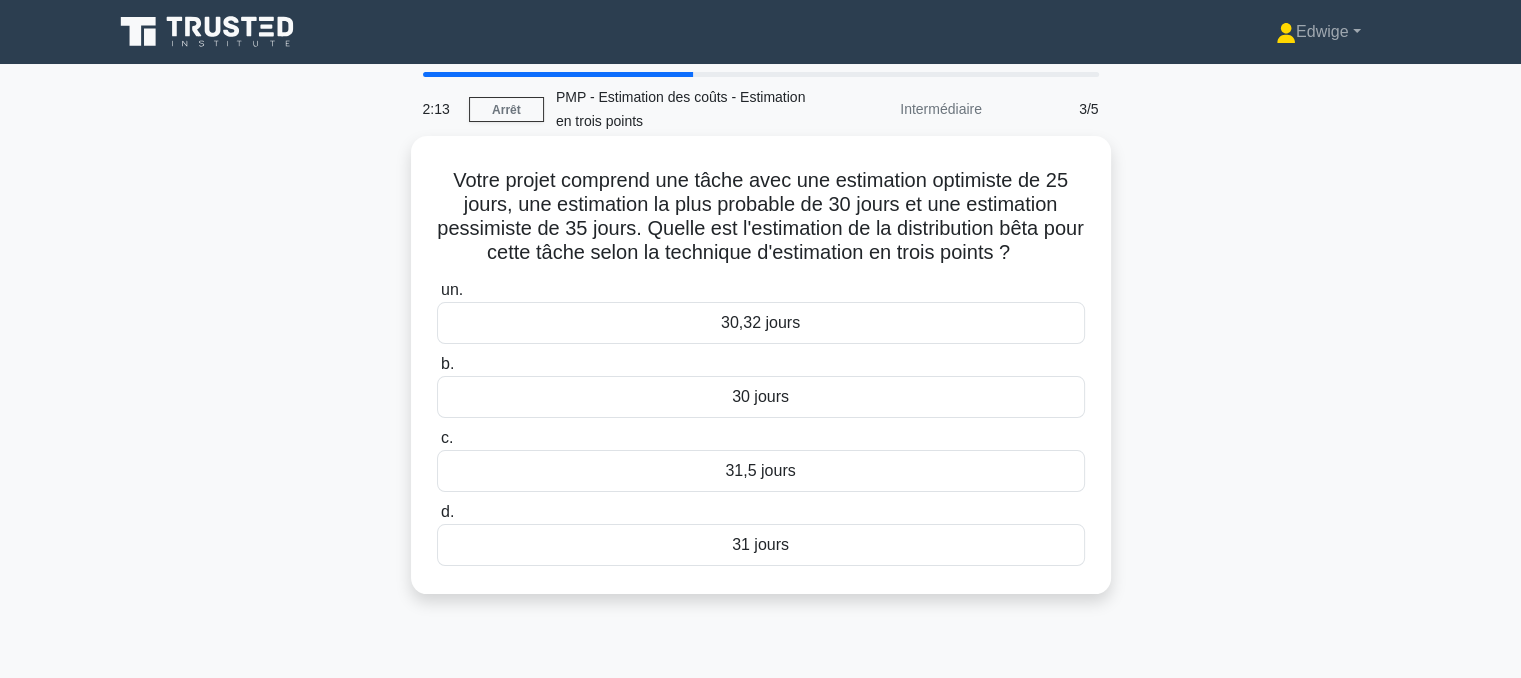 click on "30 jours" at bounding box center [760, 396] 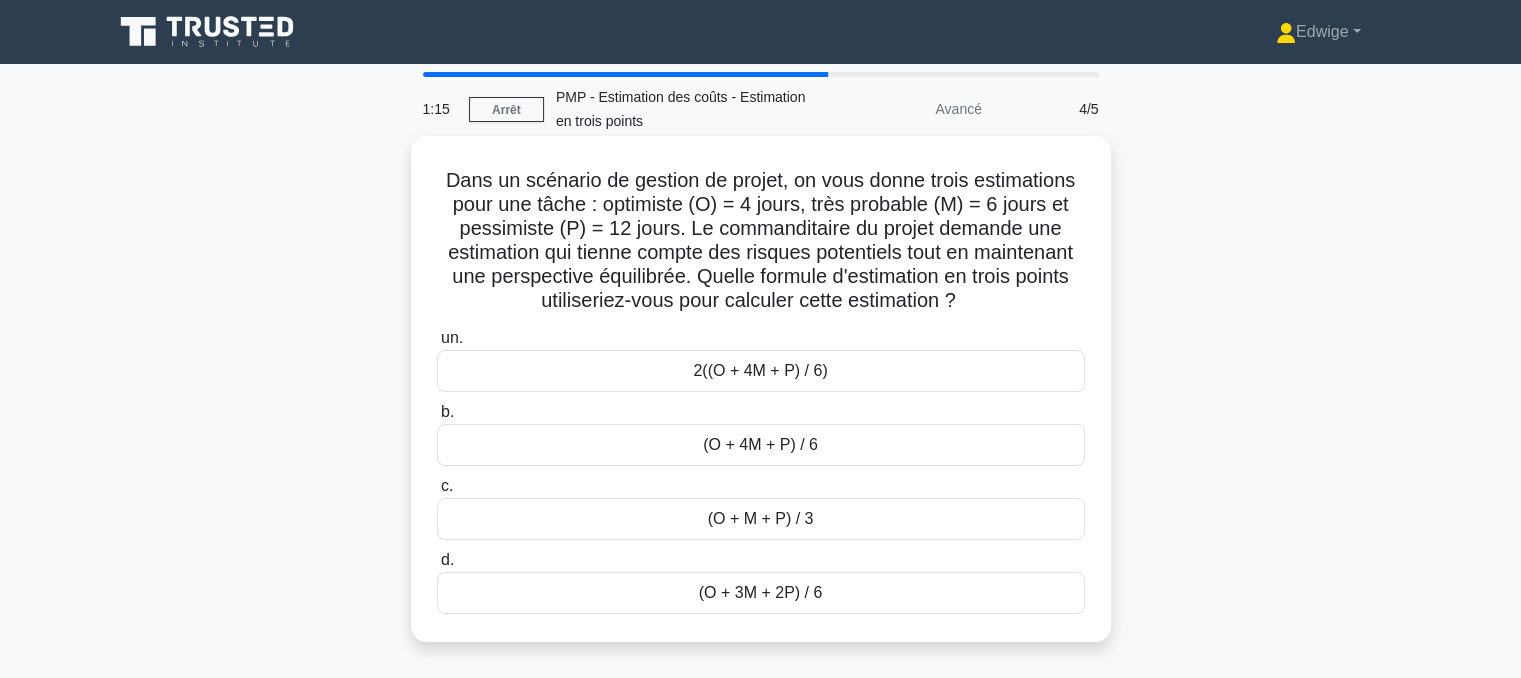 click on "(O + M + P) / 3" at bounding box center [761, 518] 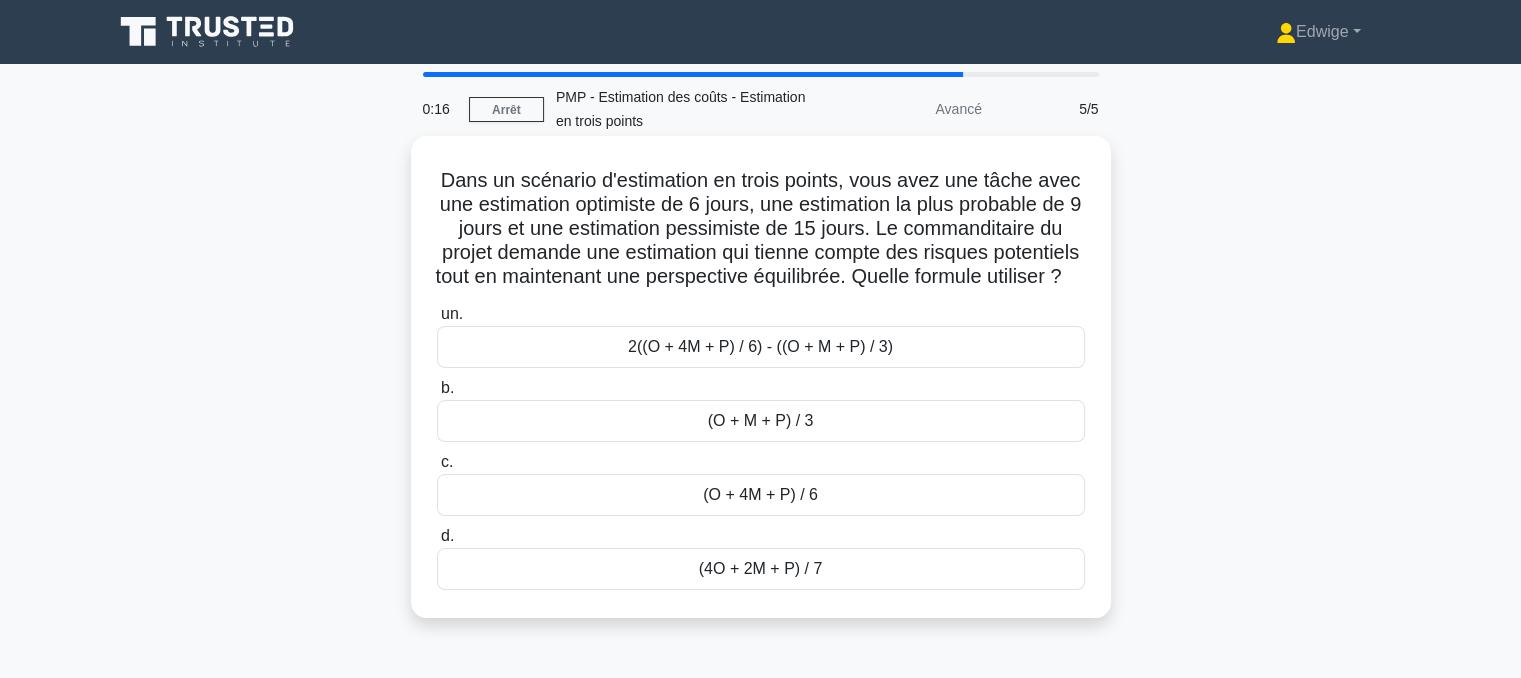 click on "(O + M + P) / 3" at bounding box center (761, 420) 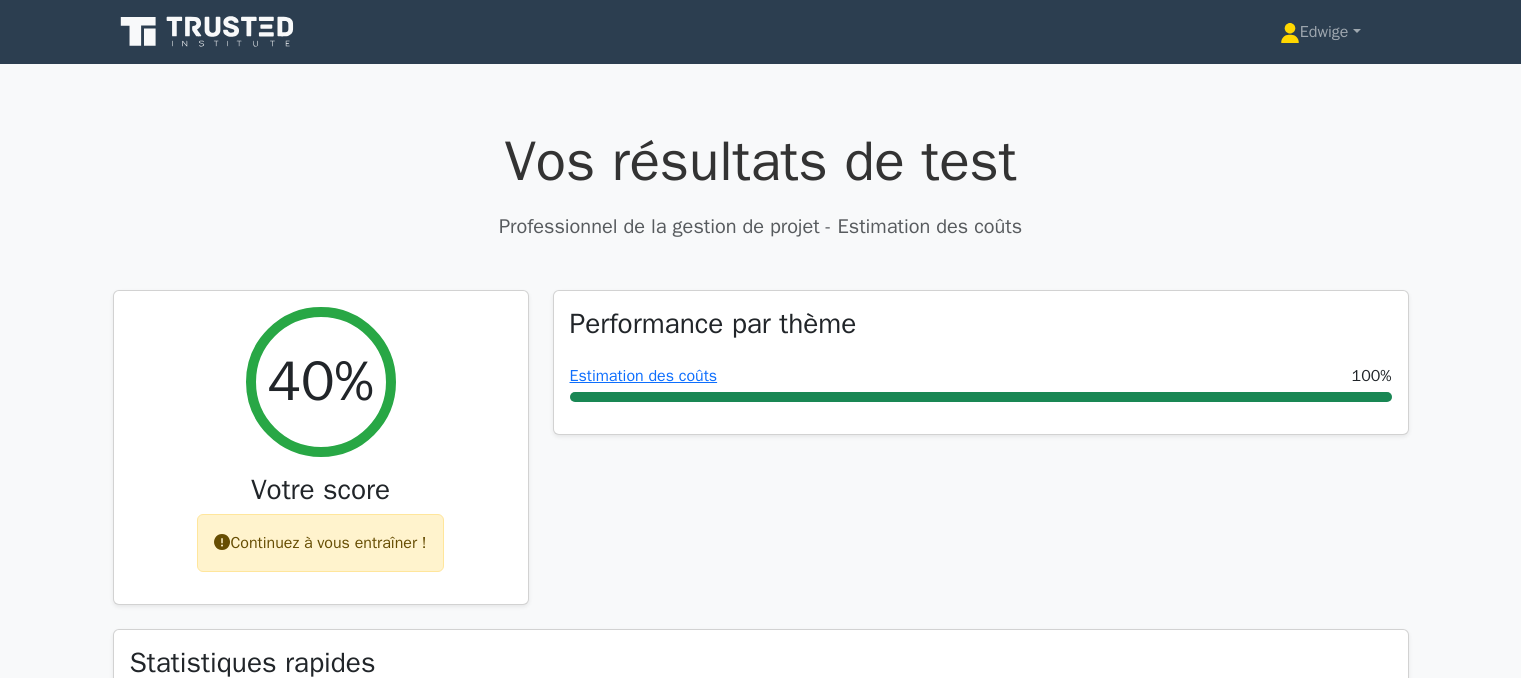 scroll, scrollTop: 624, scrollLeft: 0, axis: vertical 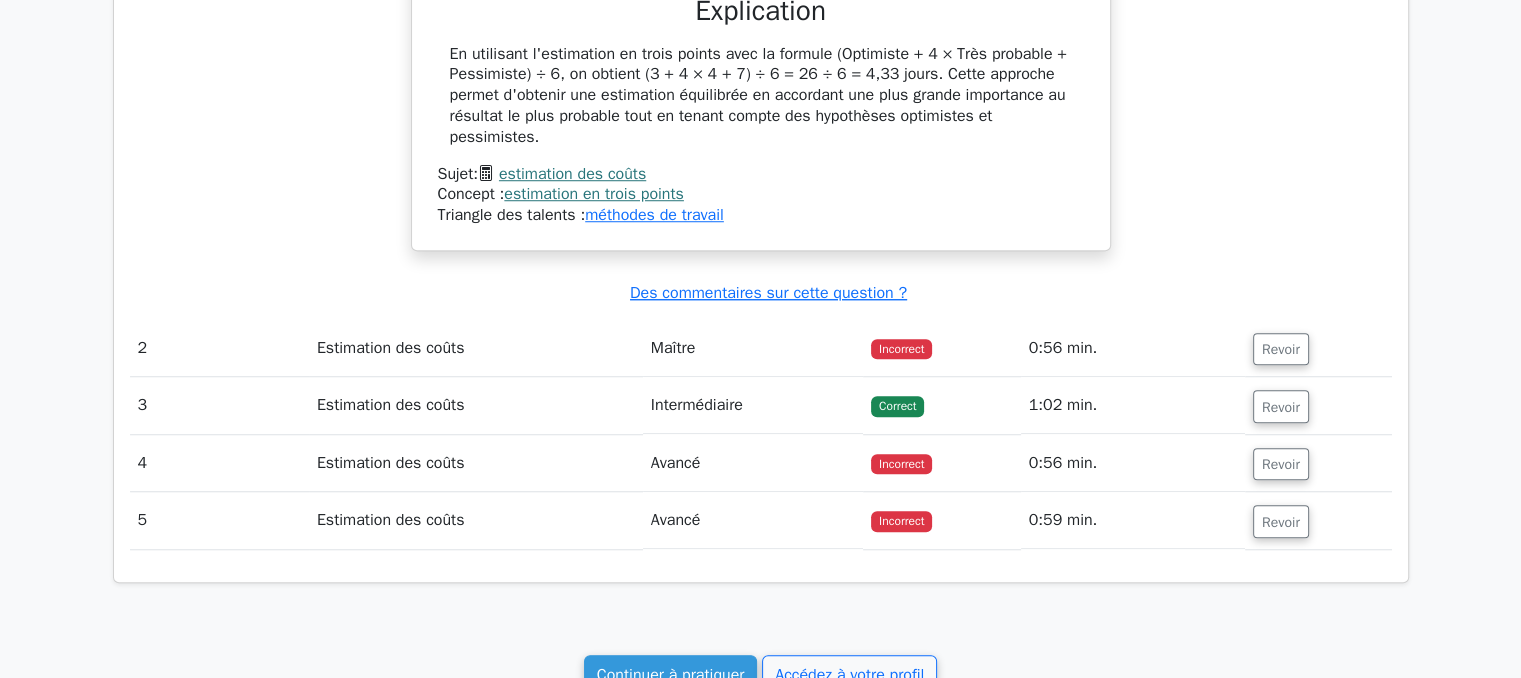click on "[NAME]
Profil
Paramètres
Profil" at bounding box center (760, -272) 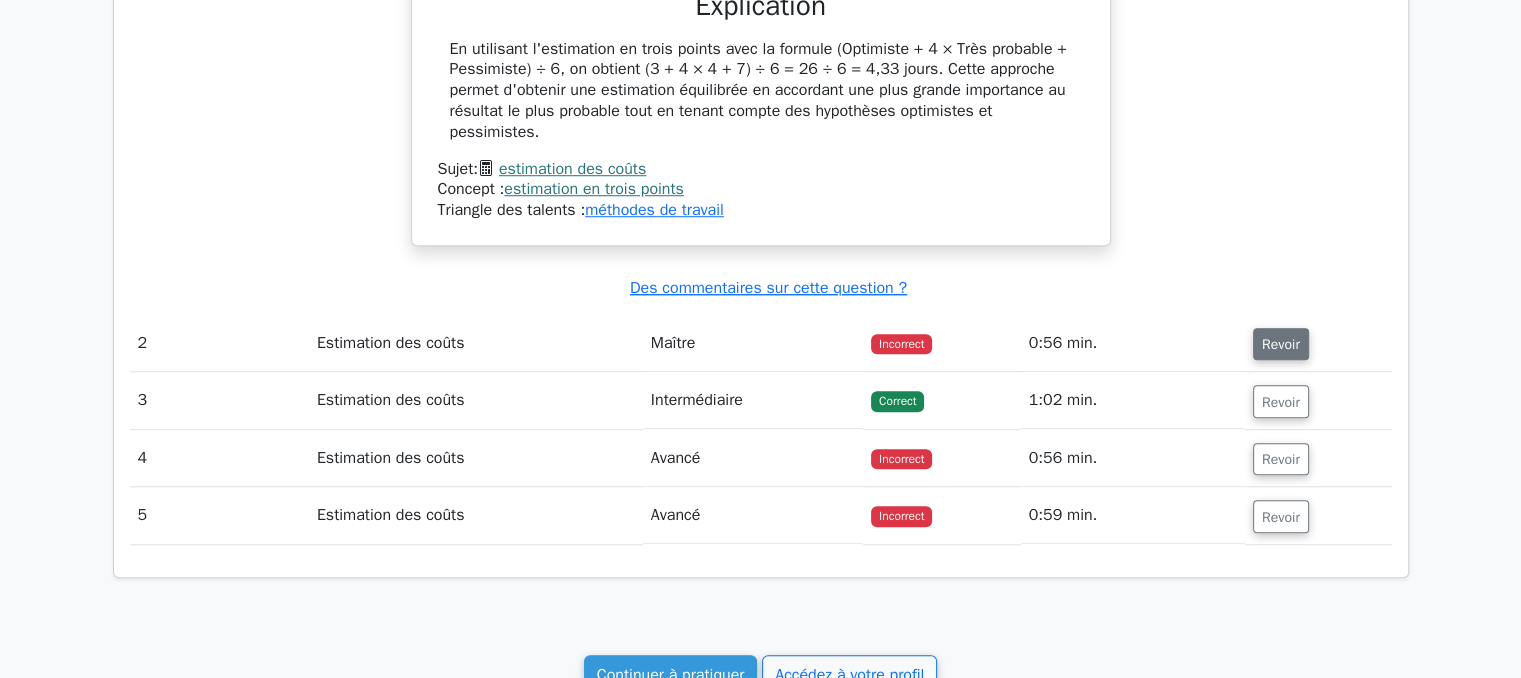 click on "Revoir" at bounding box center (1281, 344) 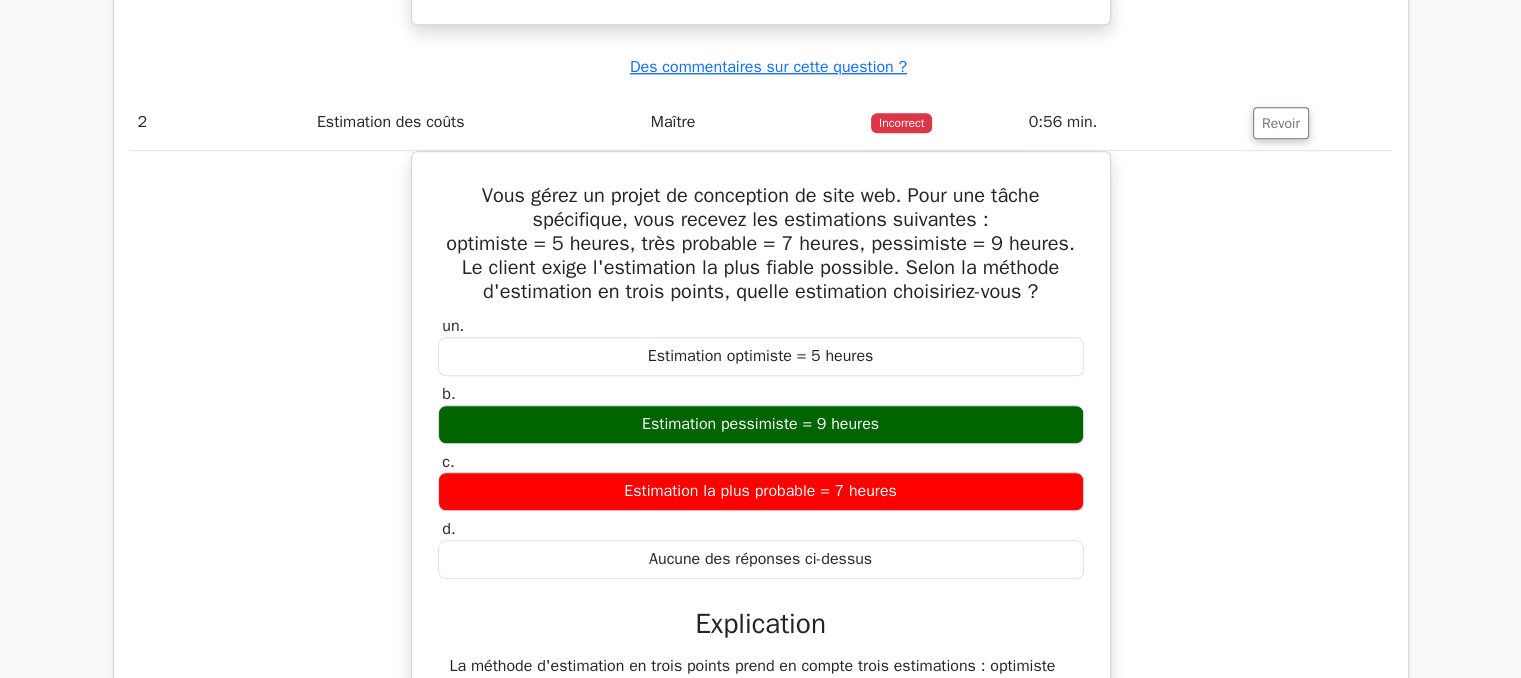 scroll, scrollTop: 1779, scrollLeft: 0, axis: vertical 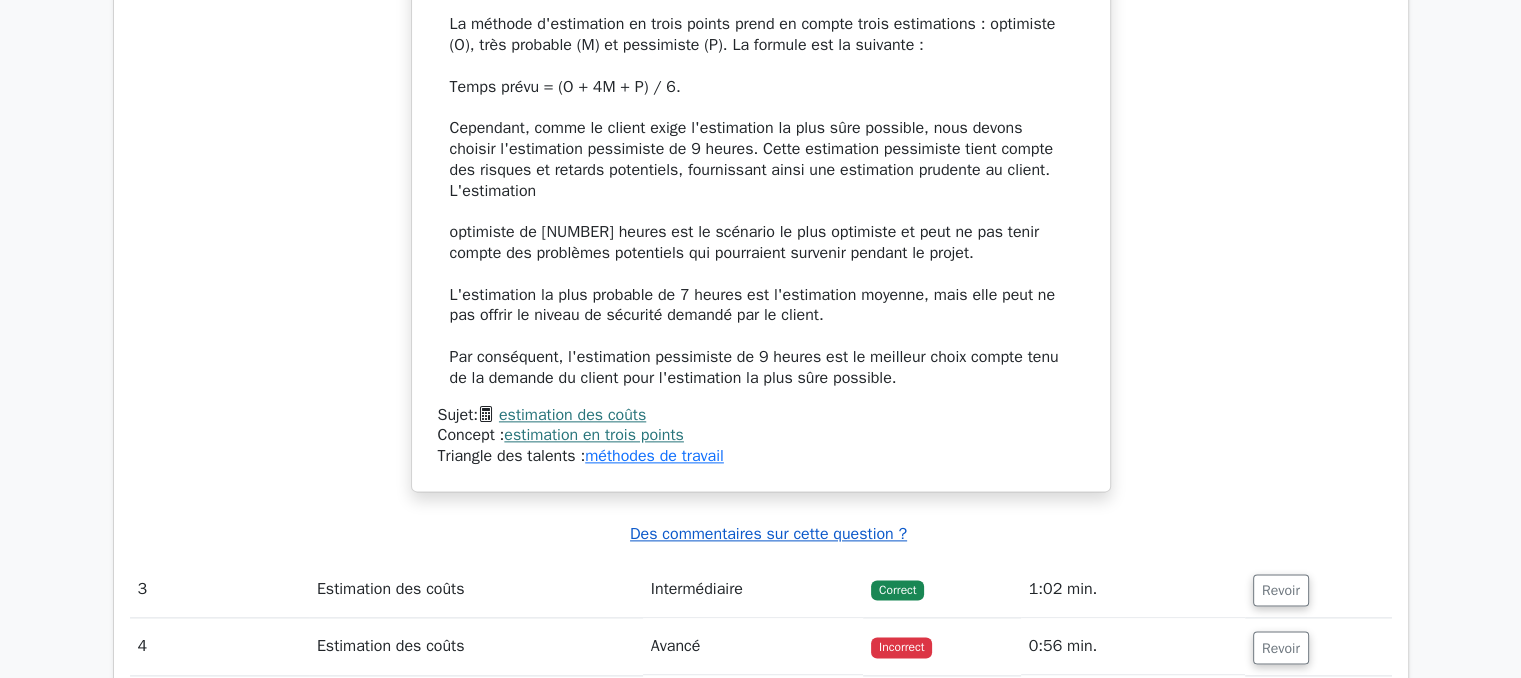 click on "Des commentaires sur cette question ?" at bounding box center (768, 534) 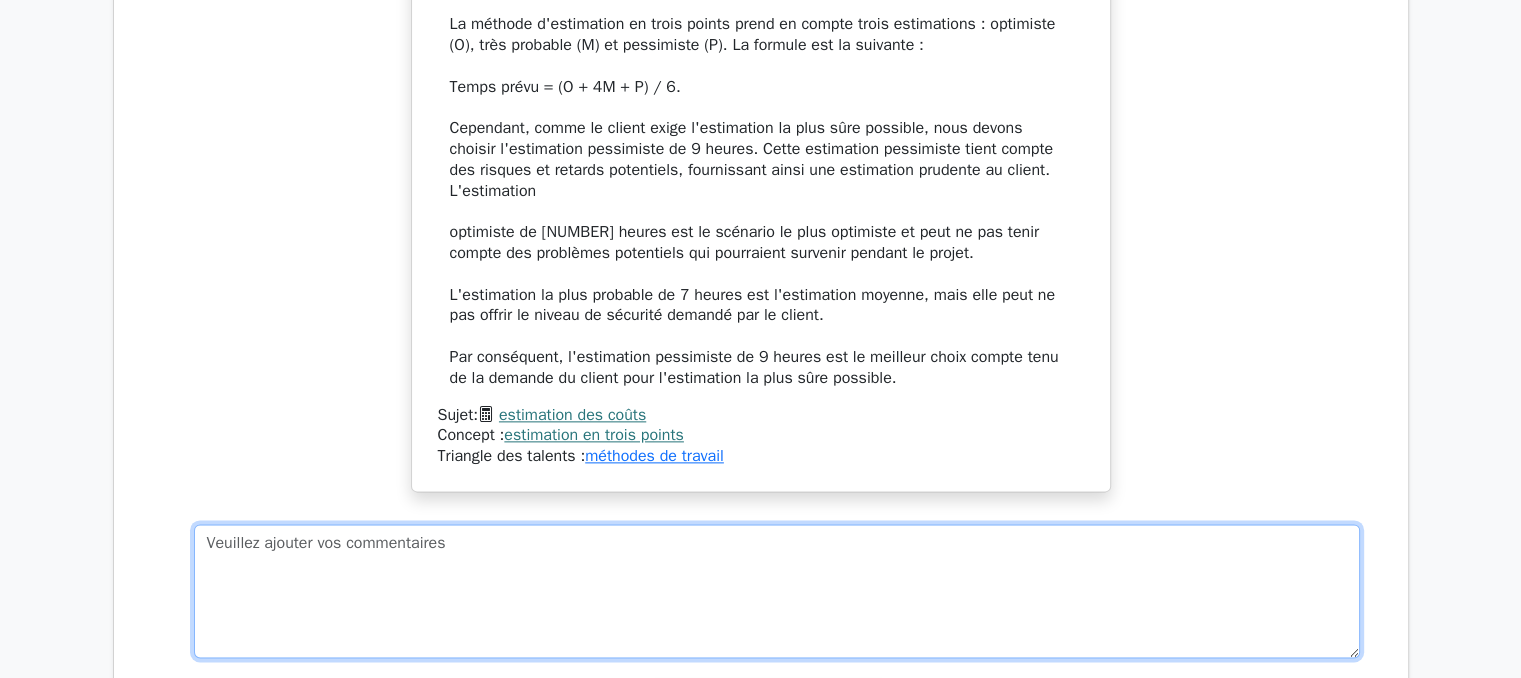 click at bounding box center [777, 591] 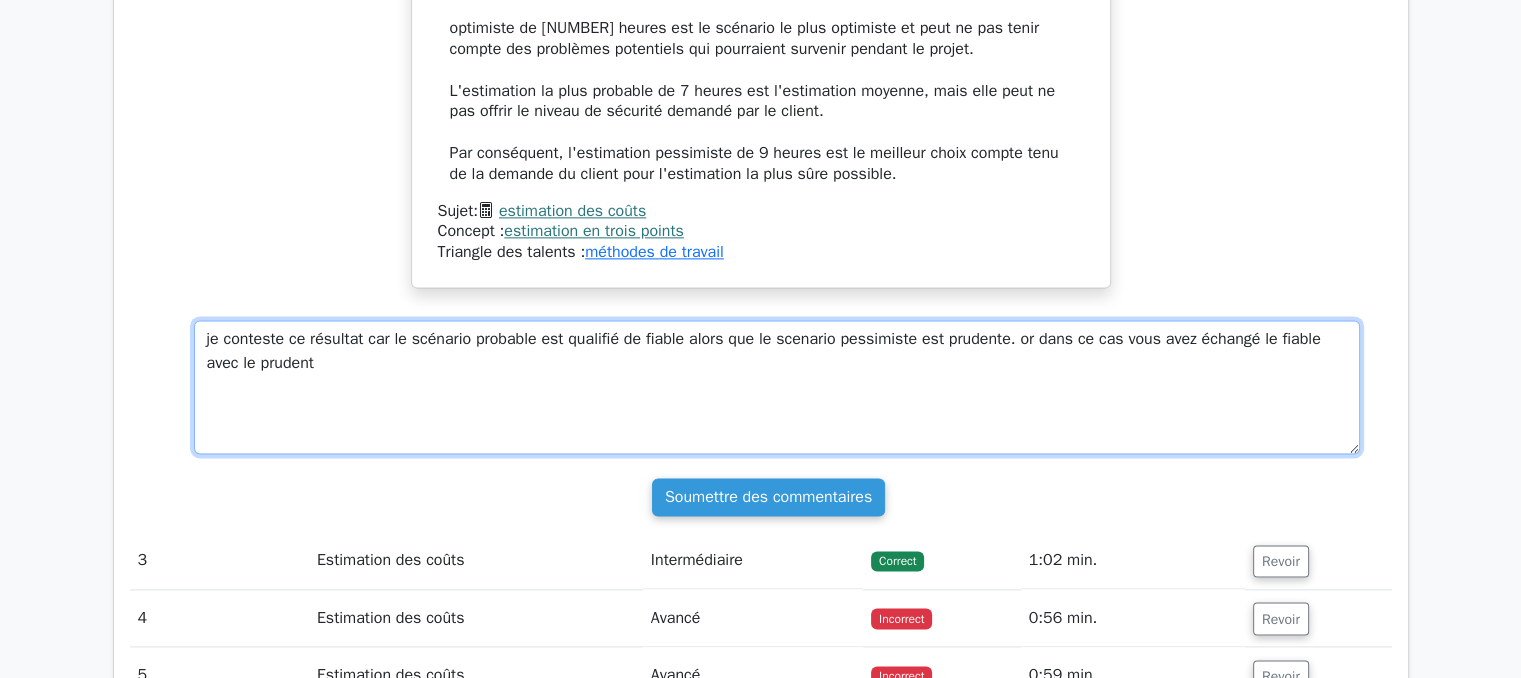 scroll, scrollTop: 2641, scrollLeft: 0, axis: vertical 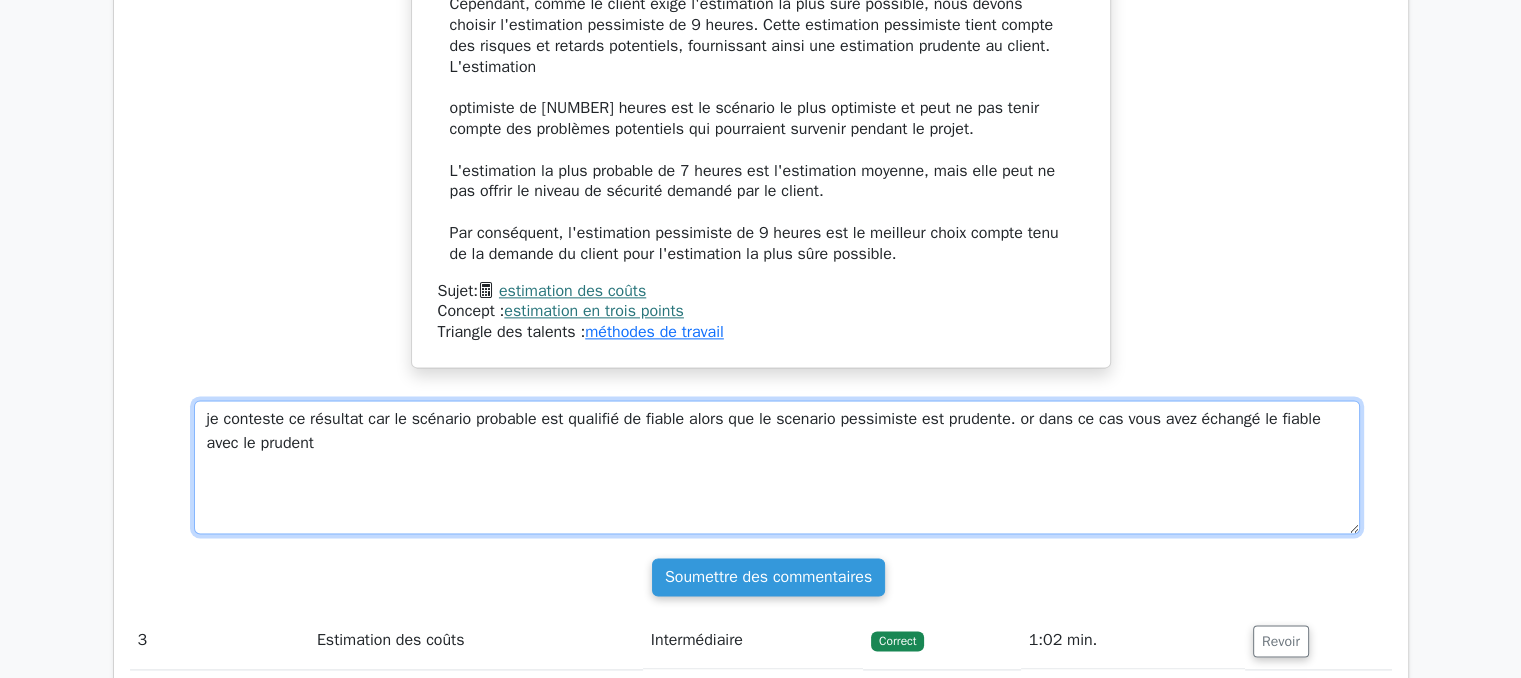 click on "je conteste ce résultat car le scénario probable est qualifié de fiable alors que le scenario pessimiste est prudente. or dans ce cas vous avez échangé le fiable avec le prudent" at bounding box center (777, 467) 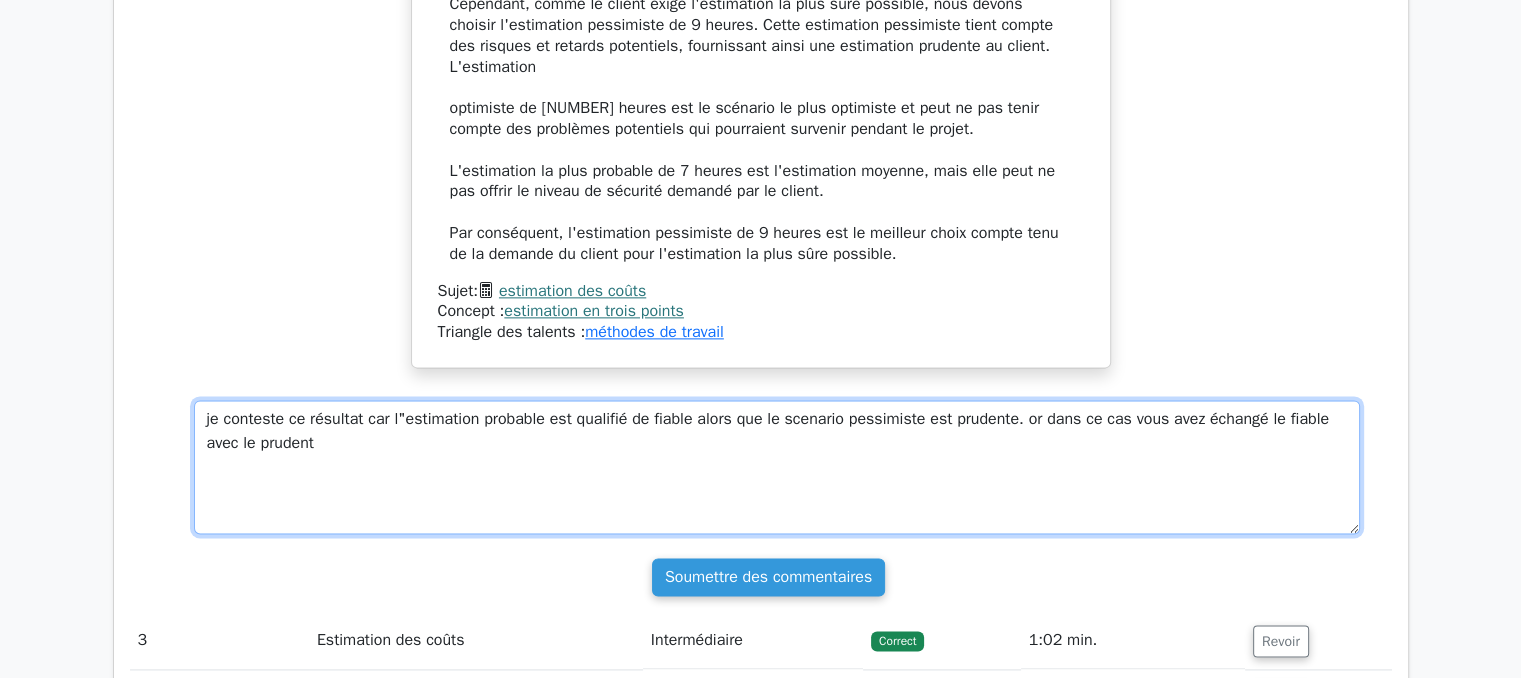 click on "je conteste ce résultat car l"estimation probable est qualifié de fiable alors que le scenario pessimiste est prudente. or dans ce cas vous avez échangé le fiable avec le prudent" at bounding box center (777, 467) 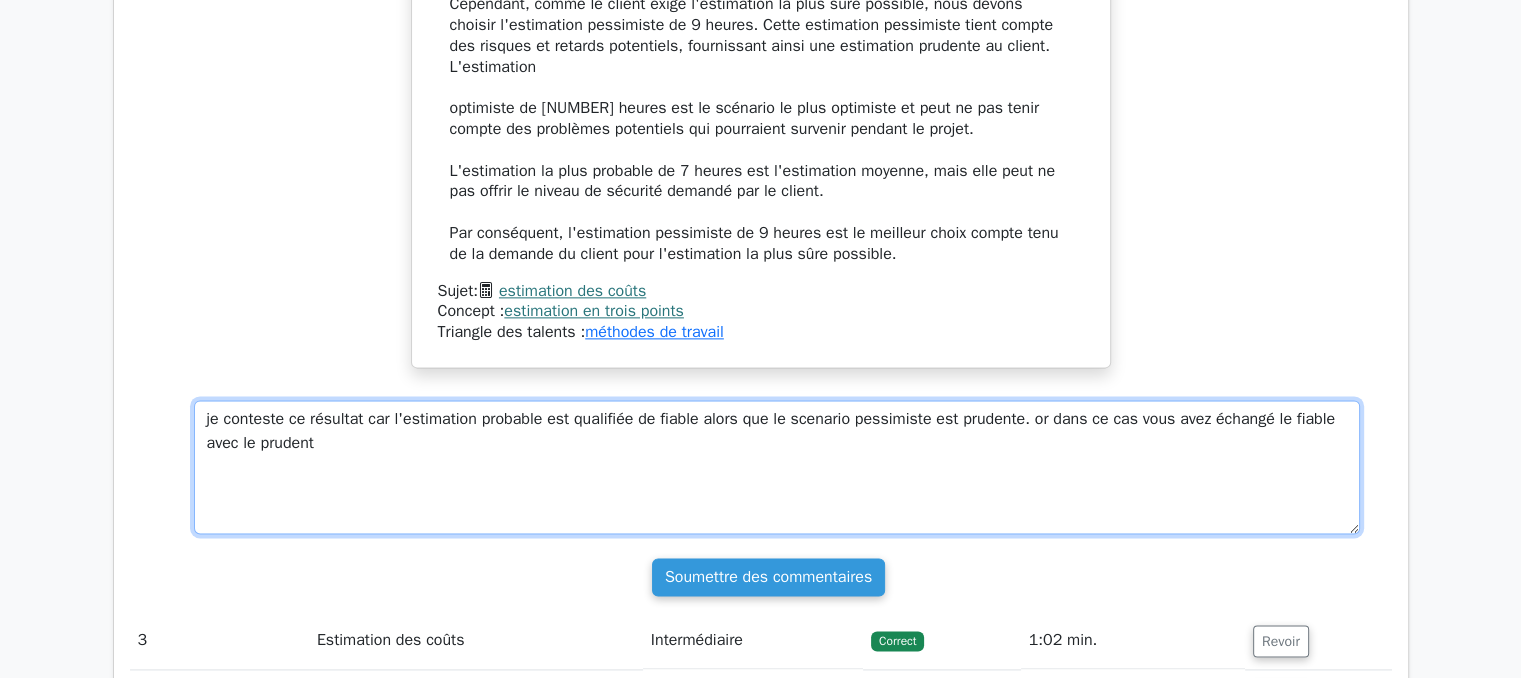 click on "je conteste ce résultat car l"estimation probable est qualifiée de fiable alors que le scenario pessimiste est prudente. or dans ce cas vous avez échangé le fiable avec le prudent" at bounding box center (777, 467) 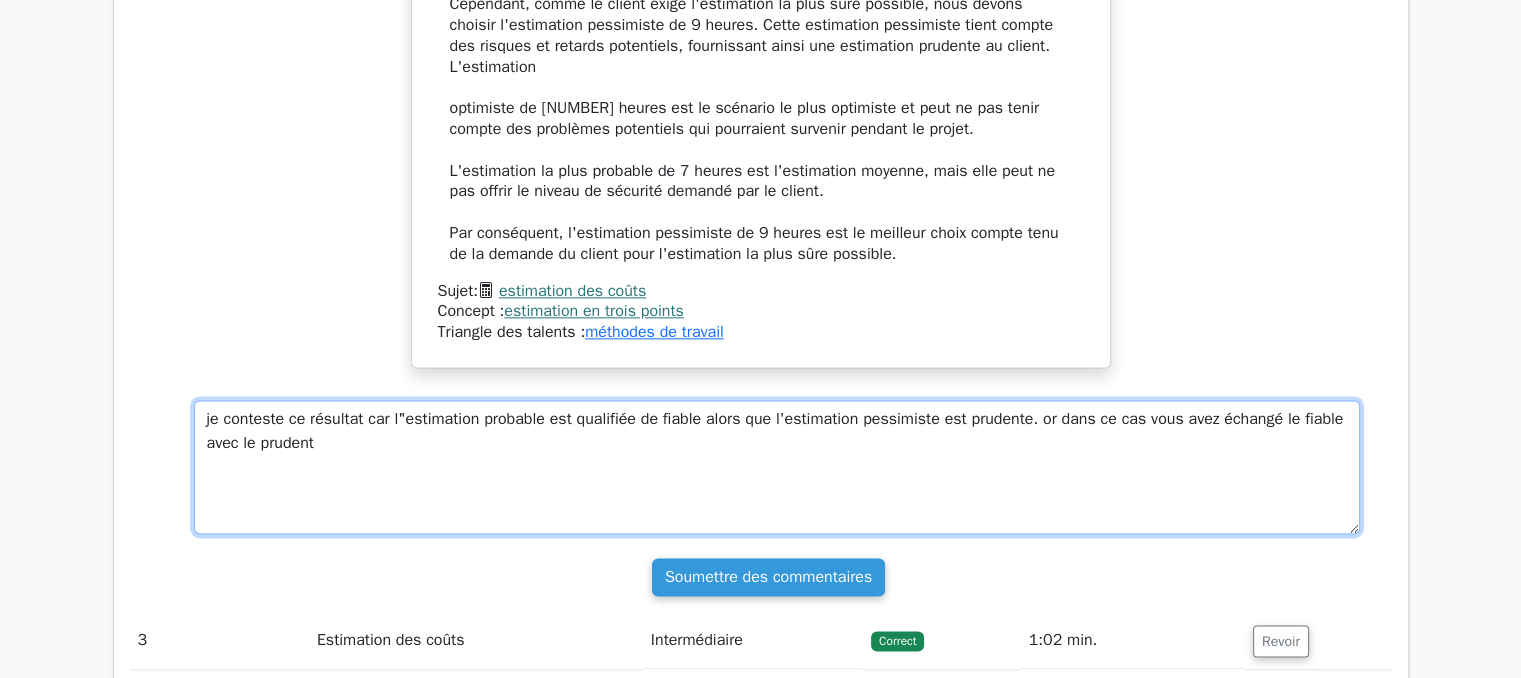 click on "je conteste ce résultat car l"estimation probable est qualifiée de fiable alors que l'estimation pessimiste est prudente. or dans ce cas vous avez échangé le fiable avec le prudent" at bounding box center [777, 467] 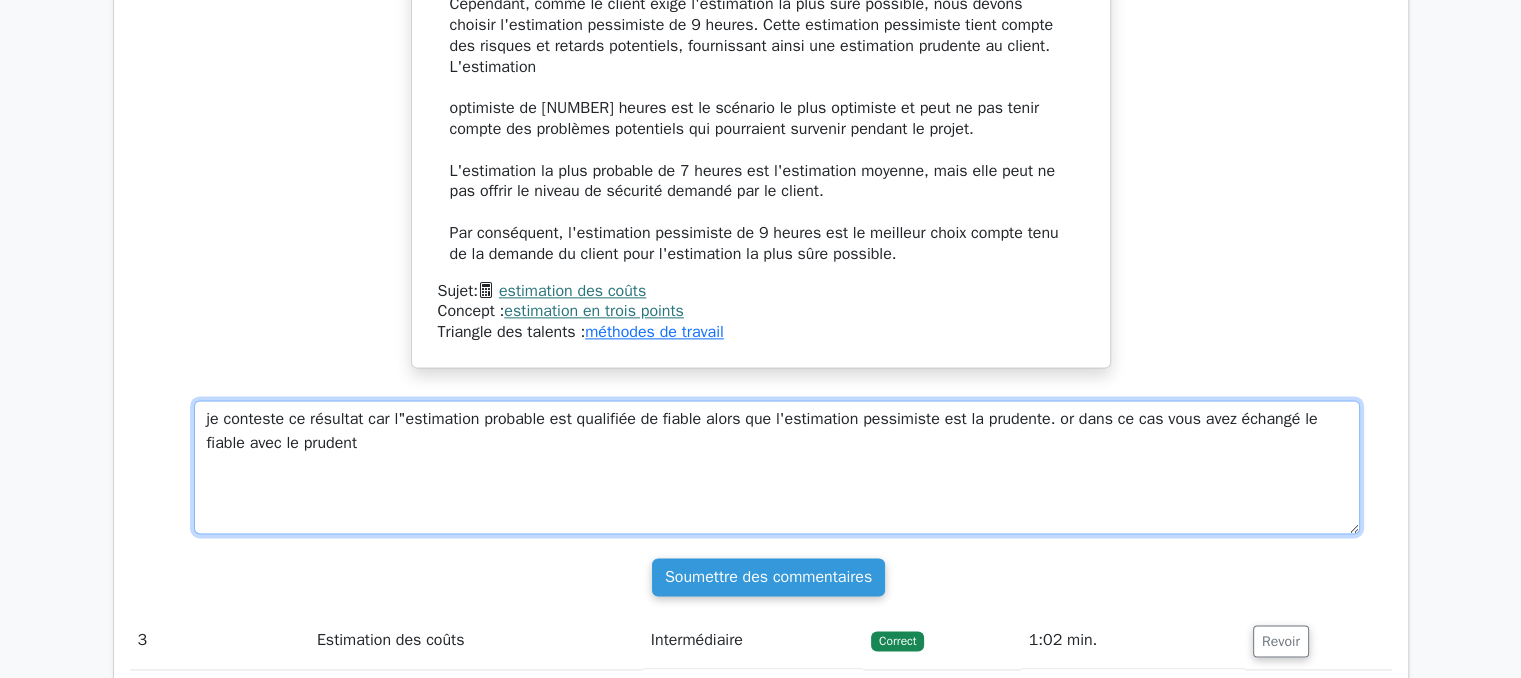 click on "je conteste ce résultat car l"estimation probable est qualifiée de fiable alors que l'estimation pessimiste est la prudente. or dans ce cas vous avez échangé le fiable avec le prudent" at bounding box center (777, 467) 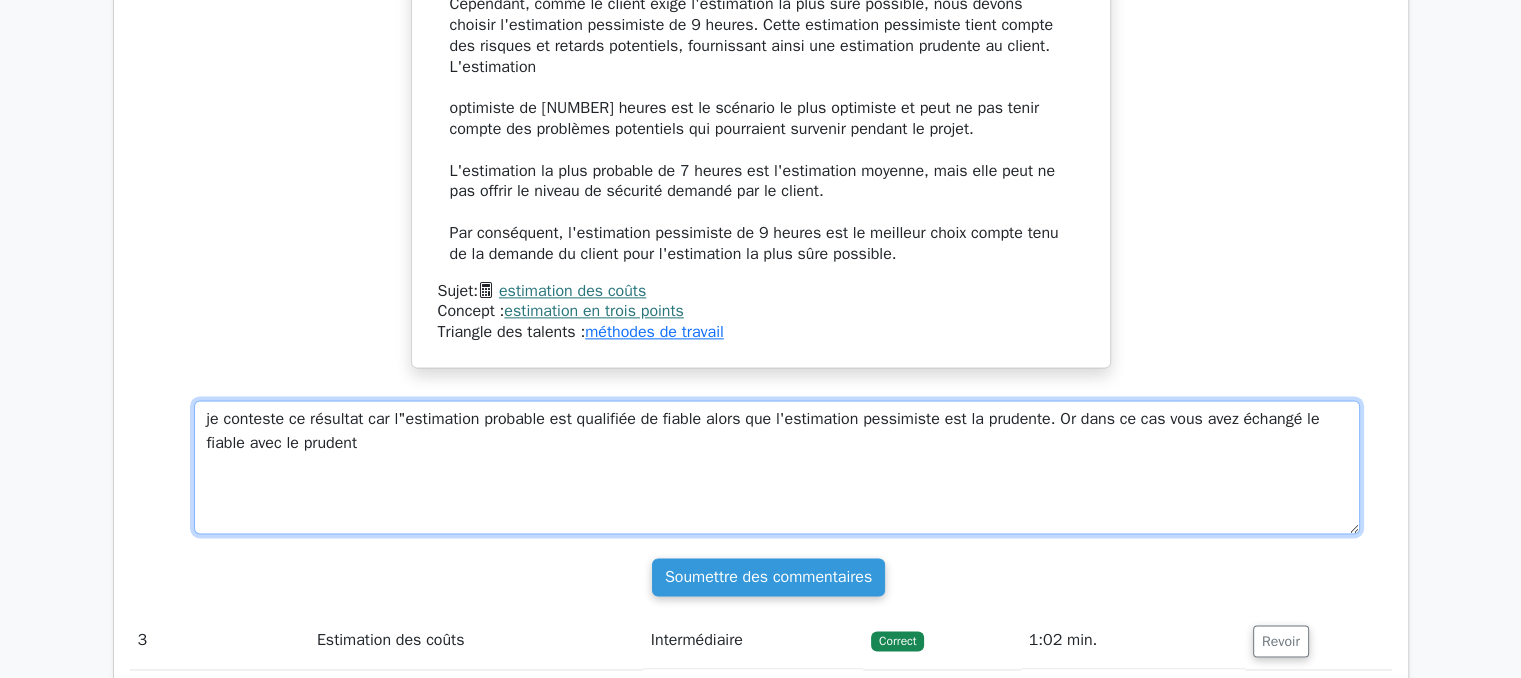 click on "je conteste ce résultat car l"estimation probable est qualifiée de fiable alors que l'estimation pessimiste est la prudente. Or dans ce cas vous avez échangé le fiable avec le prudent" at bounding box center [777, 467] 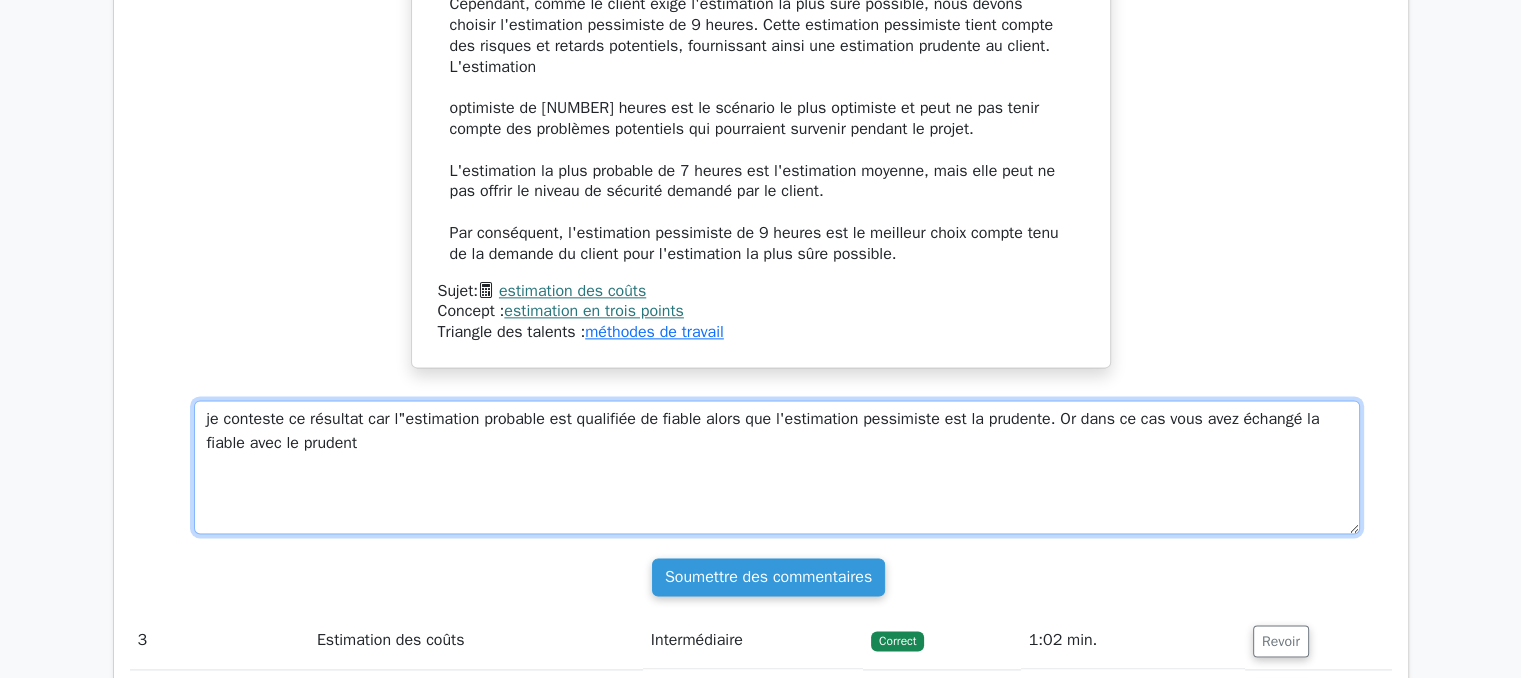 click on "je conteste ce résultat car l"estimation probable est qualifiée de fiable alors que l'estimation pessimiste est la prudente. Or dans ce cas vous avez échangé la fiable avec le prudent" at bounding box center [777, 467] 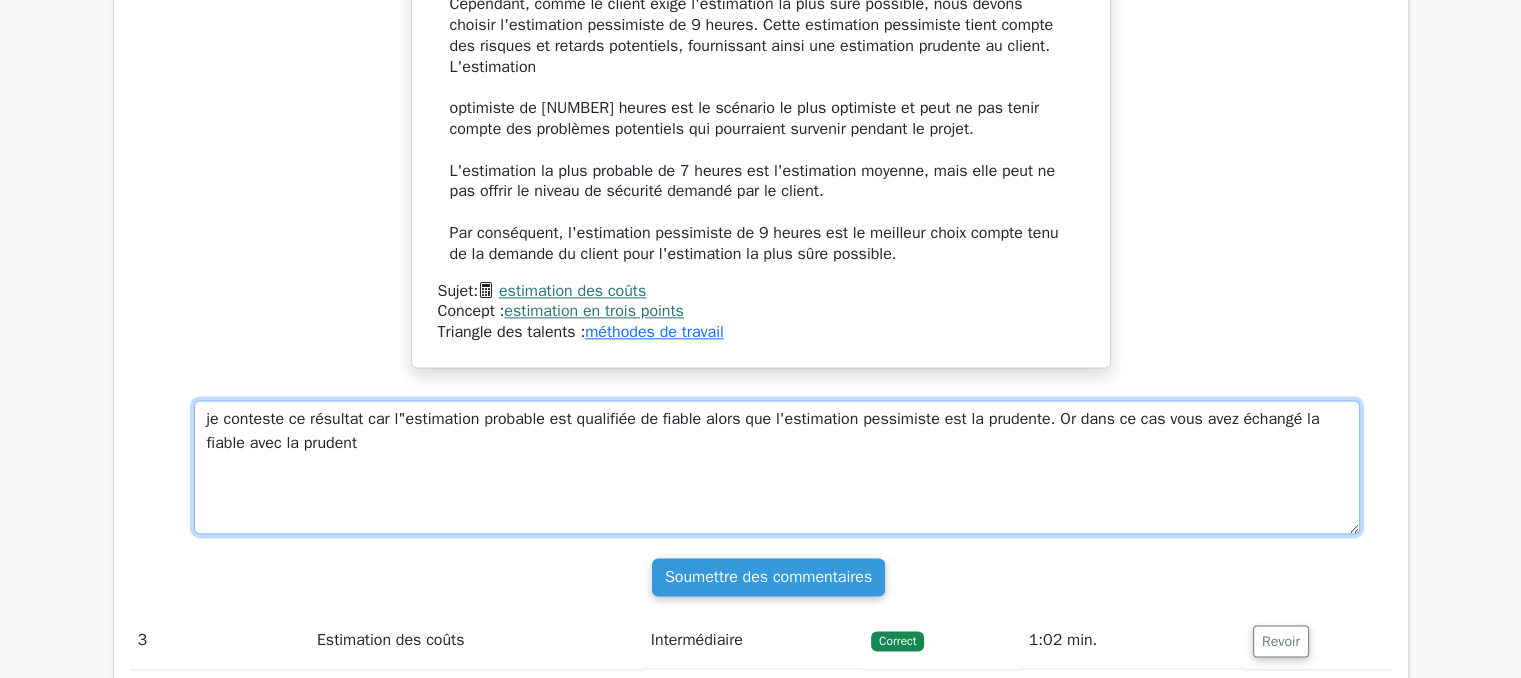 click on "je conteste ce résultat car l"estimation probable est qualifiée de fiable alors que l'estimation pessimiste est la prudente. Or dans ce cas vous avez échangé la fiable avec la prudent" at bounding box center (777, 467) 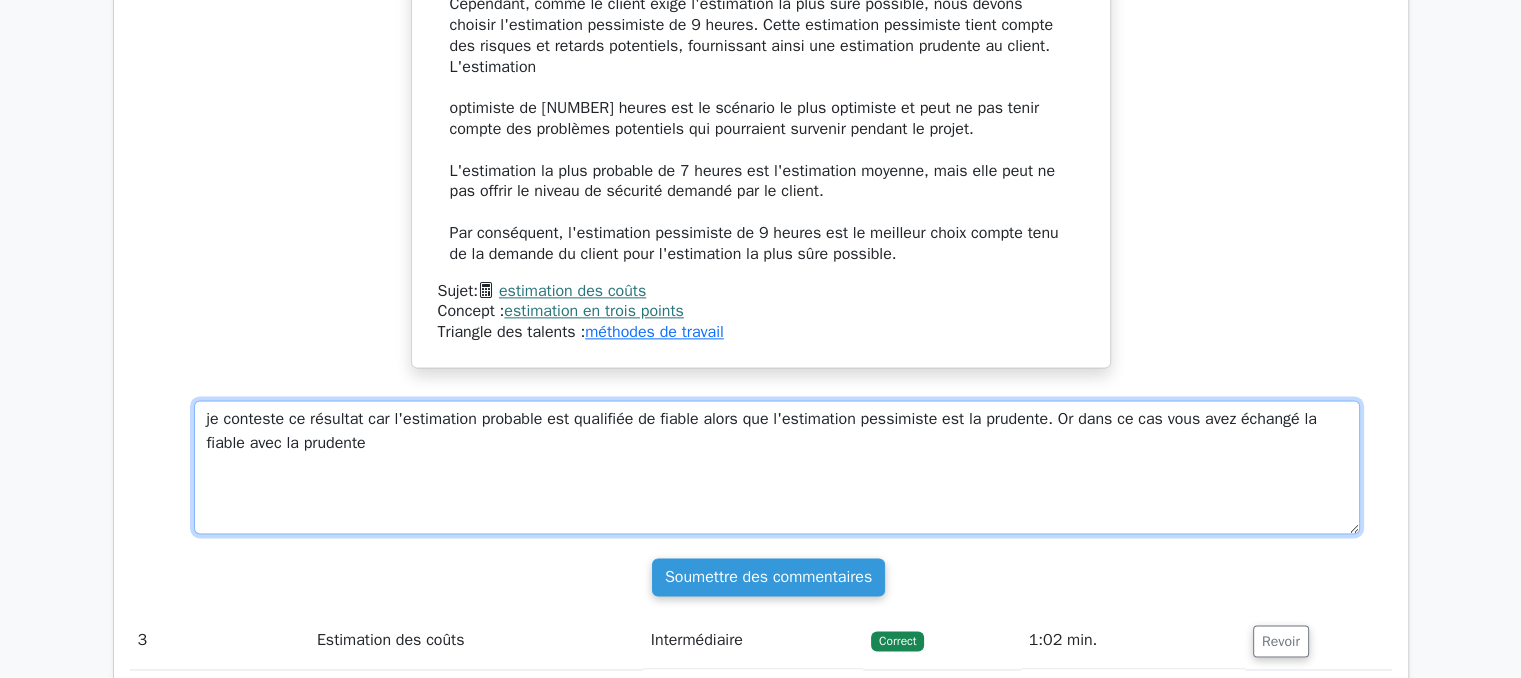 click on "je conteste ce résultat car l"estimation probable est qualifiée de fiable alors que l'estimation pessimiste est la prudente. Or dans ce cas vous avez échangé la fiable avec la prudente" at bounding box center (777, 467) 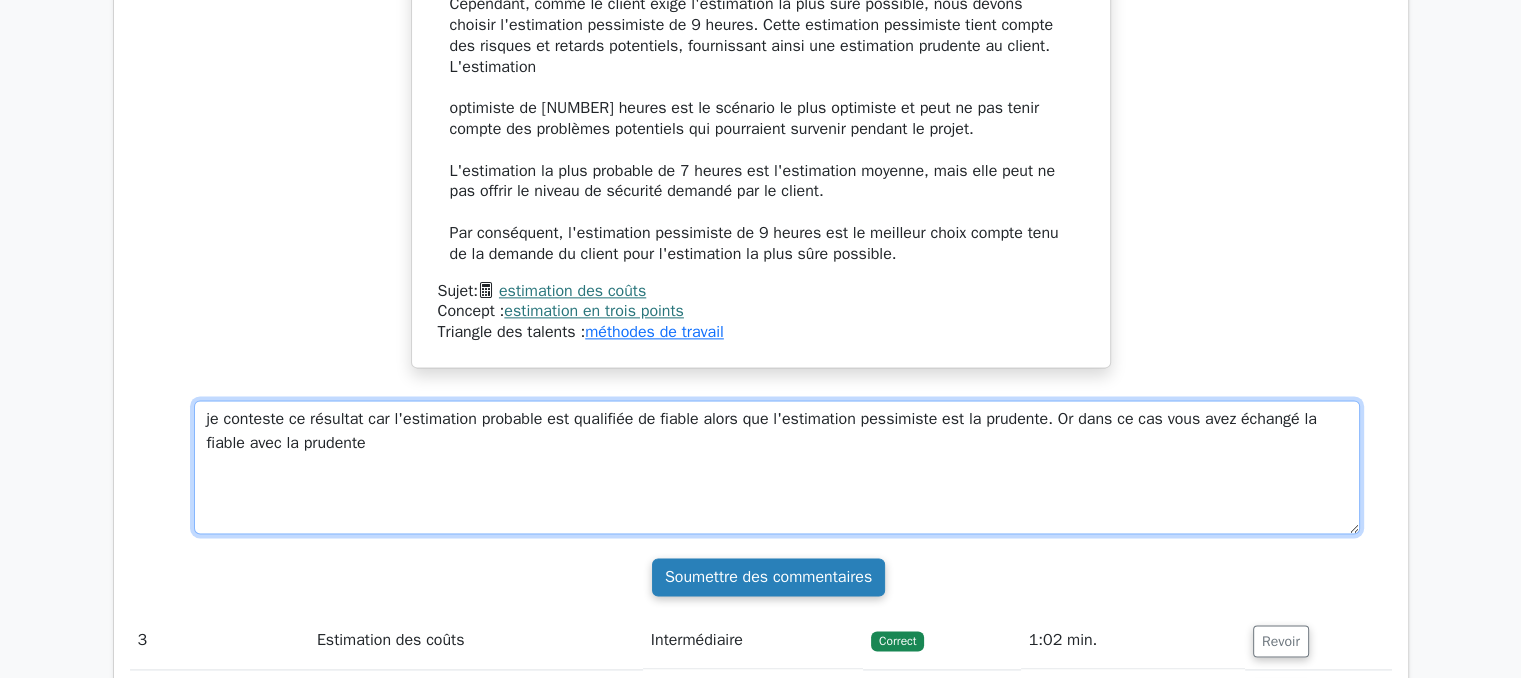 type on "je conteste ce résultat car l'estimation probable est qualifiée de fiable alors que l'estimation pessimiste est la prudente. Or dans ce cas vous avez échangé la fiable avec la prudente" 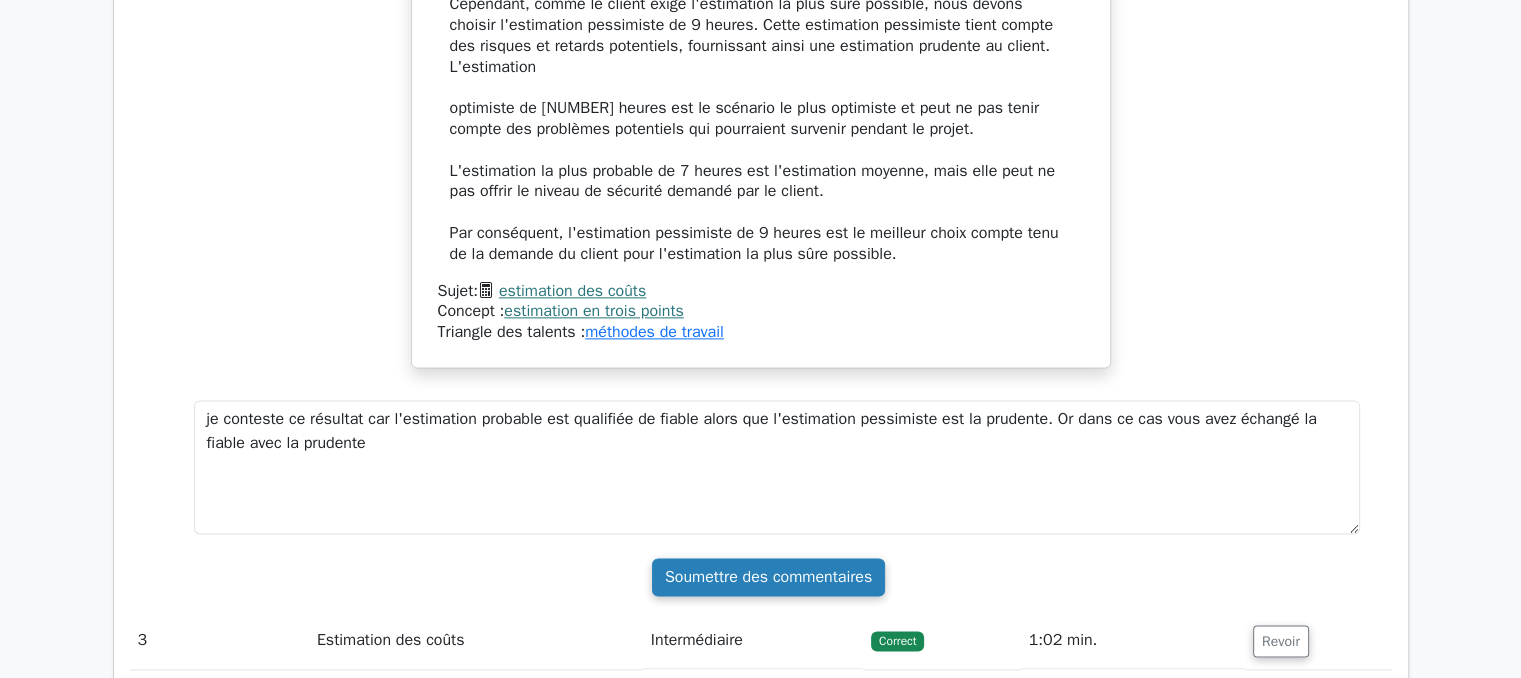 click on "Soumettre des commentaires" at bounding box center (768, 577) 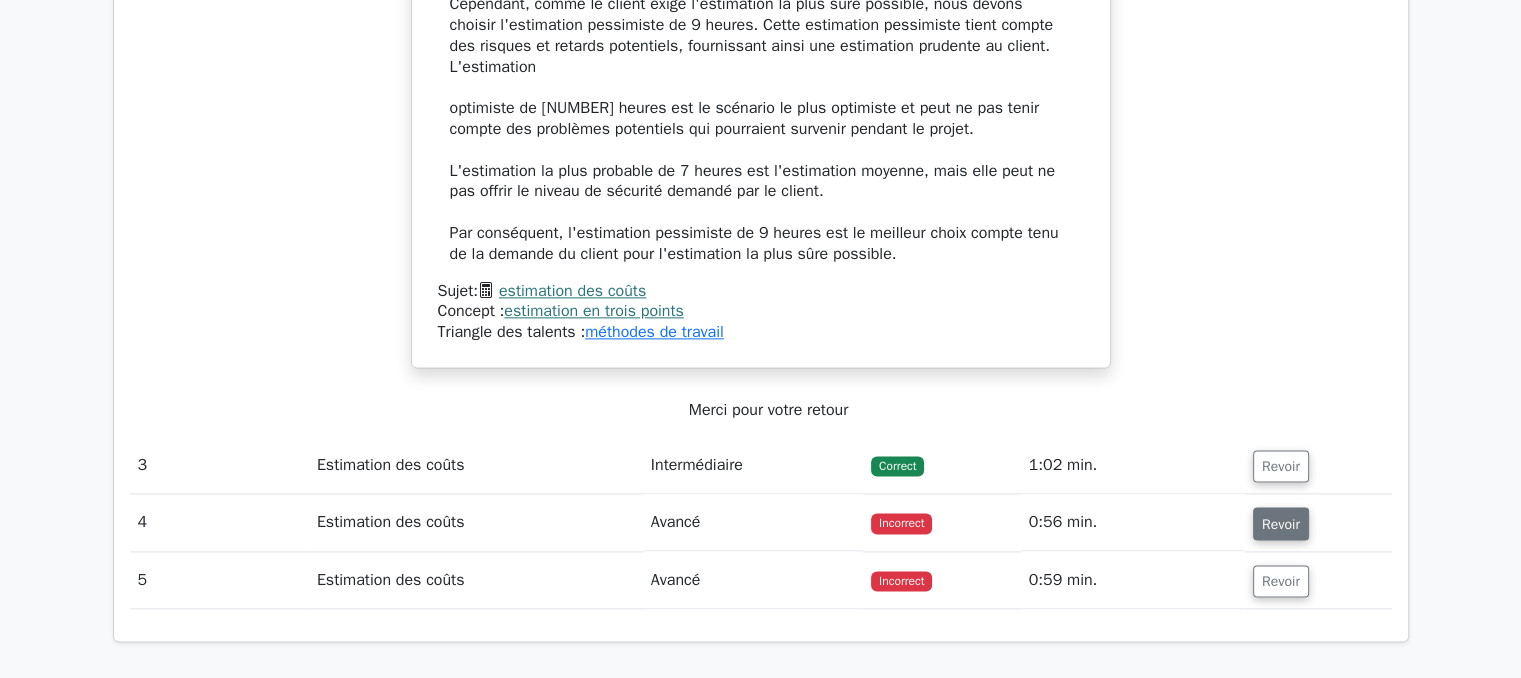 click on "Revoir" at bounding box center [1281, 524] 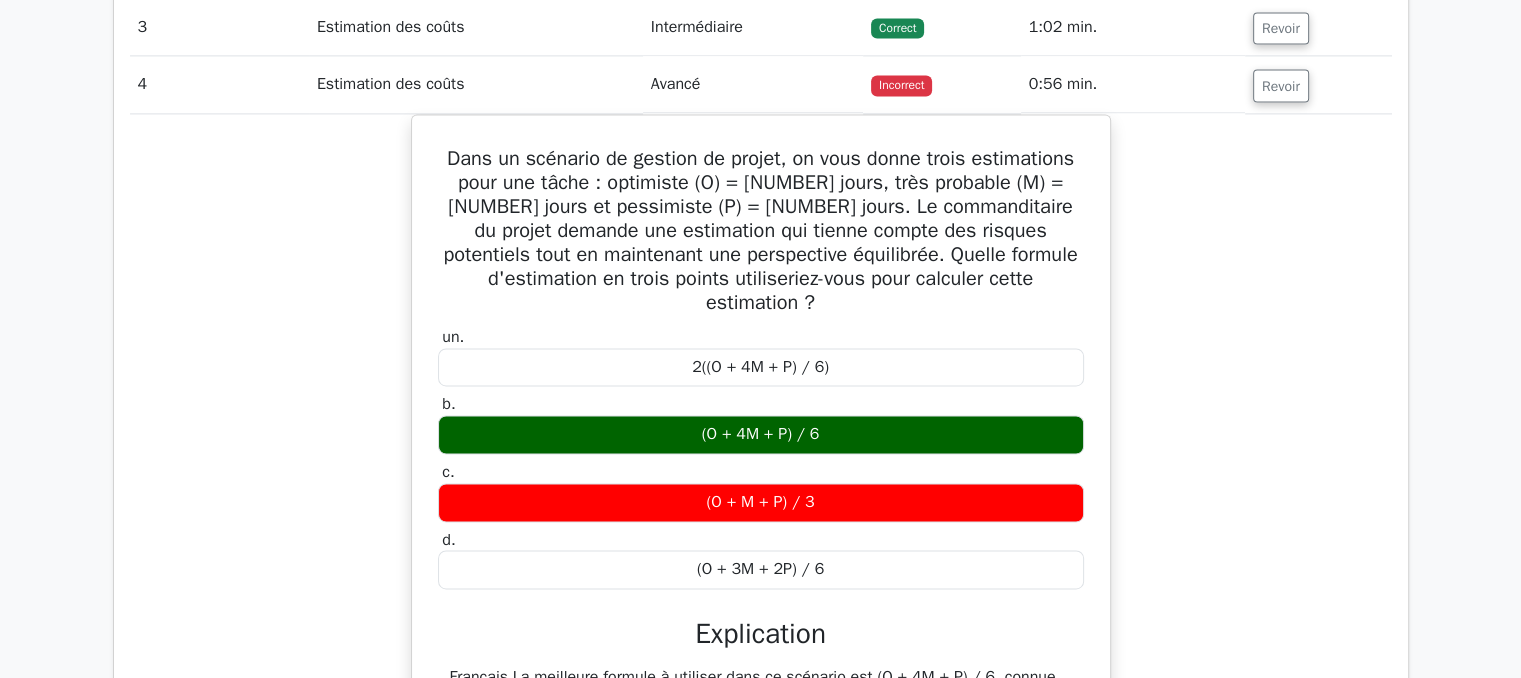 scroll, scrollTop: 2964, scrollLeft: 0, axis: vertical 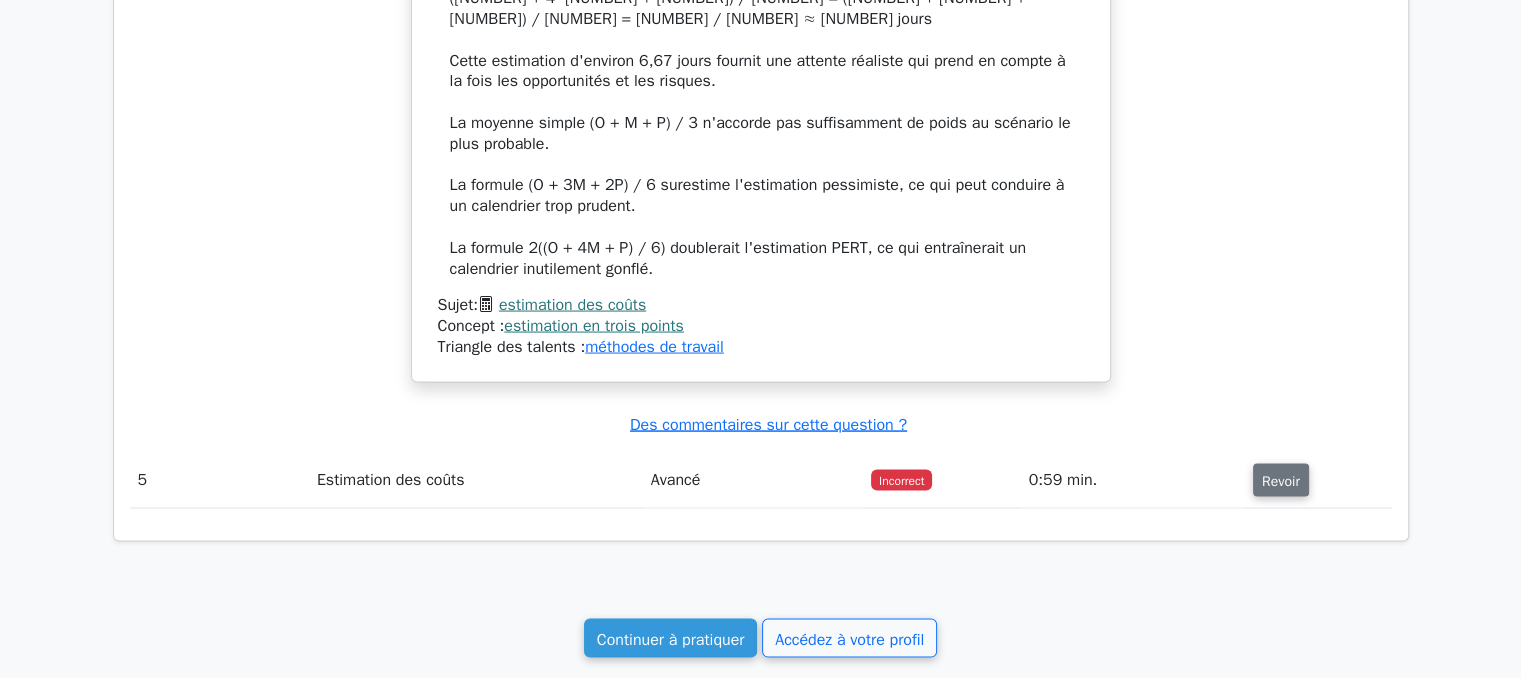 click on "Revoir" at bounding box center (1281, 481) 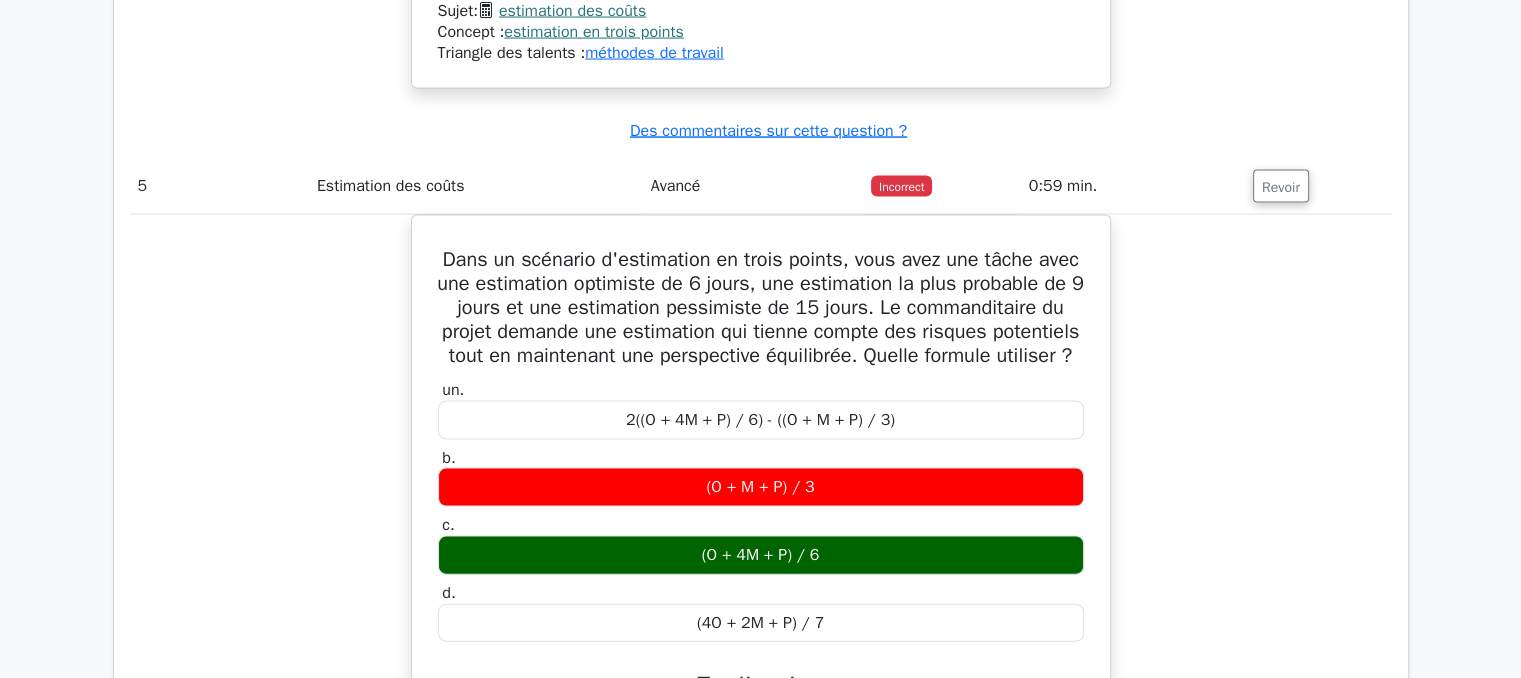 scroll, scrollTop: 4218, scrollLeft: 0, axis: vertical 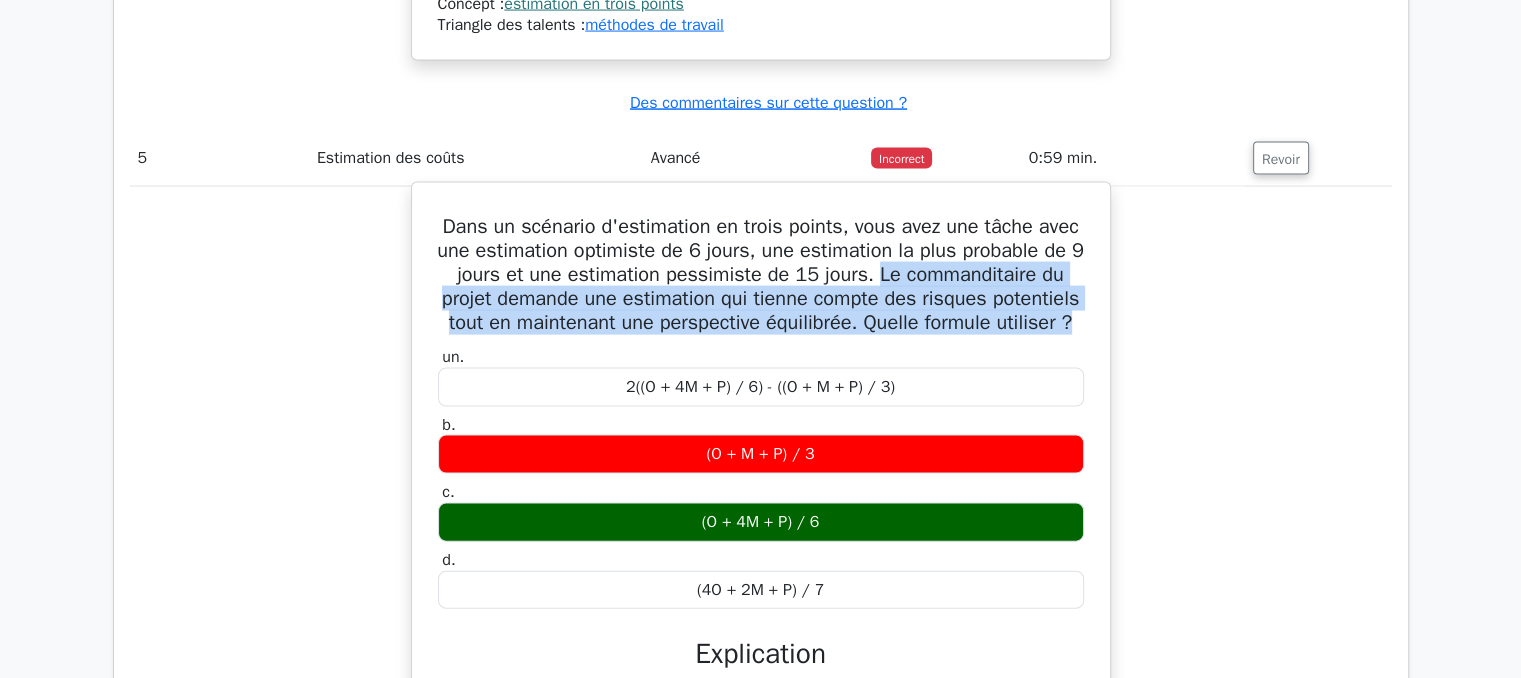 drag, startPoint x: 885, startPoint y: 221, endPoint x: 841, endPoint y: 298, distance: 88.68484 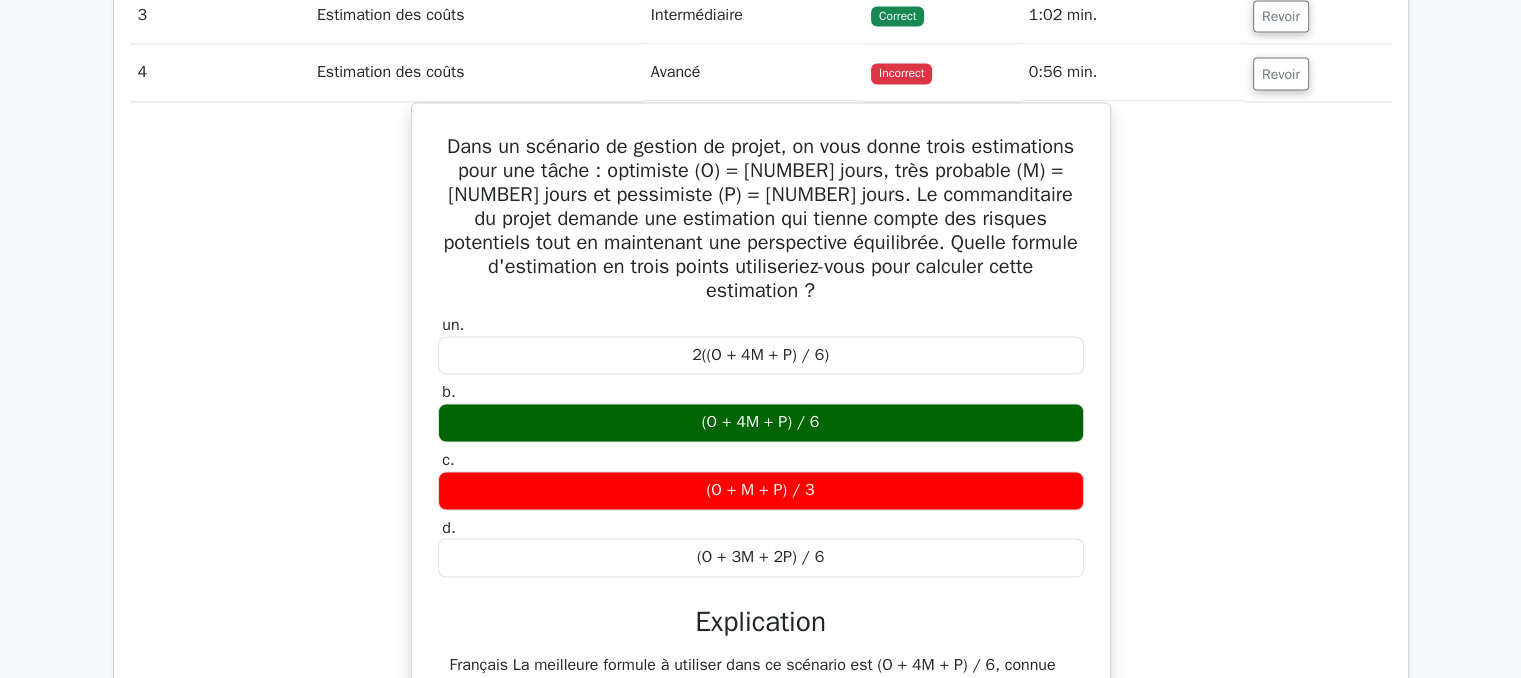 scroll, scrollTop: 2910, scrollLeft: 0, axis: vertical 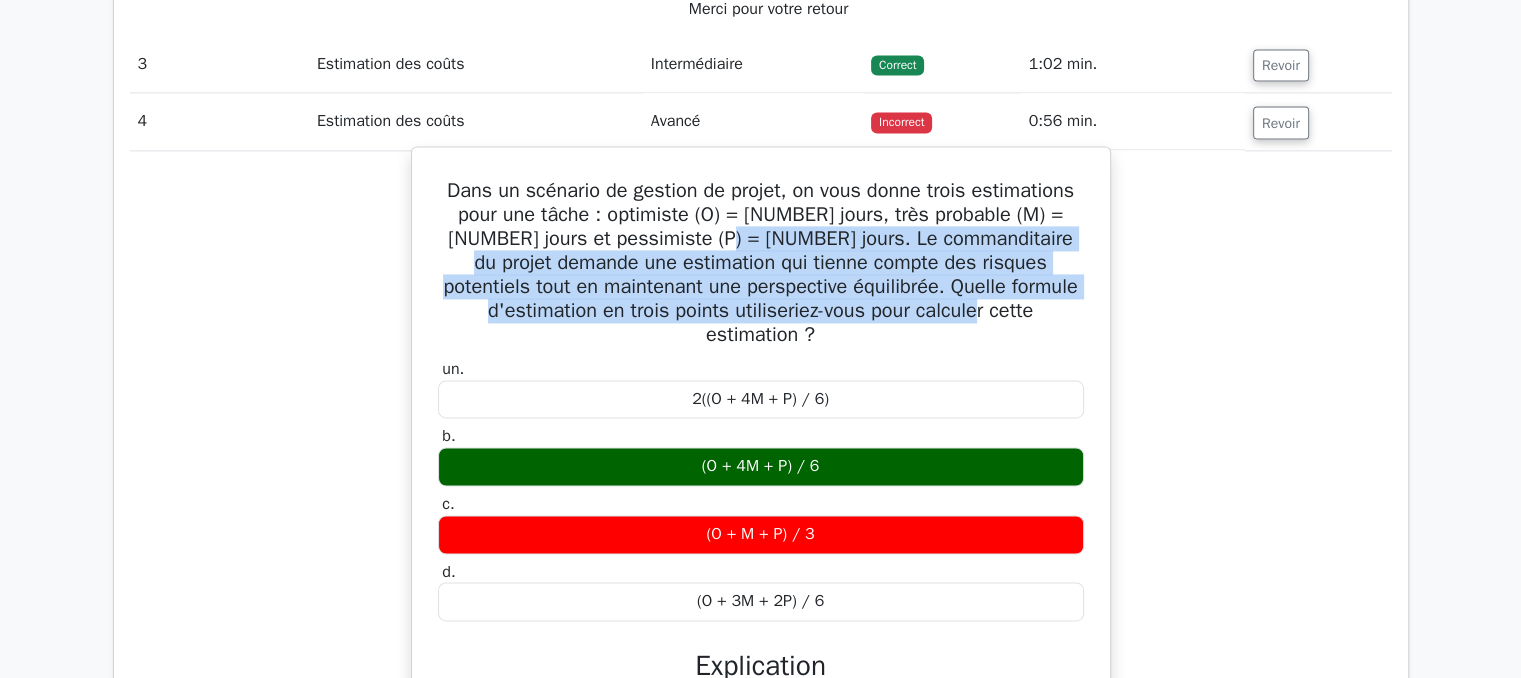 drag, startPoint x: 687, startPoint y: 234, endPoint x: 980, endPoint y: 308, distance: 302.20026 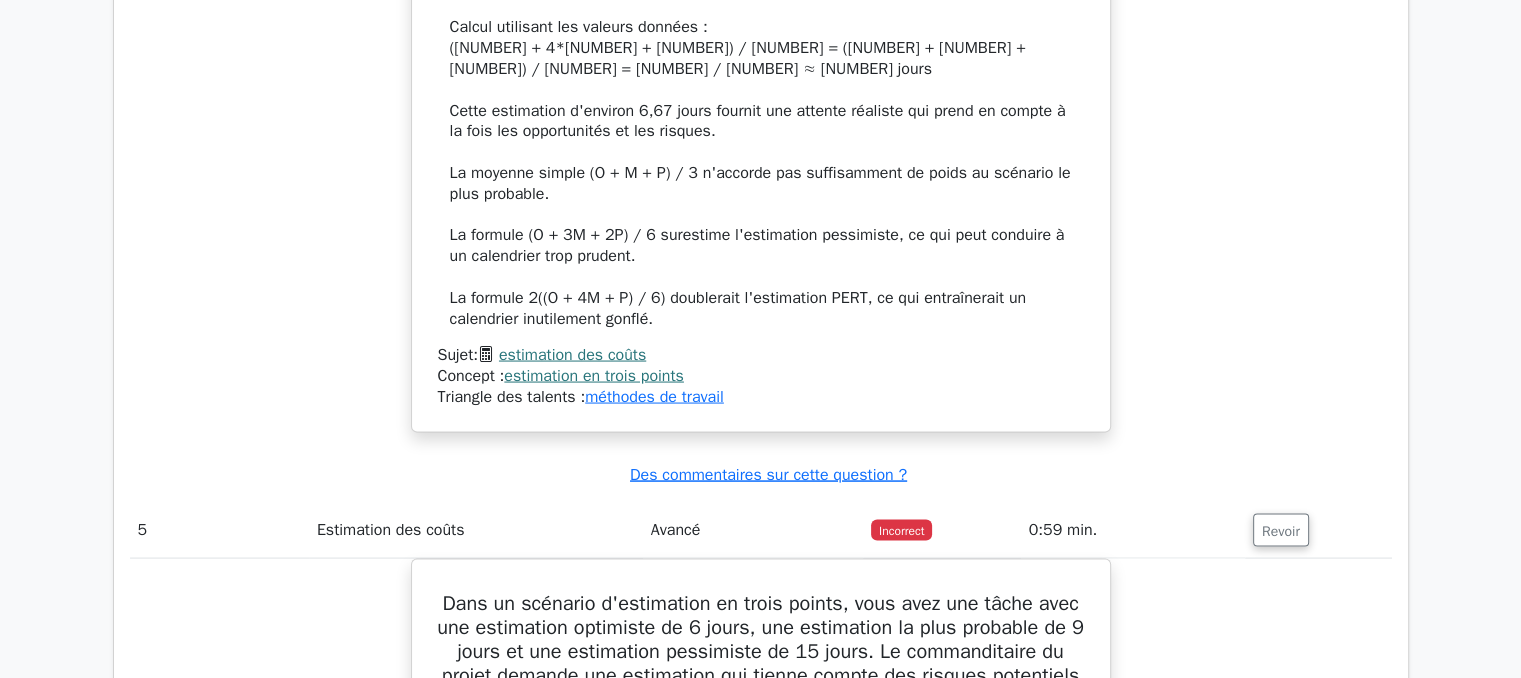 scroll, scrollTop: 3867, scrollLeft: 0, axis: vertical 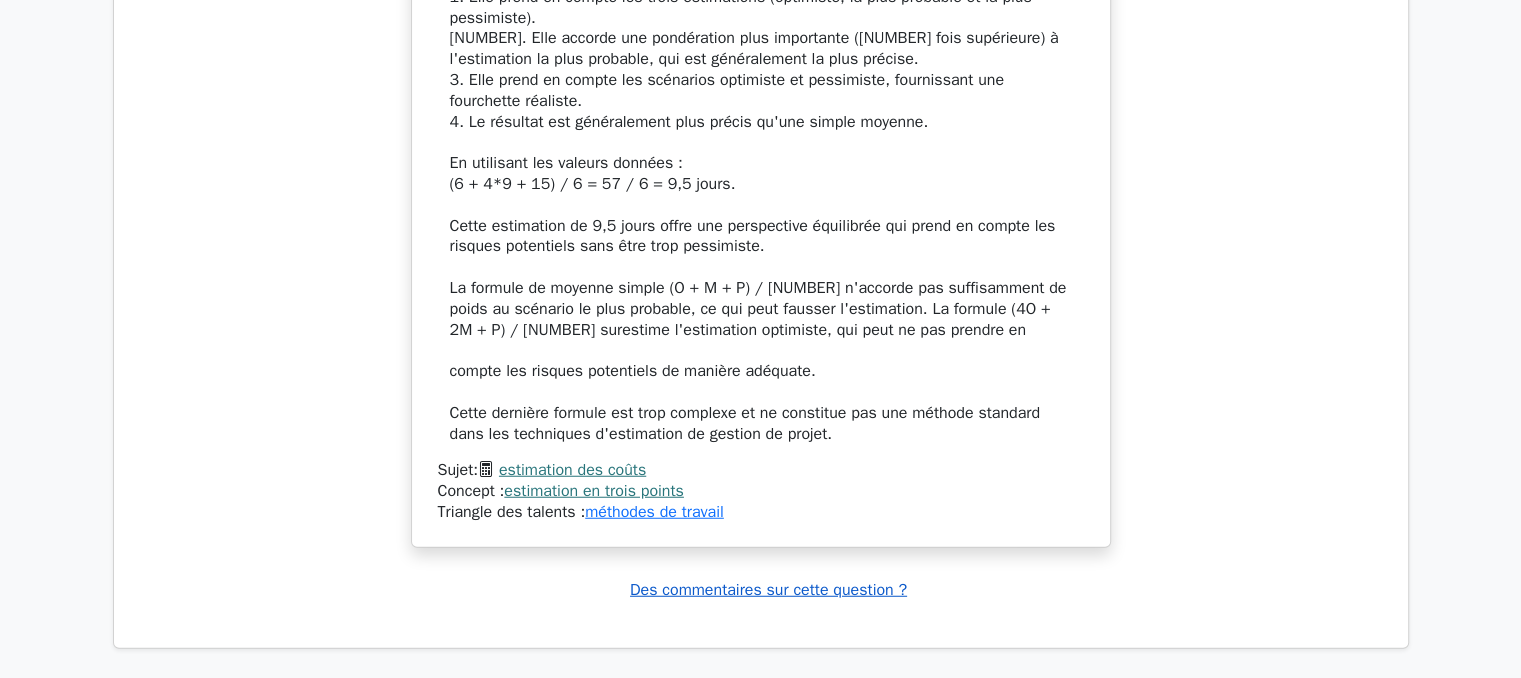 click on "Des commentaires sur cette question ?" at bounding box center [768, 590] 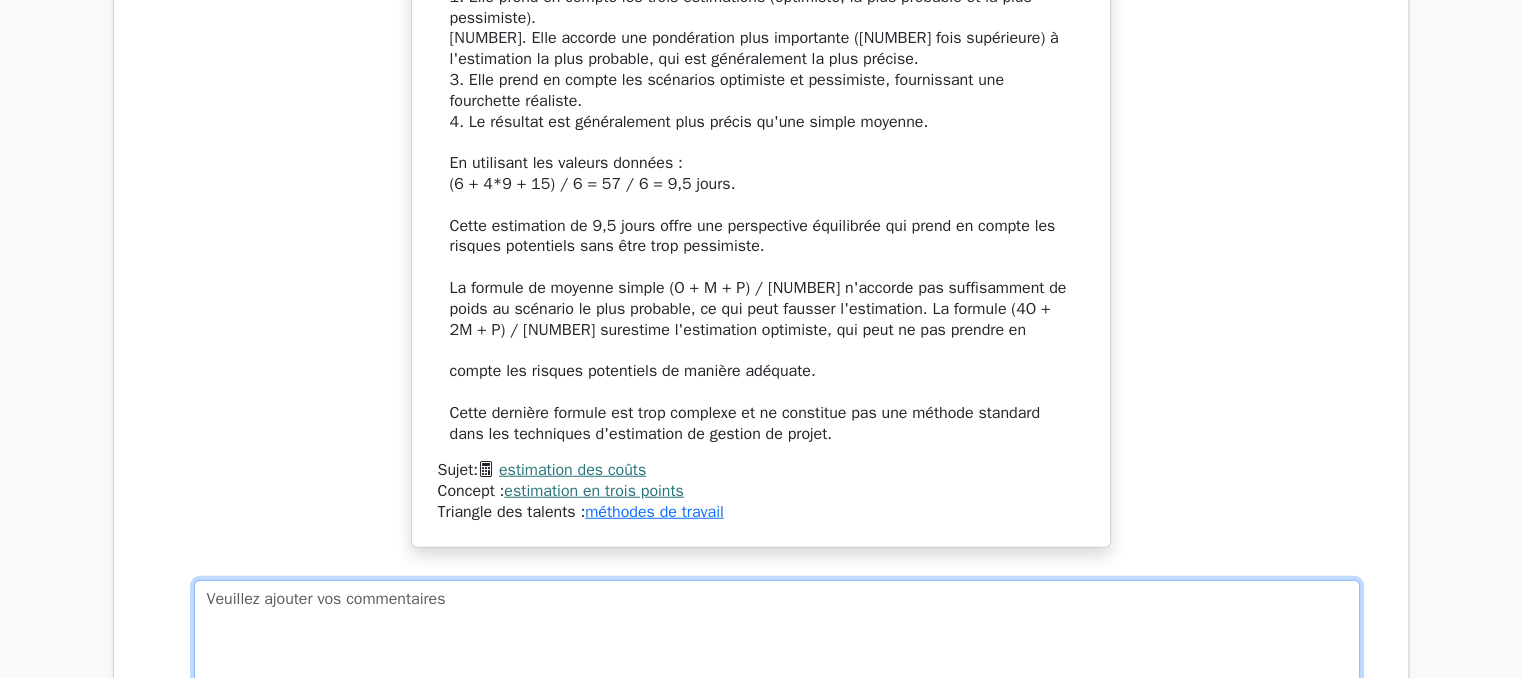 click at bounding box center (777, 647) 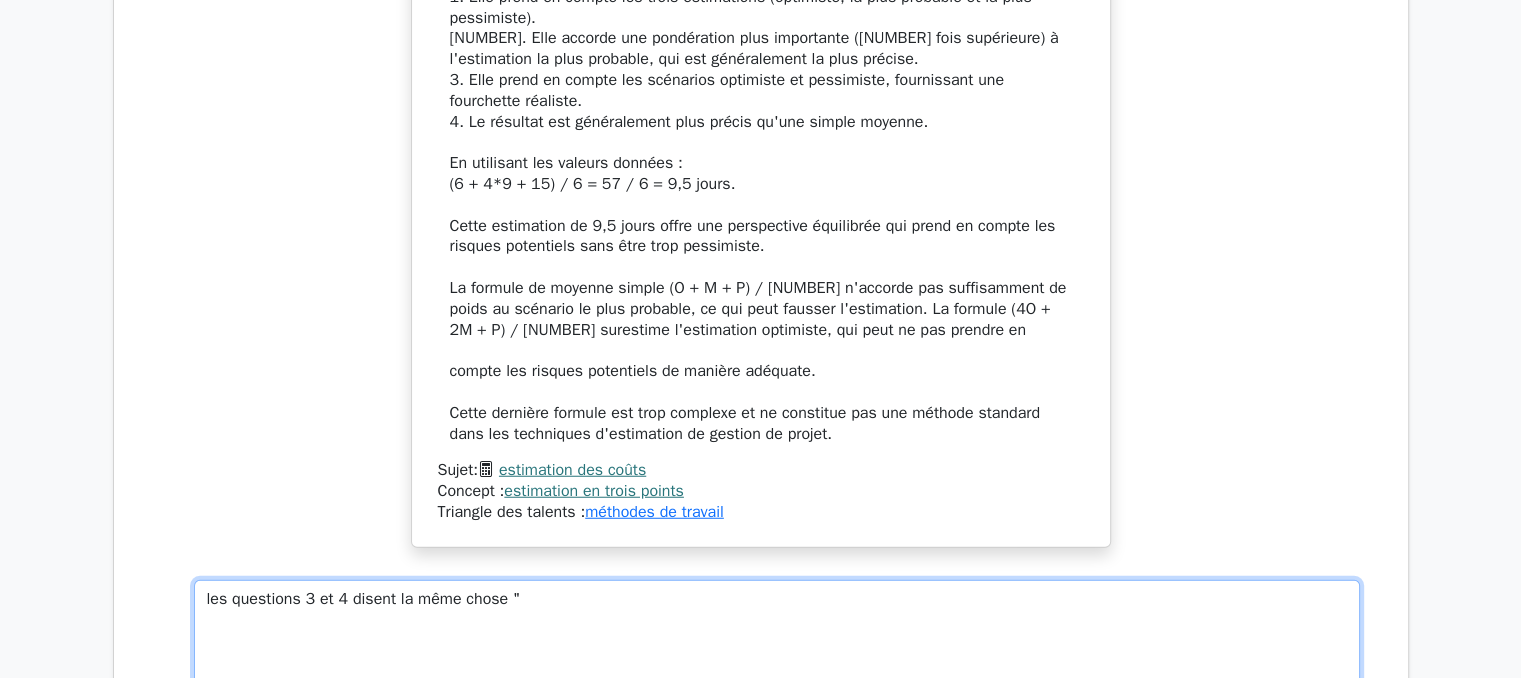 click on "les questions 3 et 4 disent la même chose "" at bounding box center (777, 647) 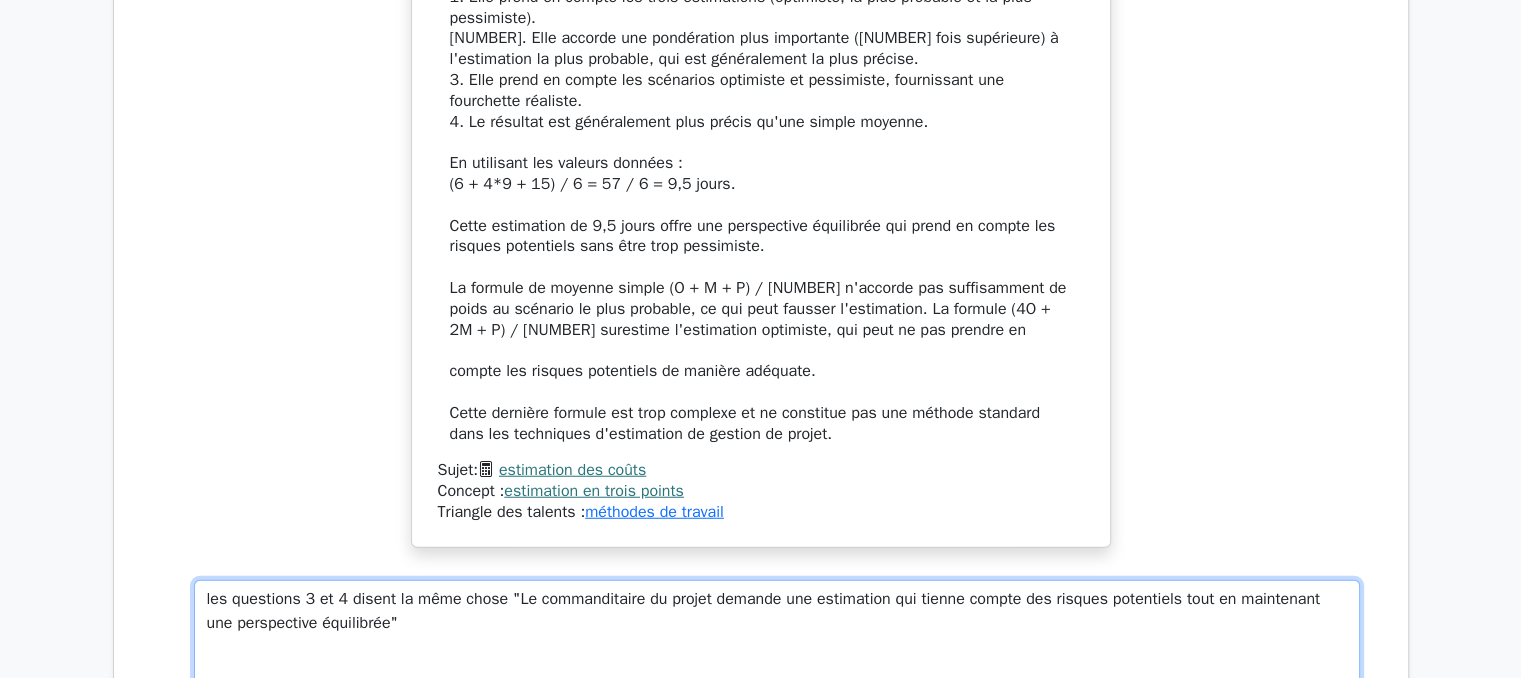 drag, startPoint x: 511, startPoint y: 564, endPoint x: 389, endPoint y: 592, distance: 125.17188 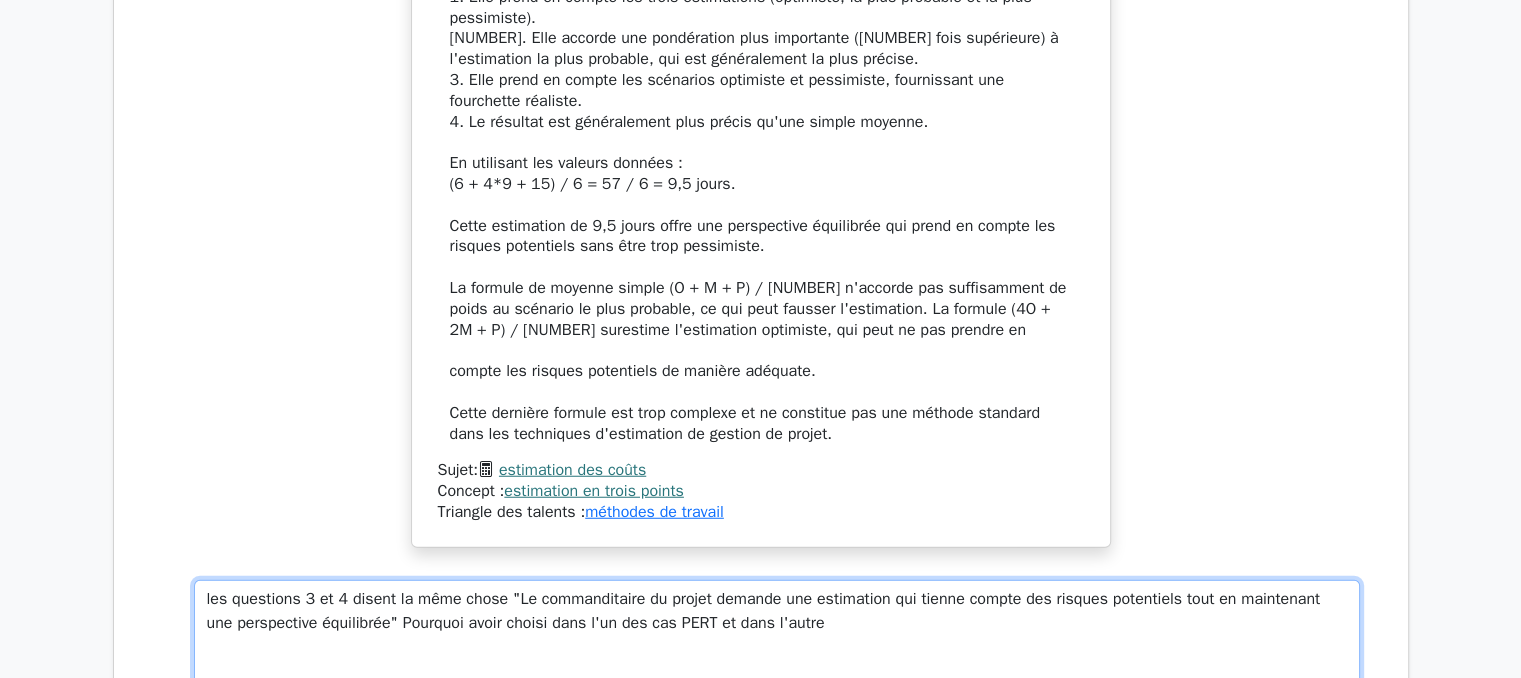 click on "les questions 3 et 4 disent la même chose "Le commanditaire du projet demande une estimation qui tienne compte des risques potentiels tout en maintenant une perspective équilibrée" Pourquoi avoir choisi dans l'un des cas PERT et dans l'autre" at bounding box center (777, 647) 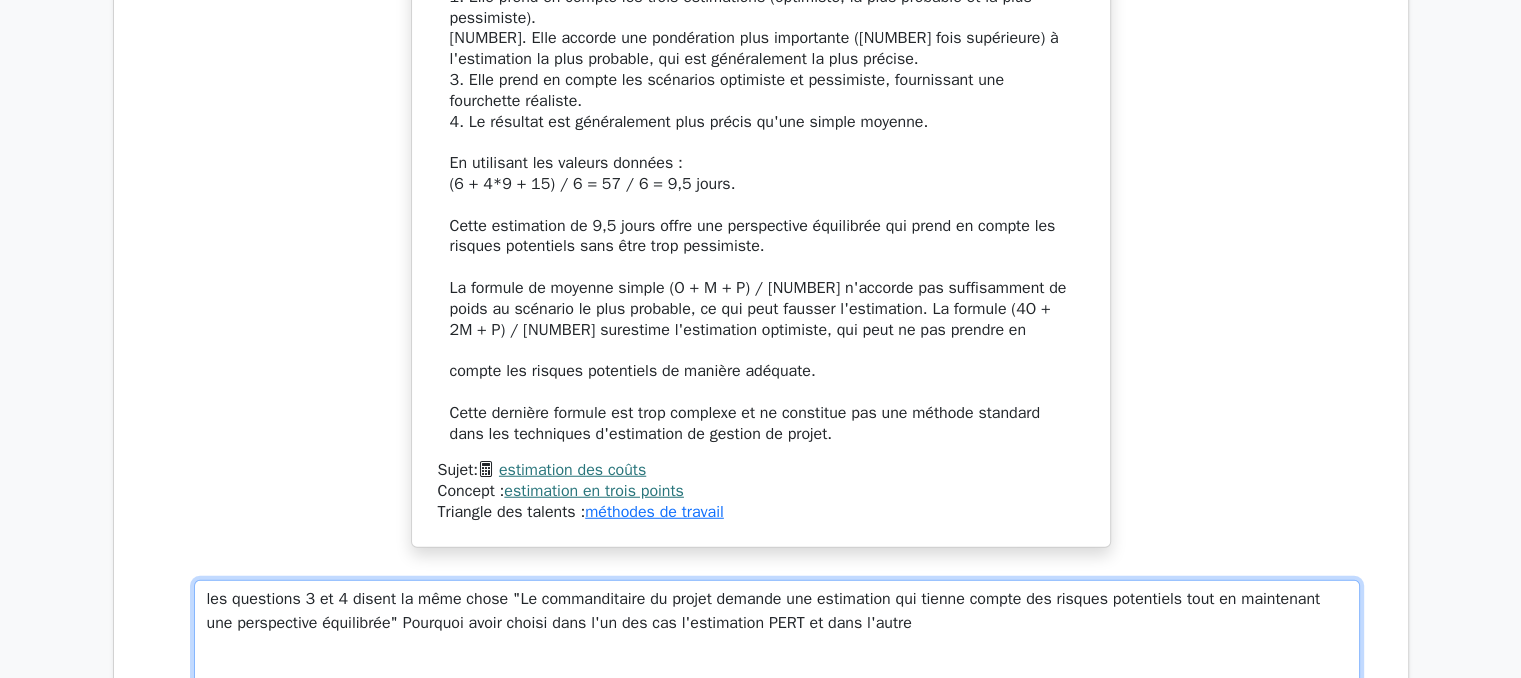 click on "les questions 3 et 4 disent la même chose "Le commanditaire du projet demande une estimation qui tienne compte des risques potentiels tout en maintenant une perspective équilibrée" Pourquoi avoir choisi dans l'un des cas l'estimation PERT et dans l'autre" at bounding box center (777, 647) 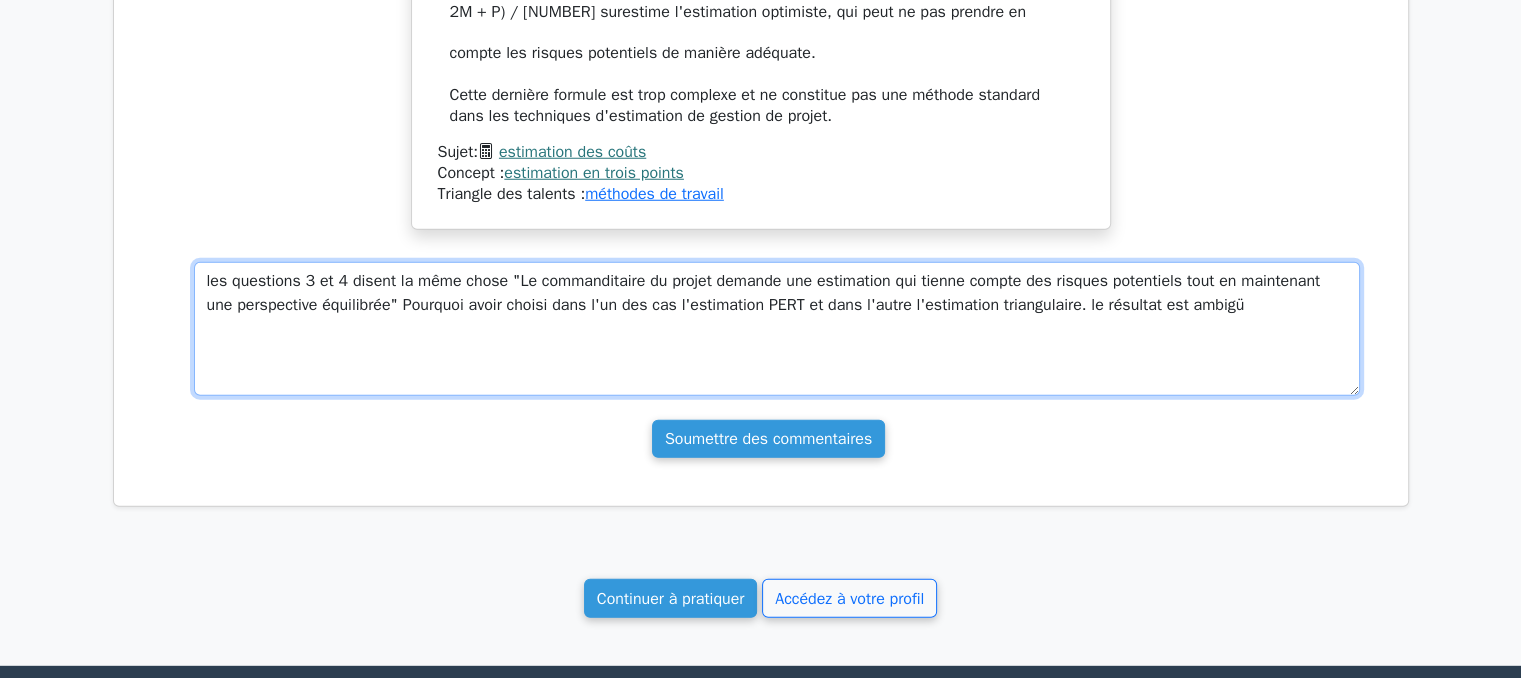 scroll, scrollTop: 5562, scrollLeft: 0, axis: vertical 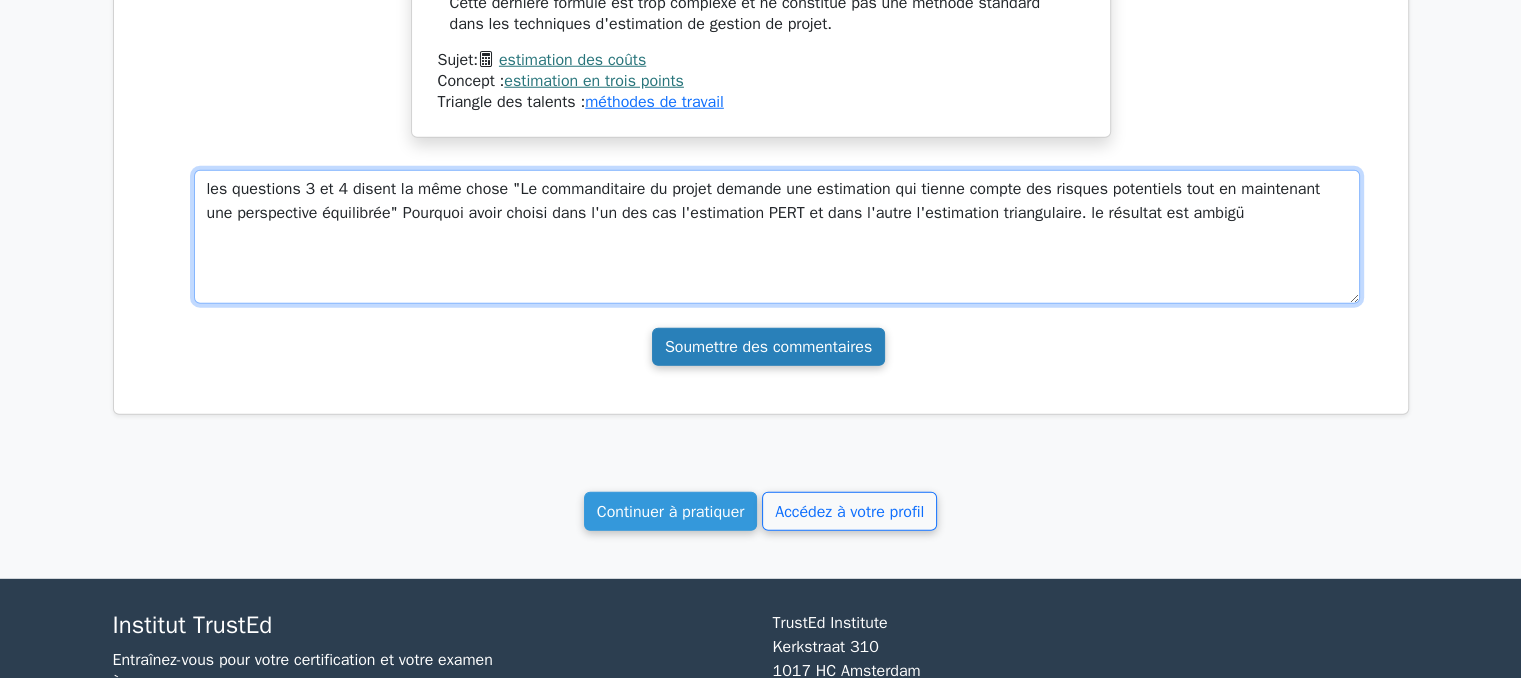 type on "les questions 3 et 4 disent la même chose "Le commanditaire du projet demande une estimation qui tienne compte des risques potentiels tout en maintenant une perspective équilibrée" Pourquoi avoir choisi dans l'un des cas l'estimation PERT et dans l'autre l'estimation triangulaire. le résultat est ambigü" 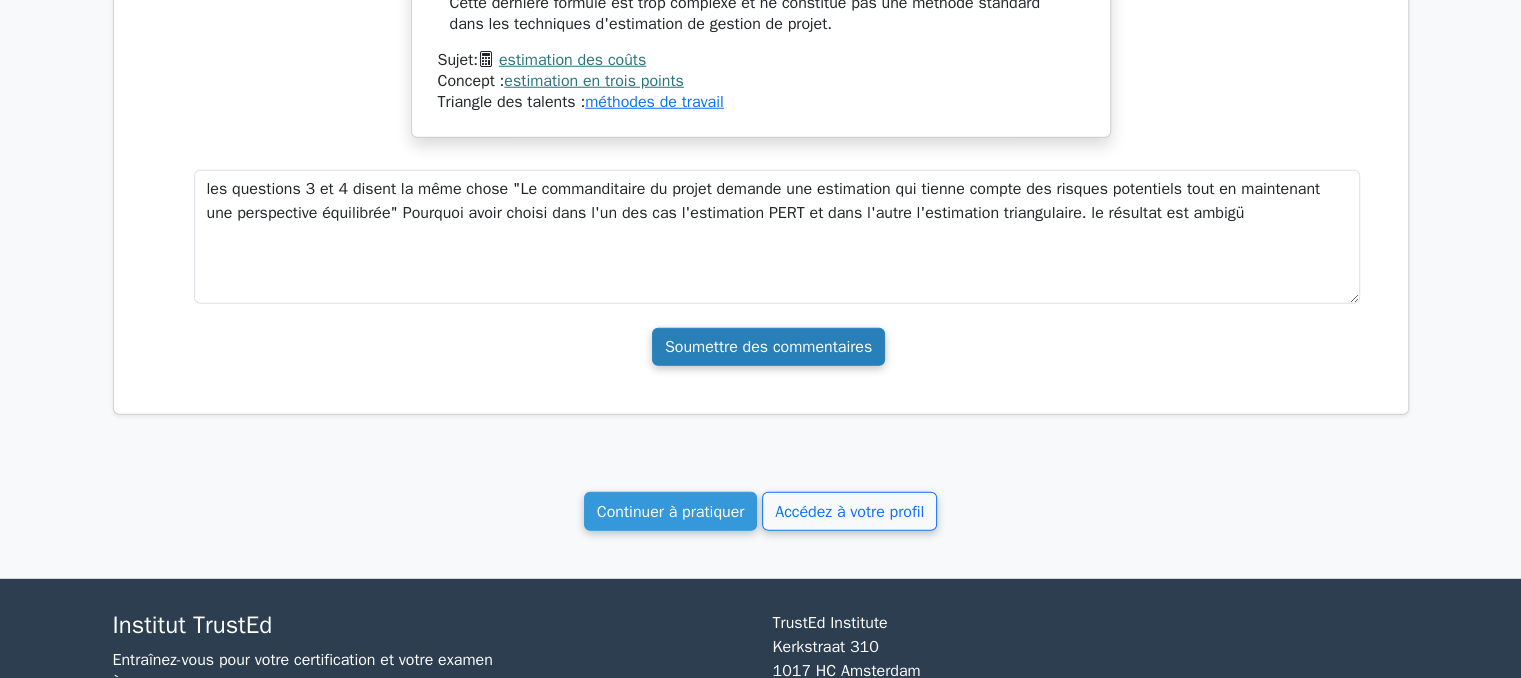 click on "Soumettre des commentaires" at bounding box center [768, 347] 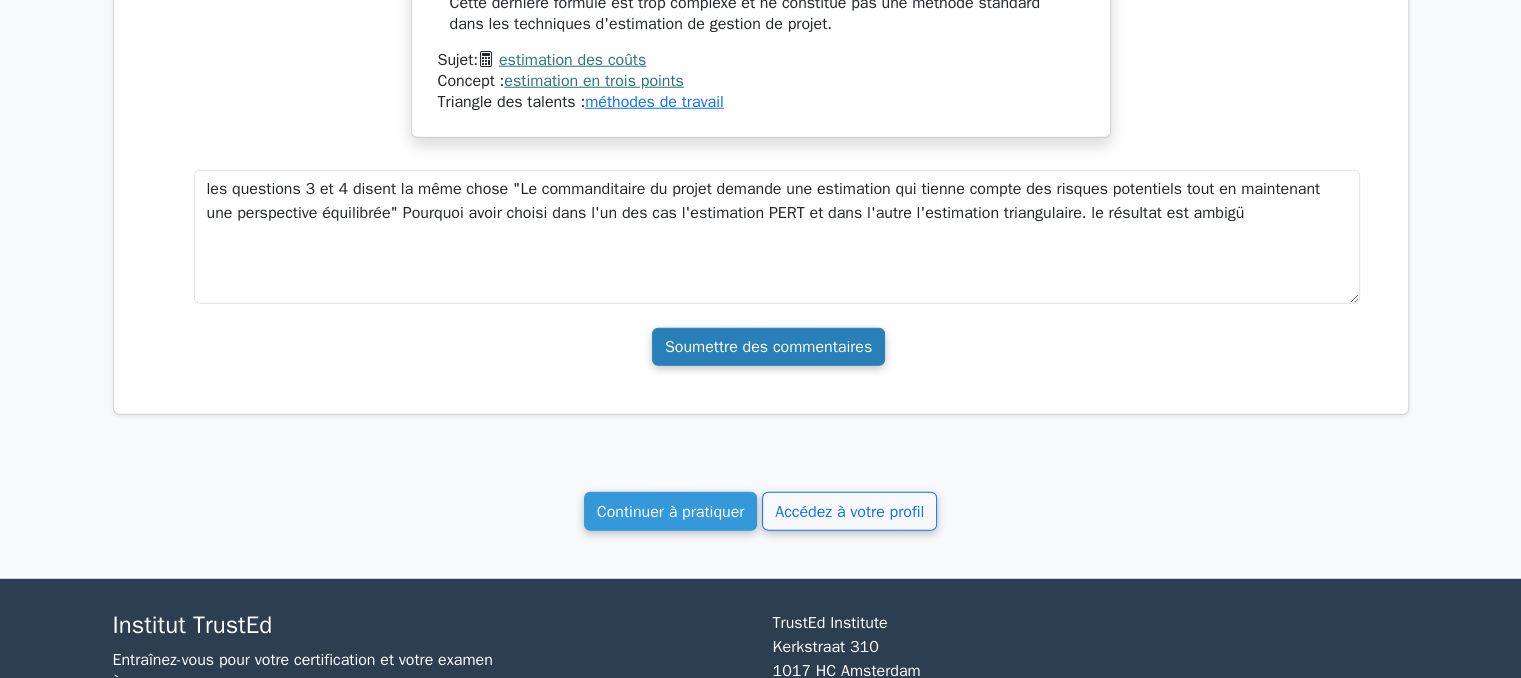 scroll, scrollTop: 5510, scrollLeft: 0, axis: vertical 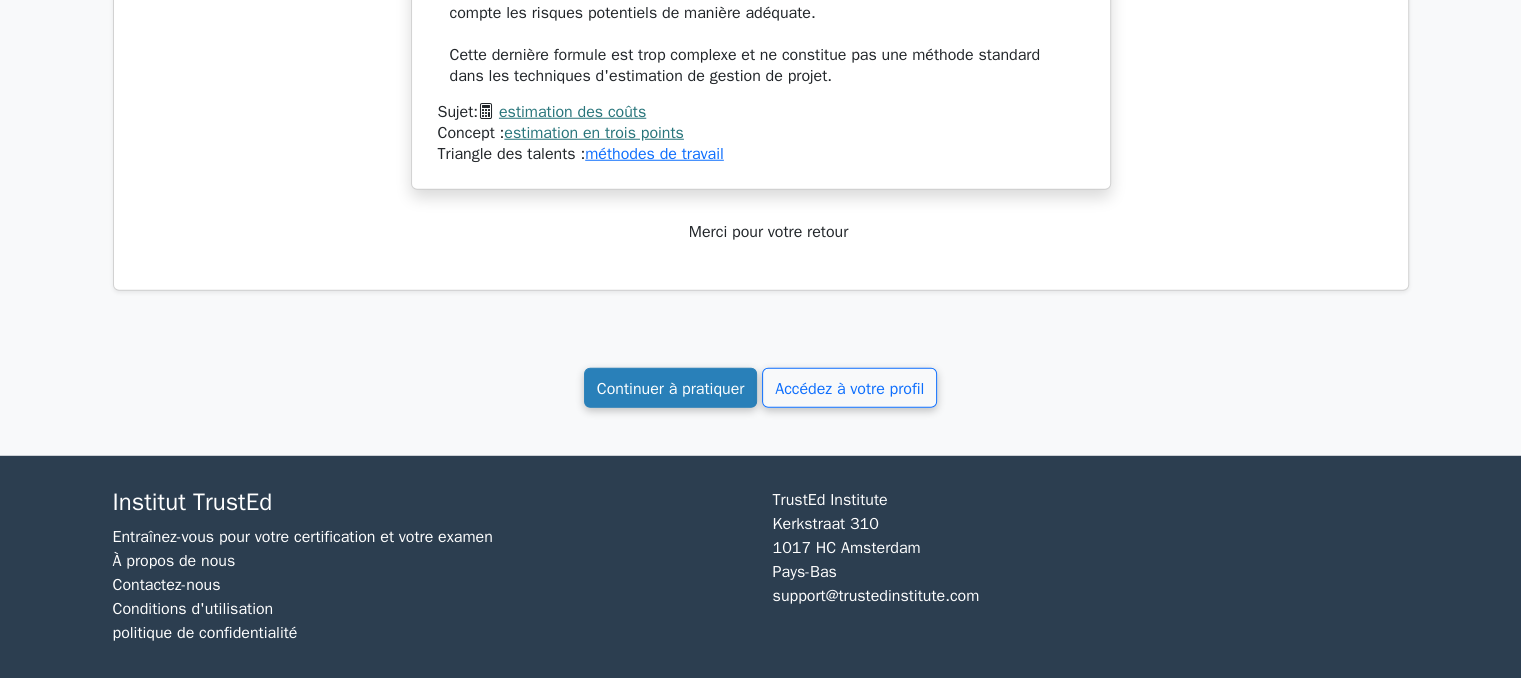 click on "Continuer à pratiquer" at bounding box center [671, 389] 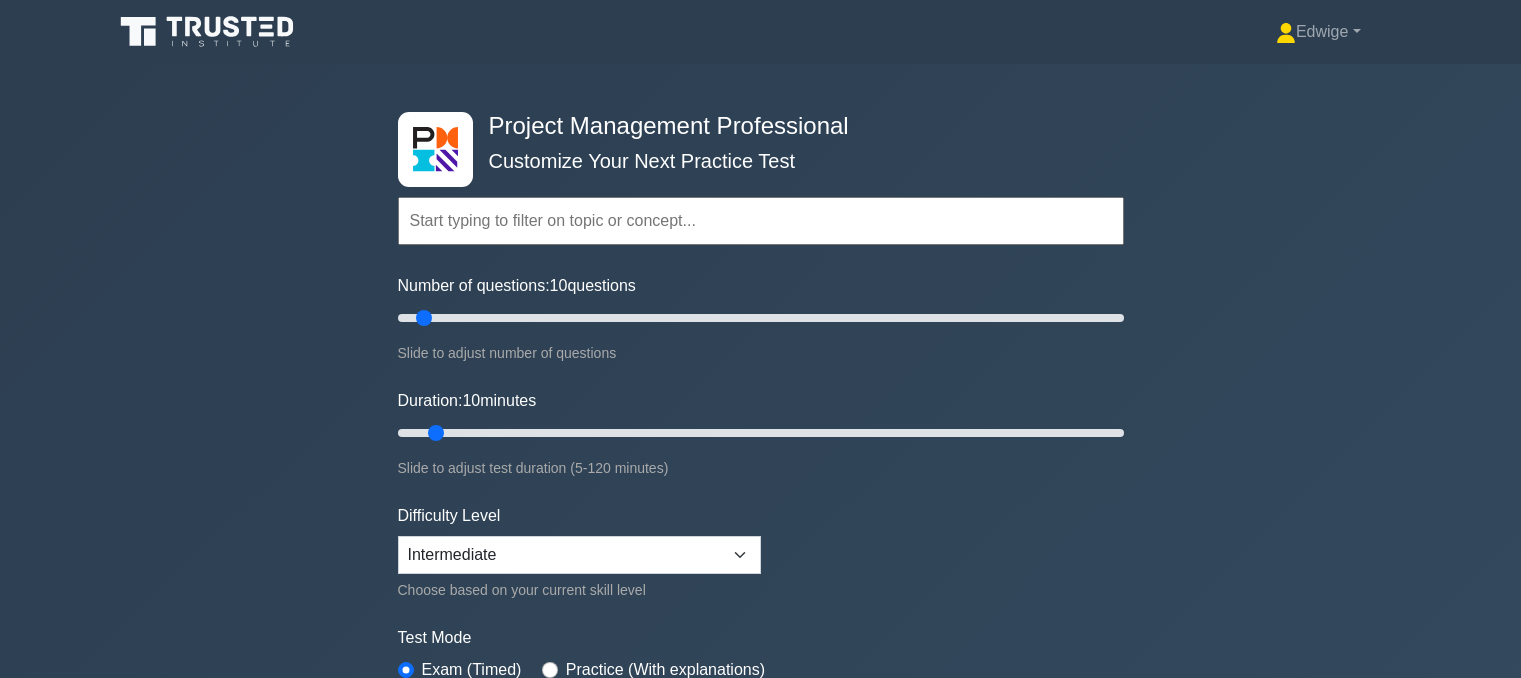scroll, scrollTop: 0, scrollLeft: 0, axis: both 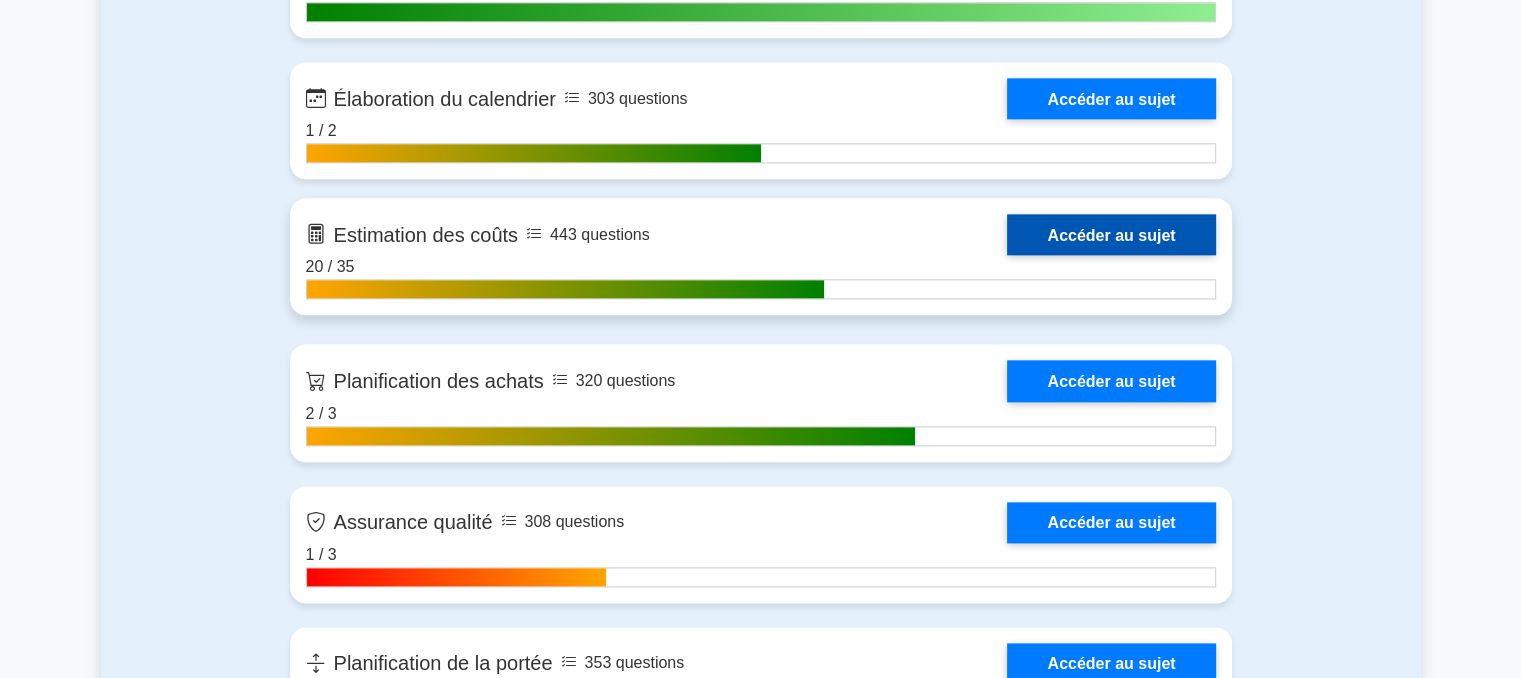 click on "Accéder au sujet" at bounding box center (1111, 234) 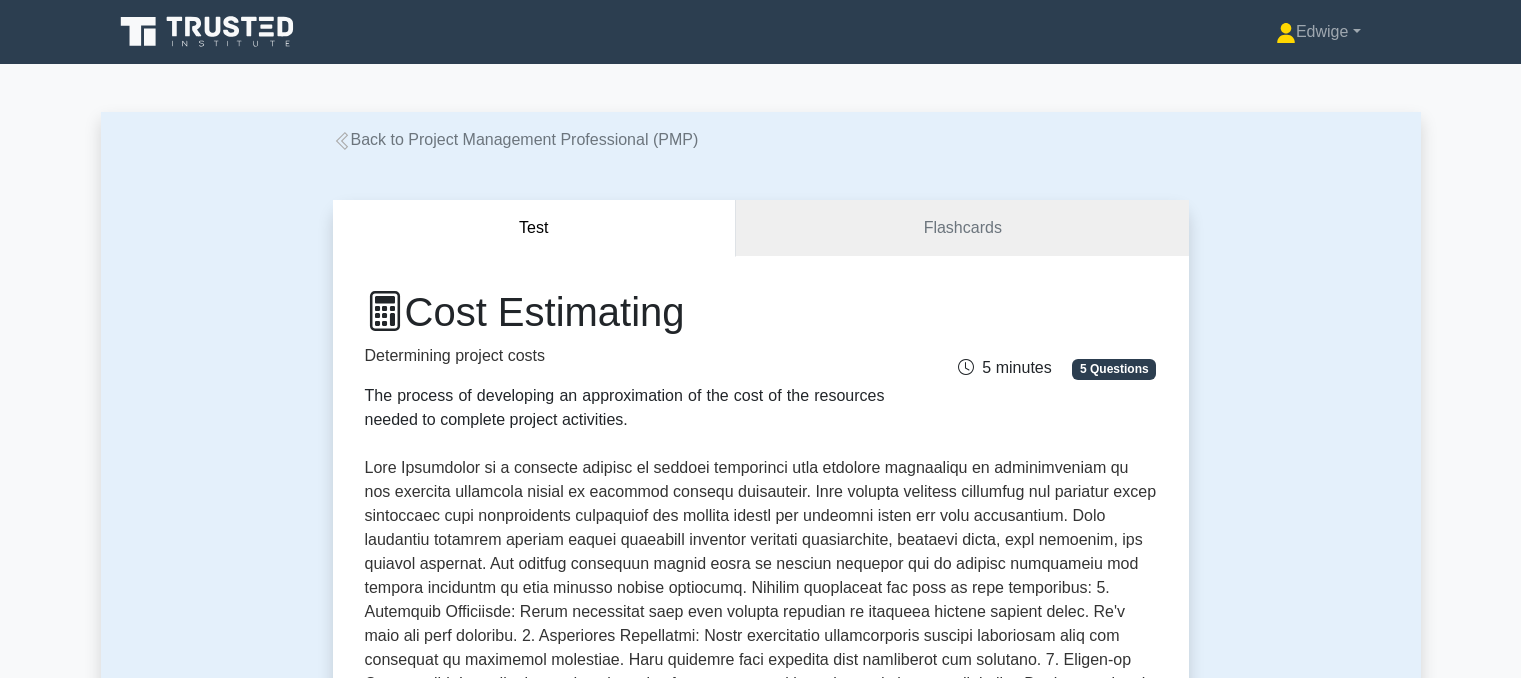 scroll, scrollTop: 272, scrollLeft: 0, axis: vertical 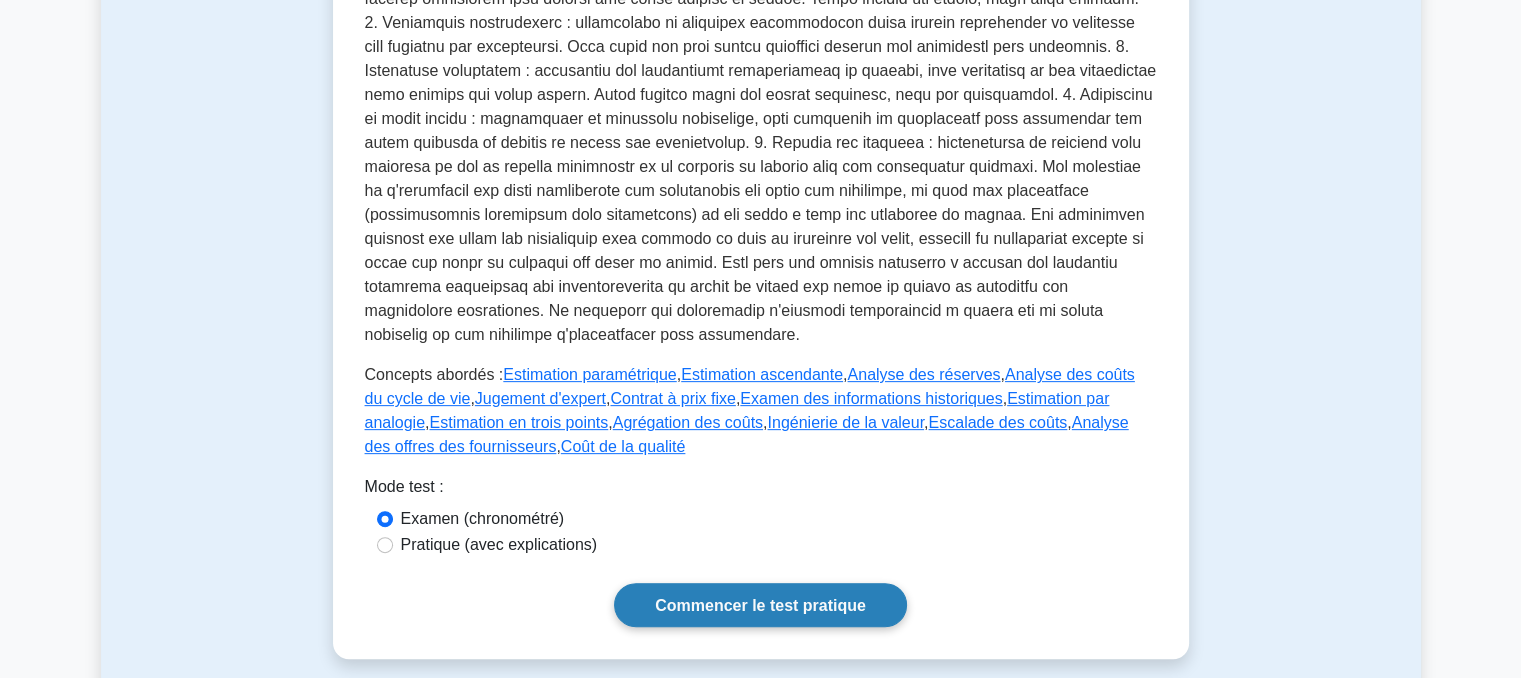 click on "Commencer le test pratique" at bounding box center [760, 605] 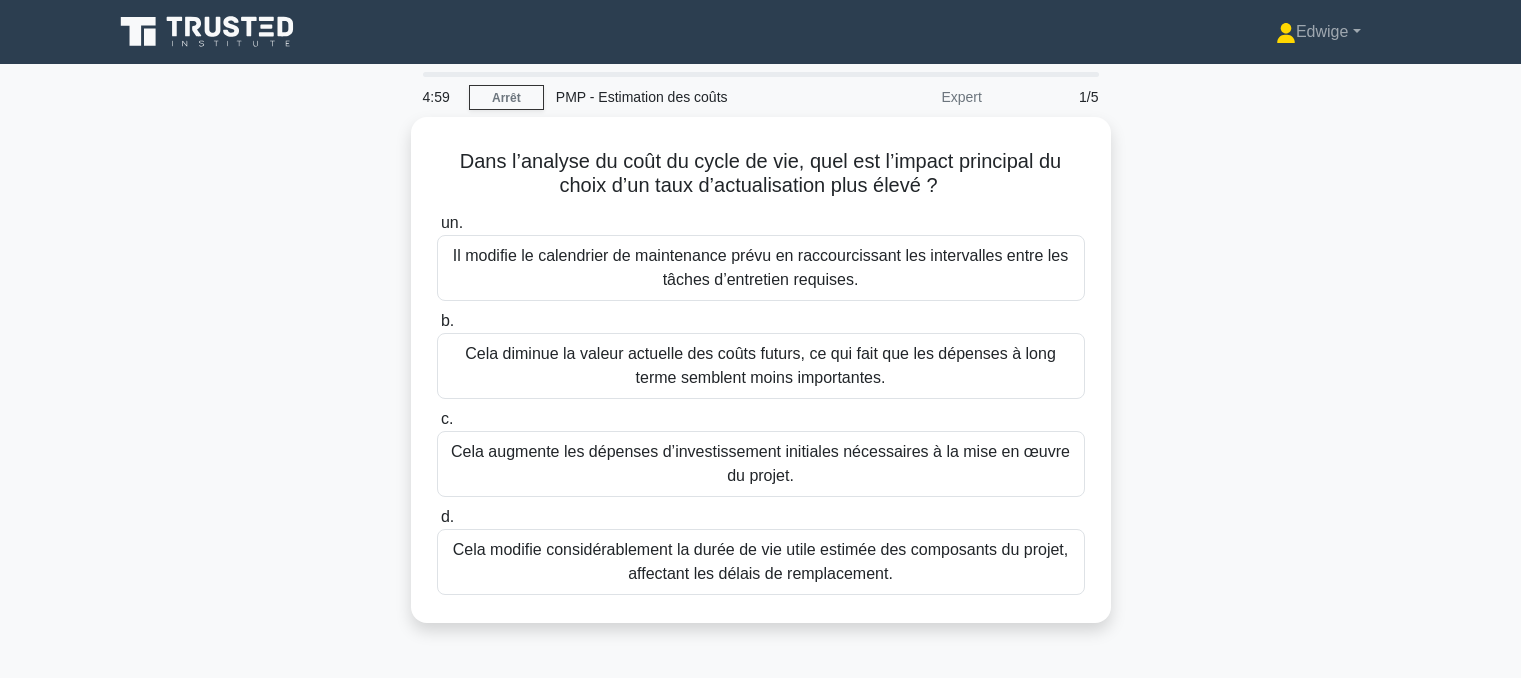 scroll, scrollTop: 0, scrollLeft: 0, axis: both 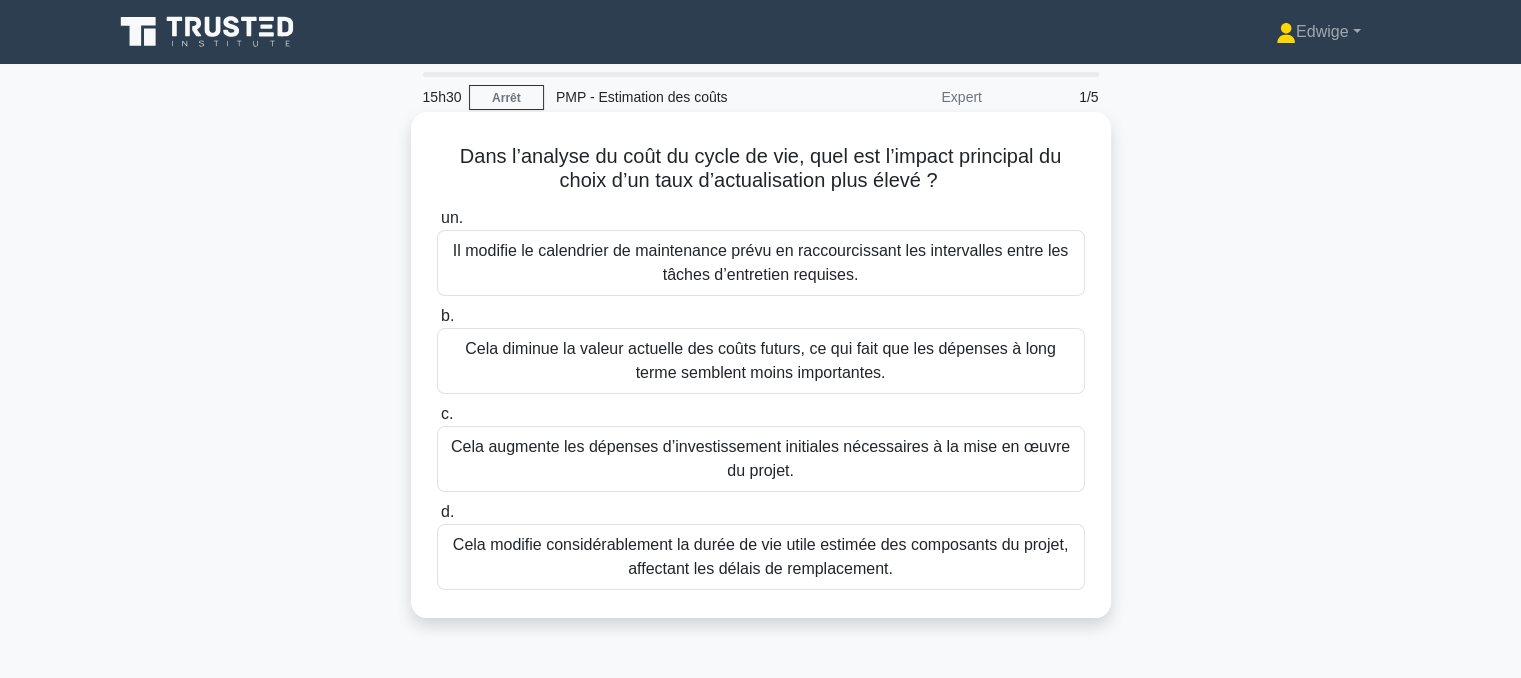 click on "Cela augmente les dépenses d’investissement initiales nécessaires à la mise en œuvre du projet." at bounding box center (760, 458) 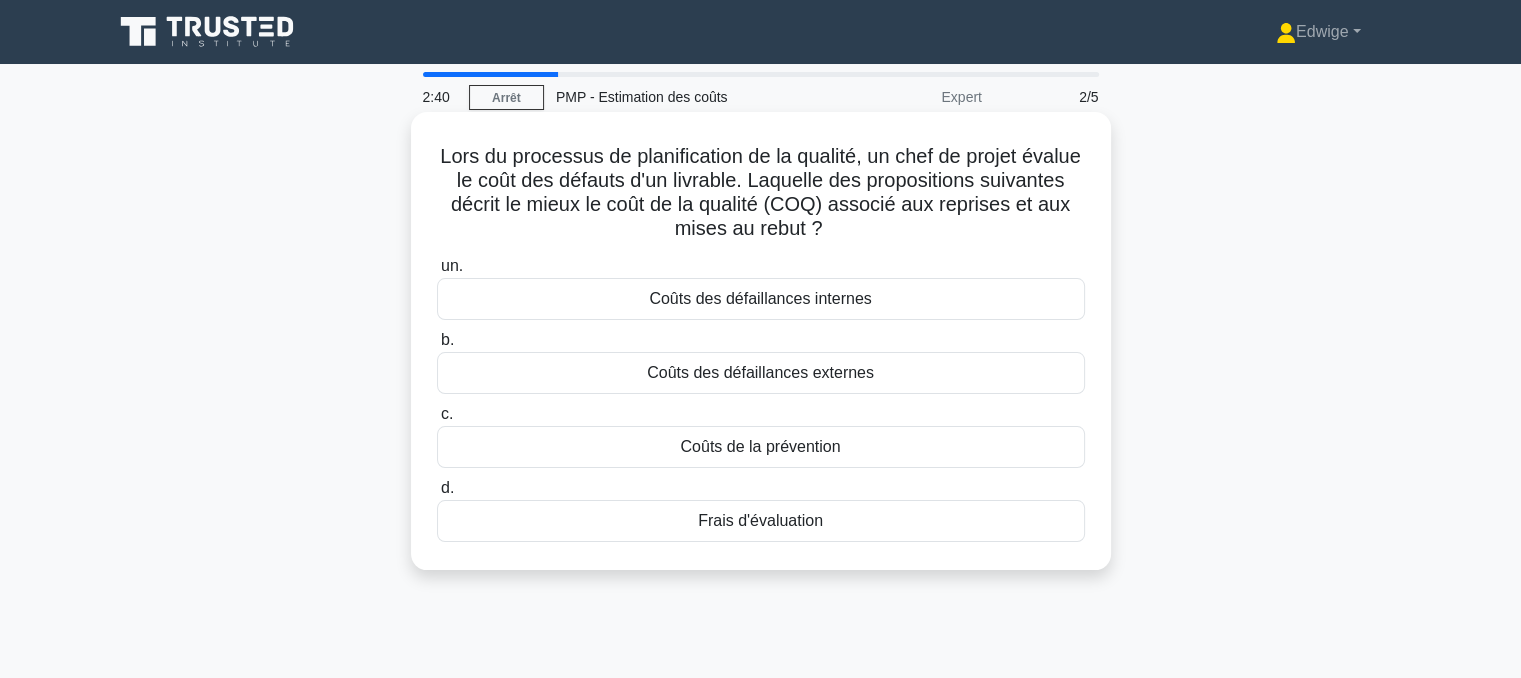 click on "Coûts des défaillances internes" at bounding box center [760, 298] 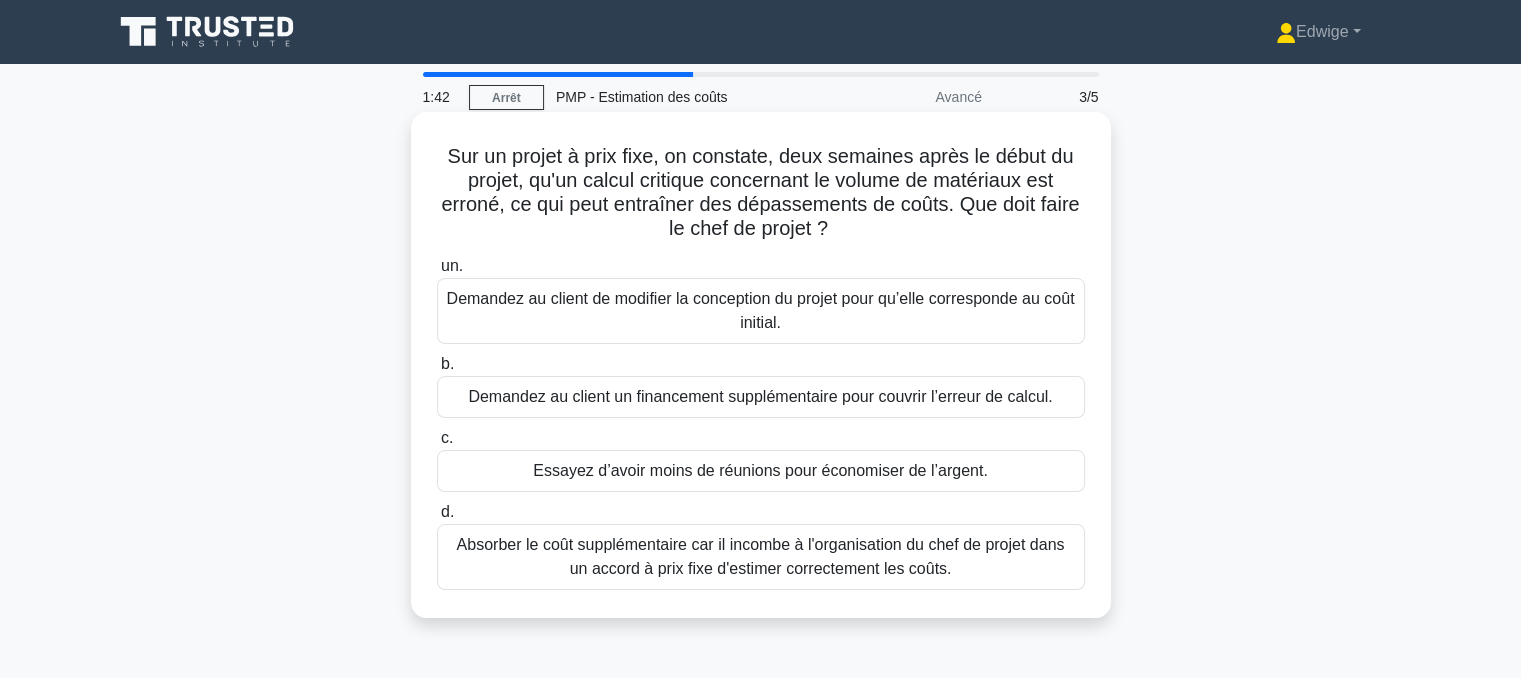 click on "Demandez au client de modifier la conception du projet pour qu’elle corresponde au coût initial." at bounding box center [761, 310] 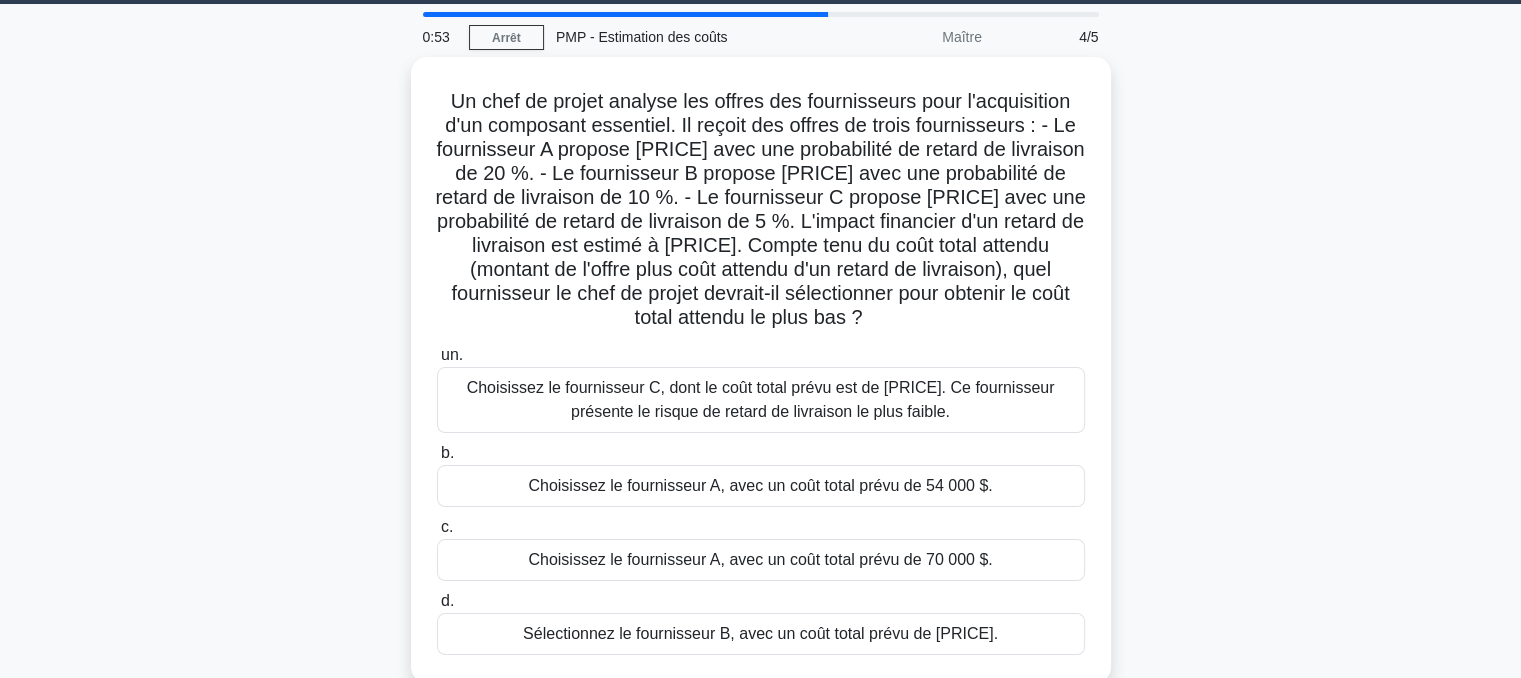 scroll, scrollTop: 80, scrollLeft: 0, axis: vertical 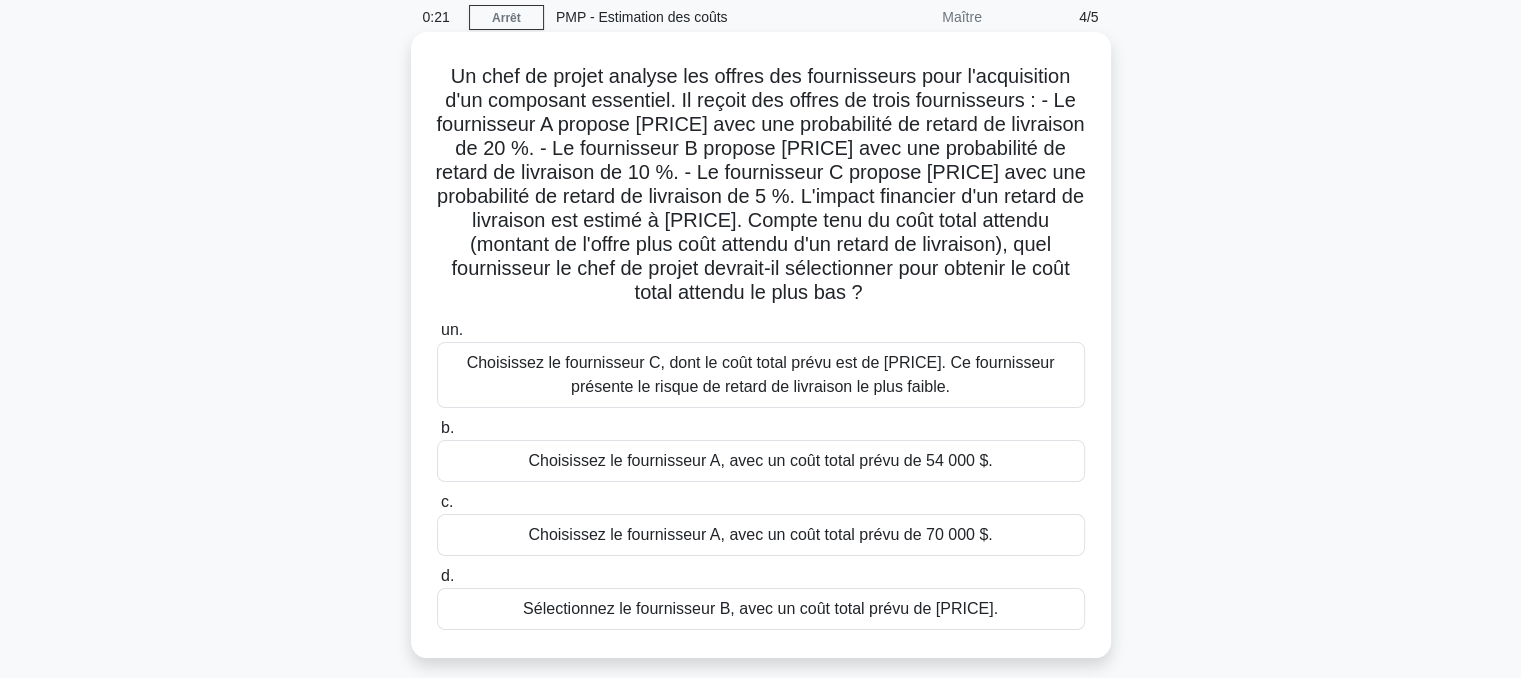 click on "Choisissez le fournisseur C, dont le coût total prévu est de [PRICE]. Ce fournisseur présente le risque de retard de livraison le plus faible." at bounding box center (761, 374) 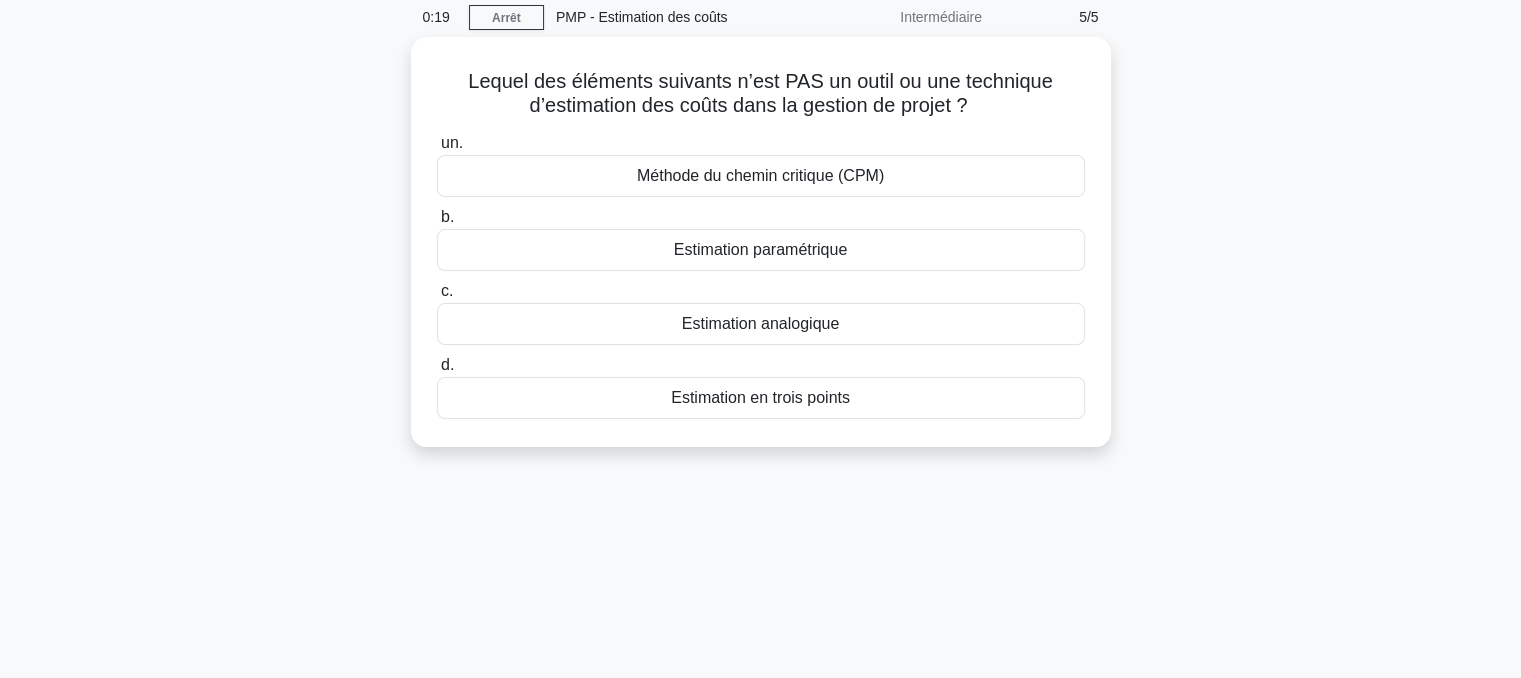 scroll, scrollTop: 0, scrollLeft: 0, axis: both 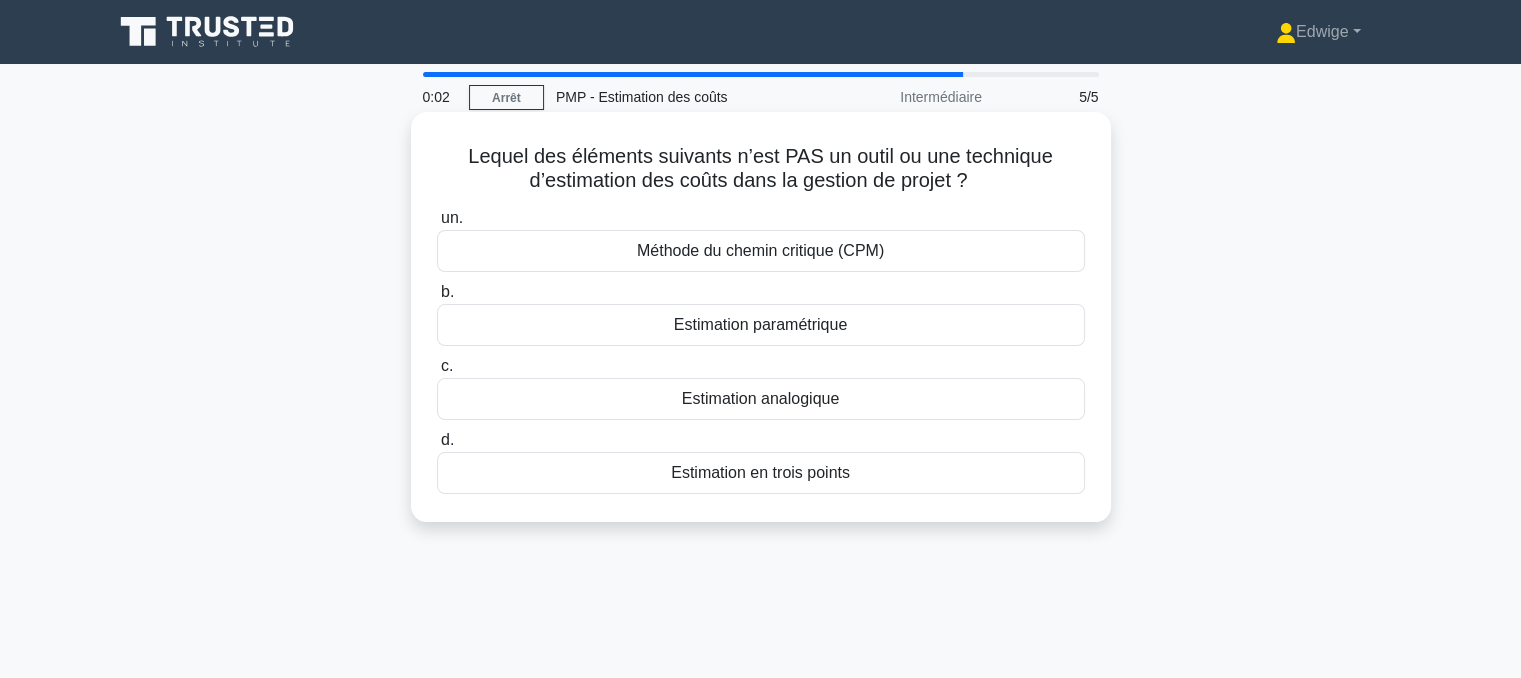 click on "Méthode du chemin critique (CPM)" at bounding box center [760, 250] 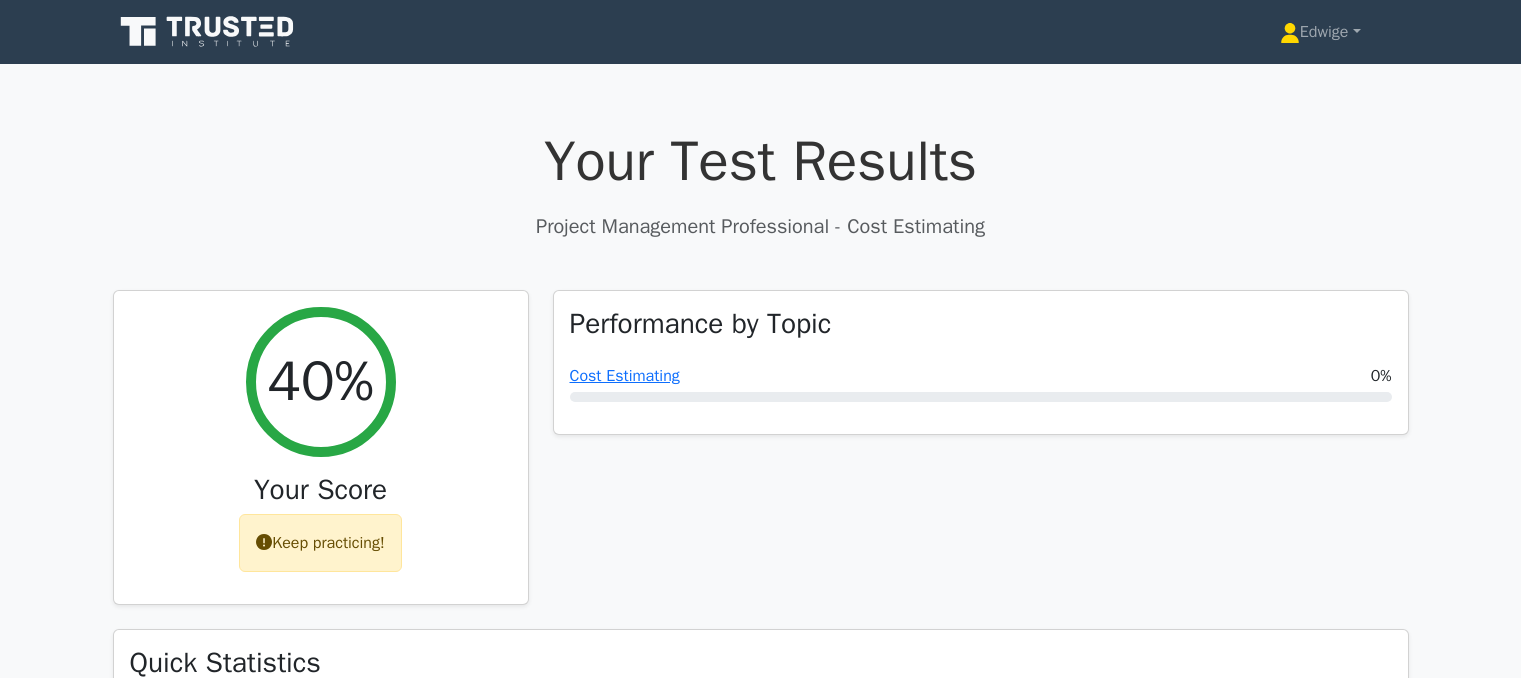 scroll, scrollTop: 0, scrollLeft: 0, axis: both 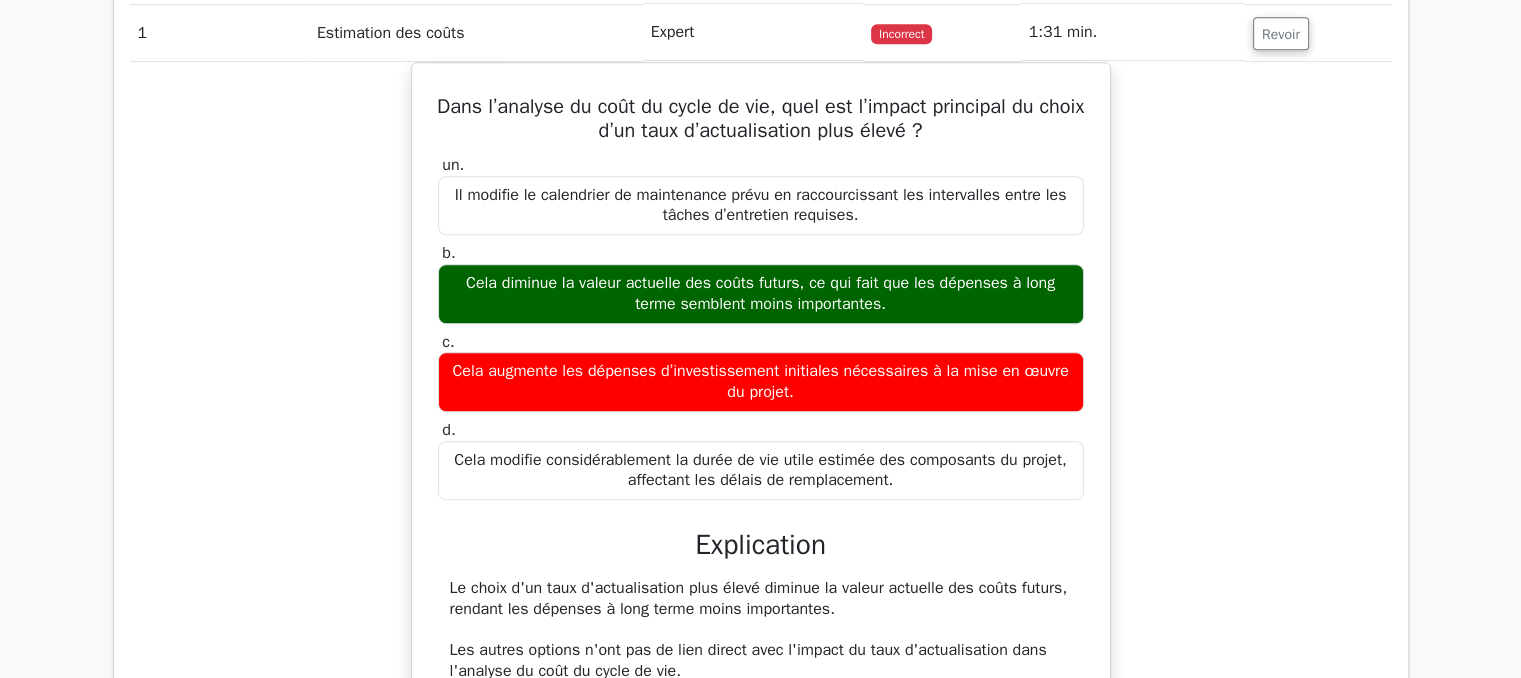 drag, startPoint x: 1532, startPoint y: 85, endPoint x: 1535, endPoint y: 345, distance: 260.0173 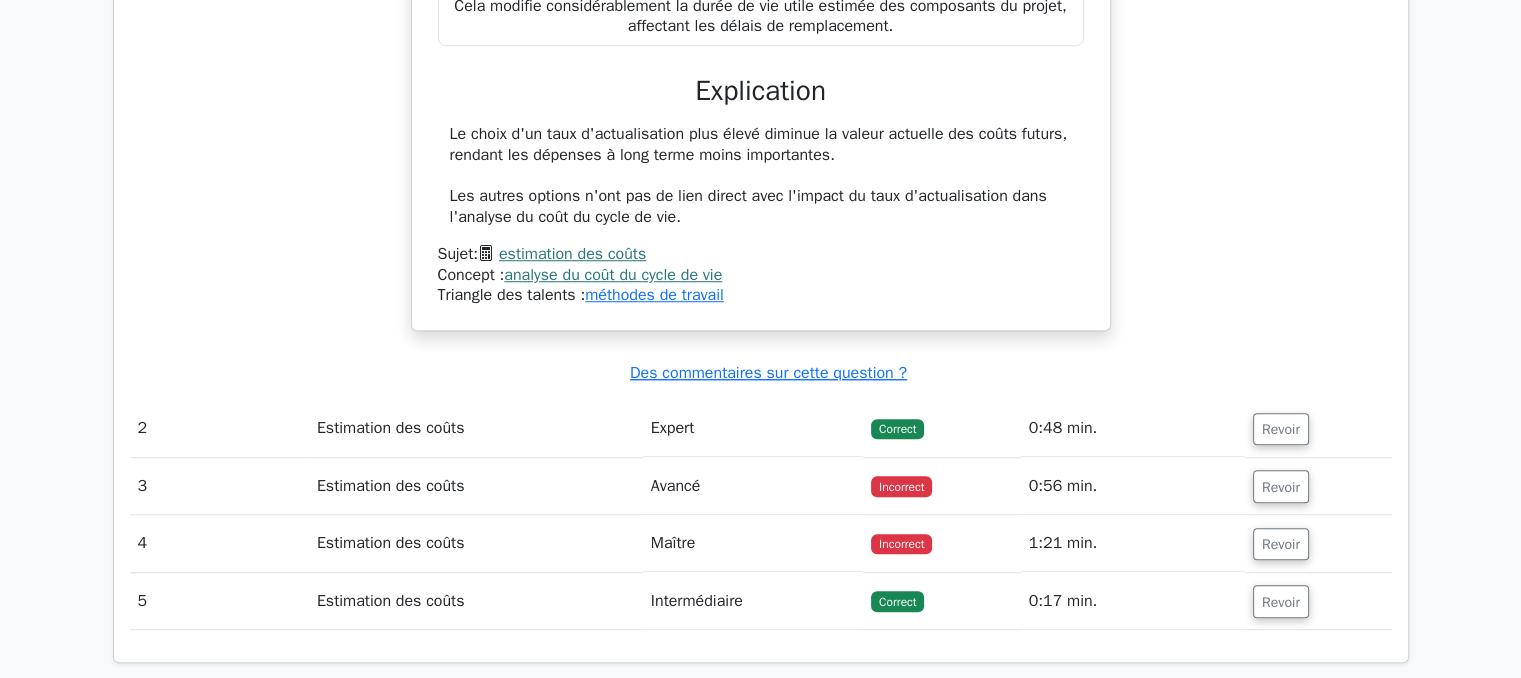 scroll, scrollTop: 1540, scrollLeft: 0, axis: vertical 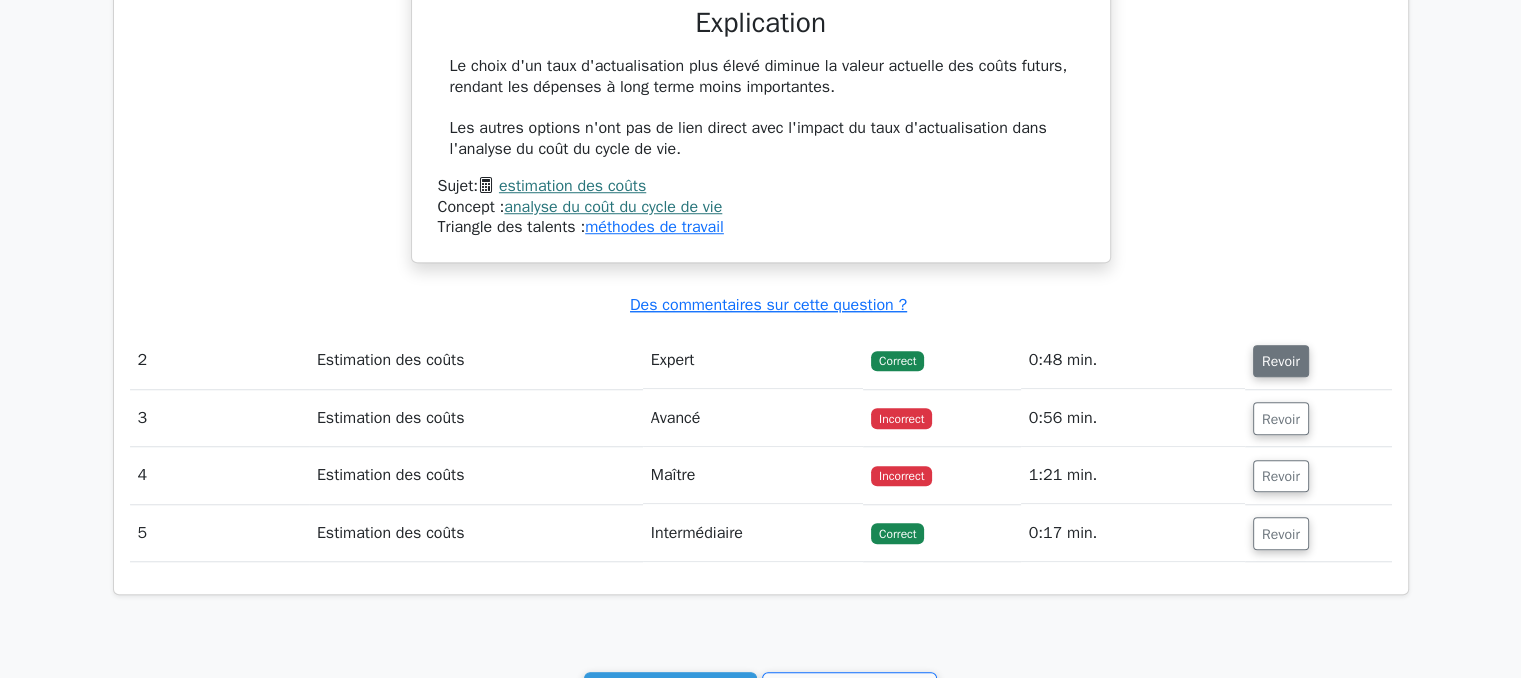 click on "Revoir" at bounding box center (1281, 361) 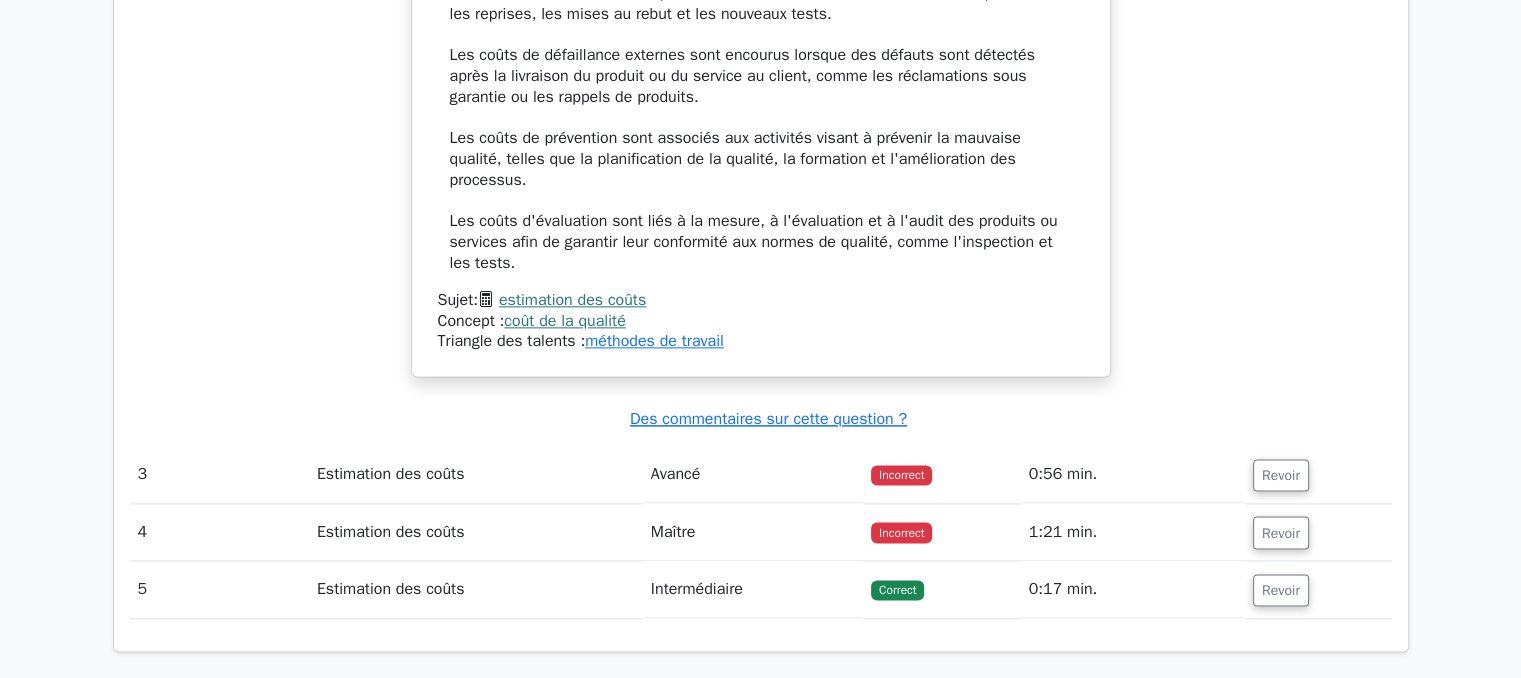 scroll, scrollTop: 2529, scrollLeft: 0, axis: vertical 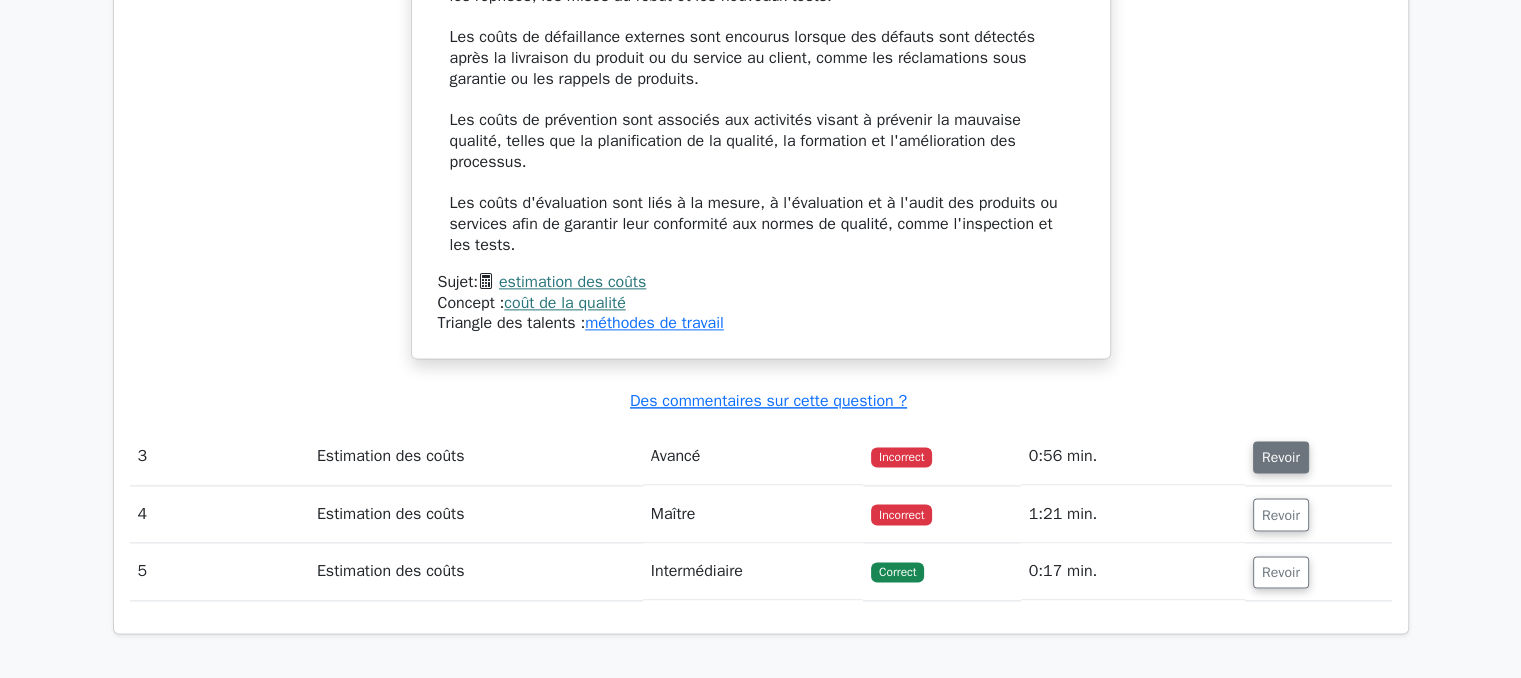 click on "Revoir" at bounding box center [1281, 457] 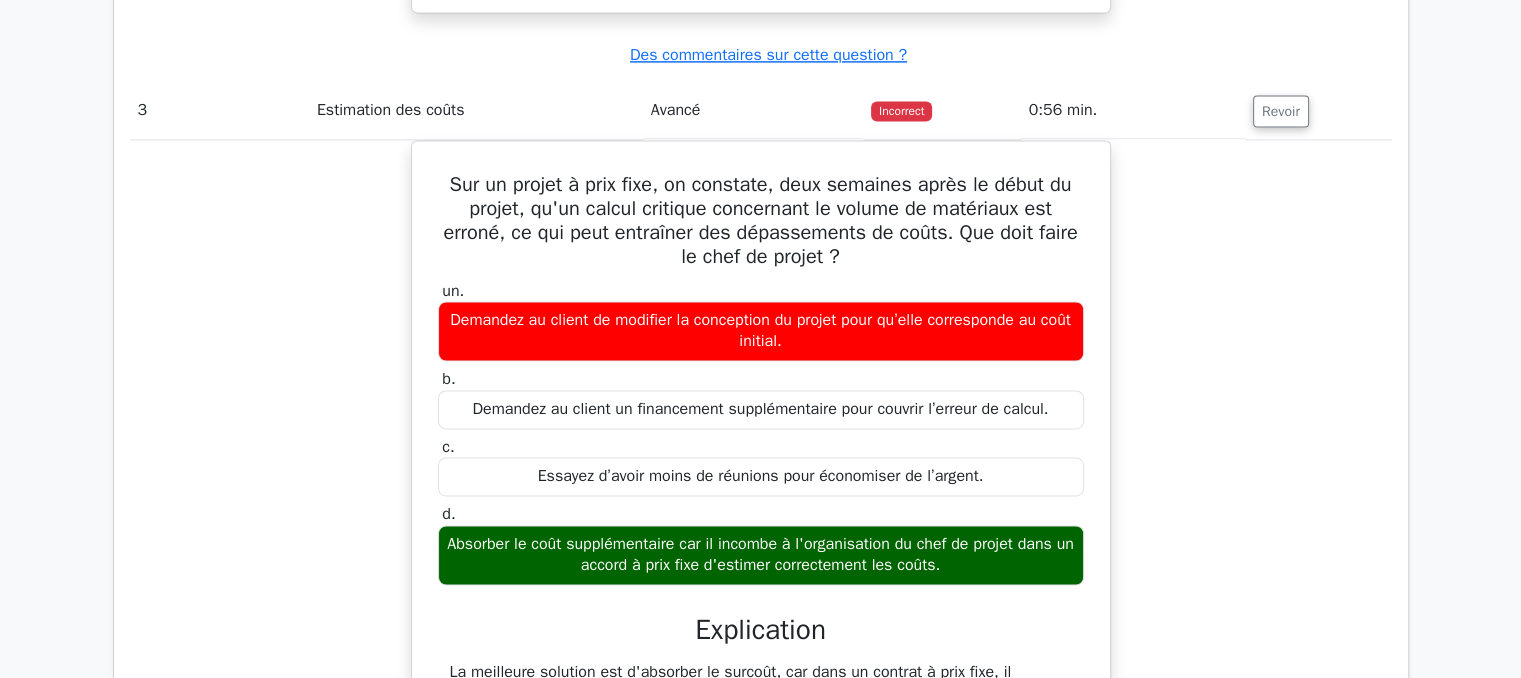 scroll, scrollTop: 2885, scrollLeft: 0, axis: vertical 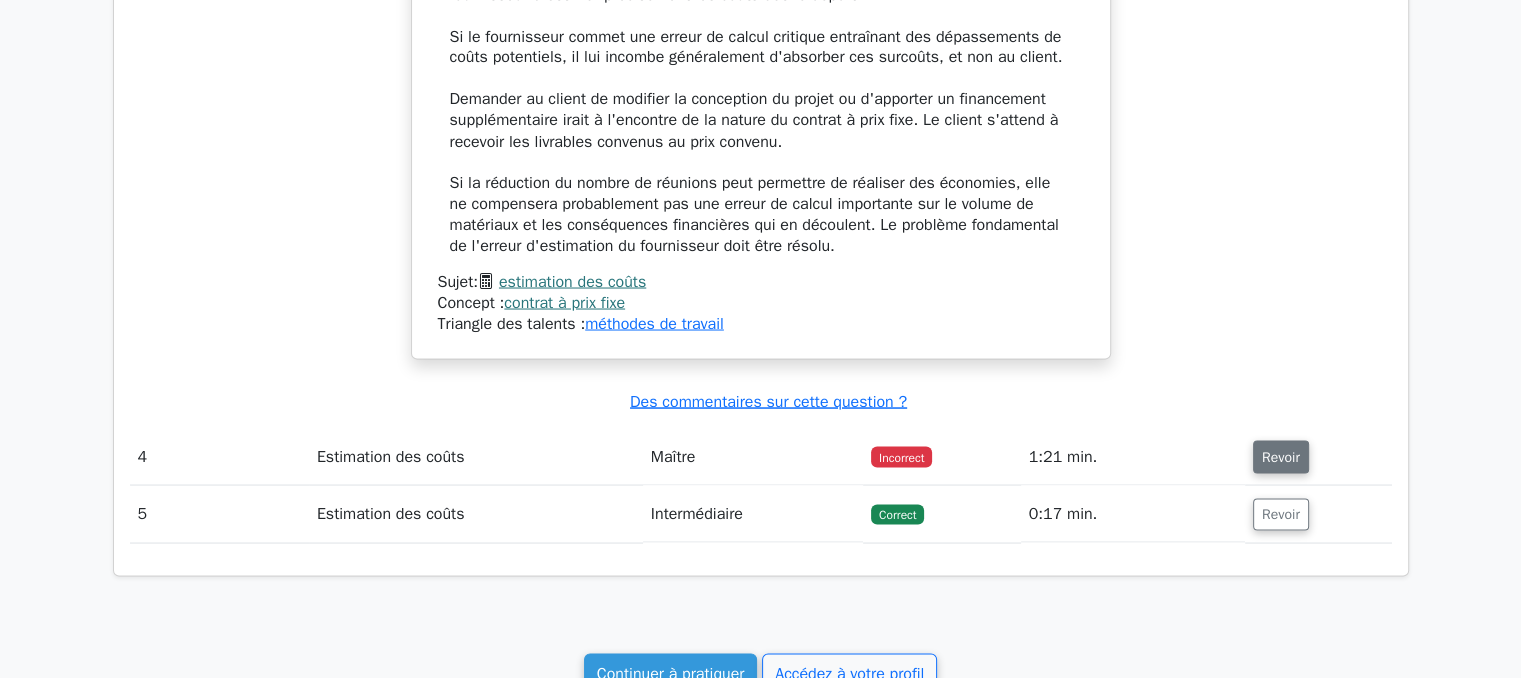 click on "Revoir" at bounding box center [1281, 457] 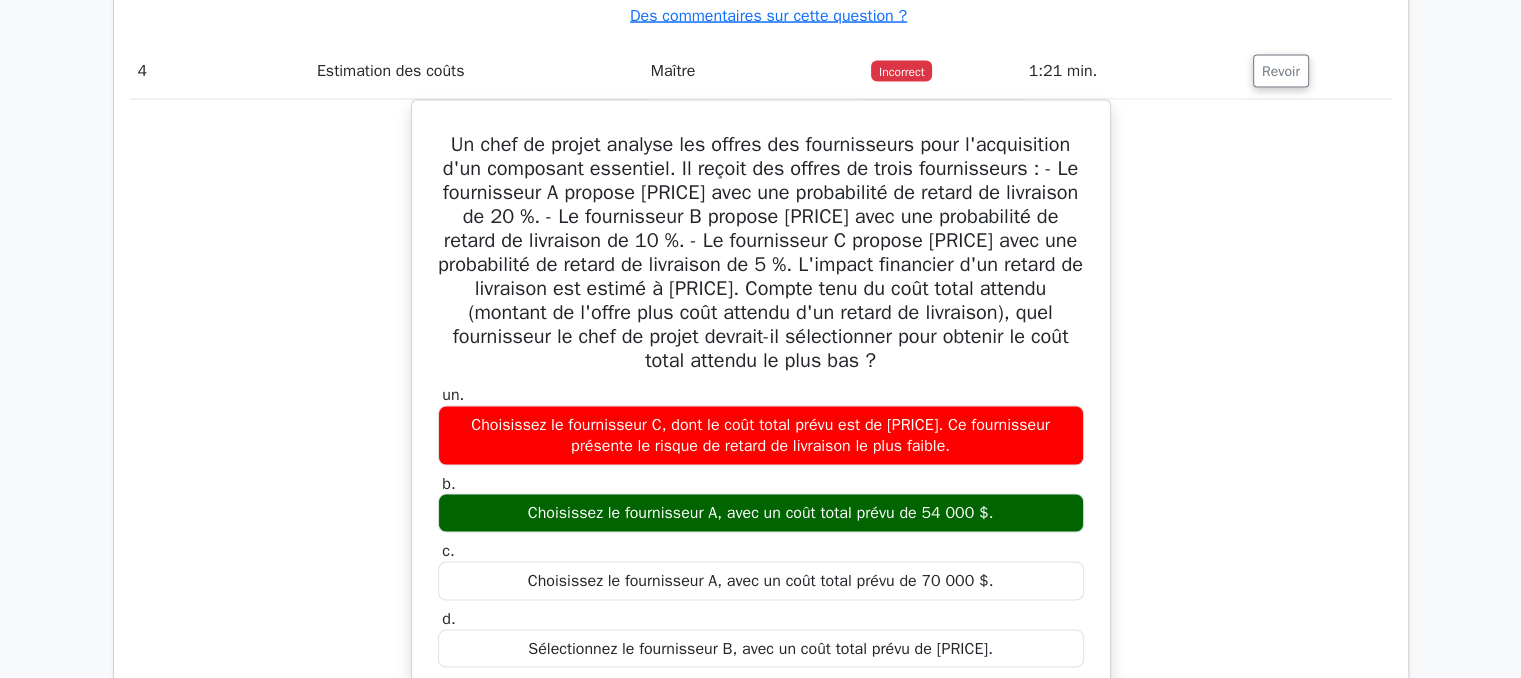 scroll, scrollTop: 4076, scrollLeft: 0, axis: vertical 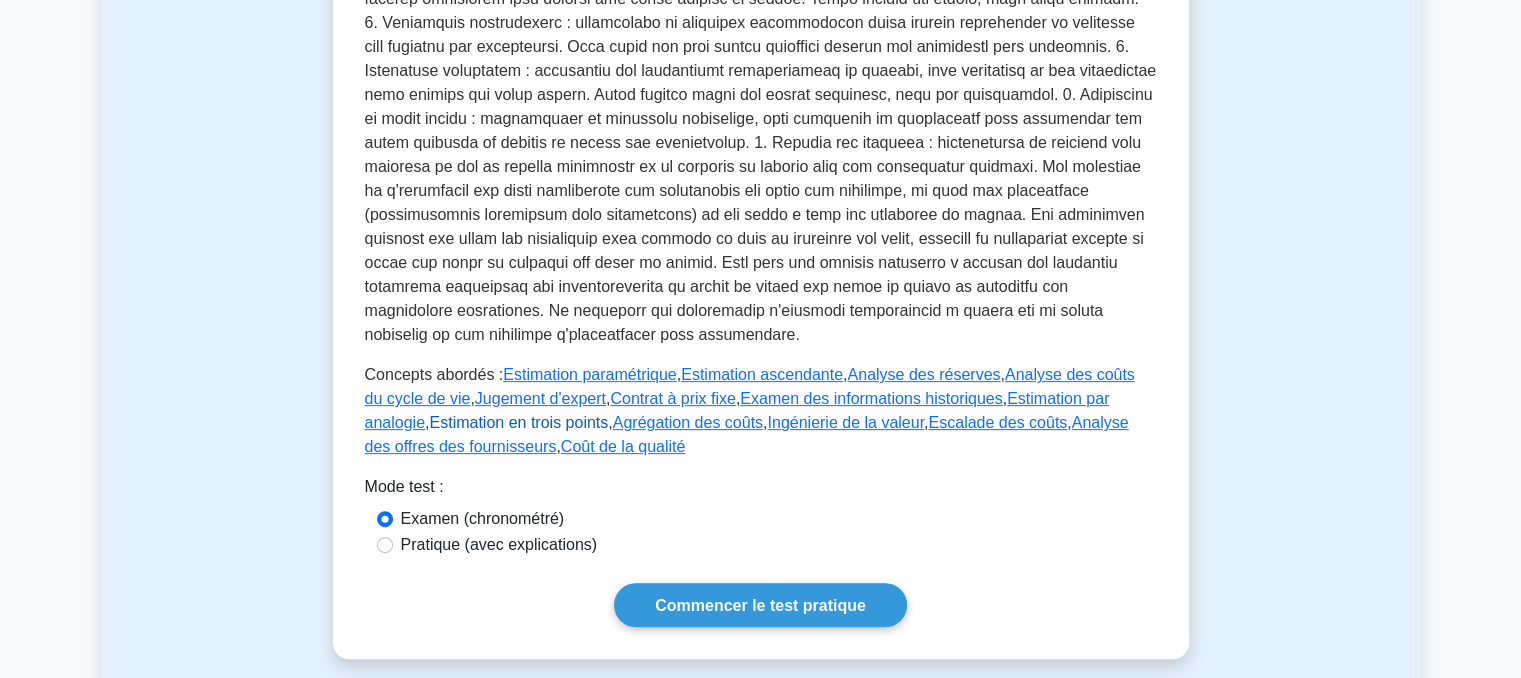 click on "Estimation en trois points" at bounding box center [518, 422] 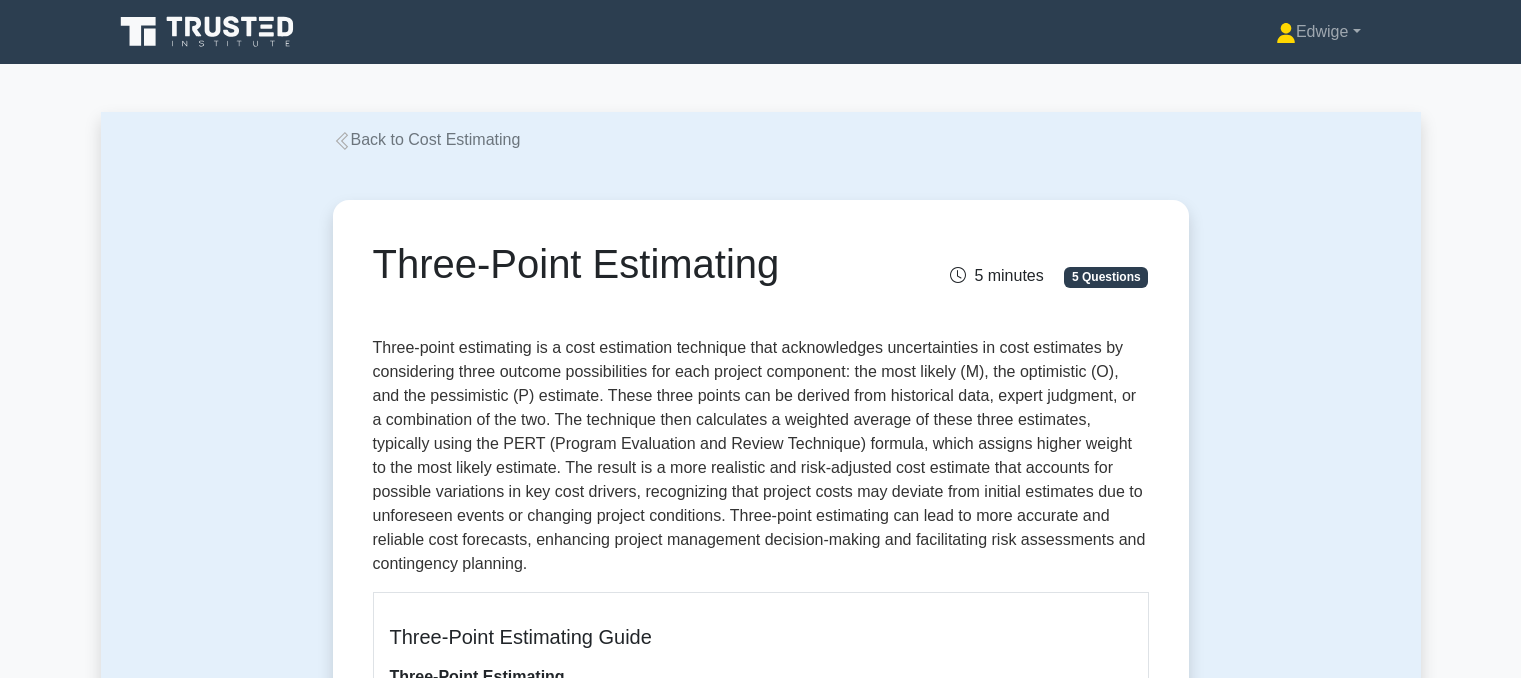 scroll, scrollTop: 0, scrollLeft: 0, axis: both 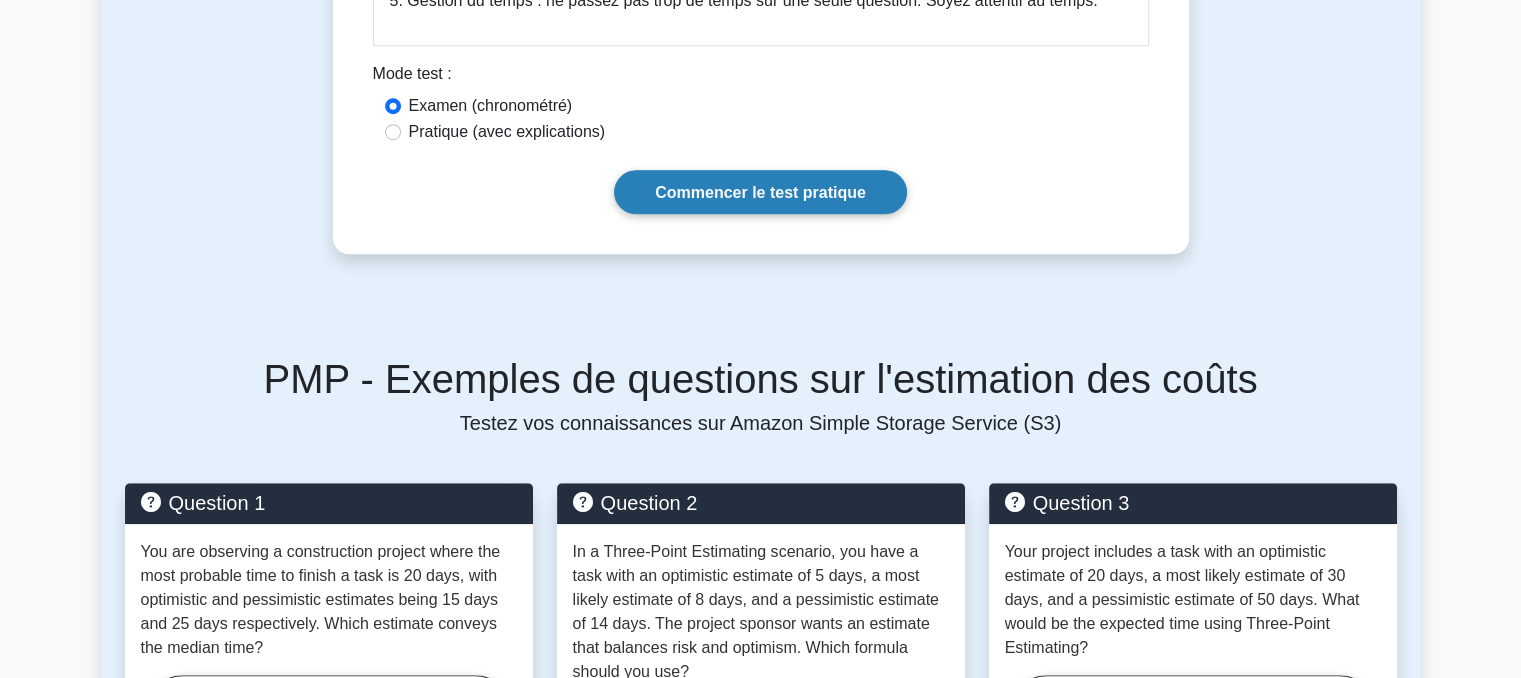 click on "Commencer le test pratique" at bounding box center (760, 192) 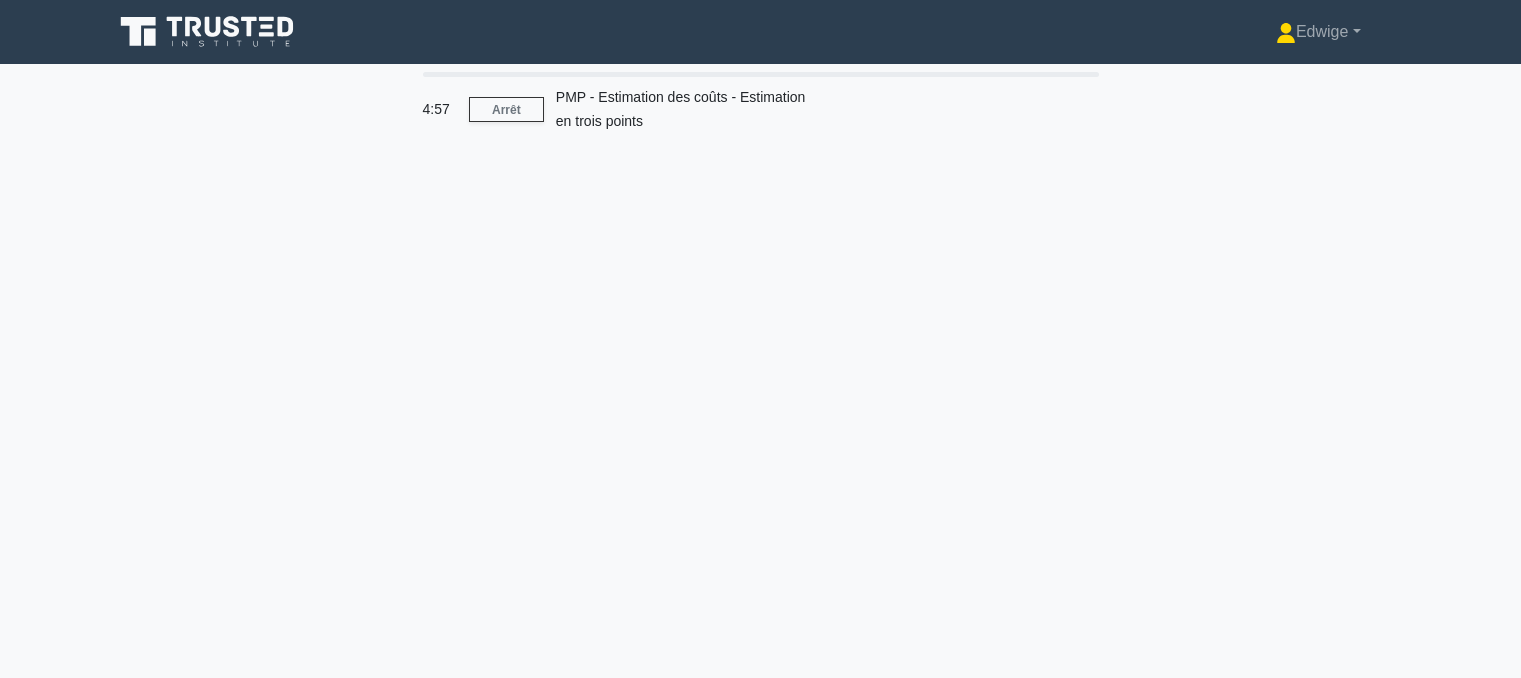 scroll, scrollTop: 0, scrollLeft: 0, axis: both 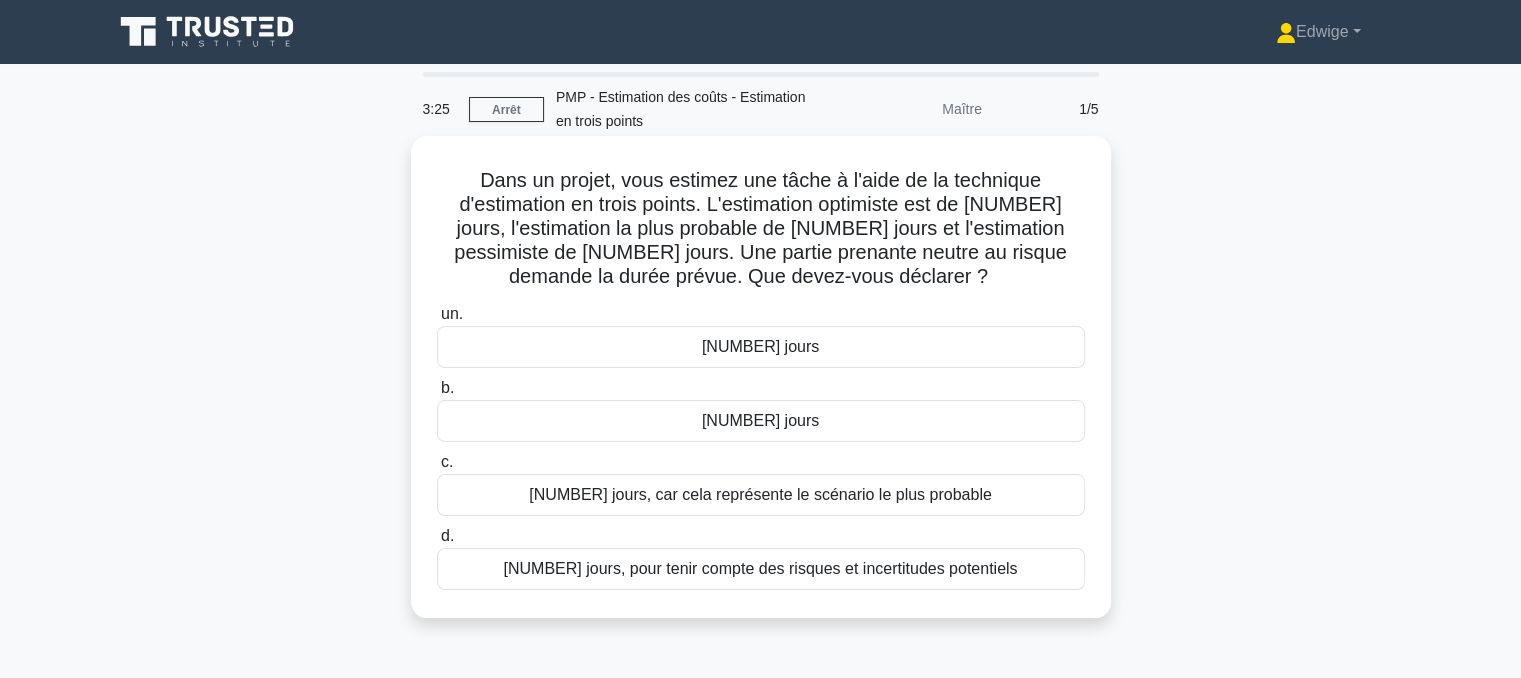 click on "[NUMBER] jours, car cela représente le scénario le plus probable" at bounding box center [760, 494] 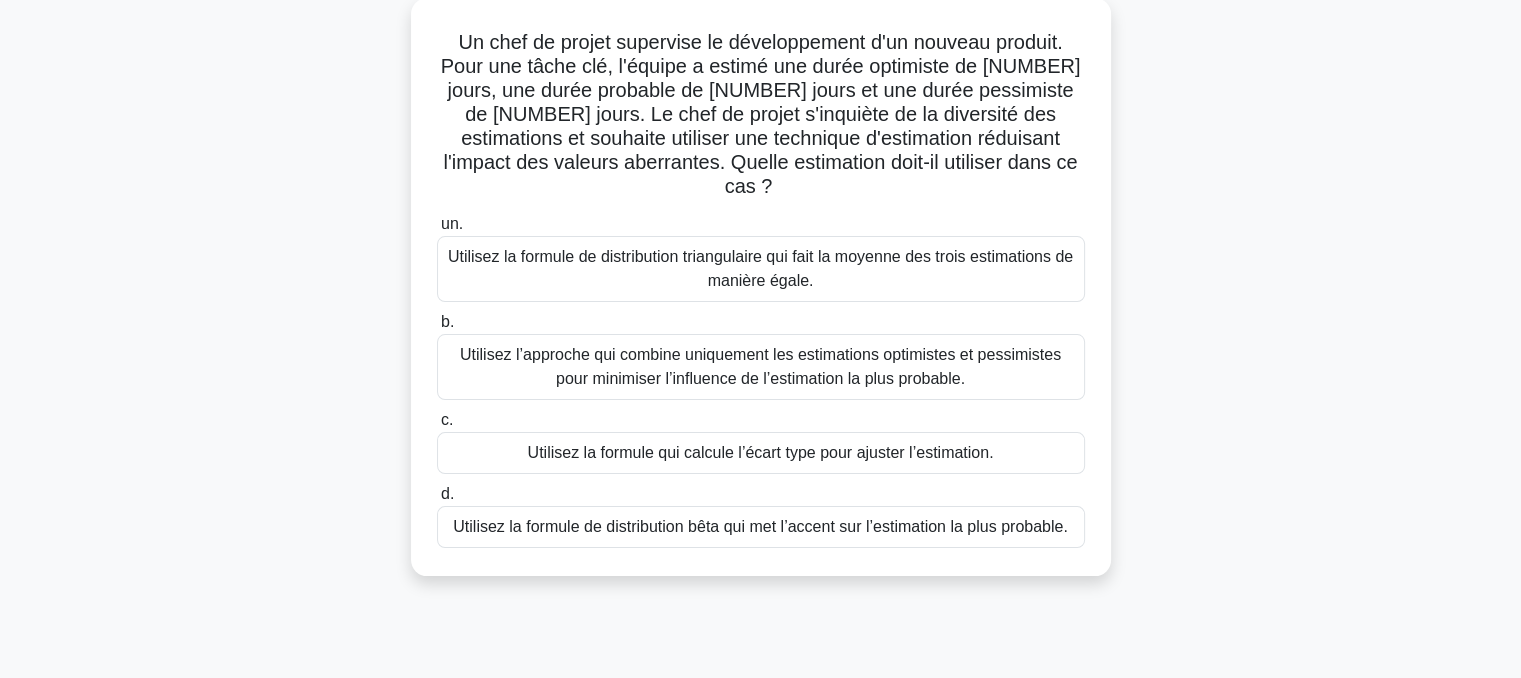 scroll, scrollTop: 160, scrollLeft: 0, axis: vertical 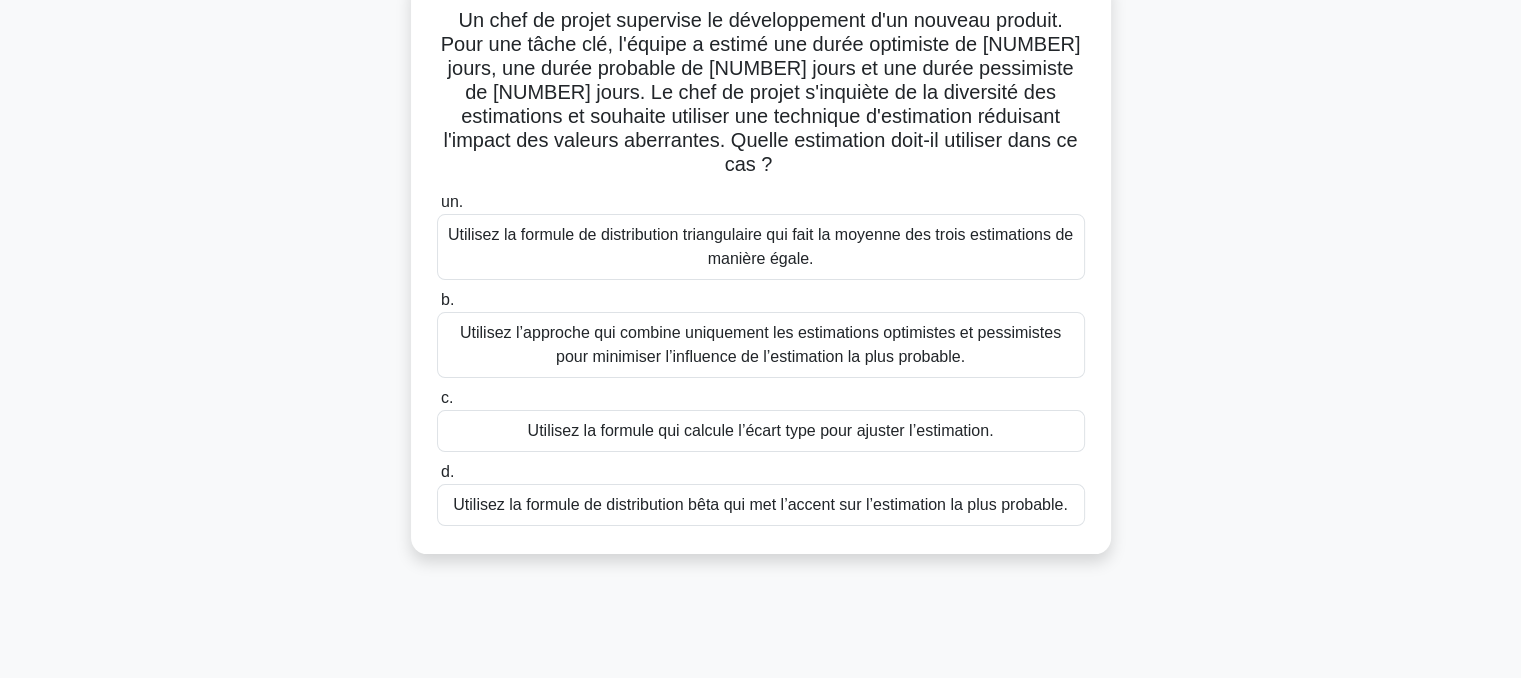 click on "Utilisez la formule de distribution triangulaire qui fait la moyenne des trois estimations de manière égale." at bounding box center (760, 246) 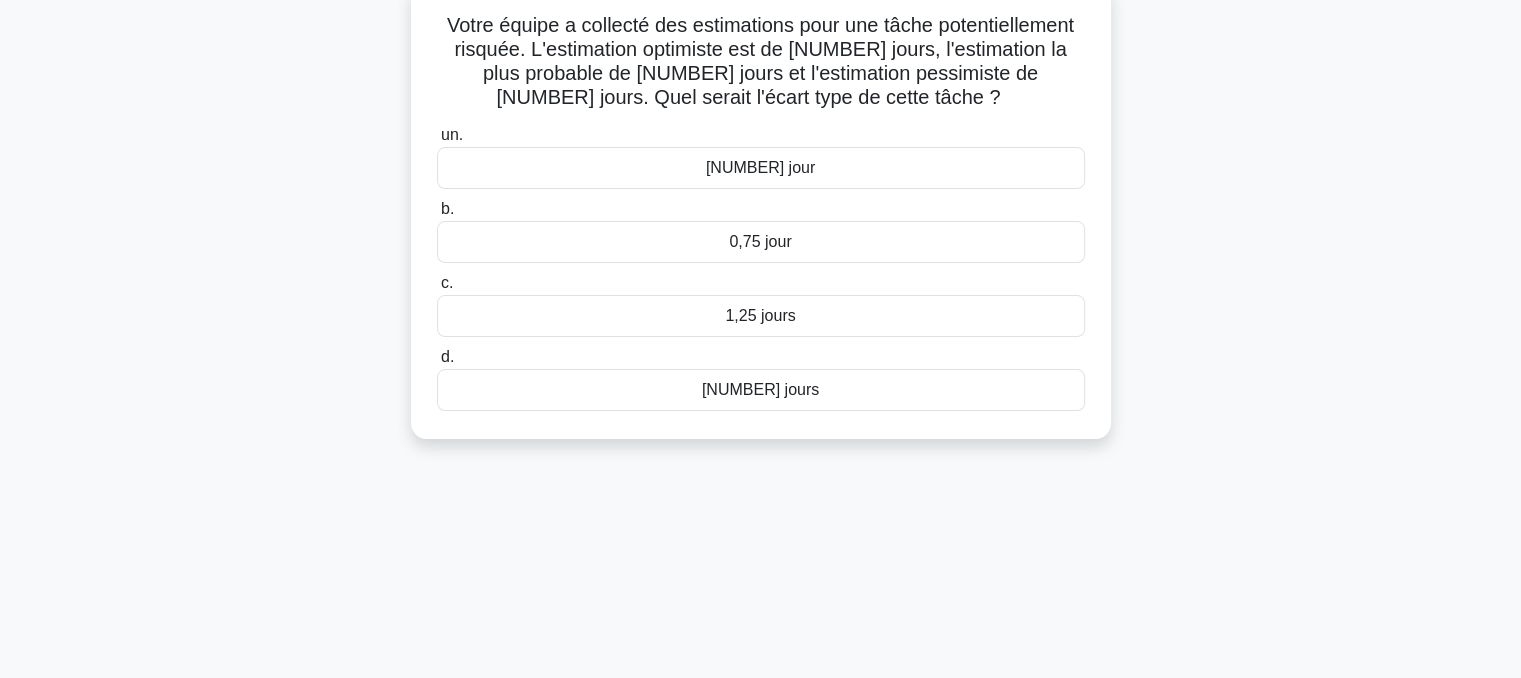 scroll, scrollTop: 0, scrollLeft: 0, axis: both 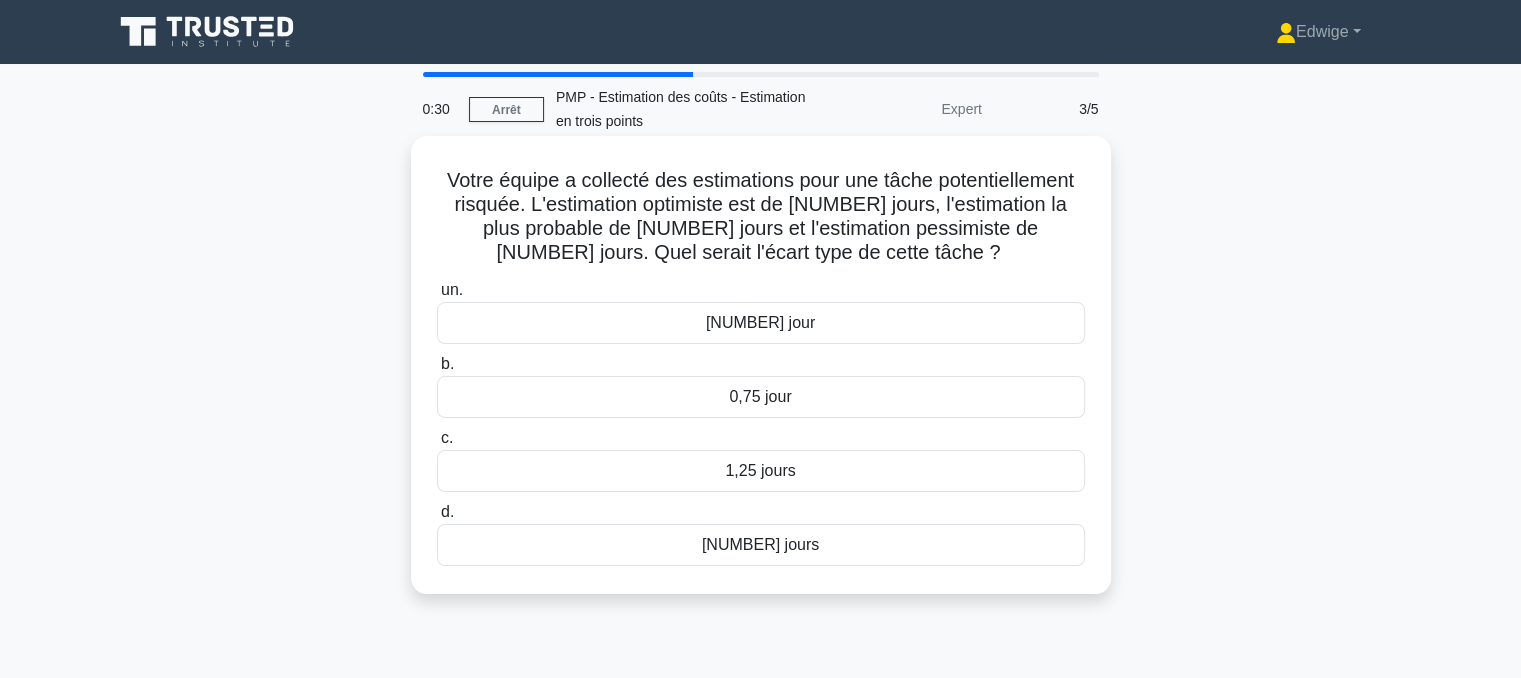 click on "0,75 jour" at bounding box center [760, 396] 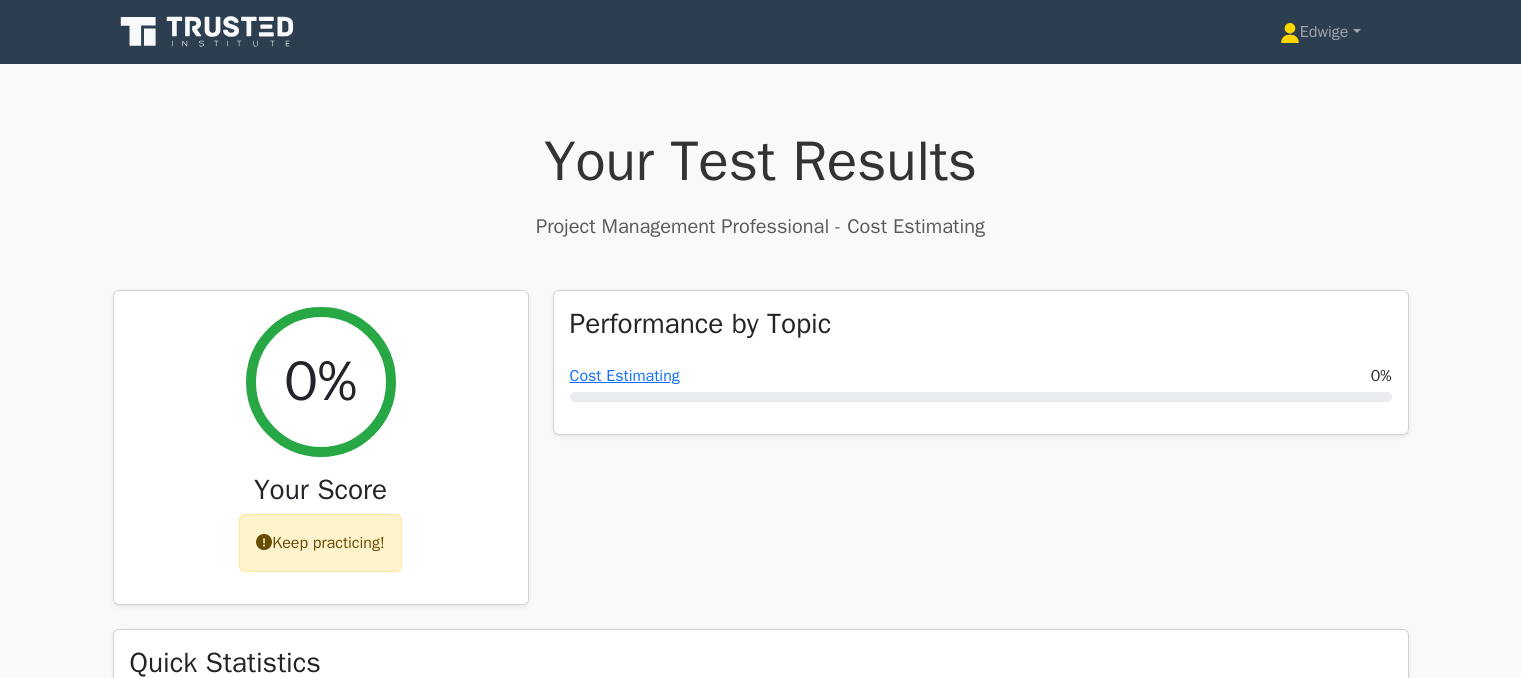 scroll, scrollTop: 0, scrollLeft: 0, axis: both 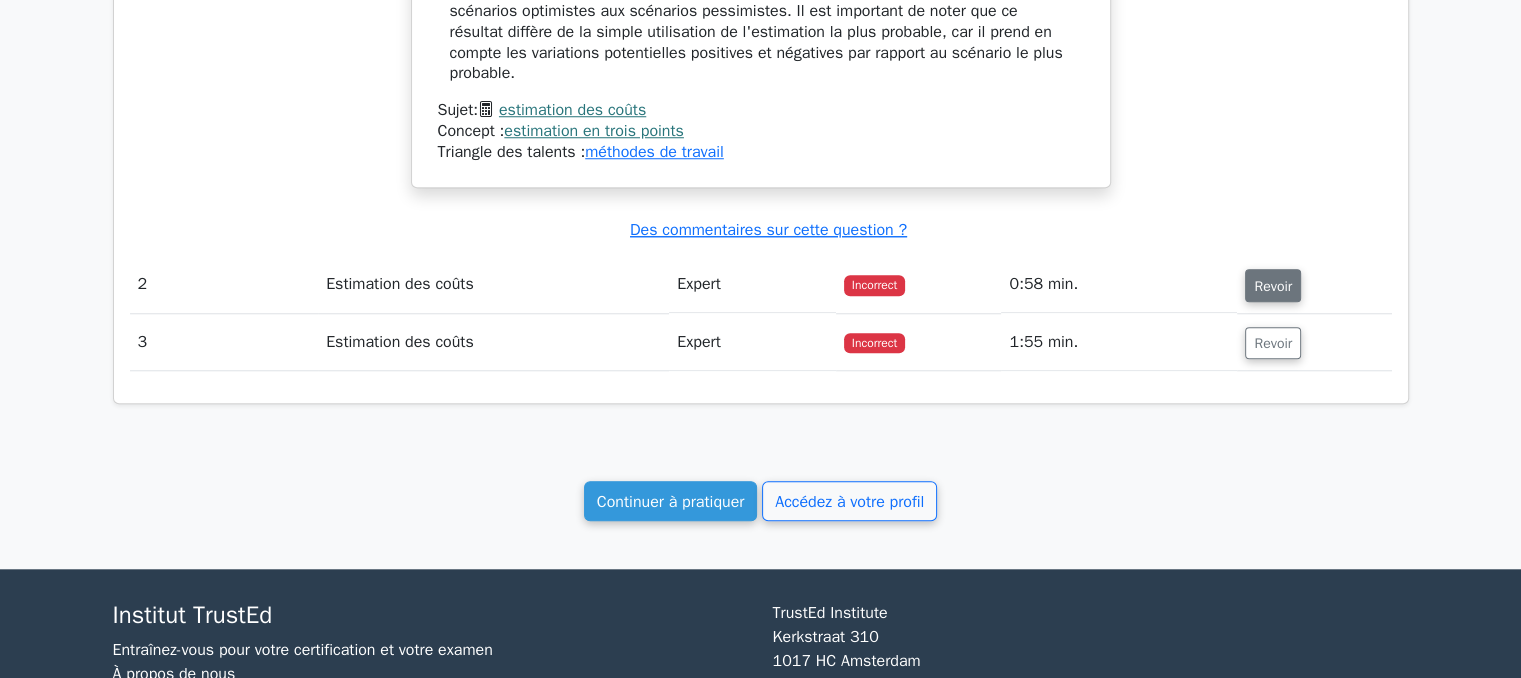 click on "Revoir" at bounding box center (1273, 286) 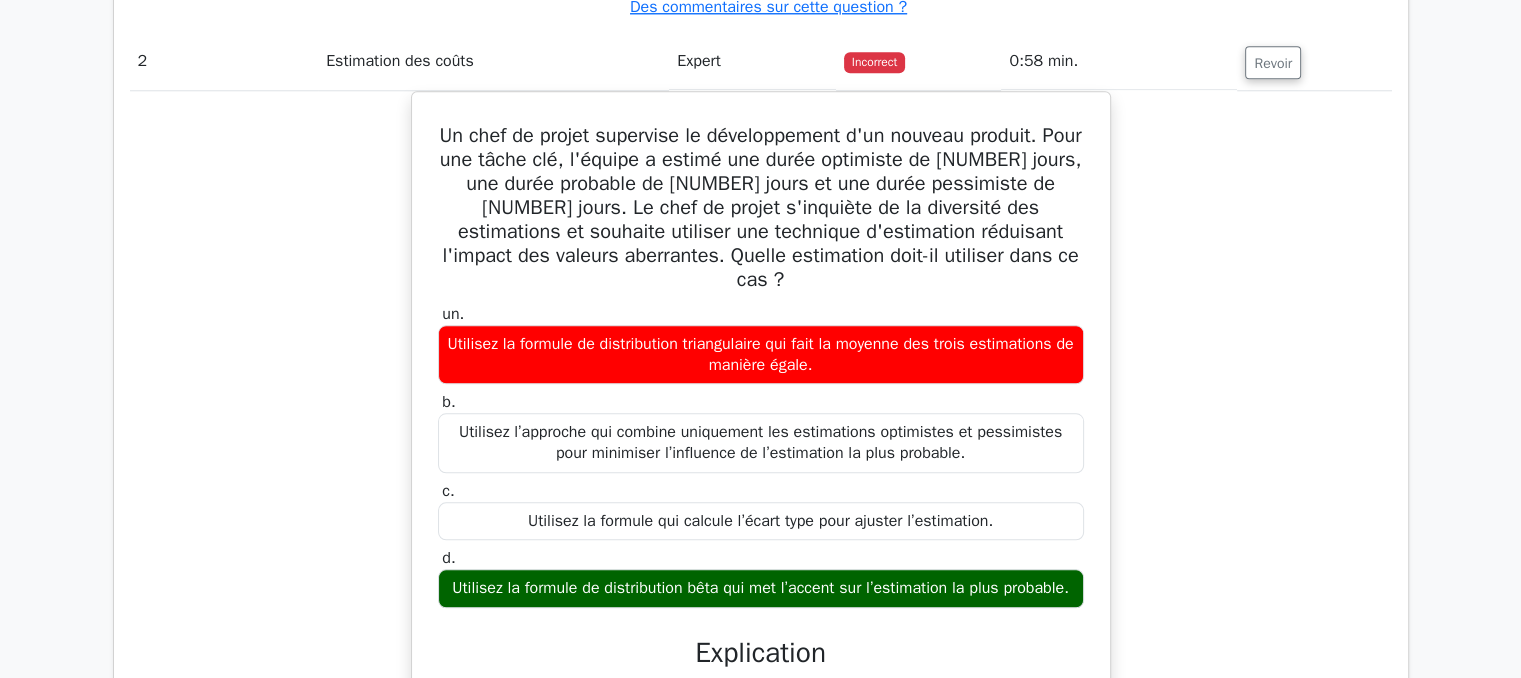 scroll, scrollTop: 1990, scrollLeft: 0, axis: vertical 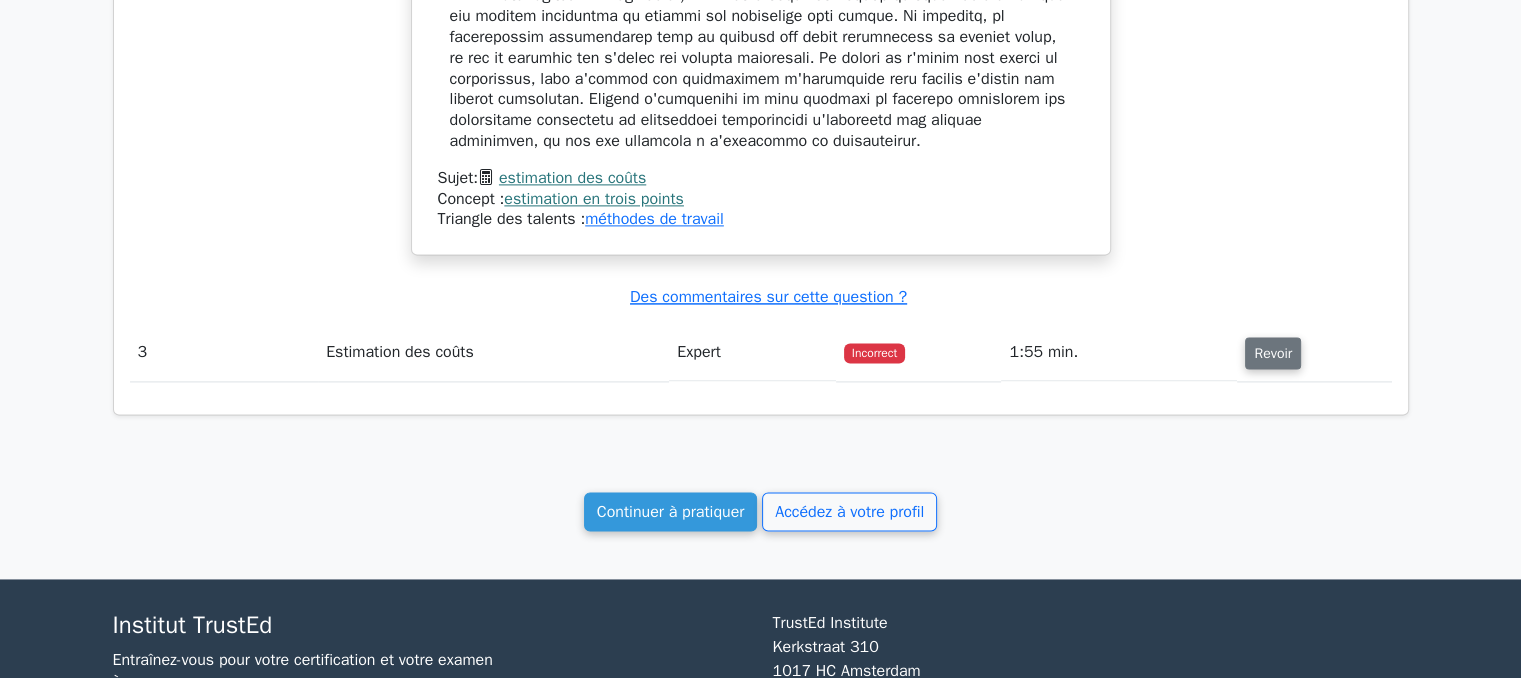 click on "Revoir" at bounding box center [1273, 353] 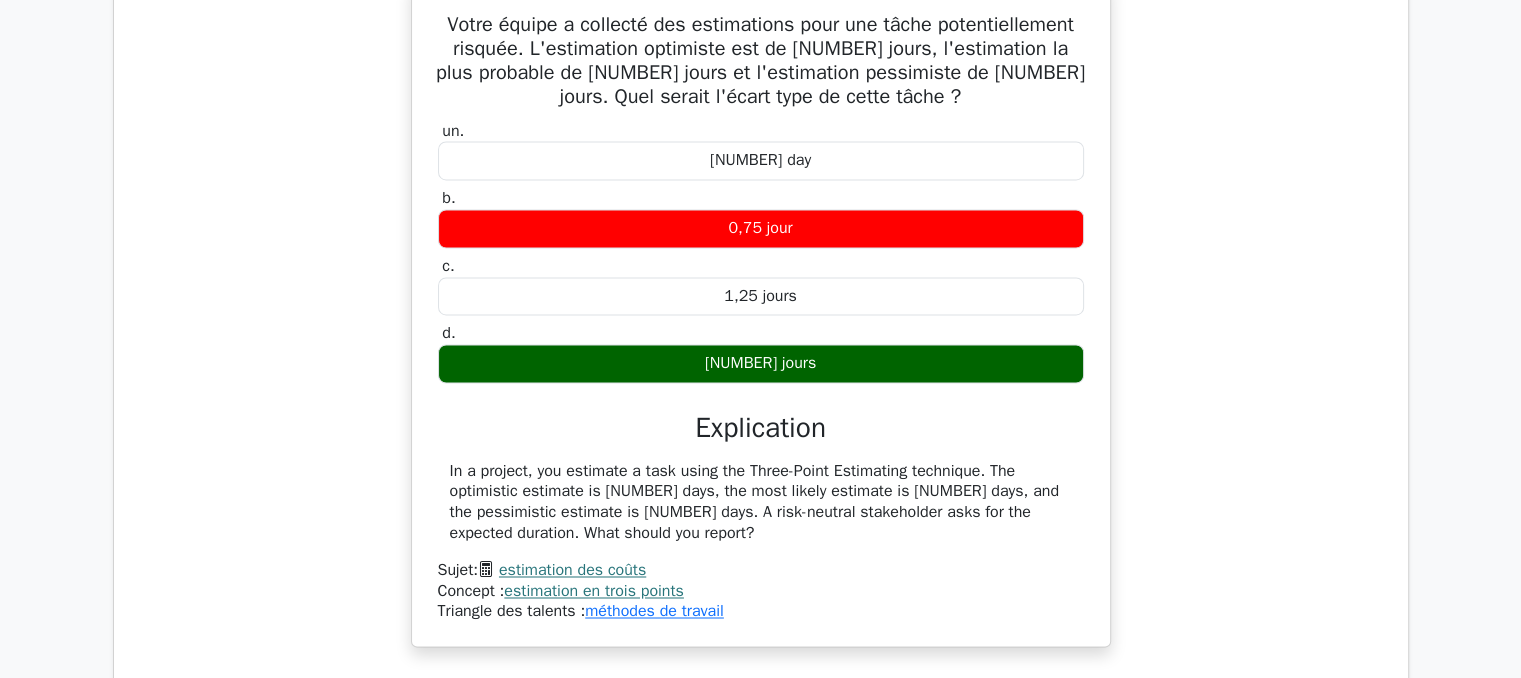 scroll, scrollTop: 3190, scrollLeft: 0, axis: vertical 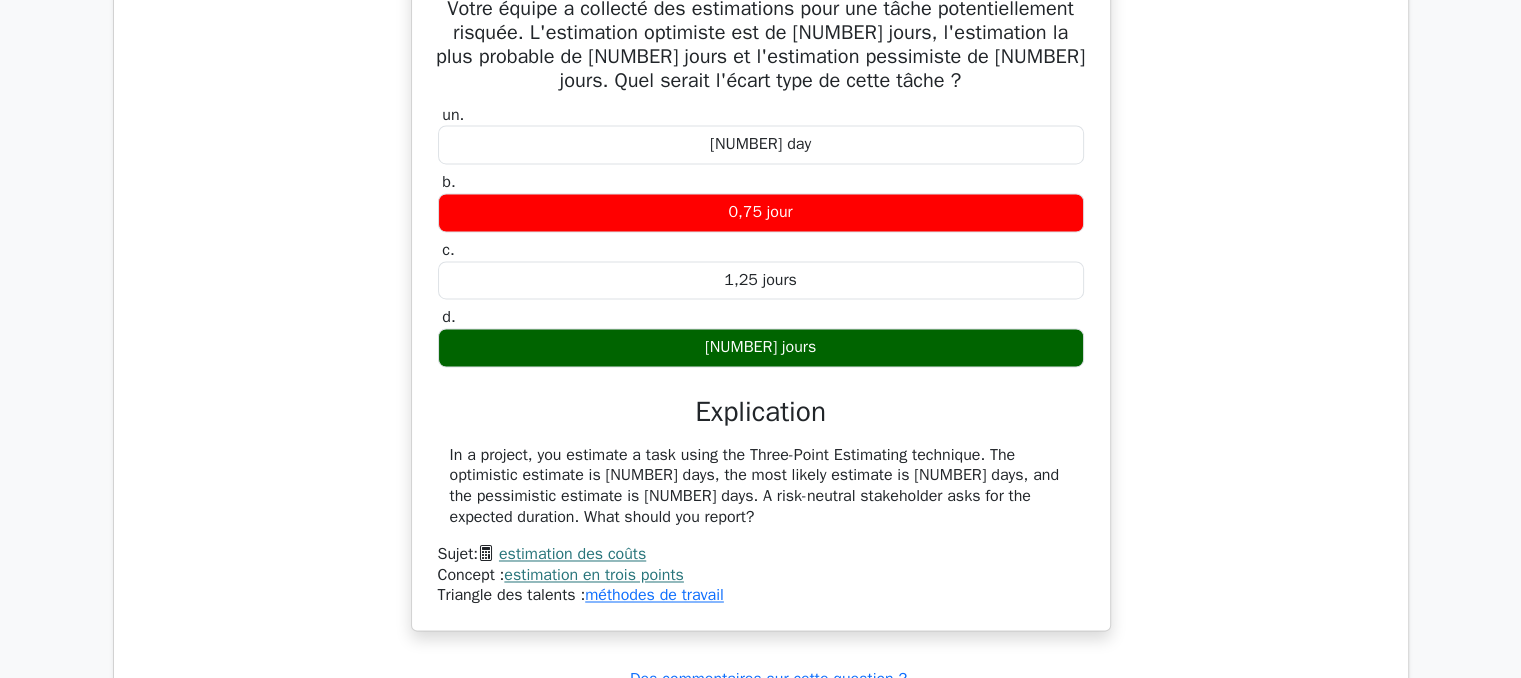 drag, startPoint x: 454, startPoint y: 421, endPoint x: 764, endPoint y: 491, distance: 317.80496 